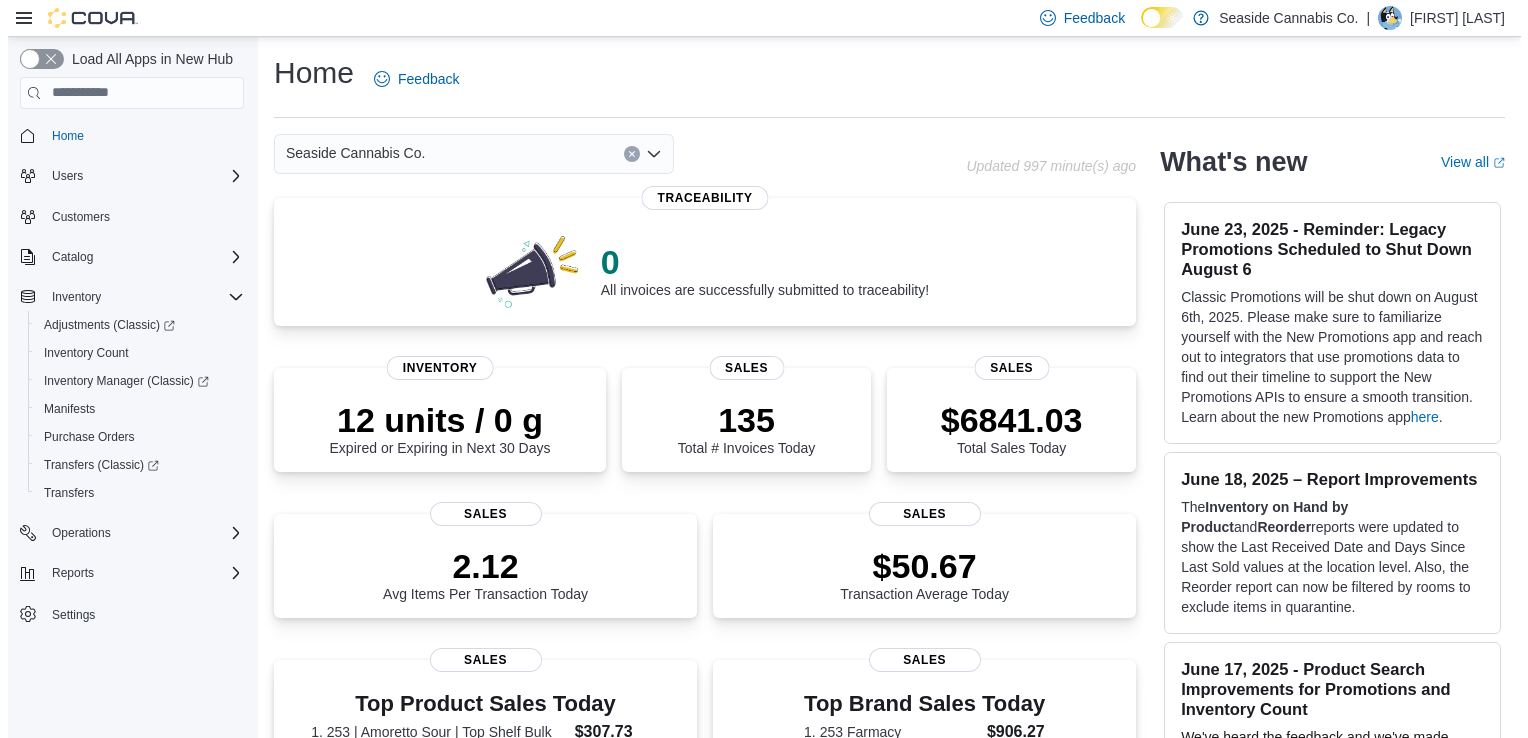 scroll, scrollTop: 0, scrollLeft: 0, axis: both 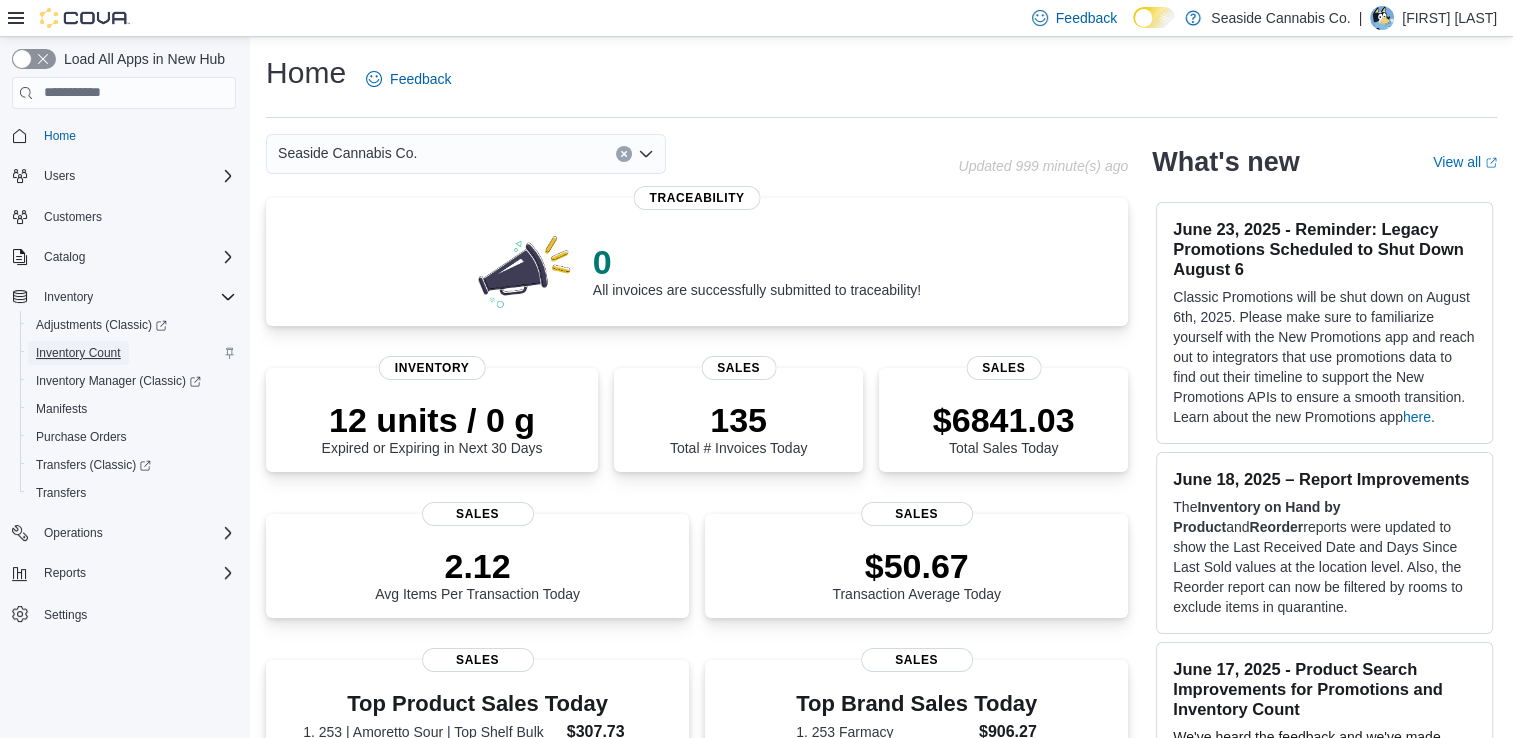 click on "Inventory Count" at bounding box center [78, 353] 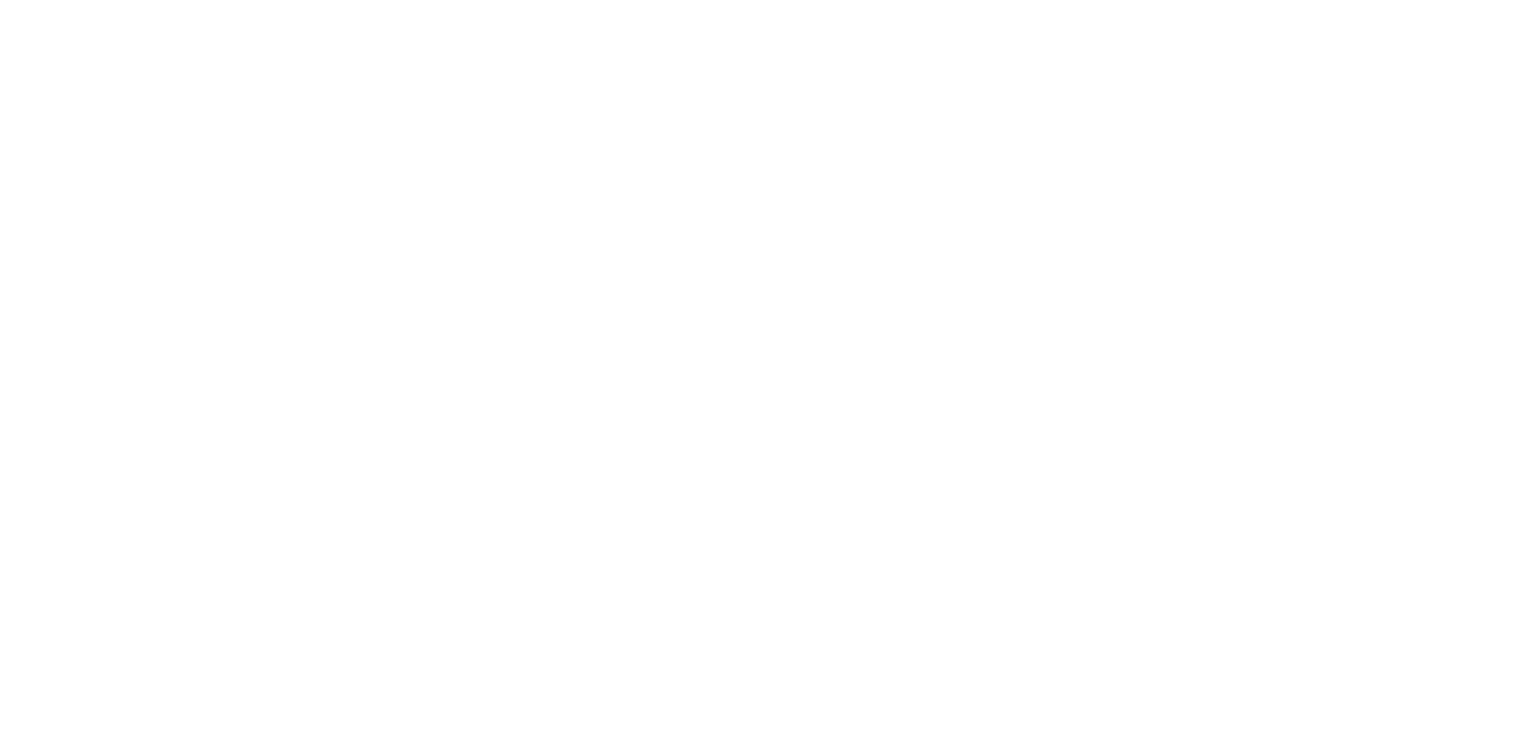 scroll, scrollTop: 0, scrollLeft: 0, axis: both 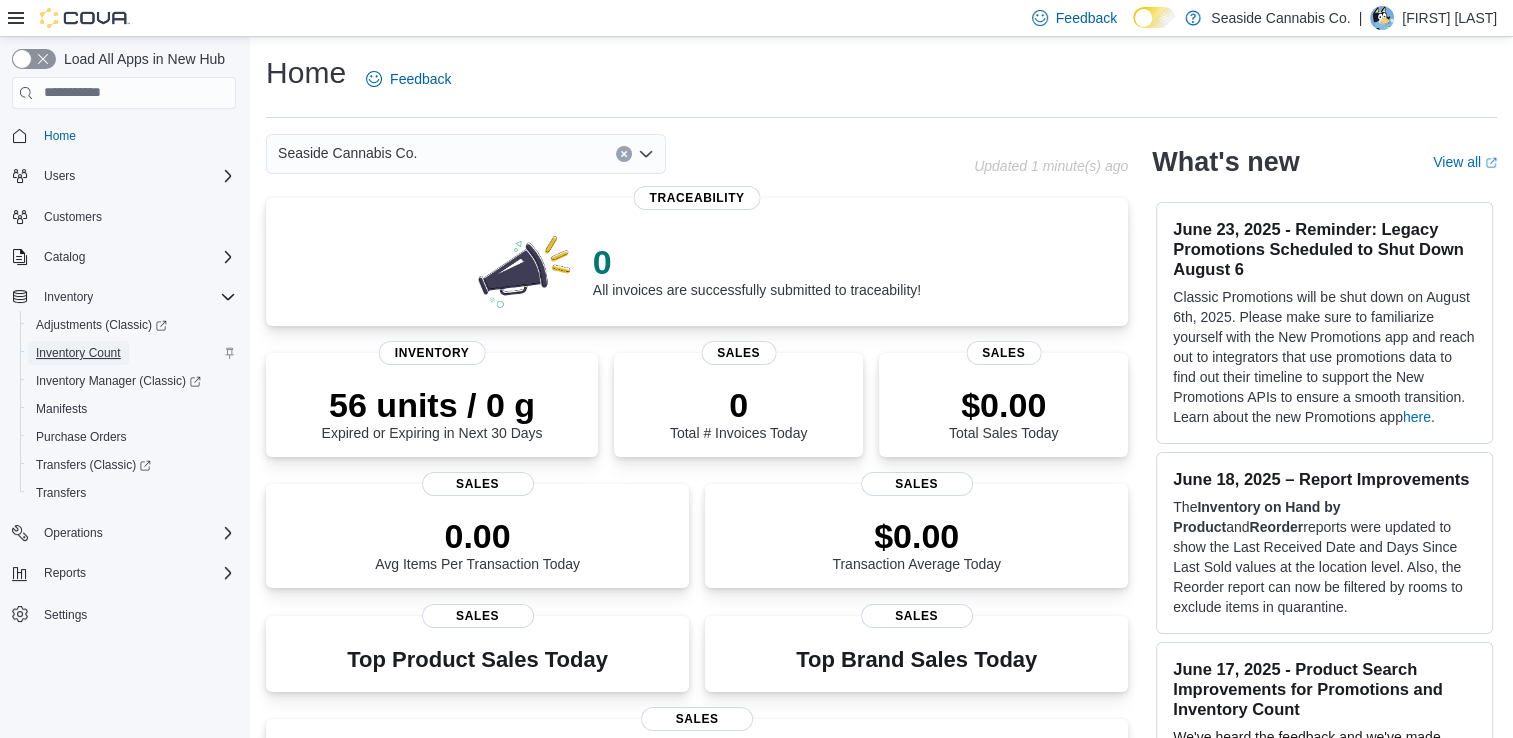 click on "Inventory Count" at bounding box center (78, 353) 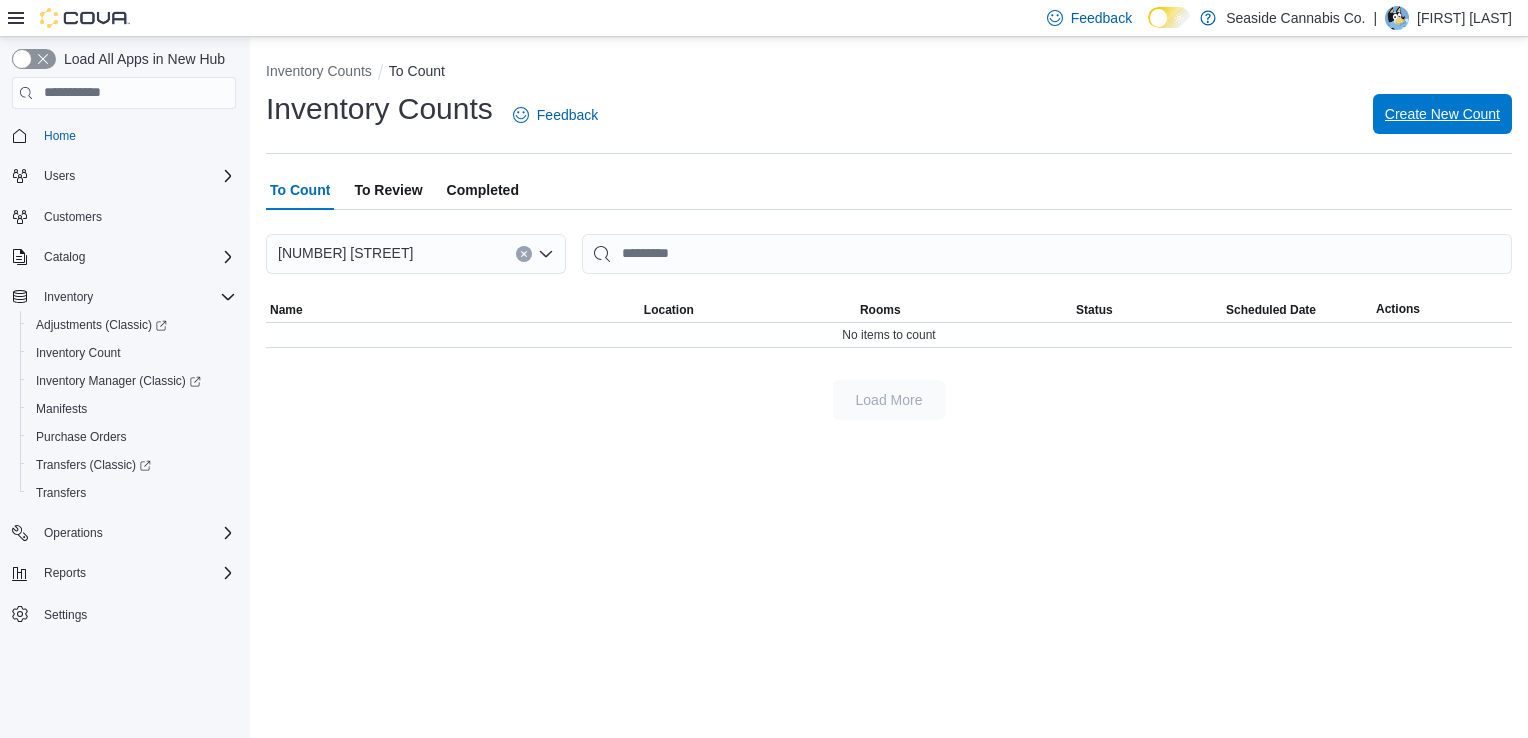 click on "Create New Count" at bounding box center [1442, 114] 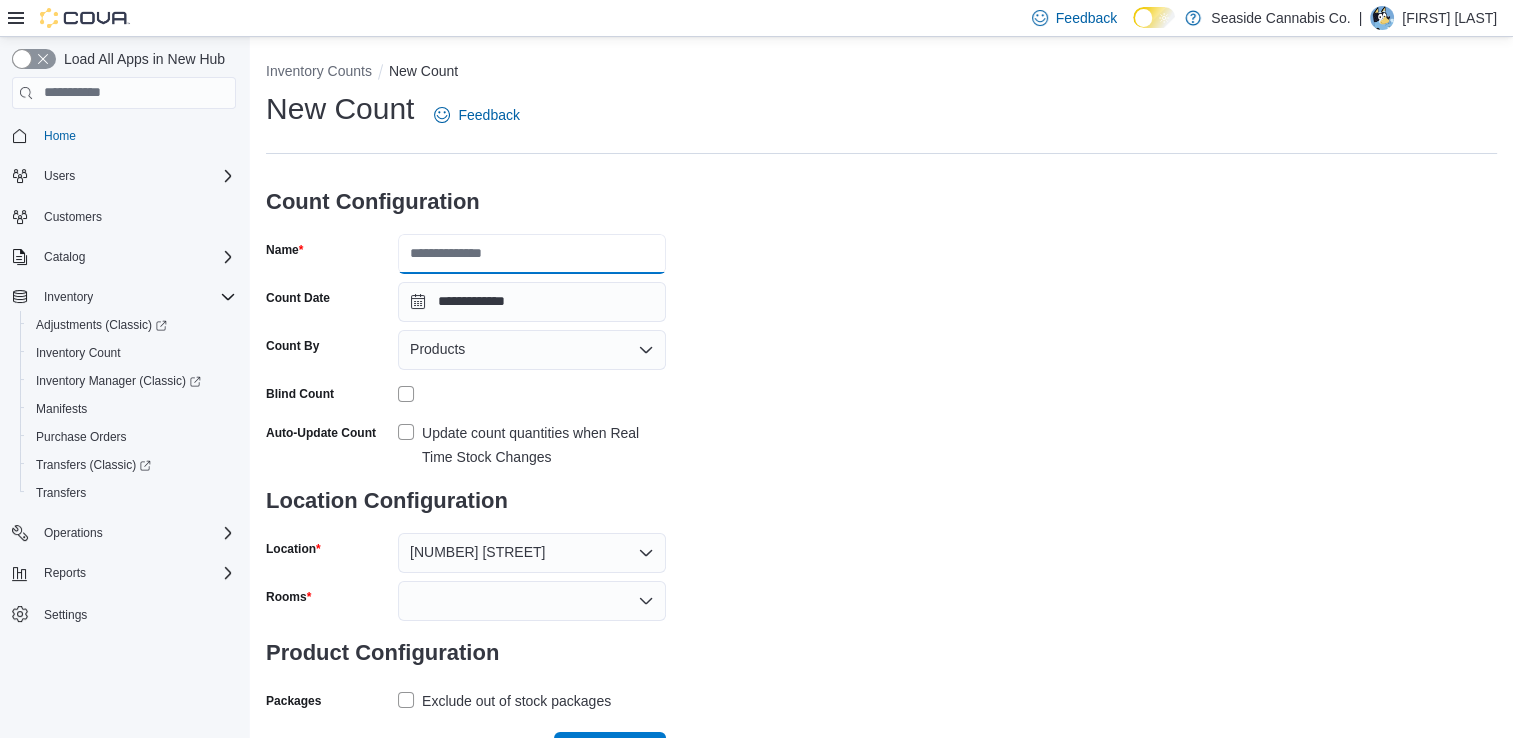 click on "Name" at bounding box center (532, 254) 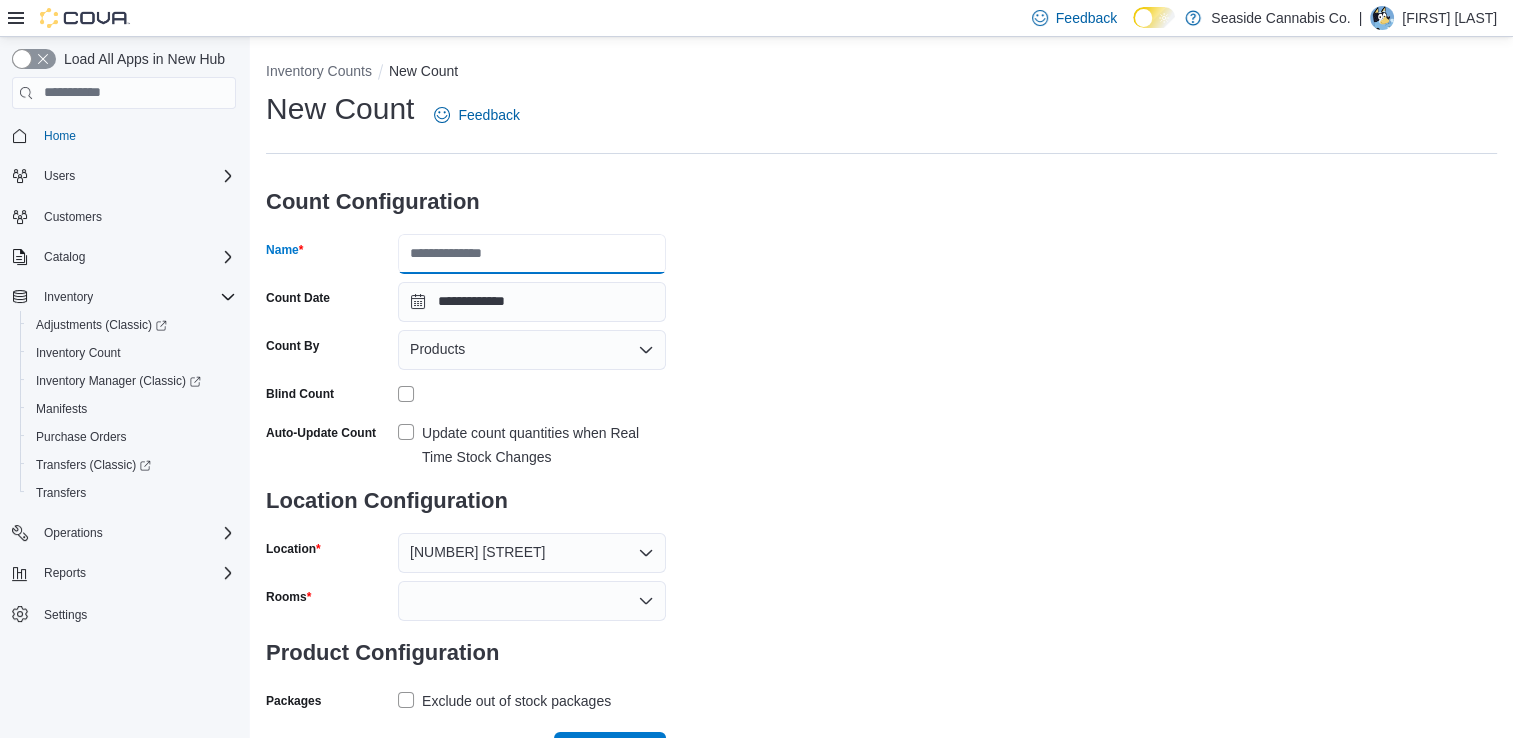type on "*" 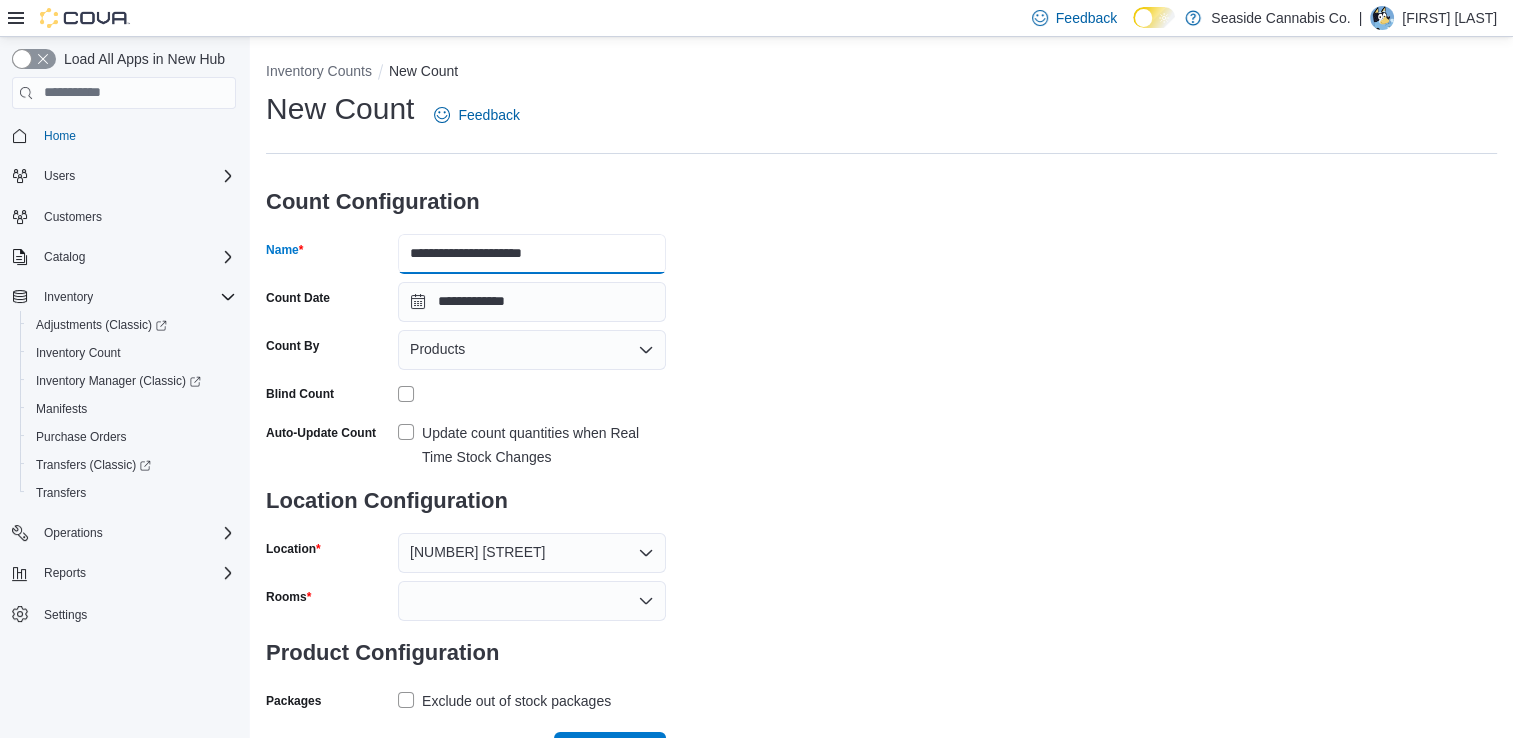 type on "**********" 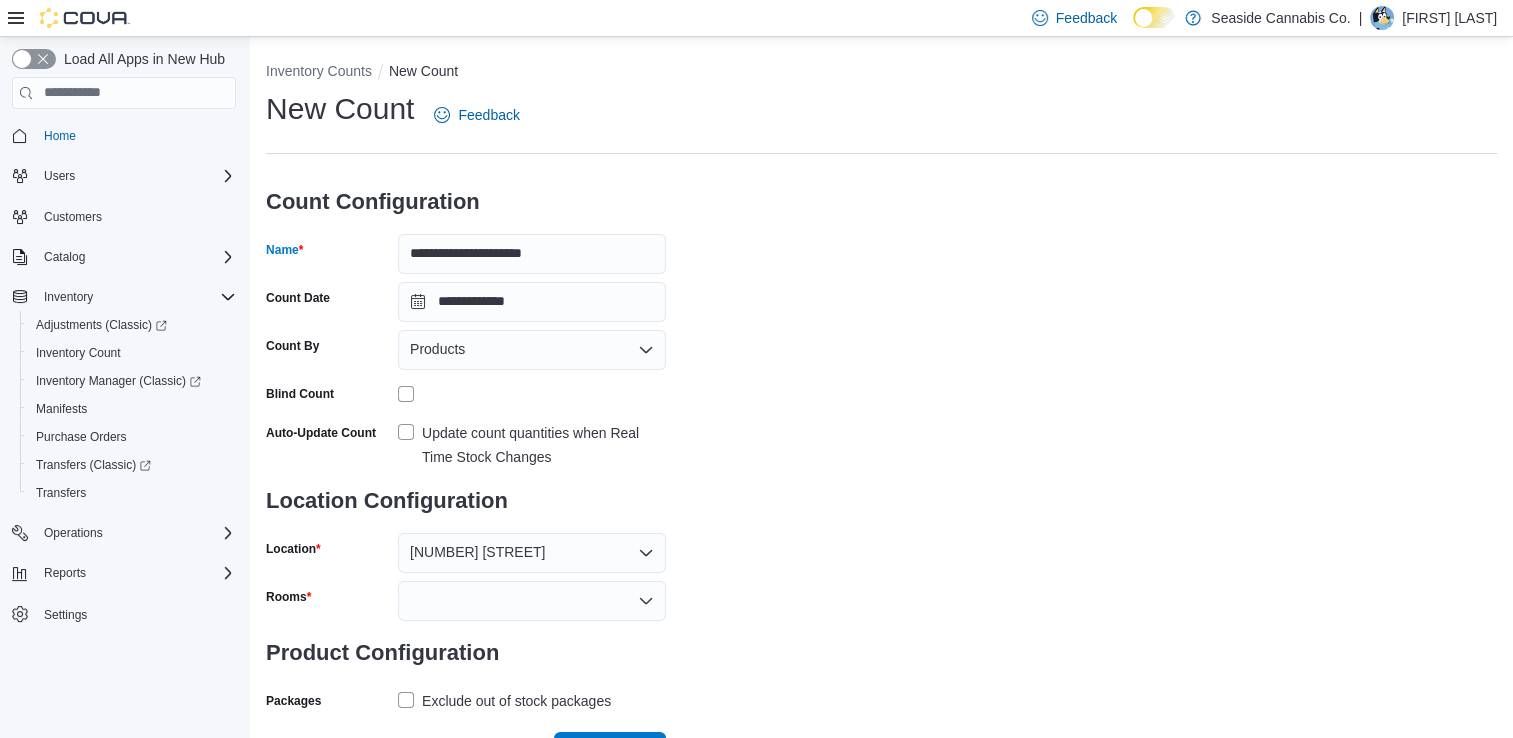 click on "Update count quantities when Real Time Stock Changes" at bounding box center [532, 445] 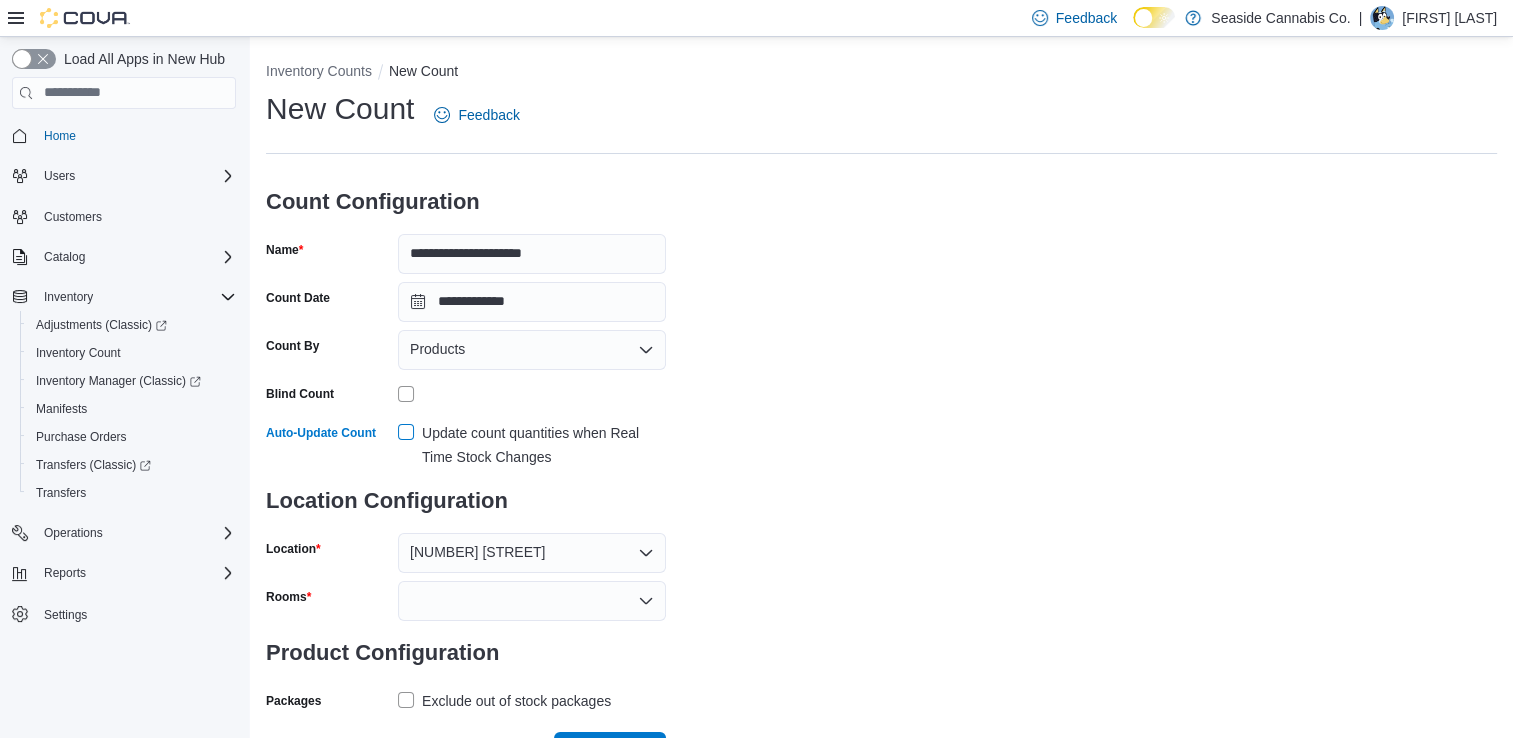 scroll, scrollTop: 33, scrollLeft: 0, axis: vertical 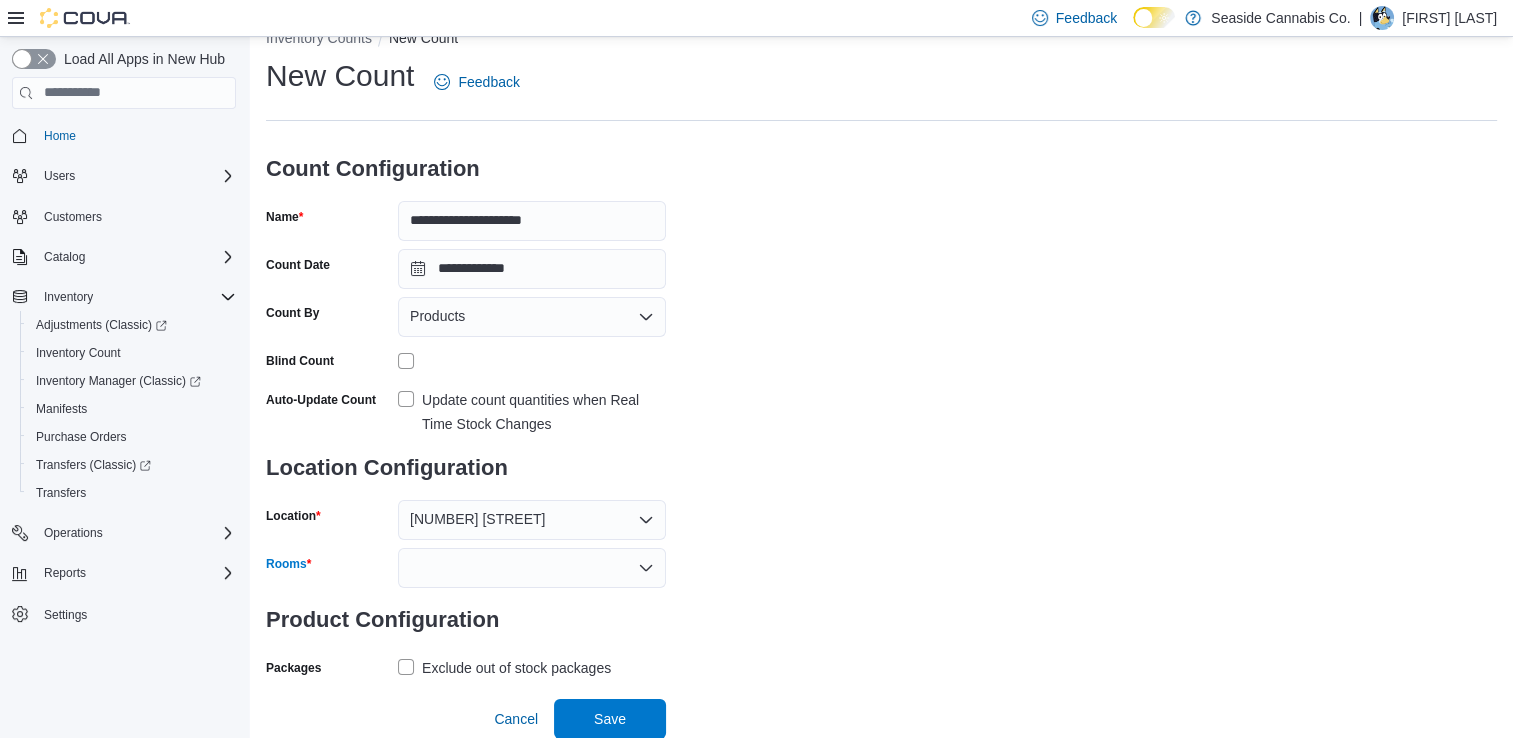 click at bounding box center [532, 568] 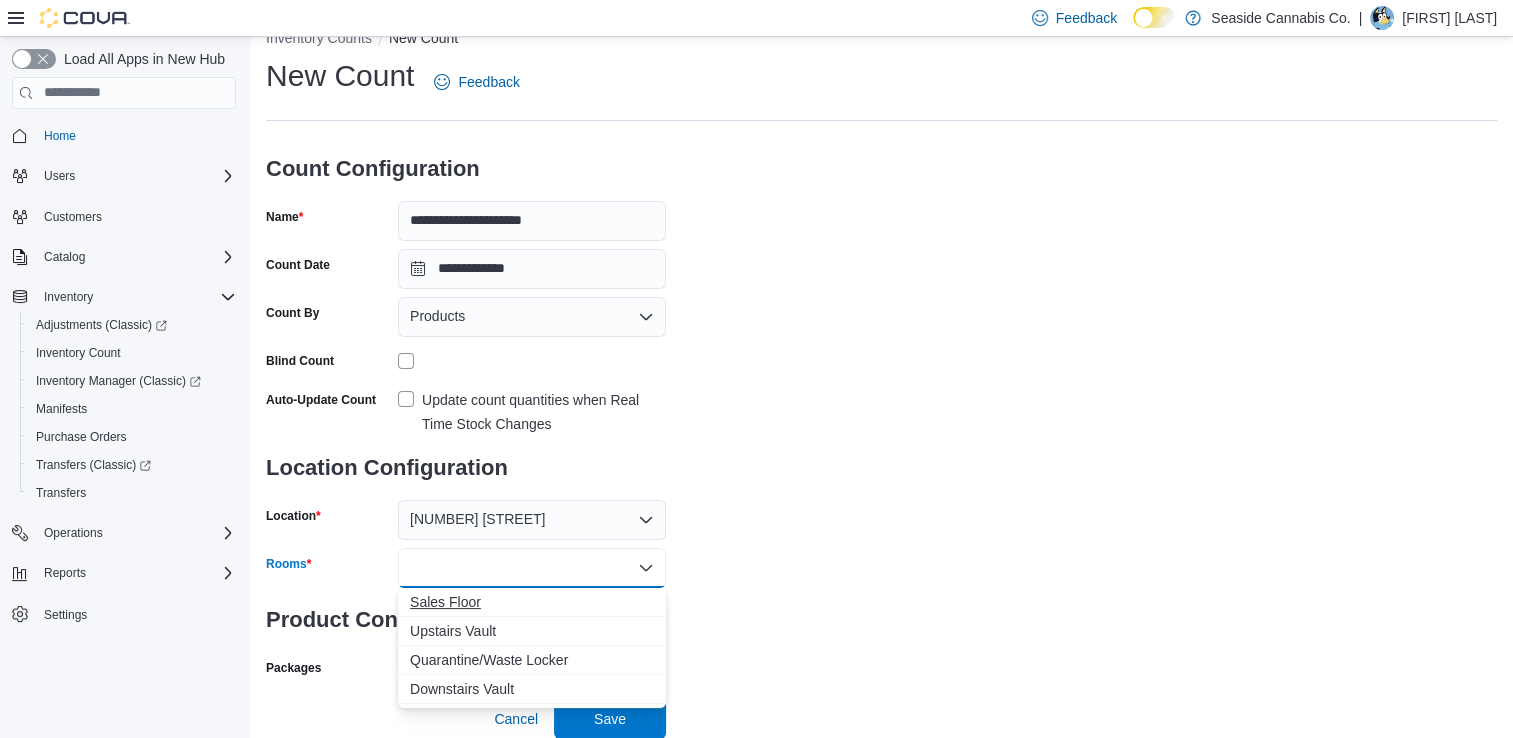 click on "Sales Floor" at bounding box center (532, 602) 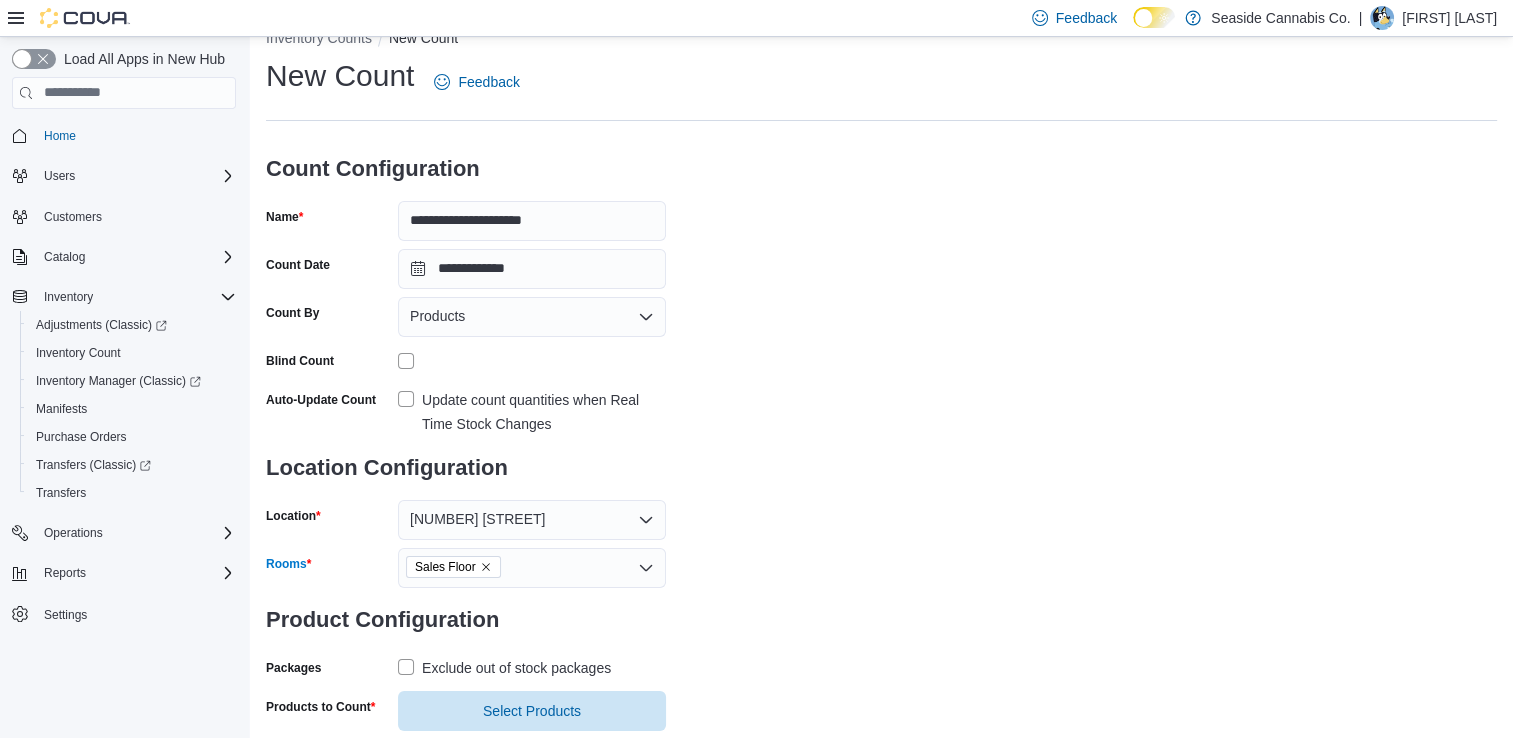 scroll, scrollTop: 81, scrollLeft: 0, axis: vertical 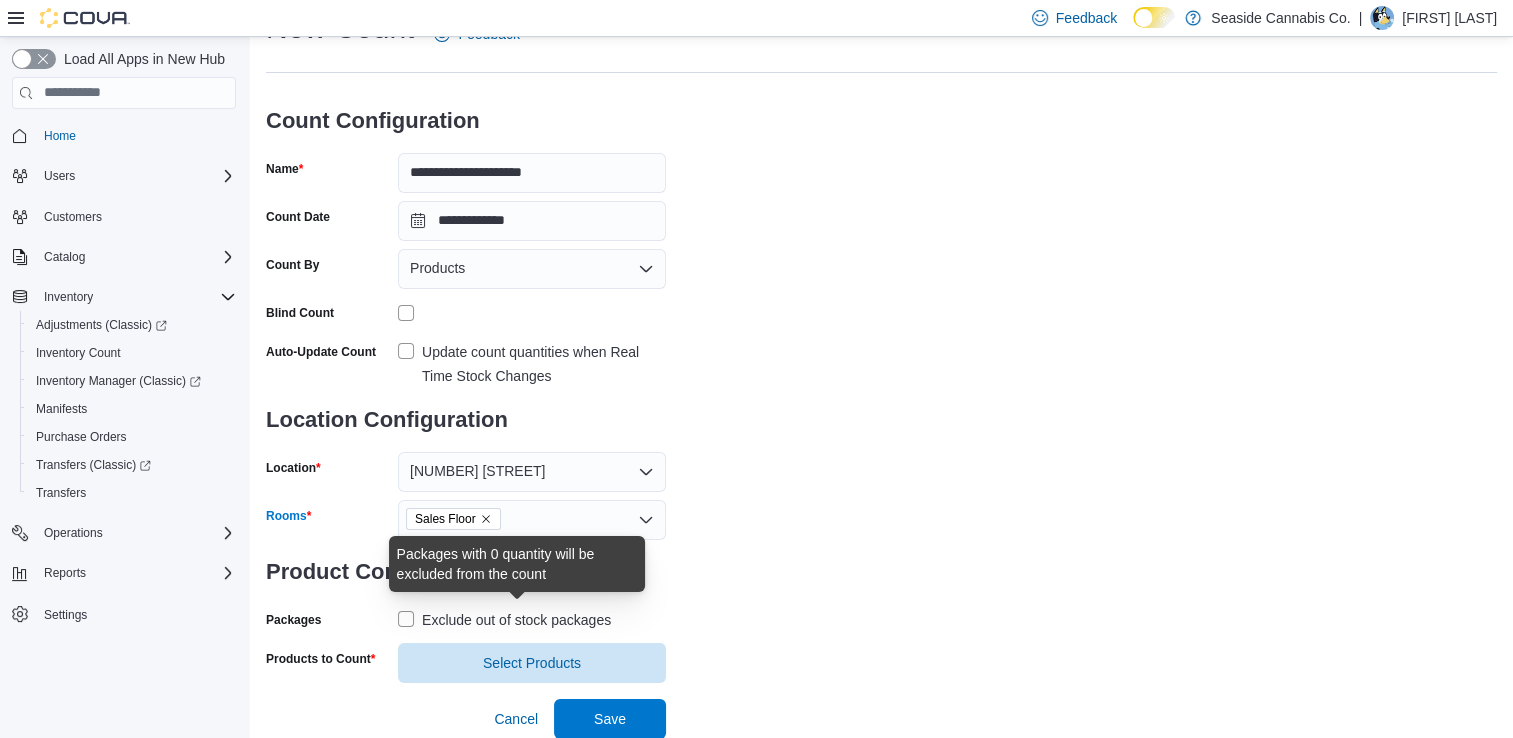 click on "Exclude out of stock packages" at bounding box center (516, 620) 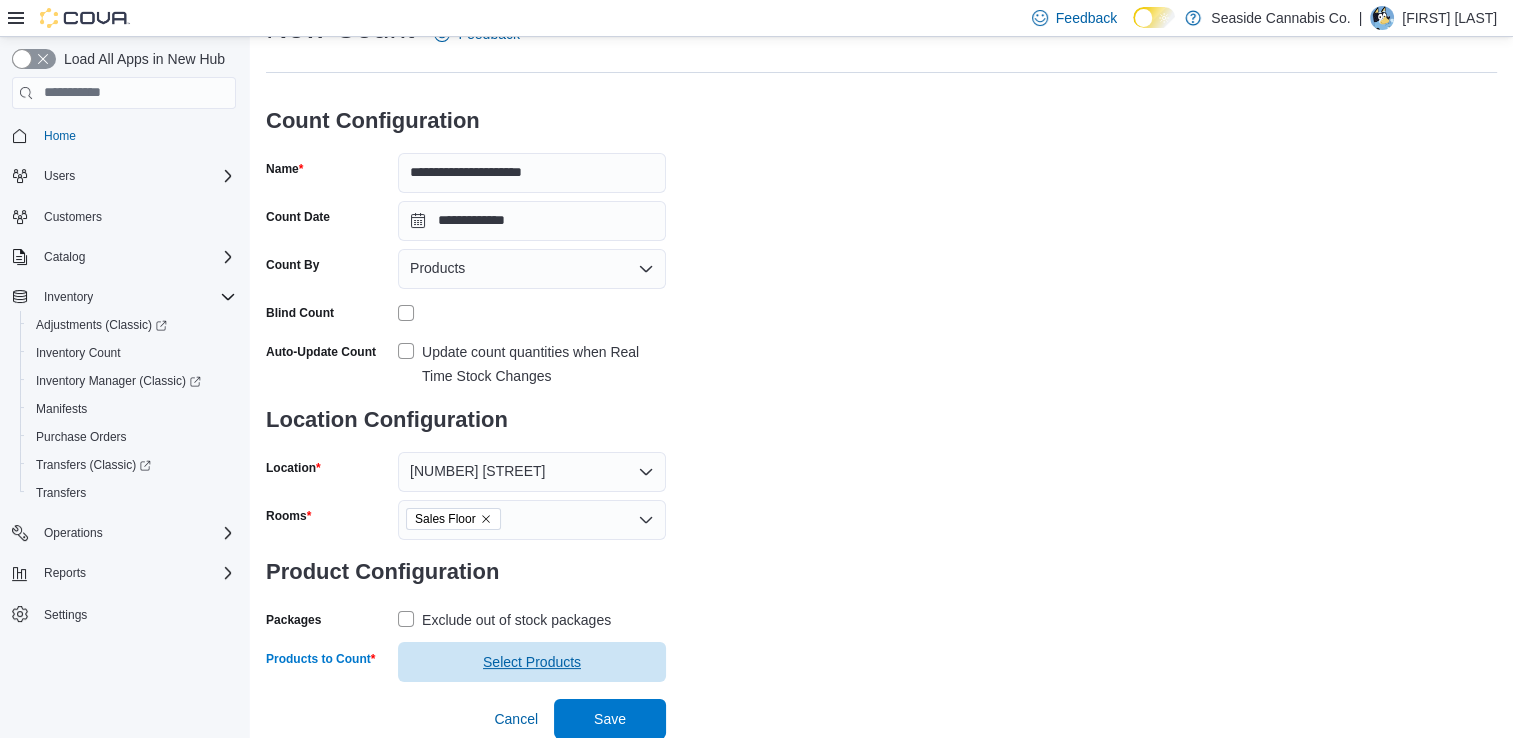 click on "Select Products" at bounding box center [532, 662] 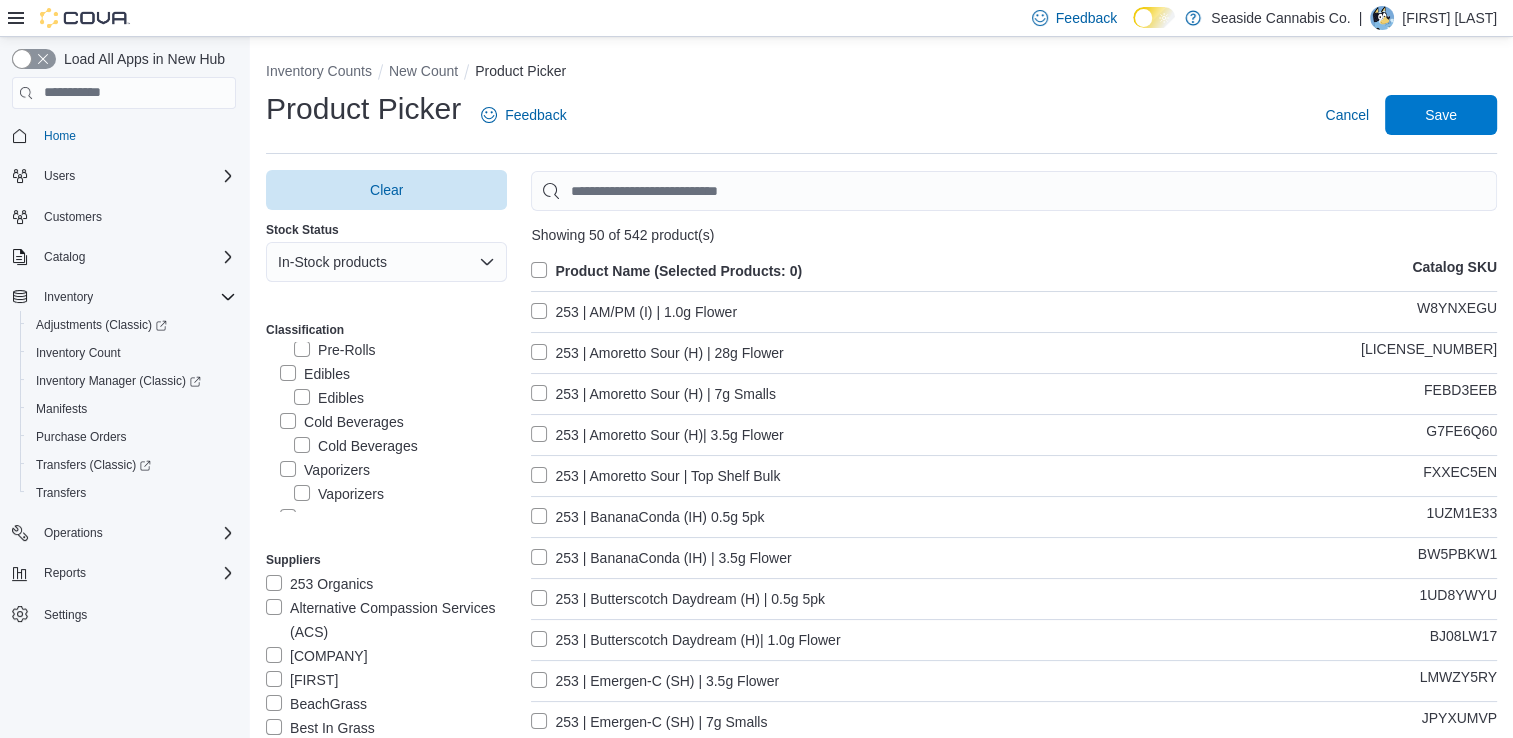 scroll, scrollTop: 156, scrollLeft: 0, axis: vertical 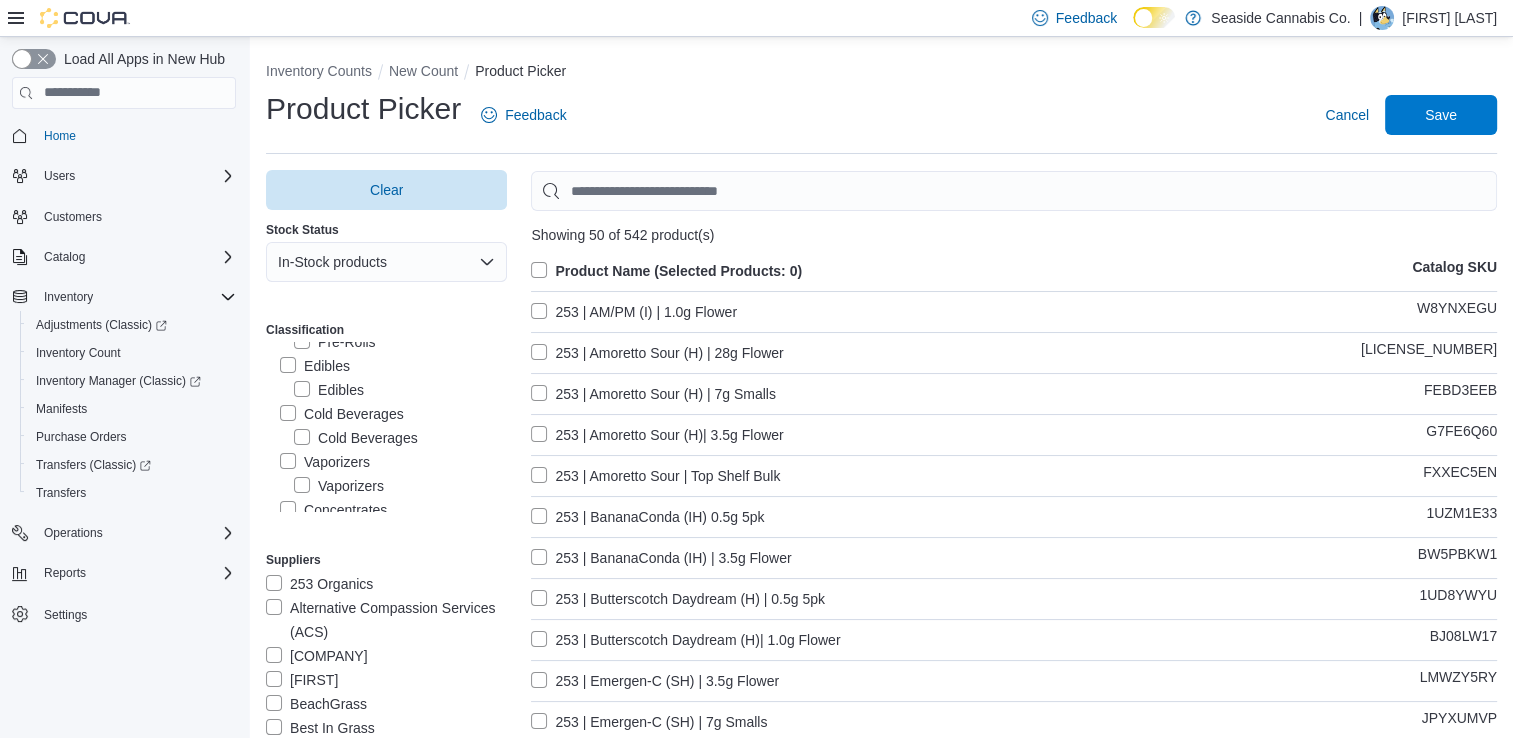 click on "Edibles" at bounding box center [315, 366] 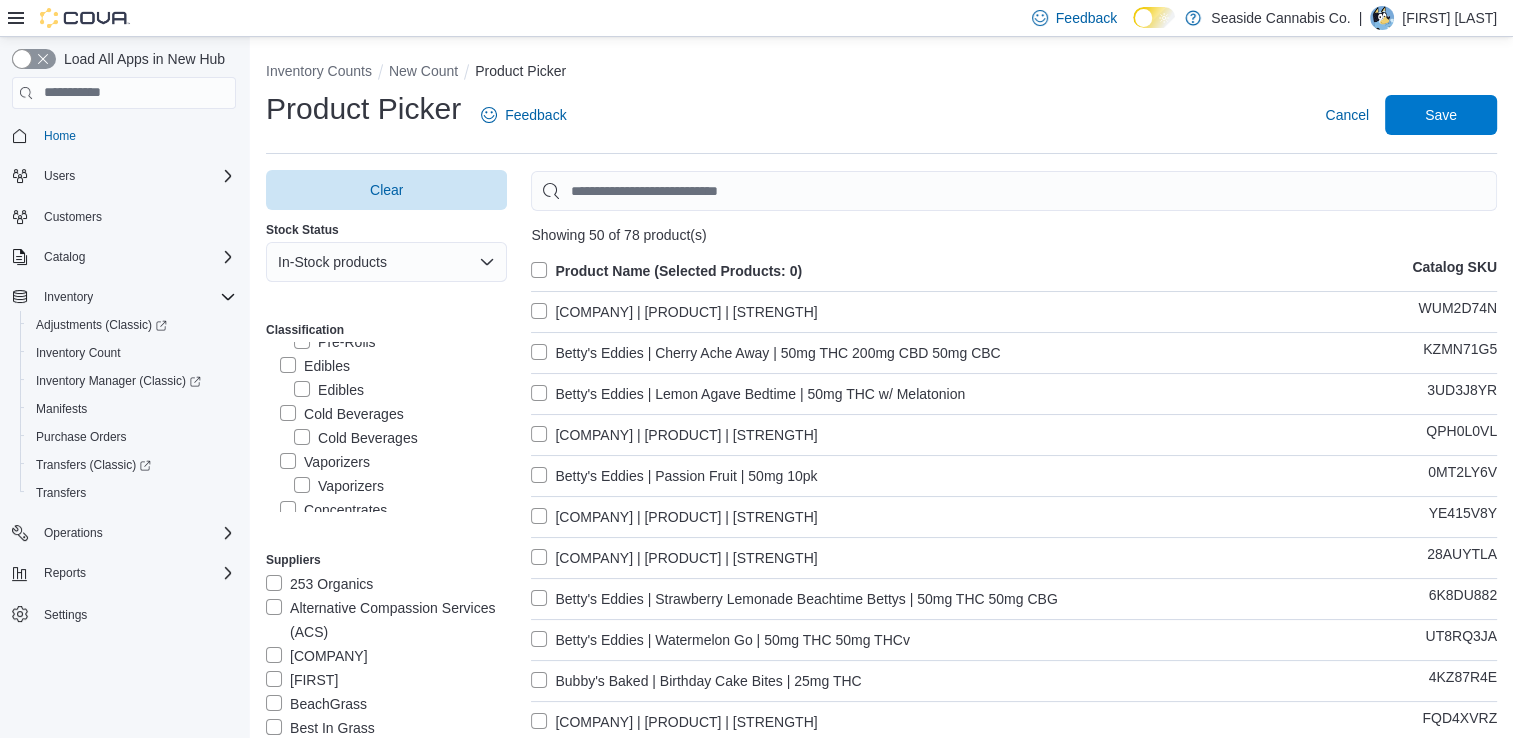 click on "Product Name (Selected Products: 0)" at bounding box center (666, 271) 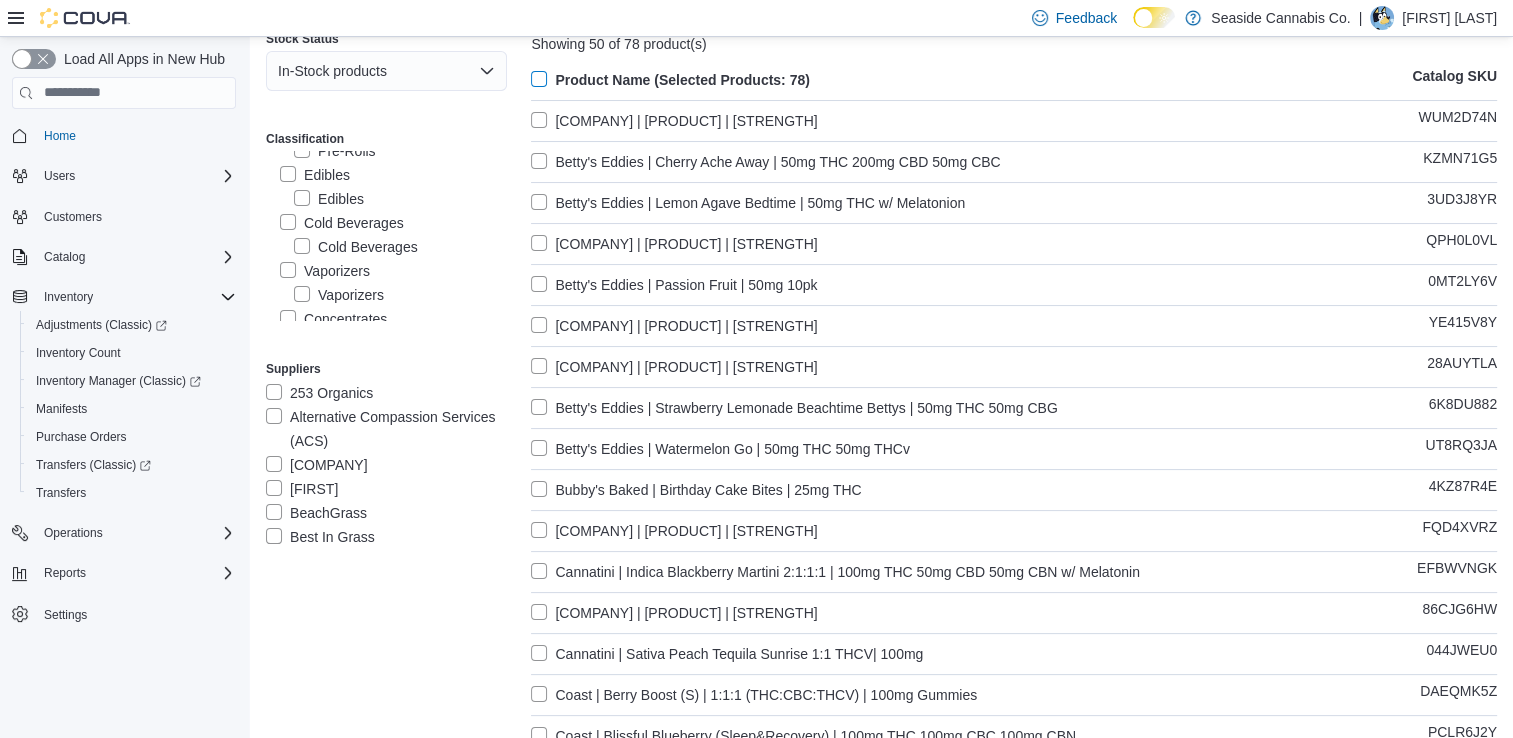 scroll, scrollTop: 0, scrollLeft: 0, axis: both 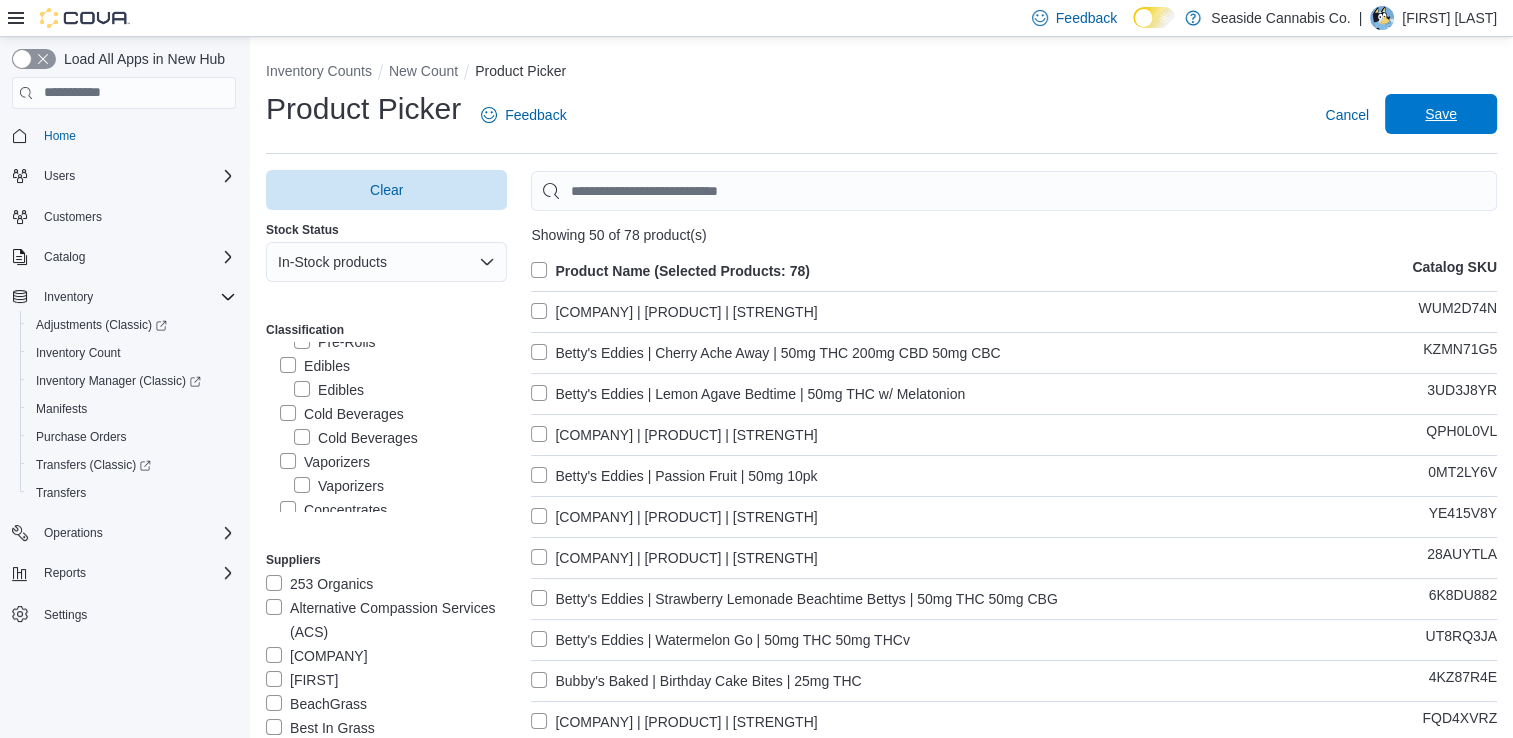 click on "Save" at bounding box center [1441, 114] 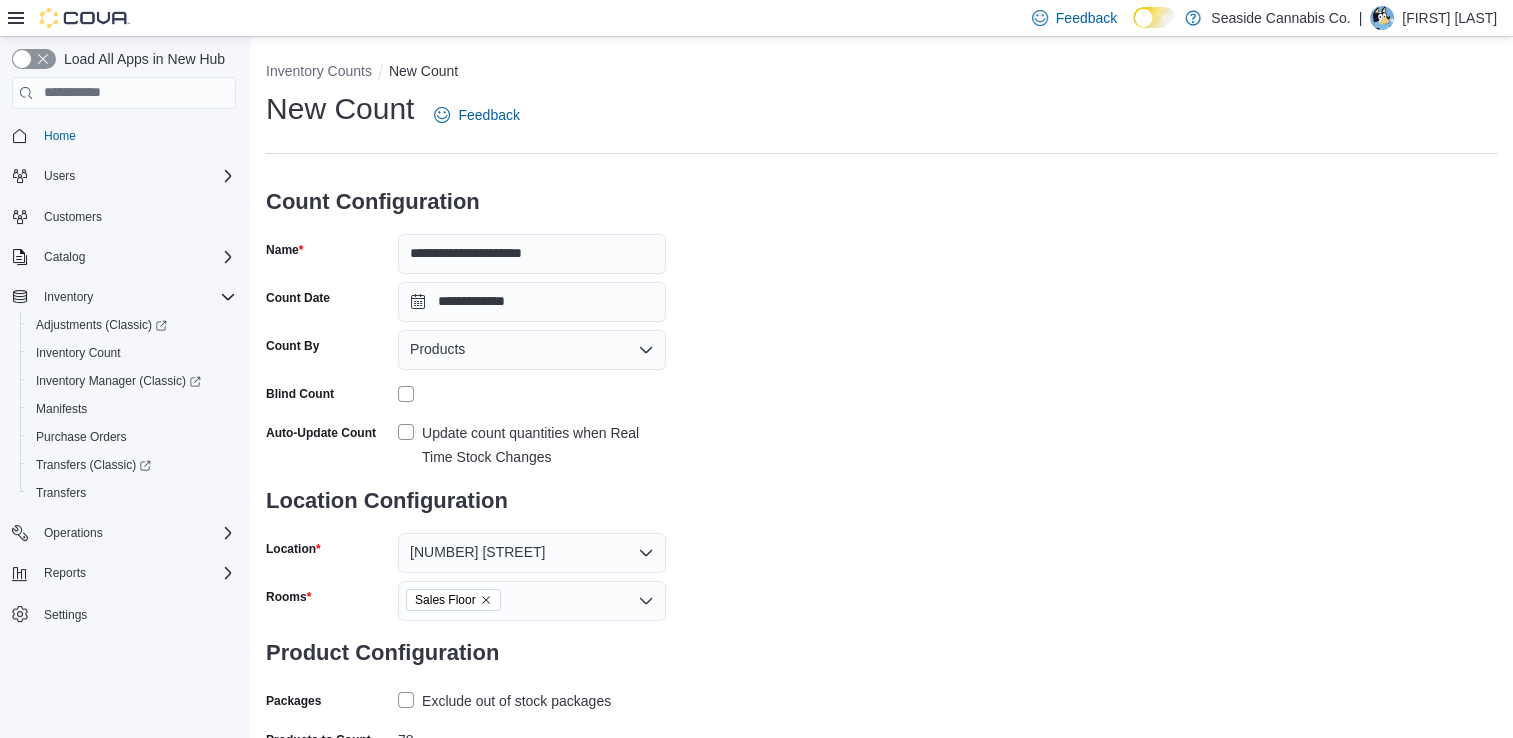 scroll, scrollTop: 120, scrollLeft: 0, axis: vertical 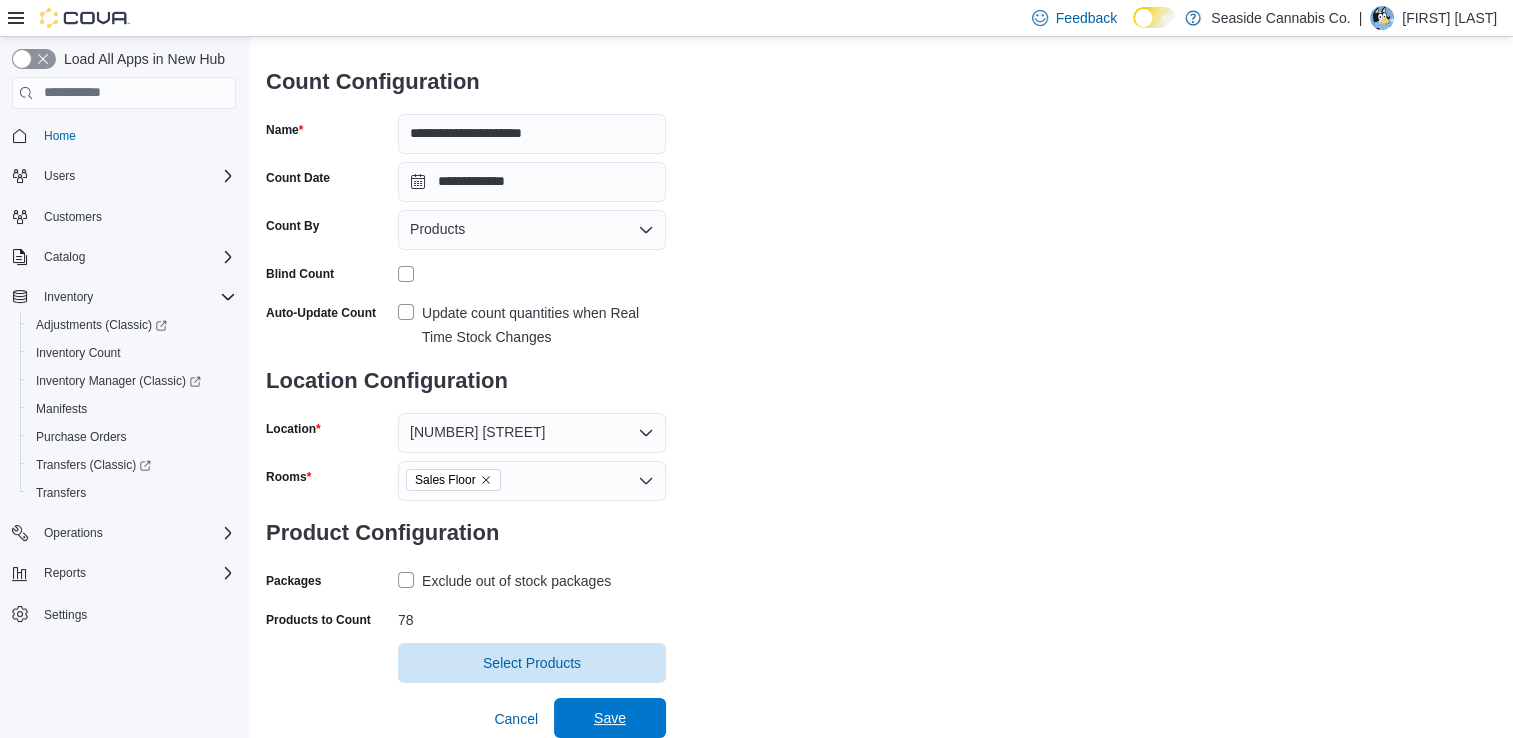 click on "Save" at bounding box center [610, 718] 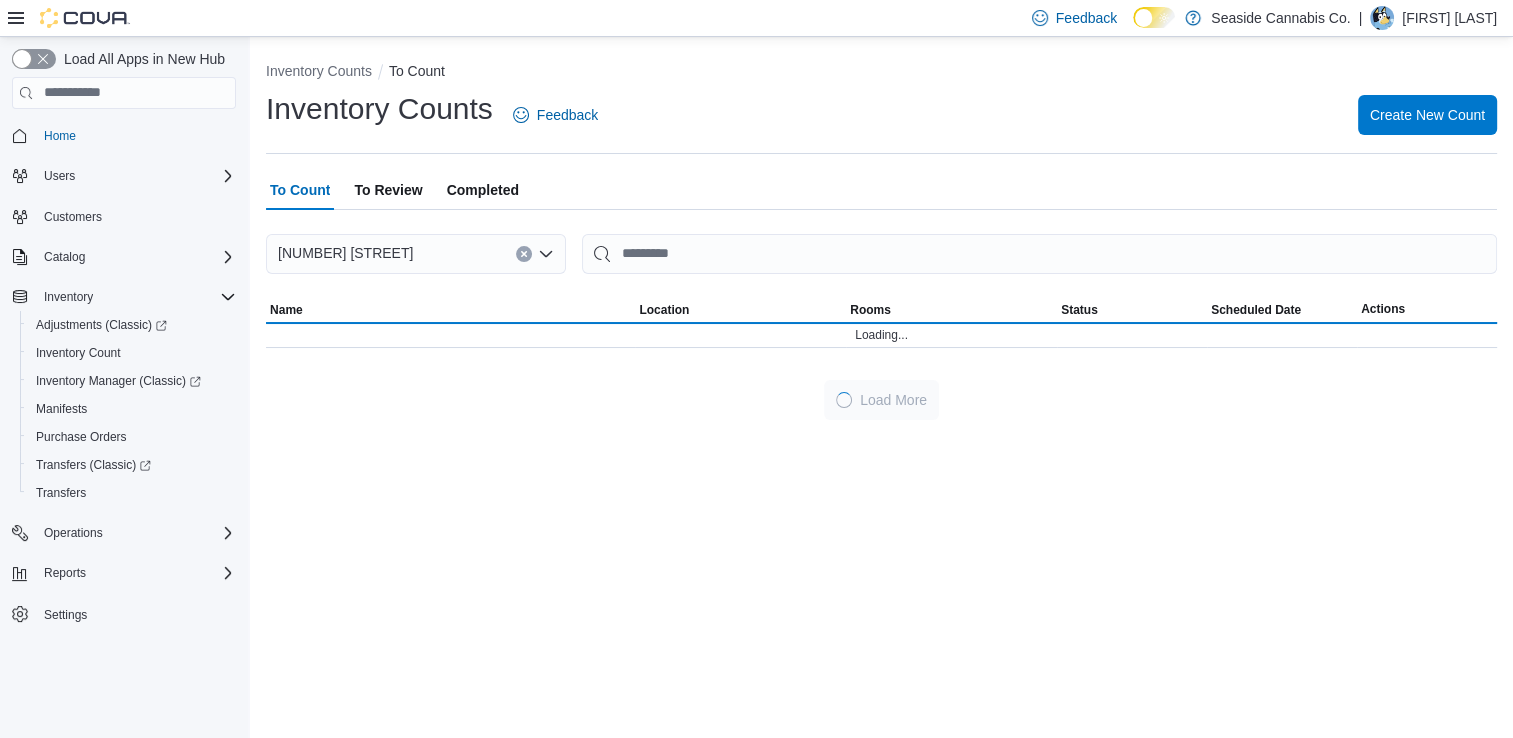 scroll, scrollTop: 0, scrollLeft: 0, axis: both 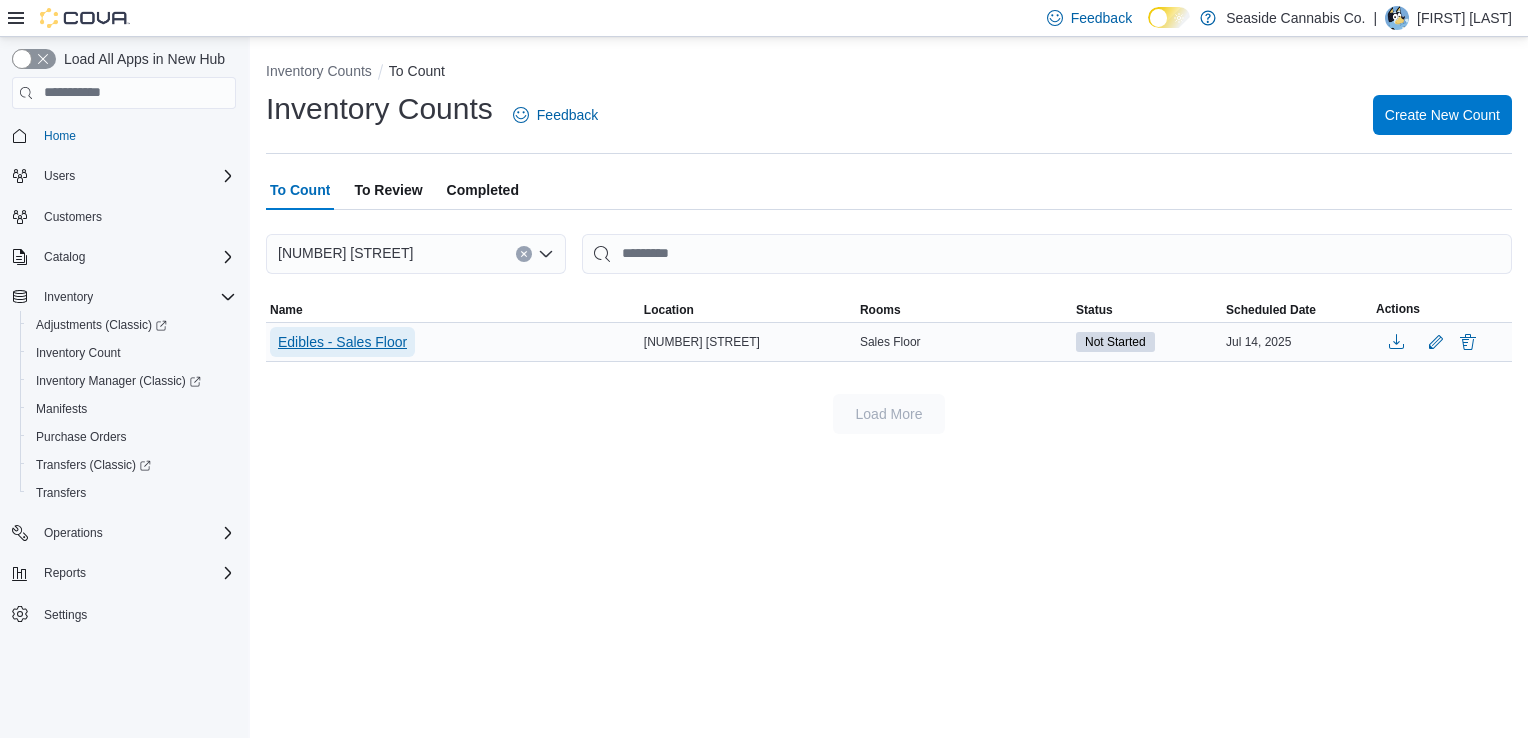 click on "Edibles - Sales Floor" at bounding box center [342, 342] 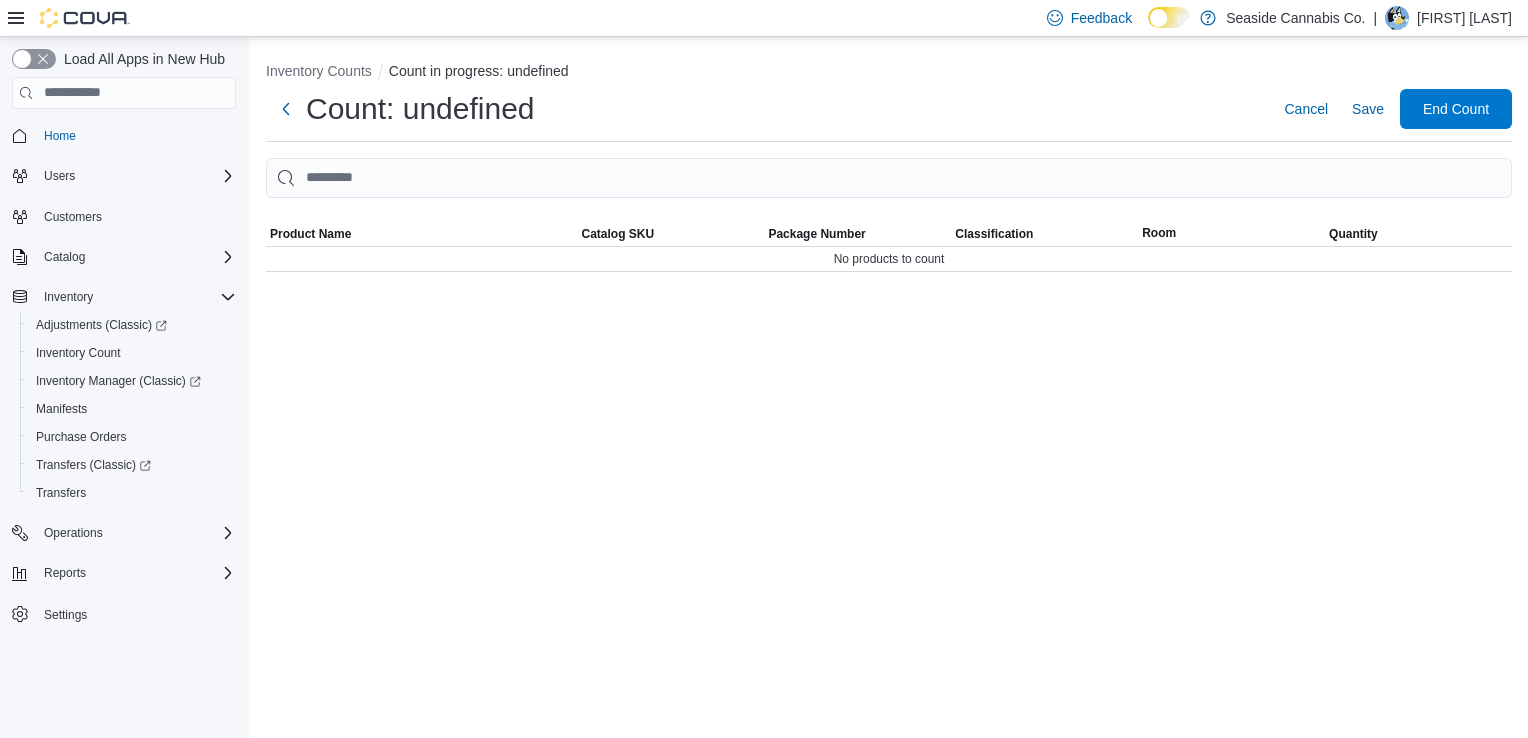 click on "Inventory Counts Count in progress: undefined Count: undefined  Cancel Save End Count Sorting Product Name Catalog SKU Package Number Classification Room Quantity No products to count" at bounding box center (889, 387) 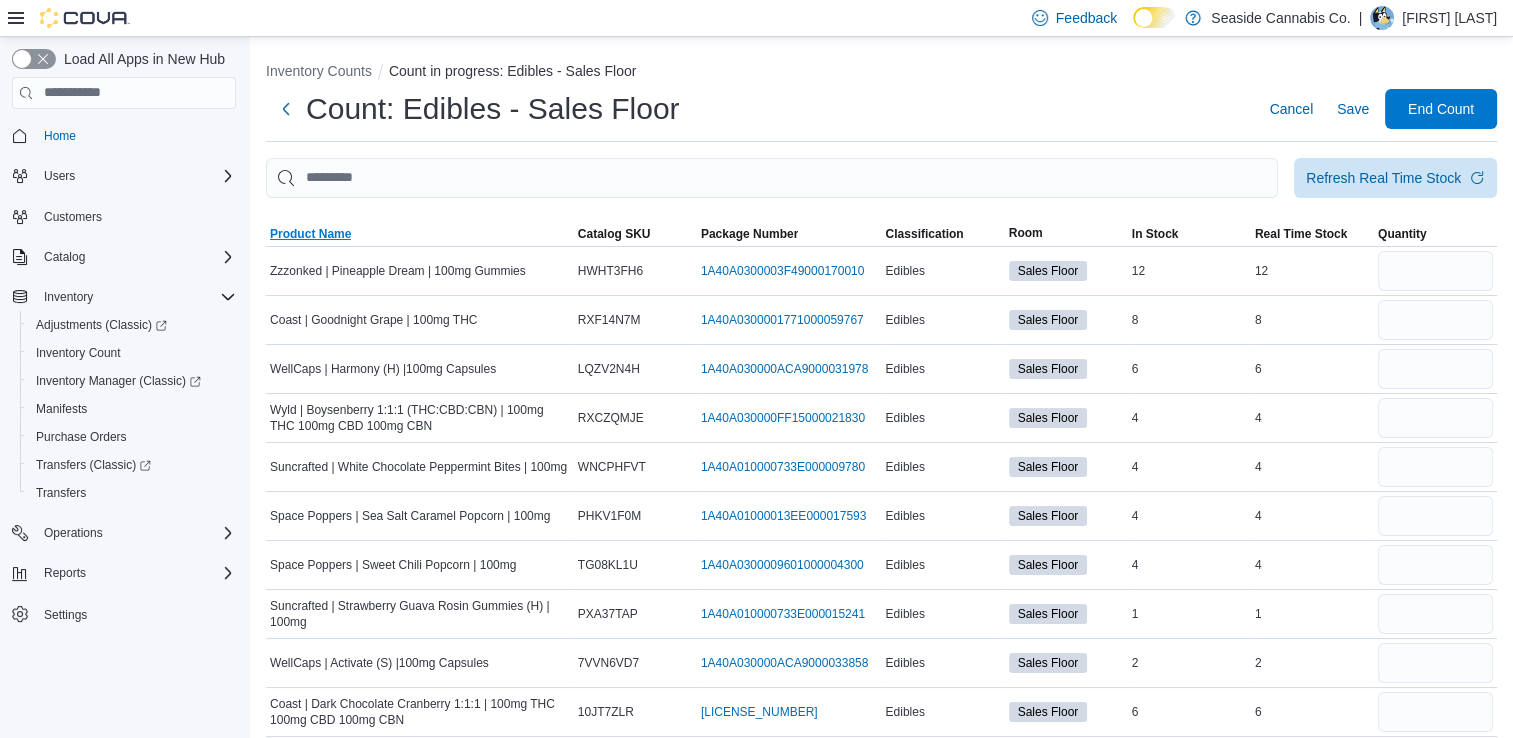 click on "Product Name" at bounding box center [310, 234] 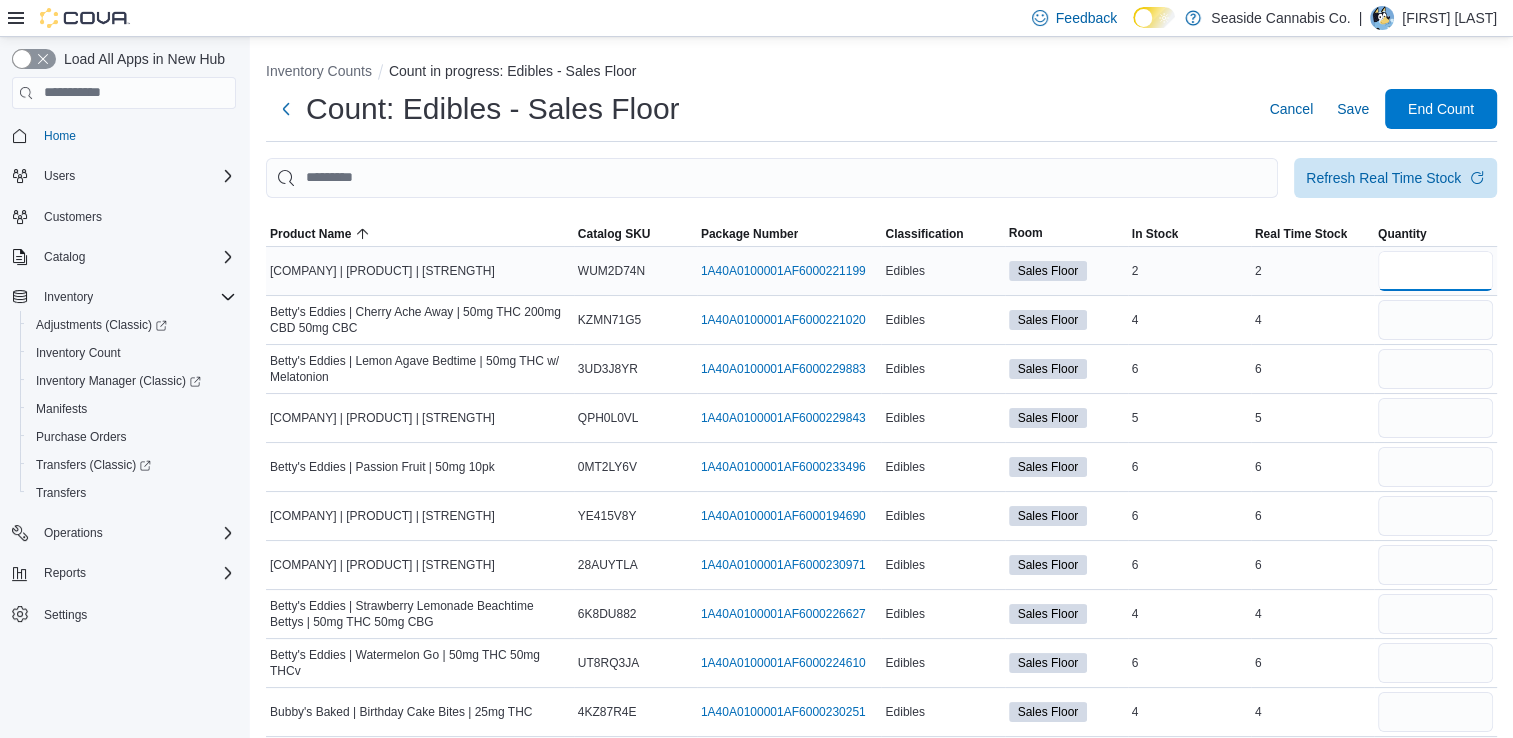 click at bounding box center (1435, 271) 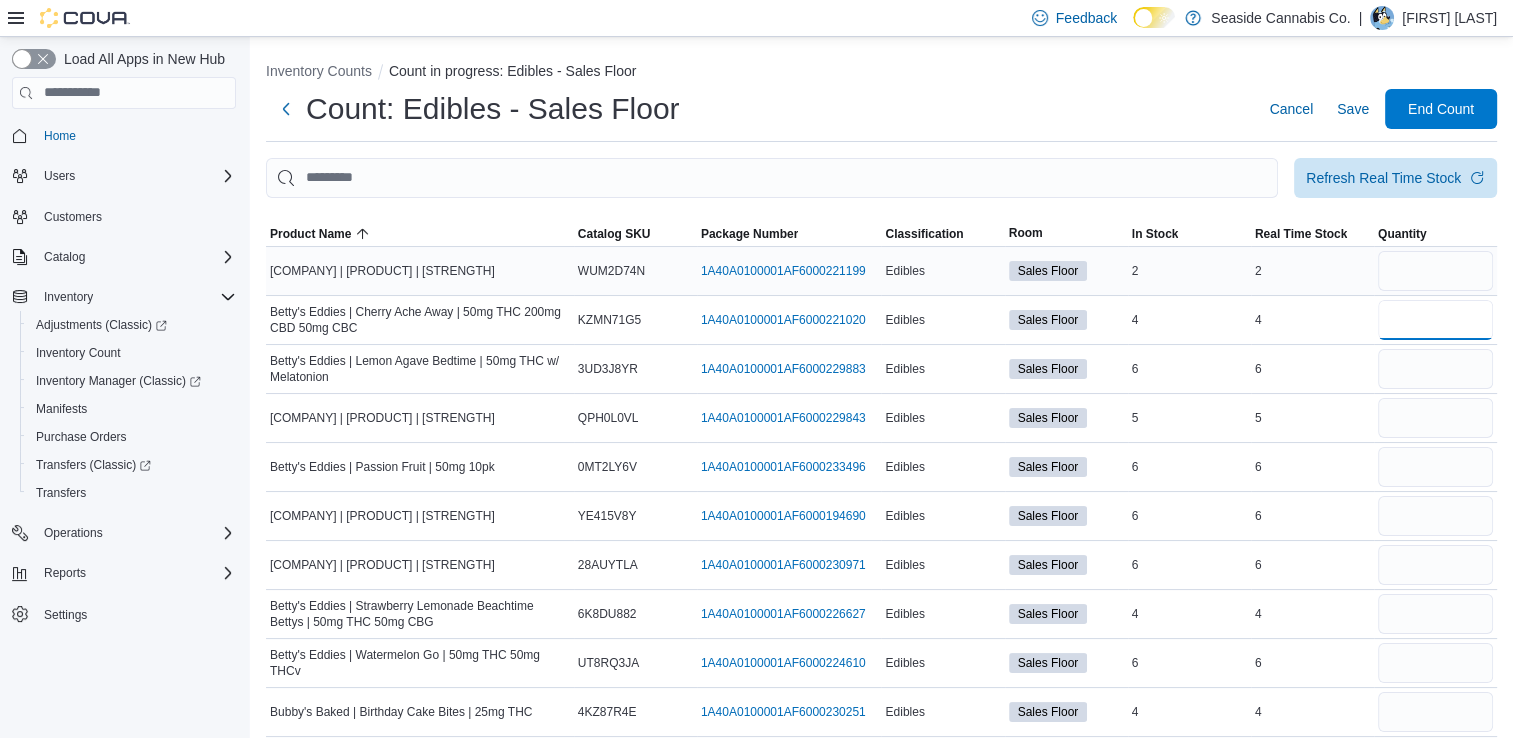 type 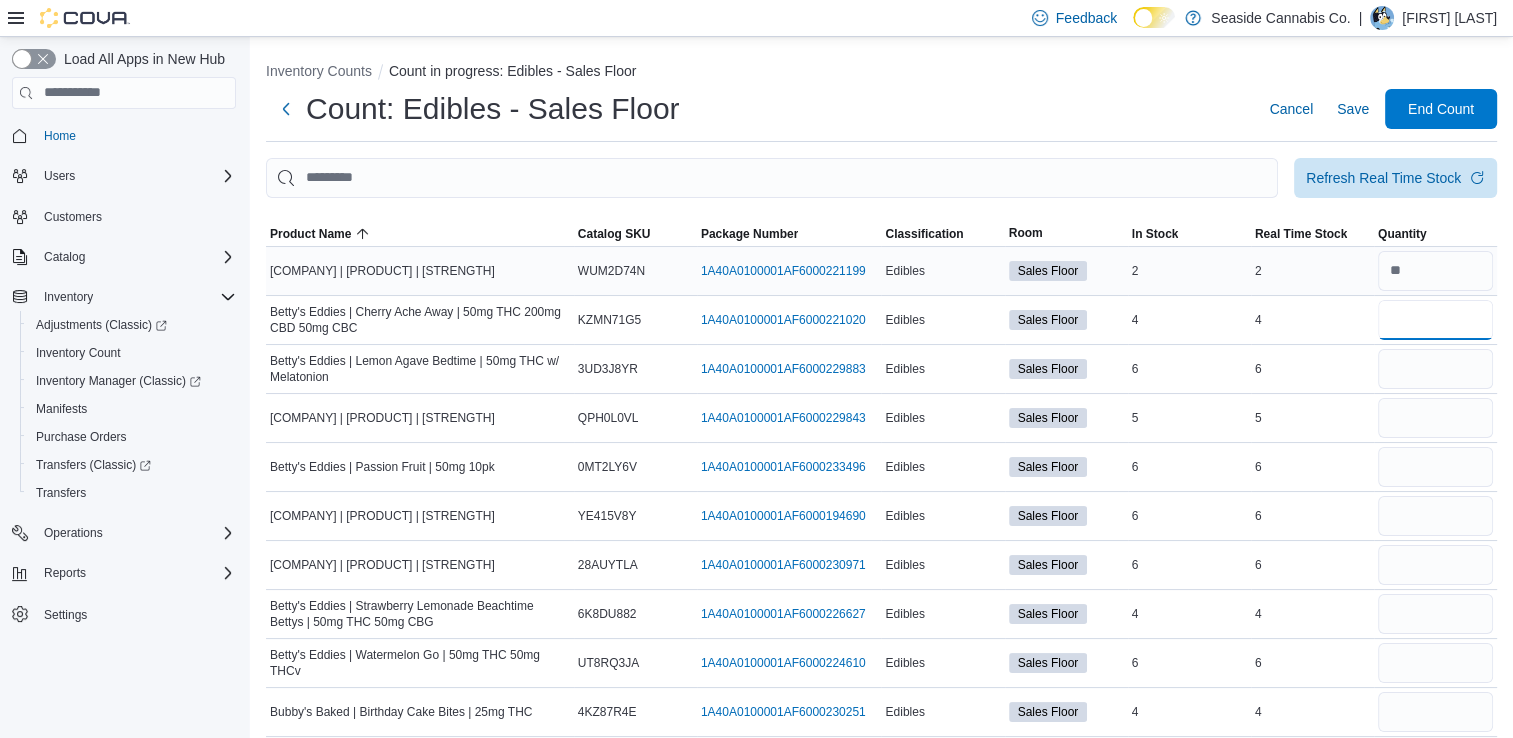 type on "*" 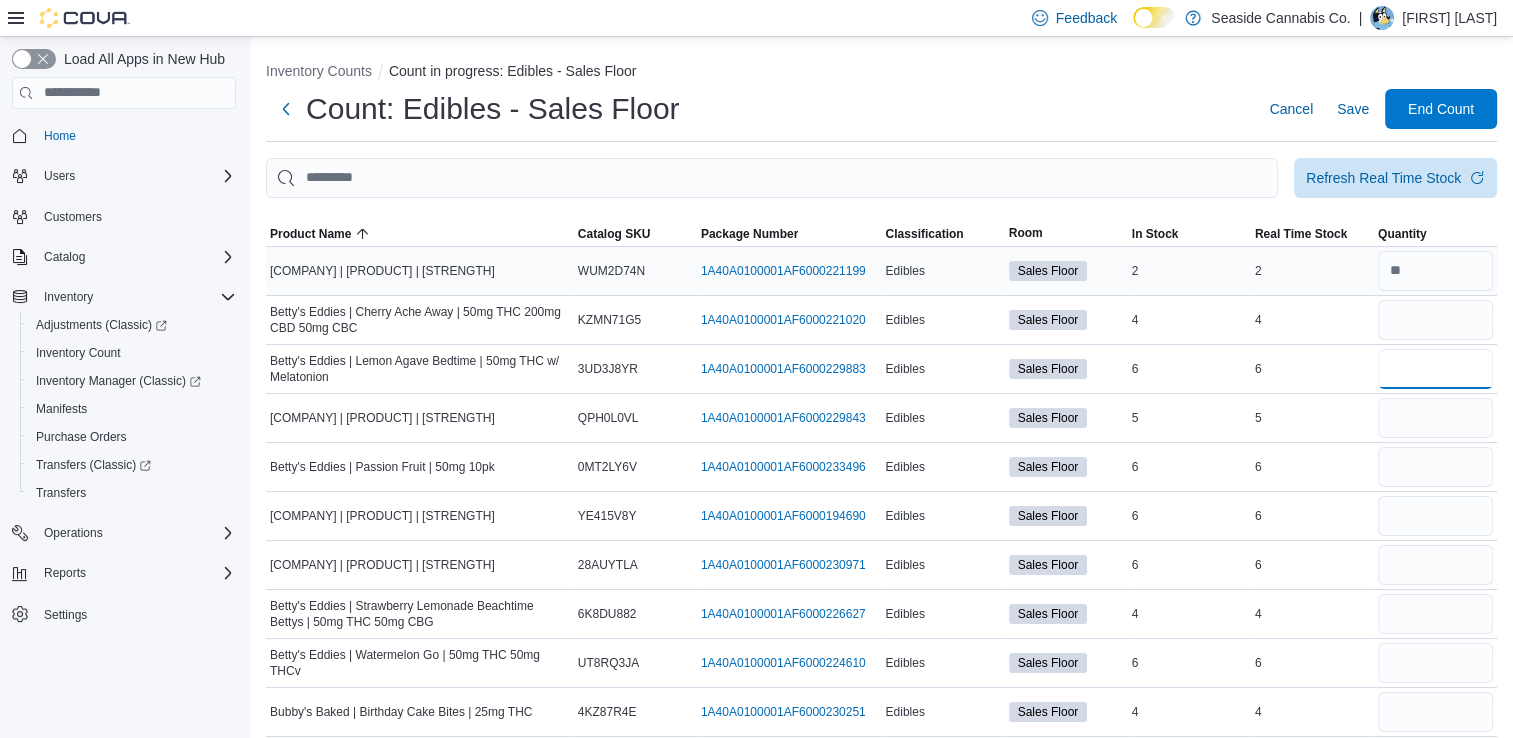 type 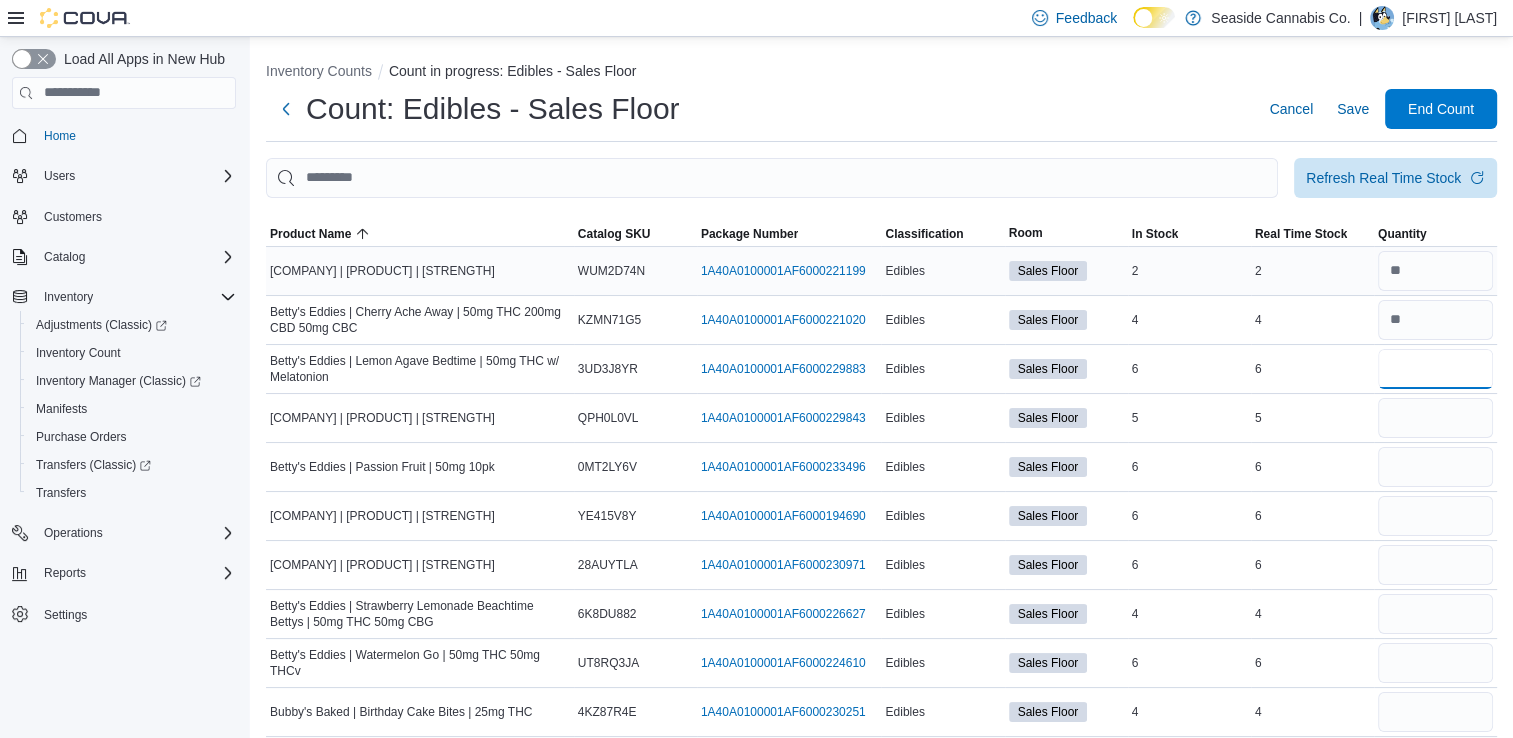 type on "*" 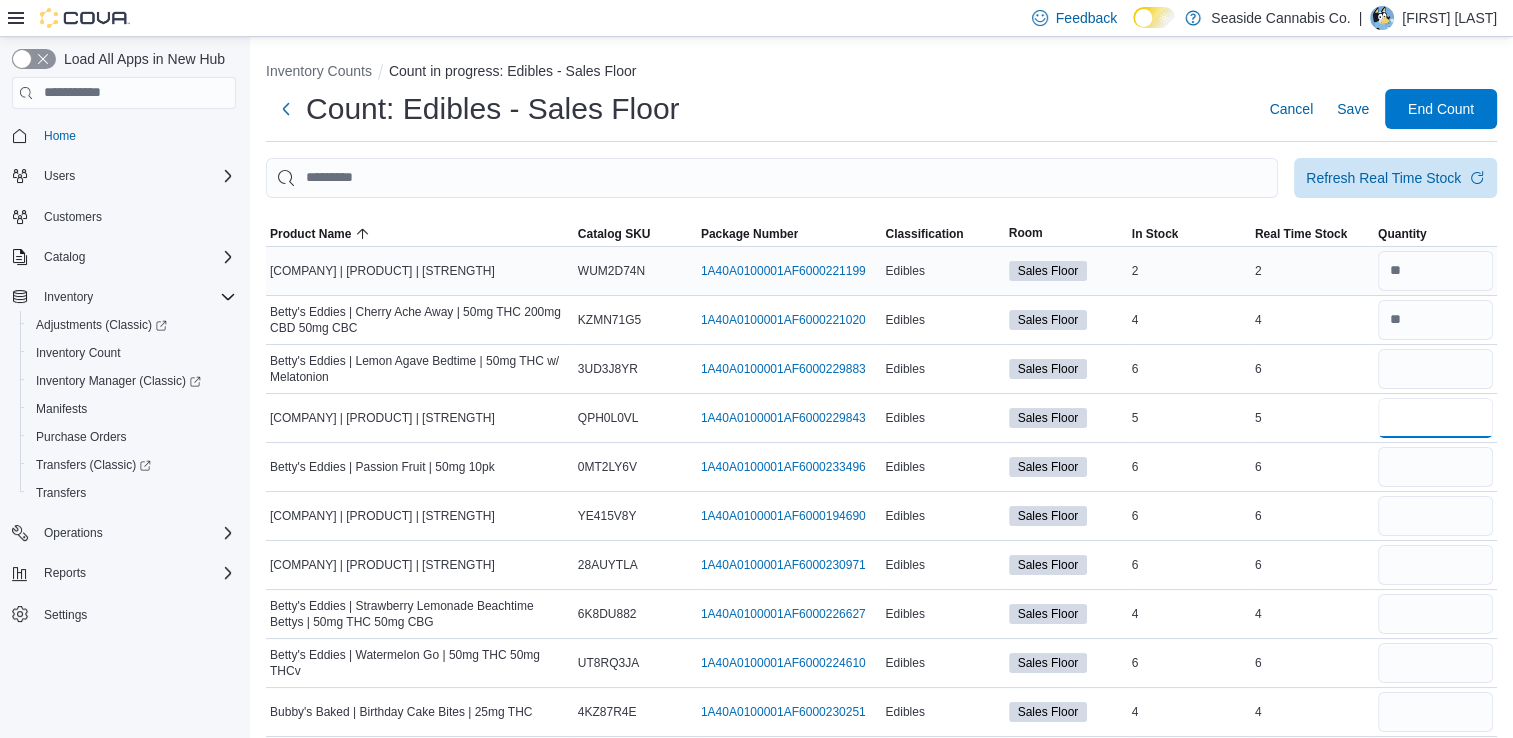 type 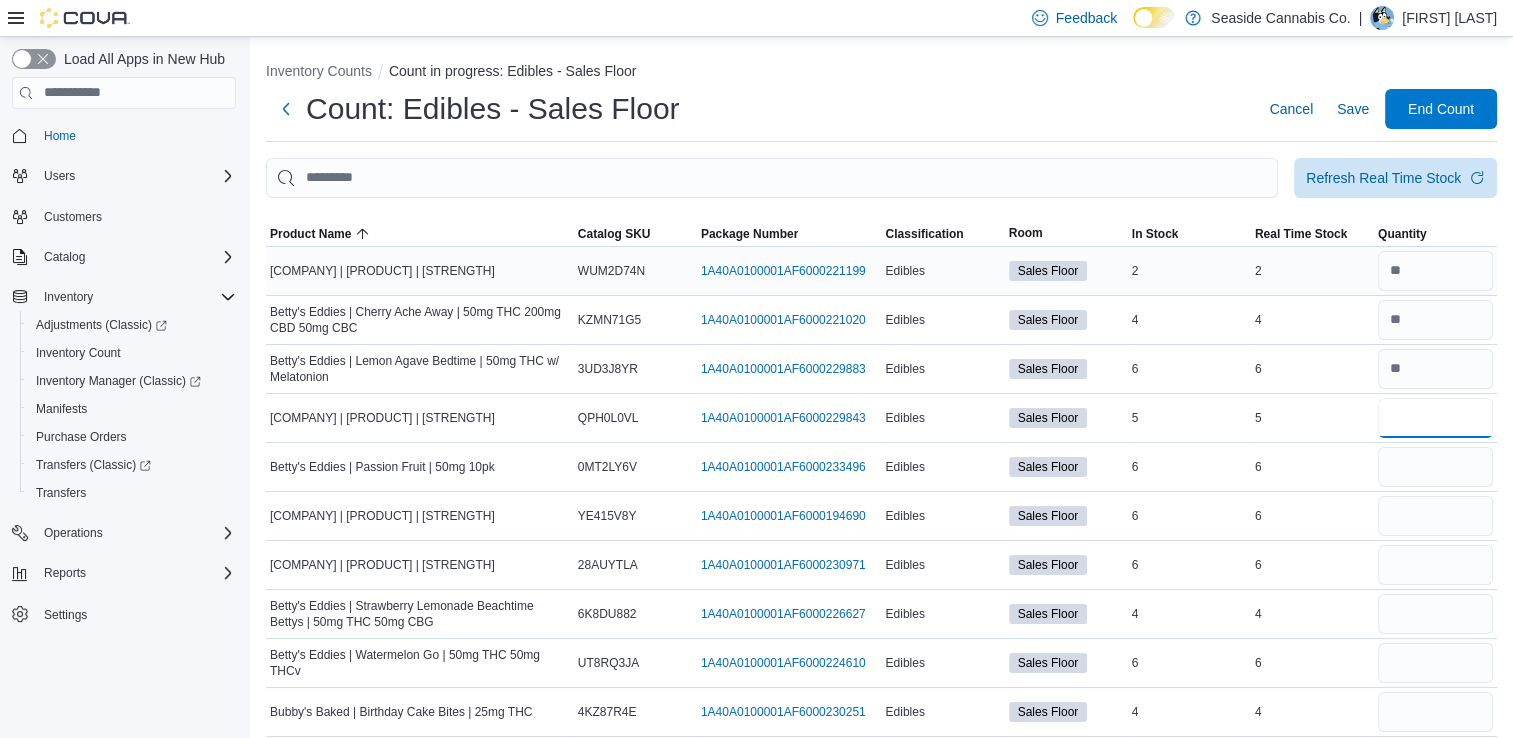 type on "*" 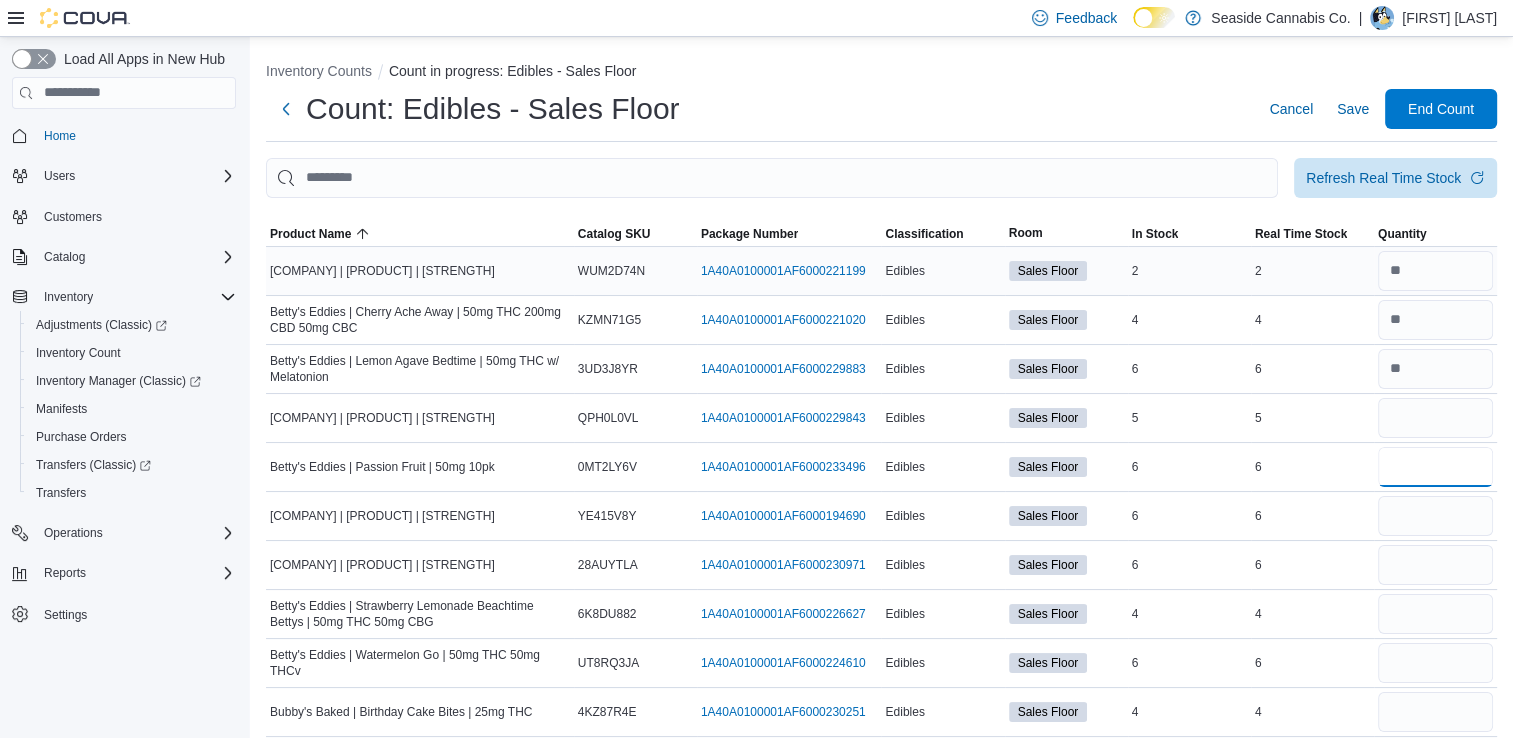 type 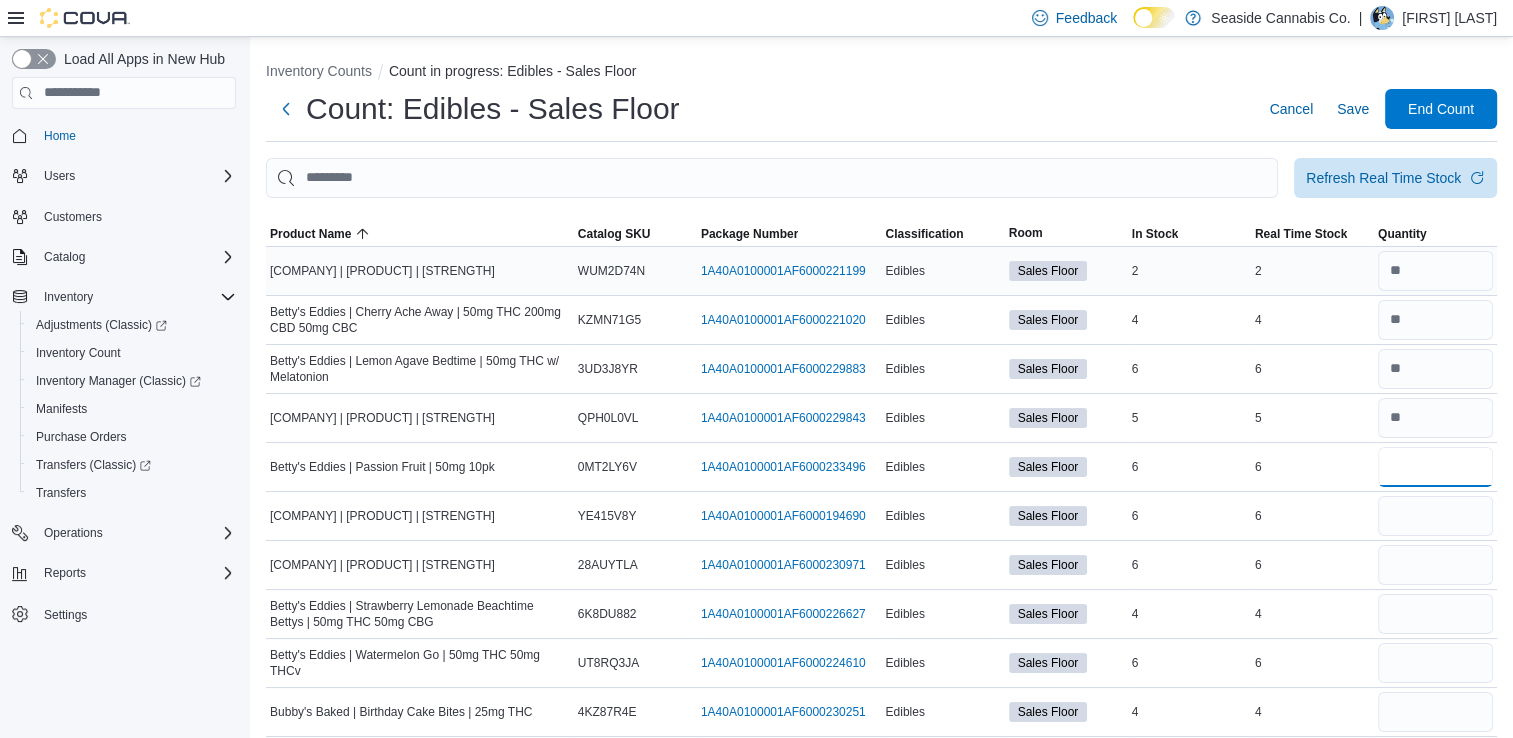type on "*" 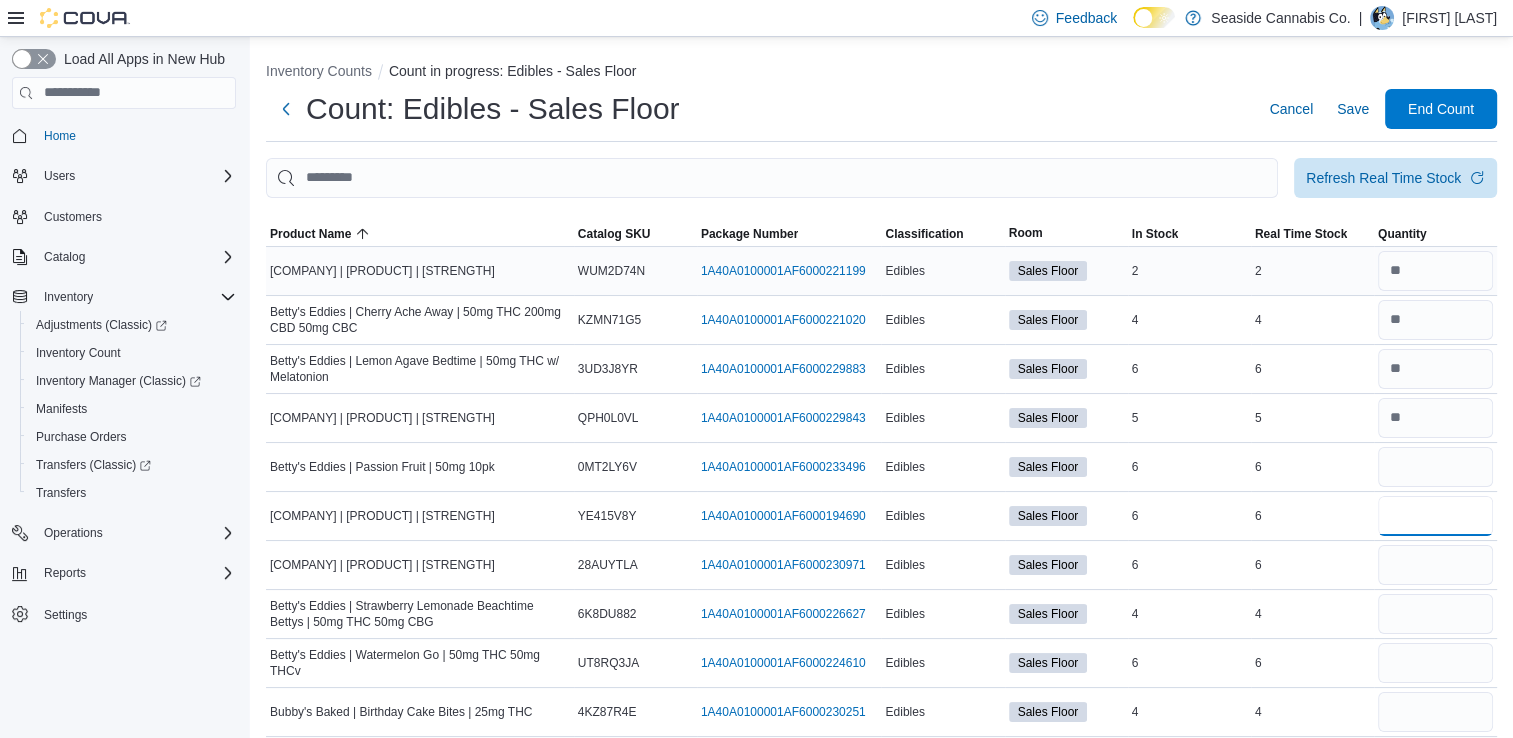 type 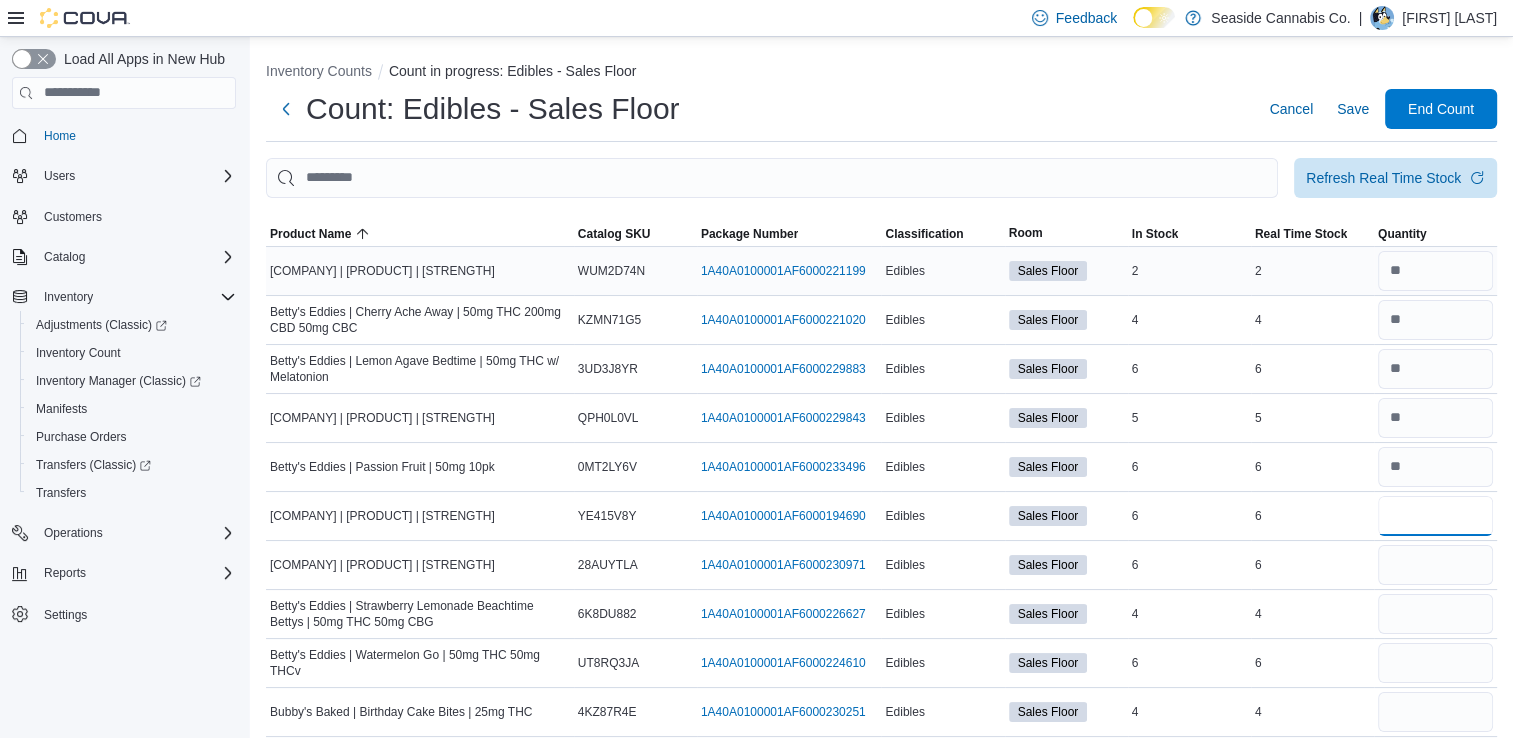 type on "*" 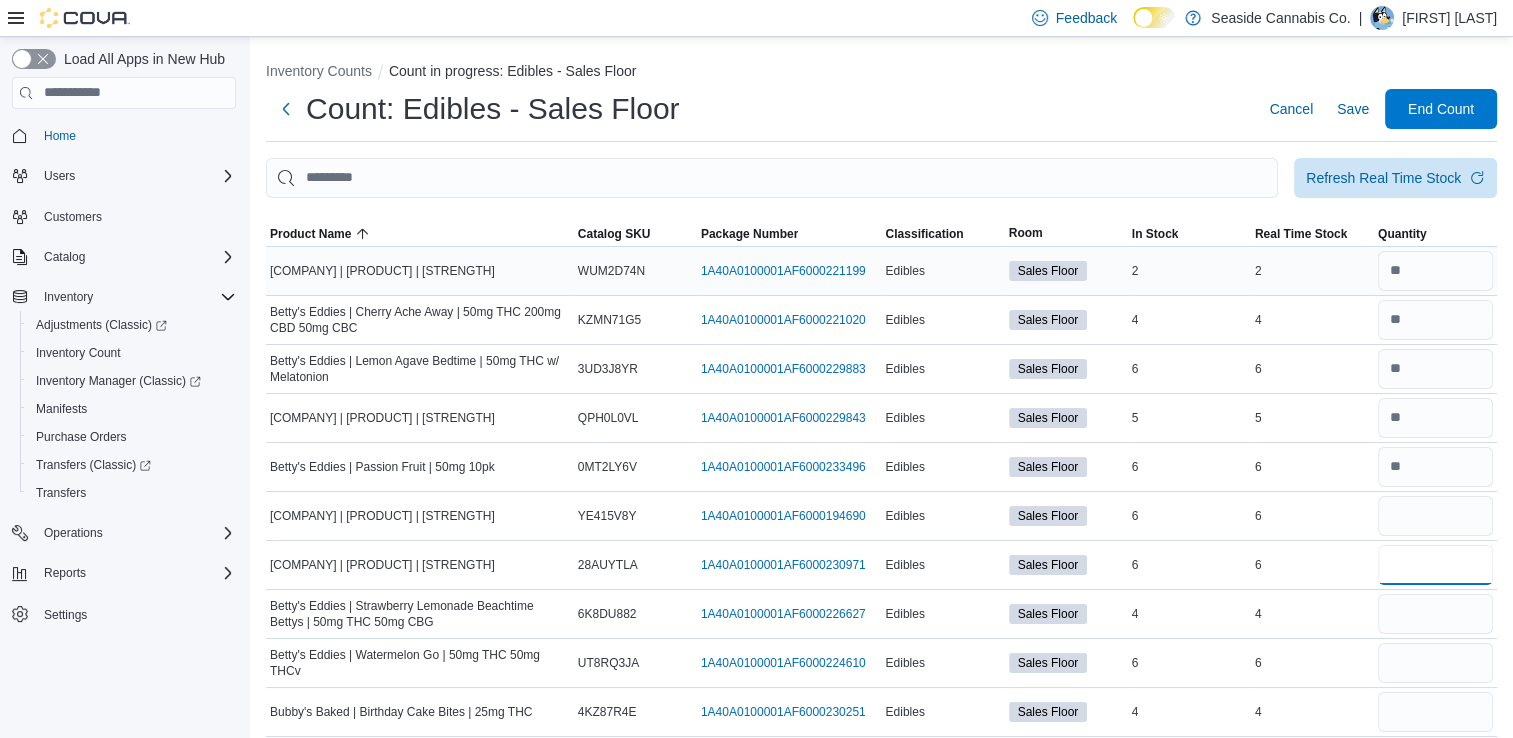 type 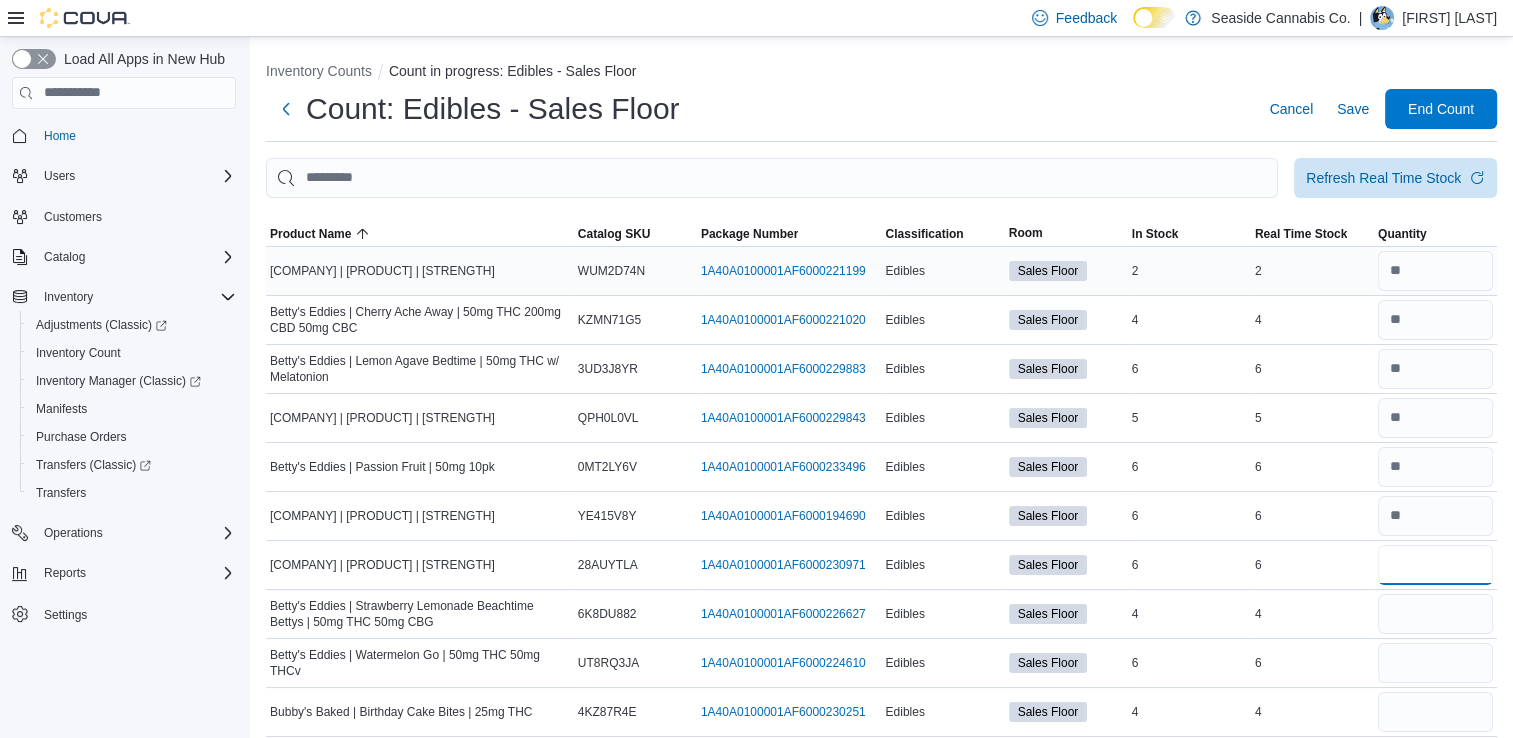 type on "*" 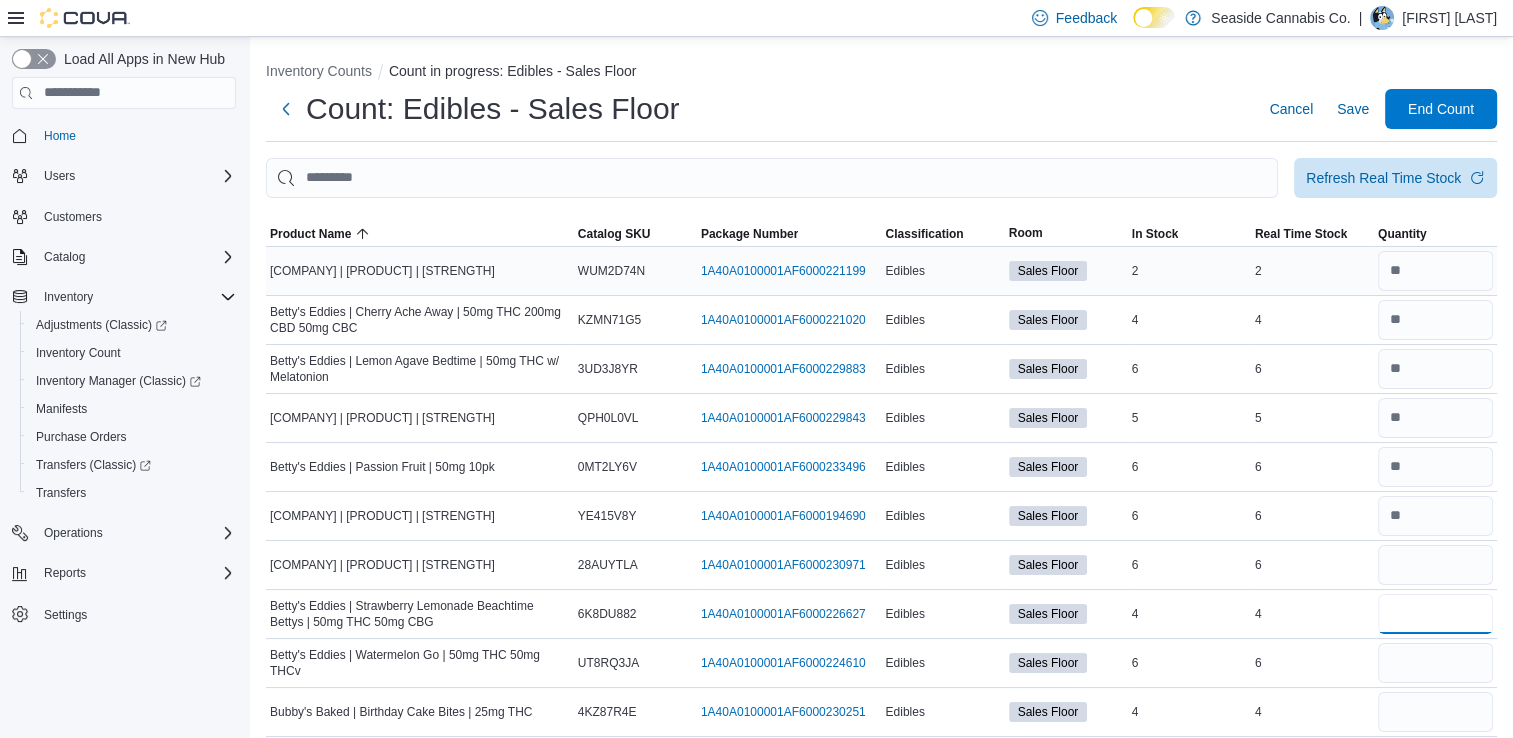 type 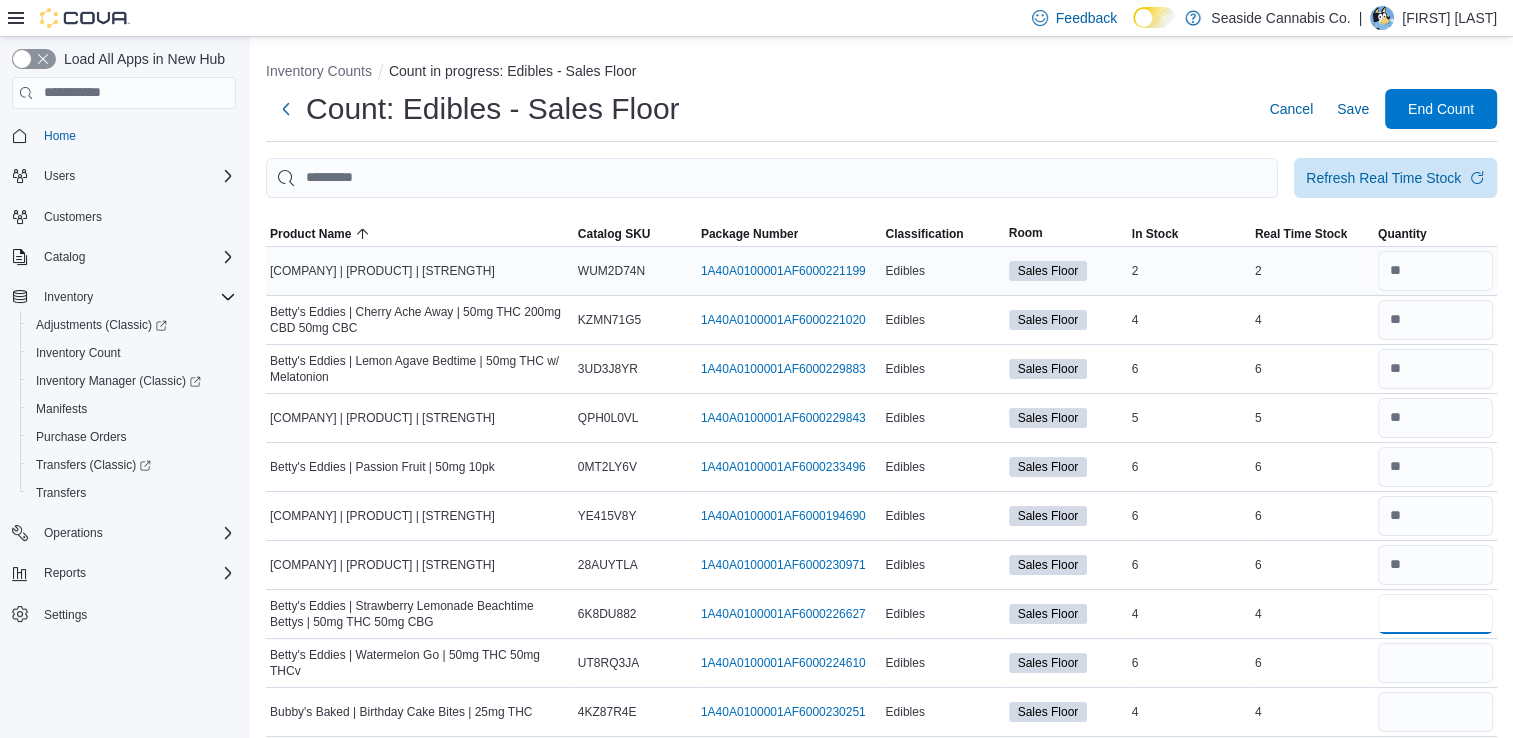 type on "*" 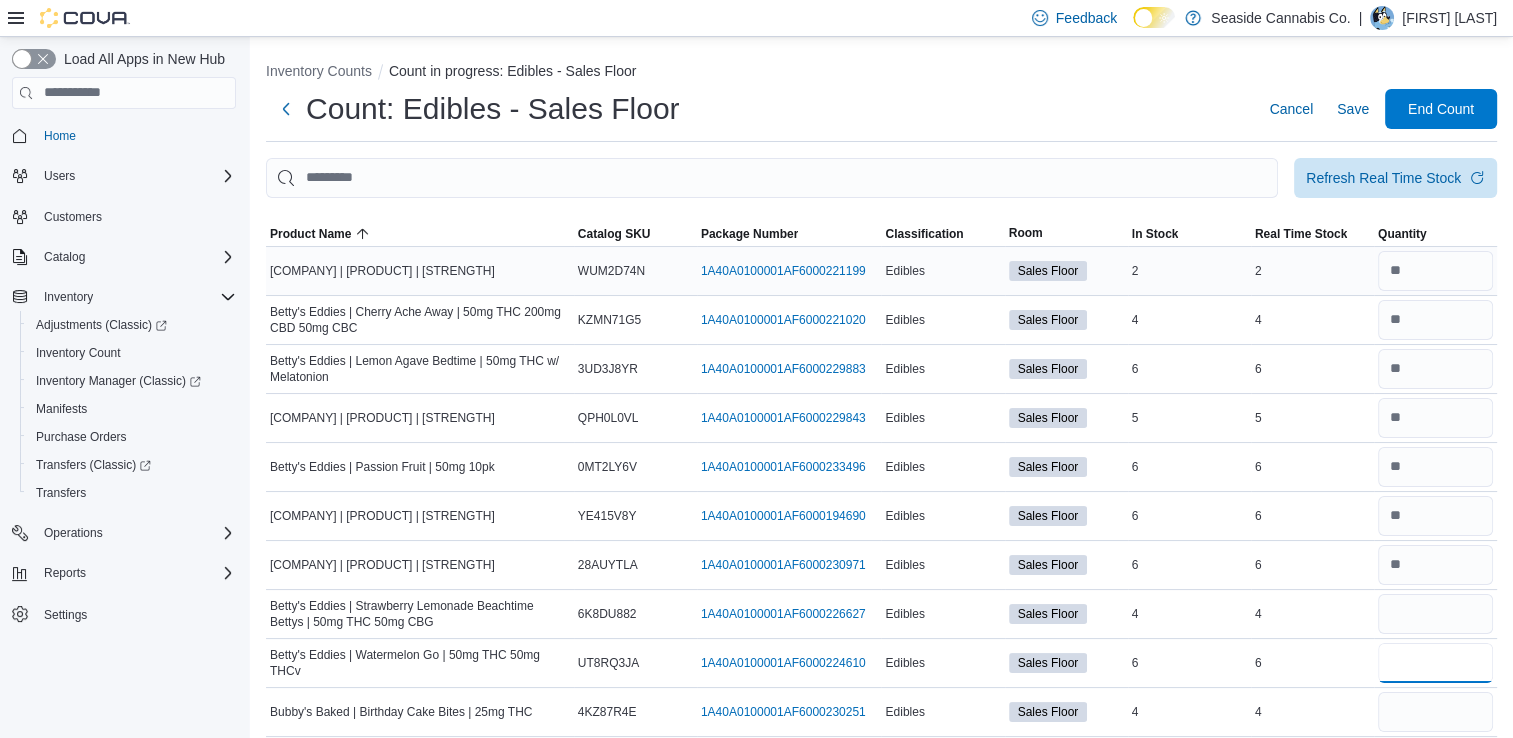 type 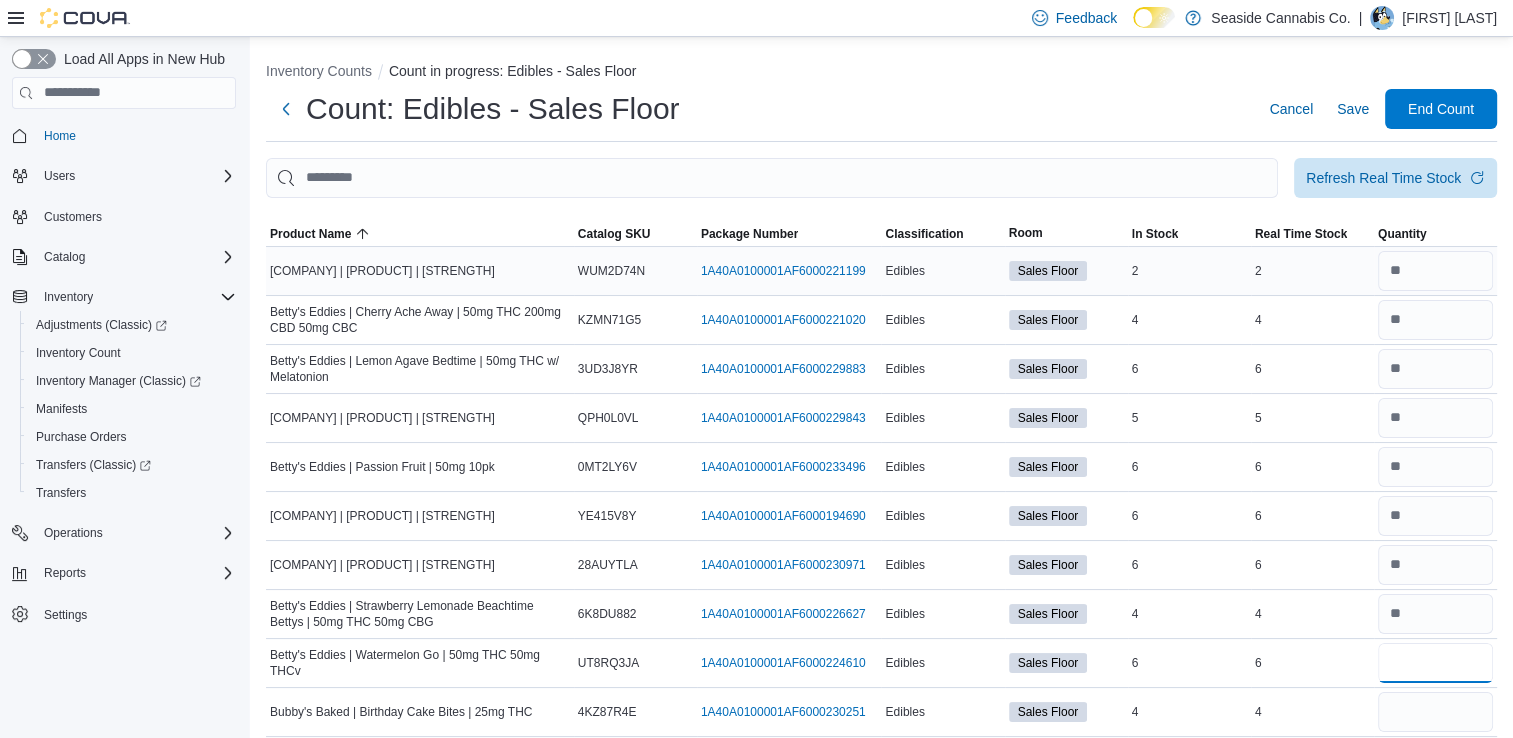 type on "*" 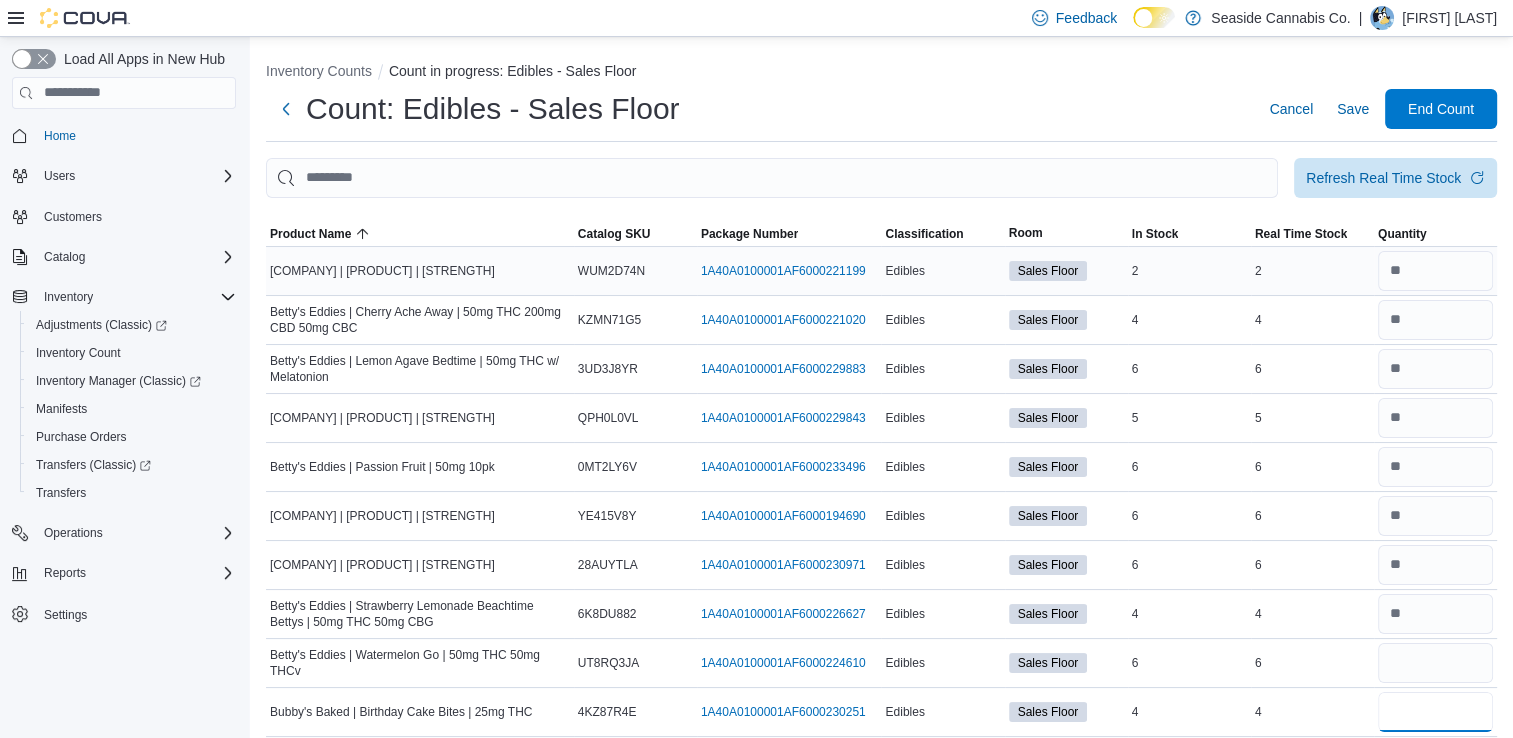 type 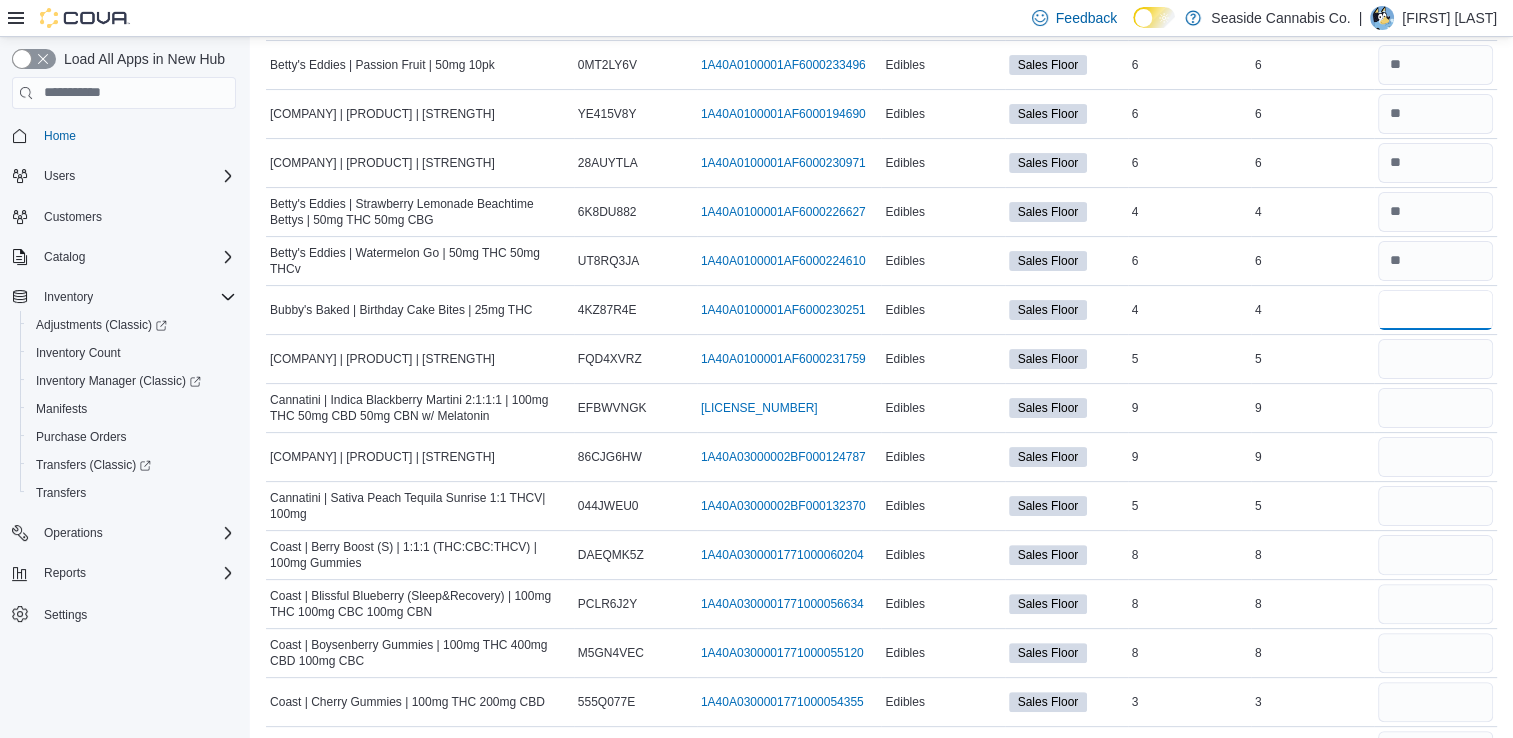 scroll, scrollTop: 403, scrollLeft: 0, axis: vertical 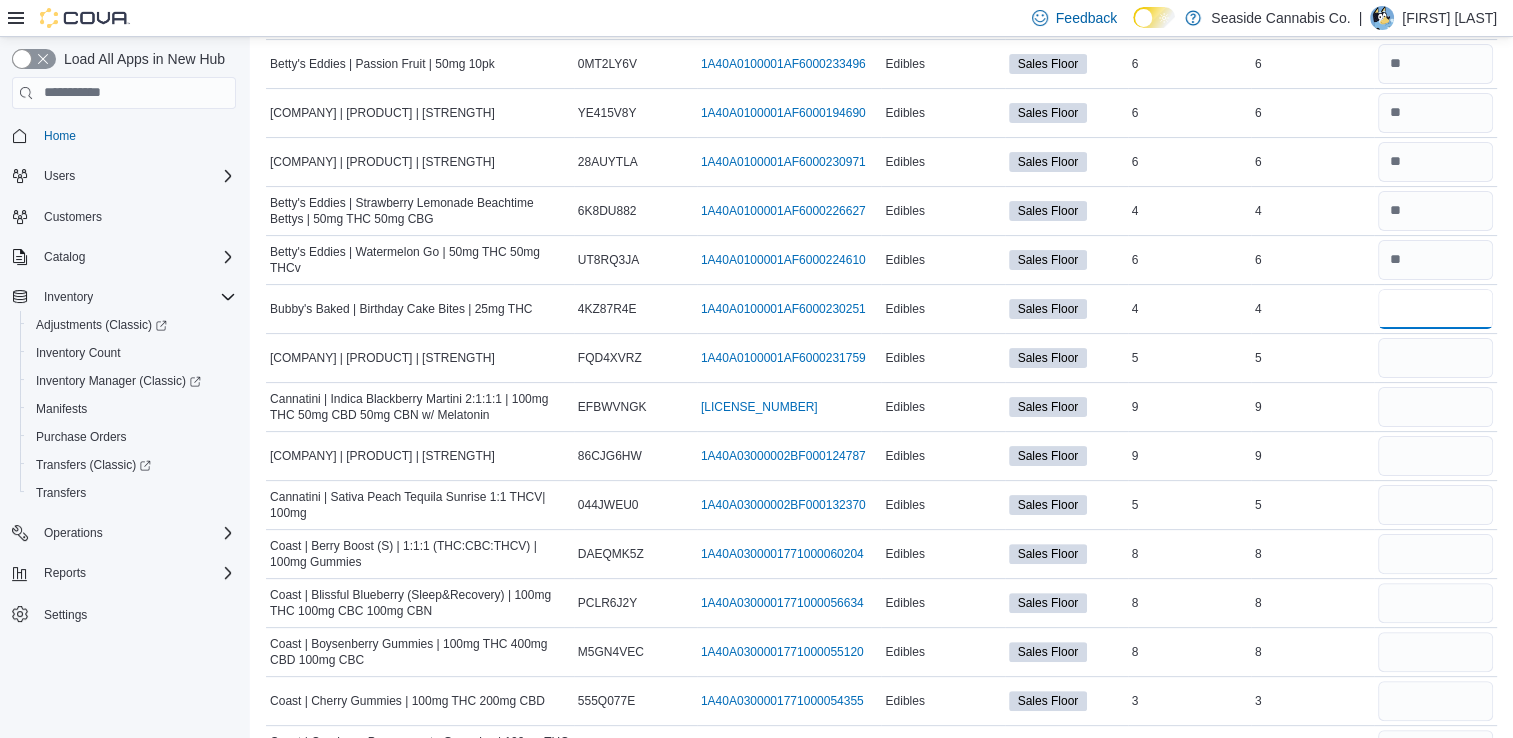 type on "*" 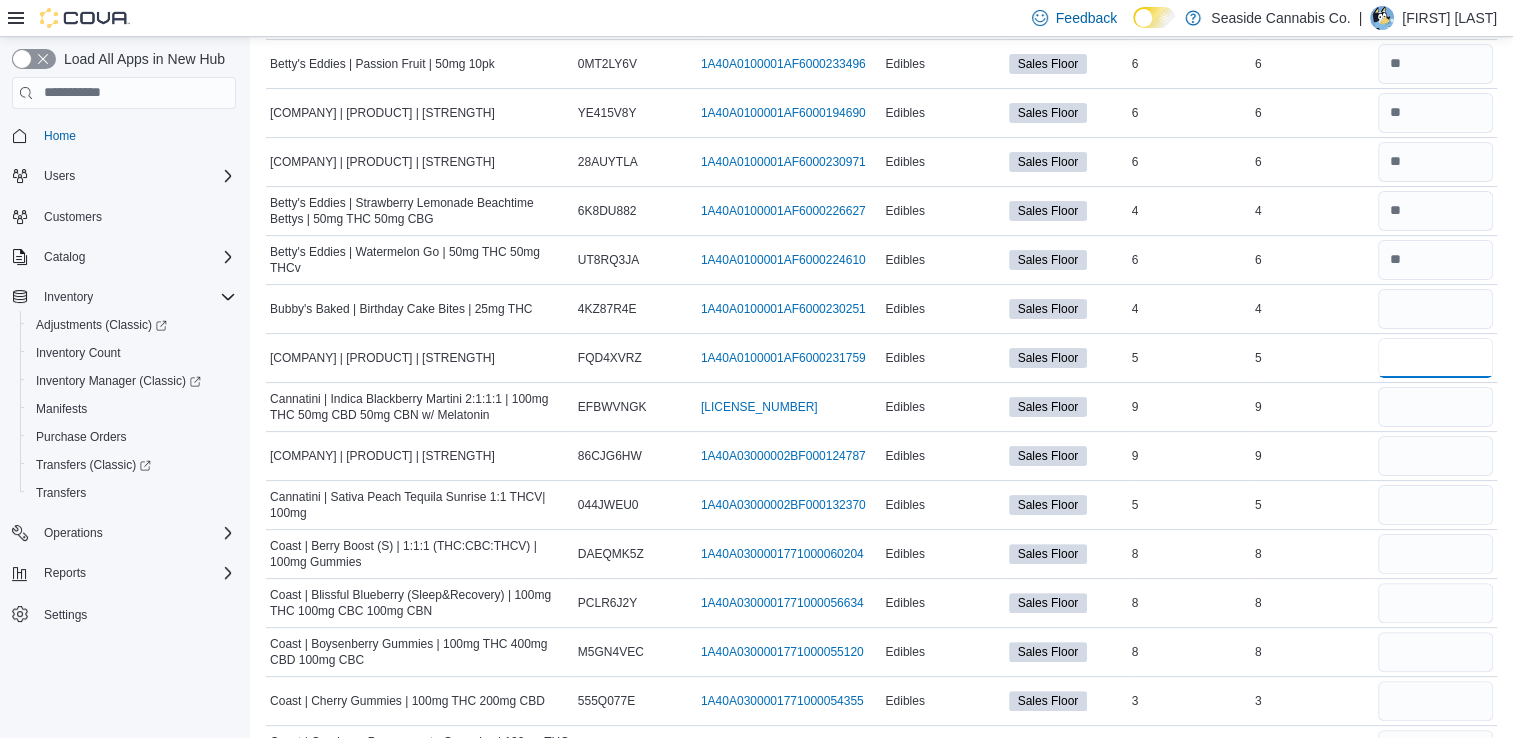 type 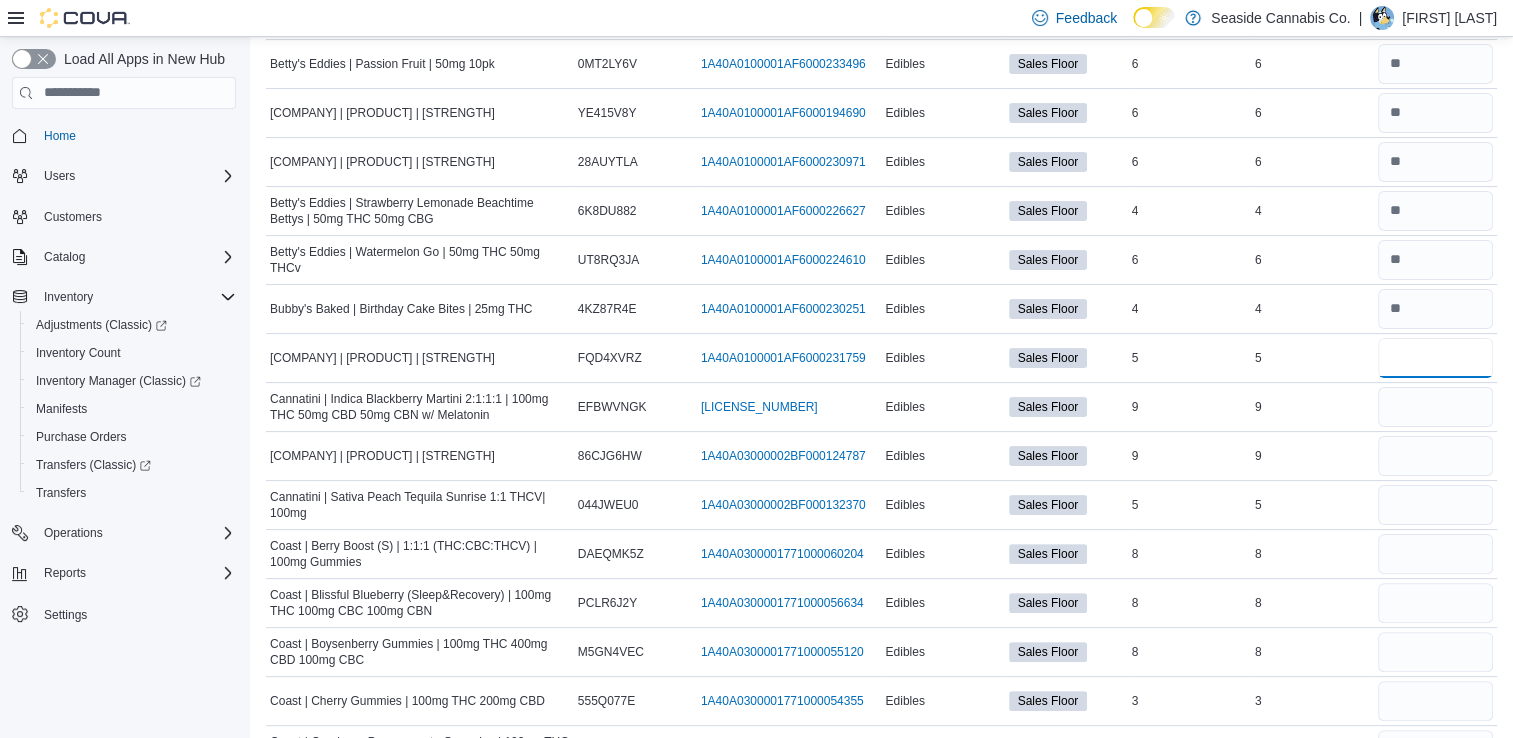 type on "*" 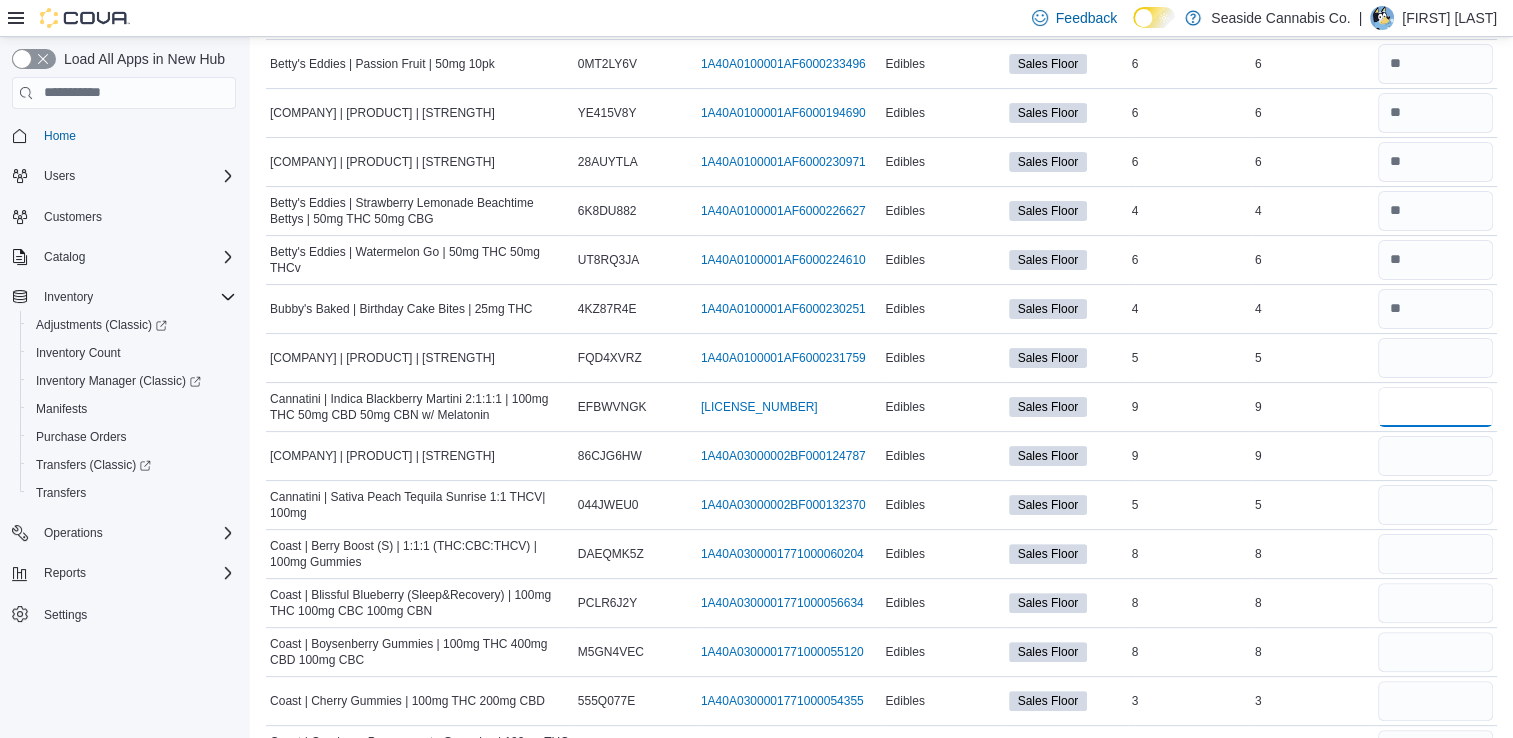 type 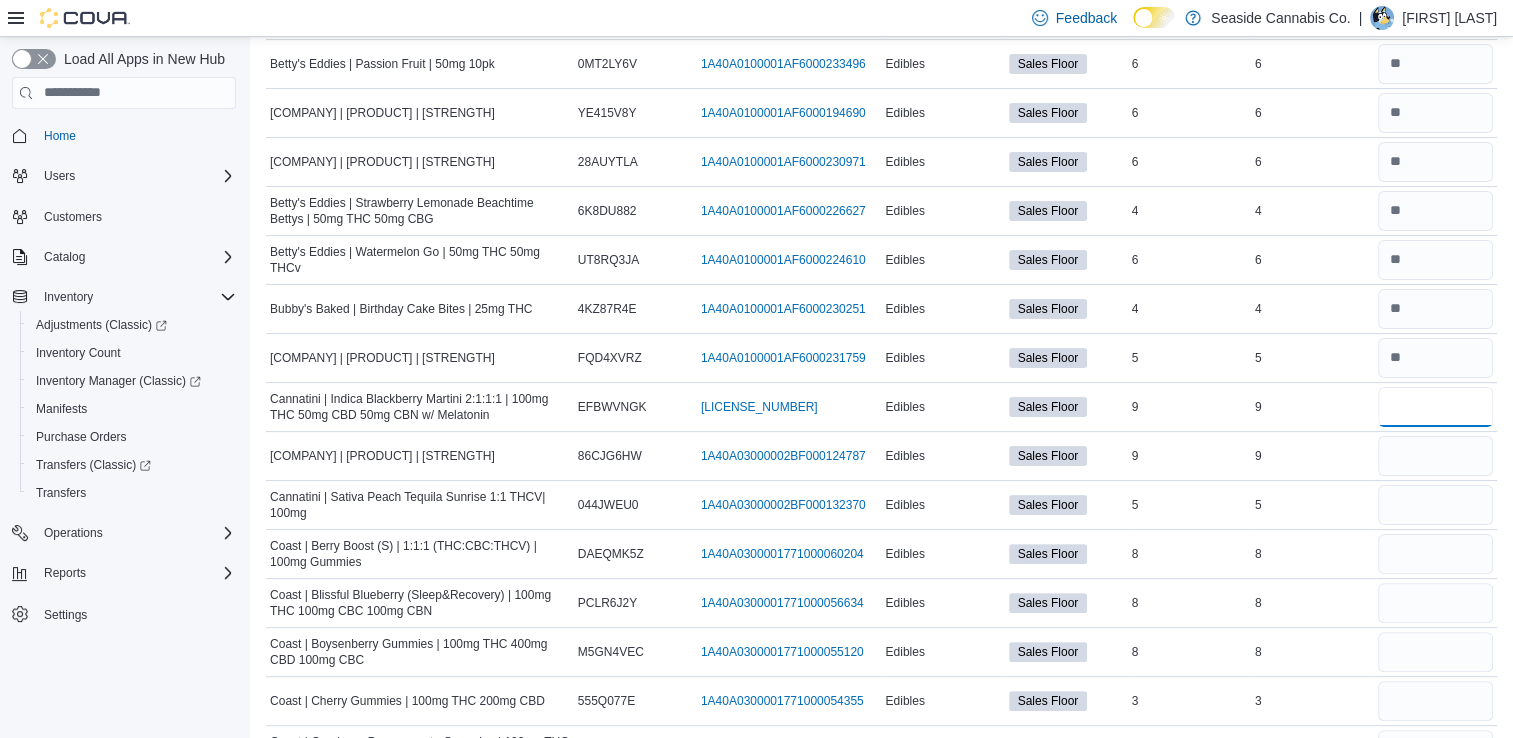 type on "*" 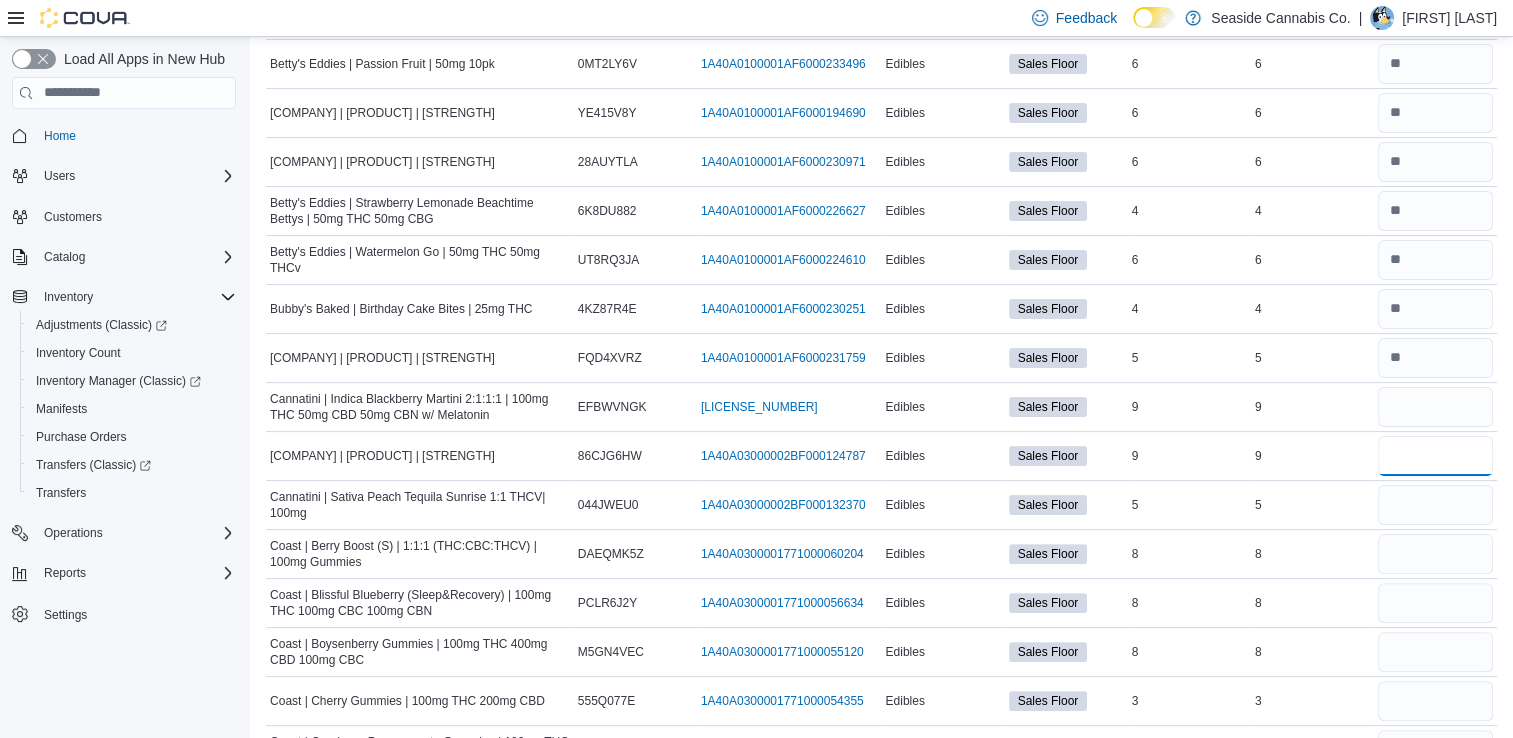 type 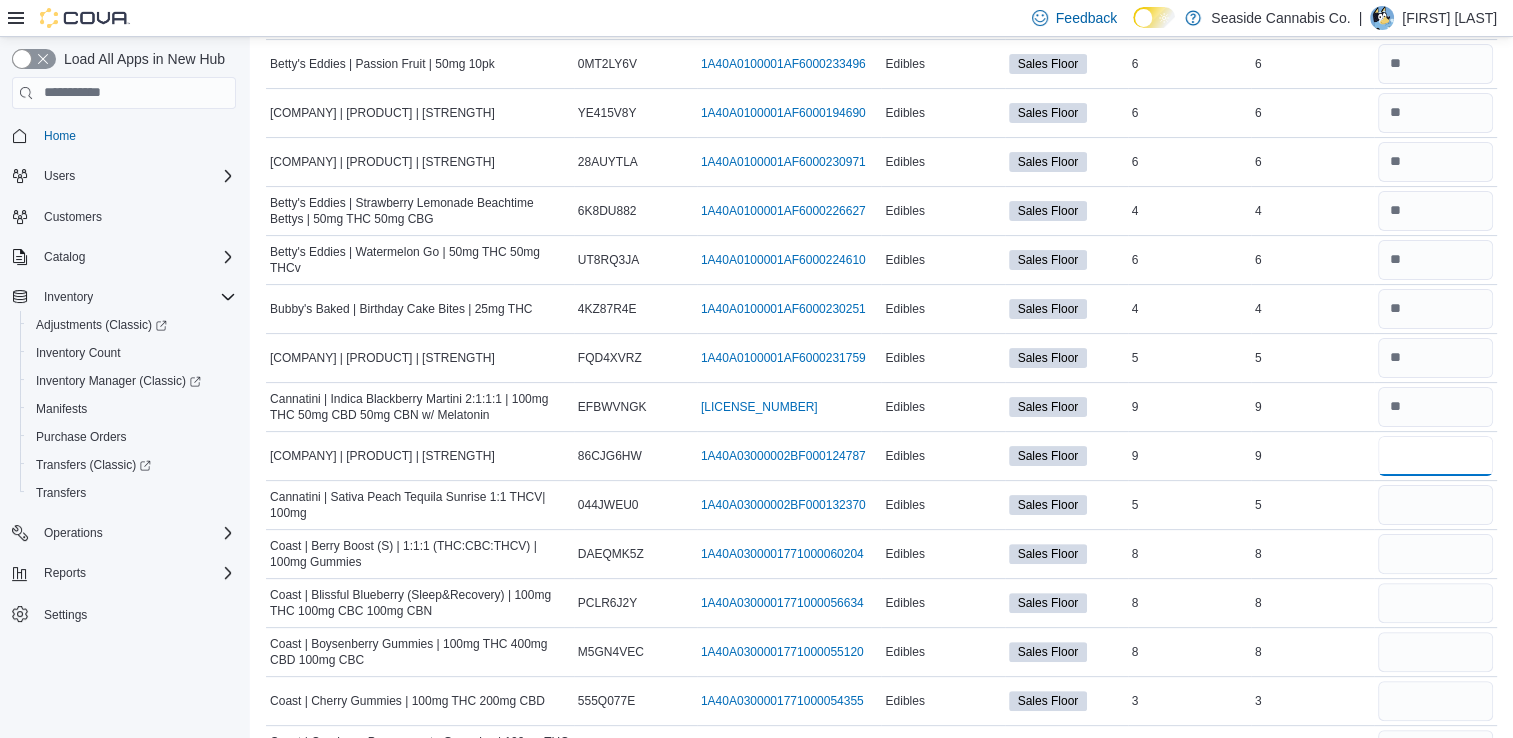 type on "*" 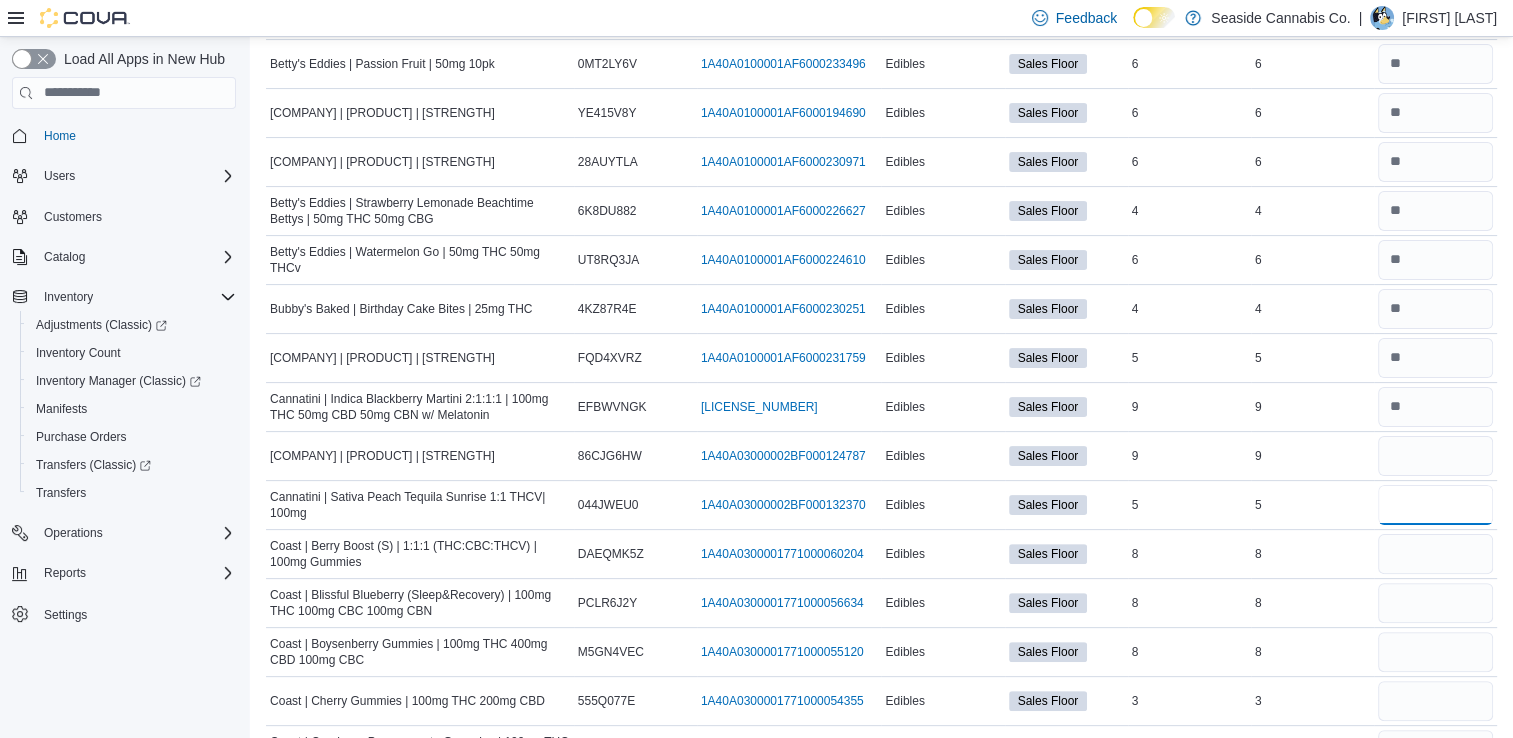 type 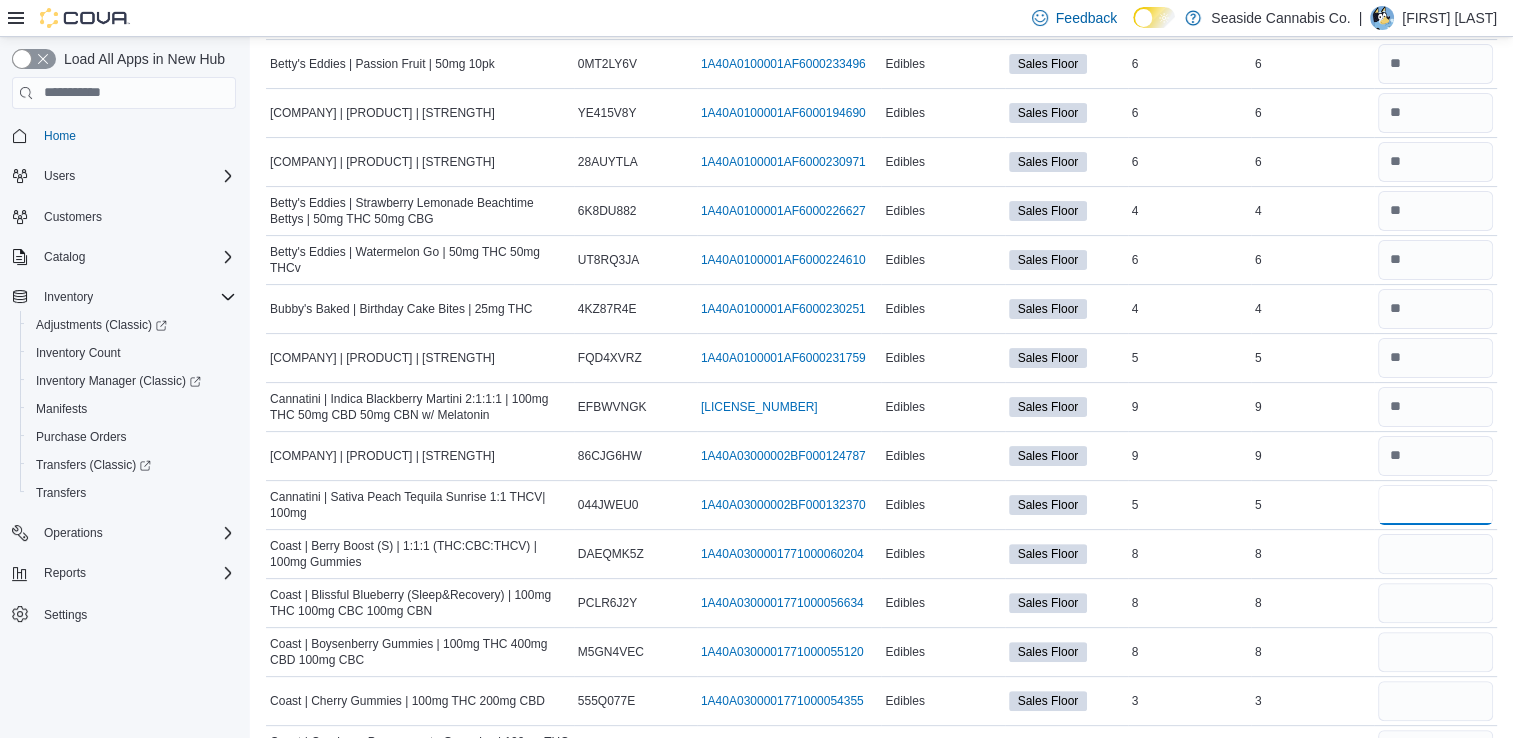 type on "*" 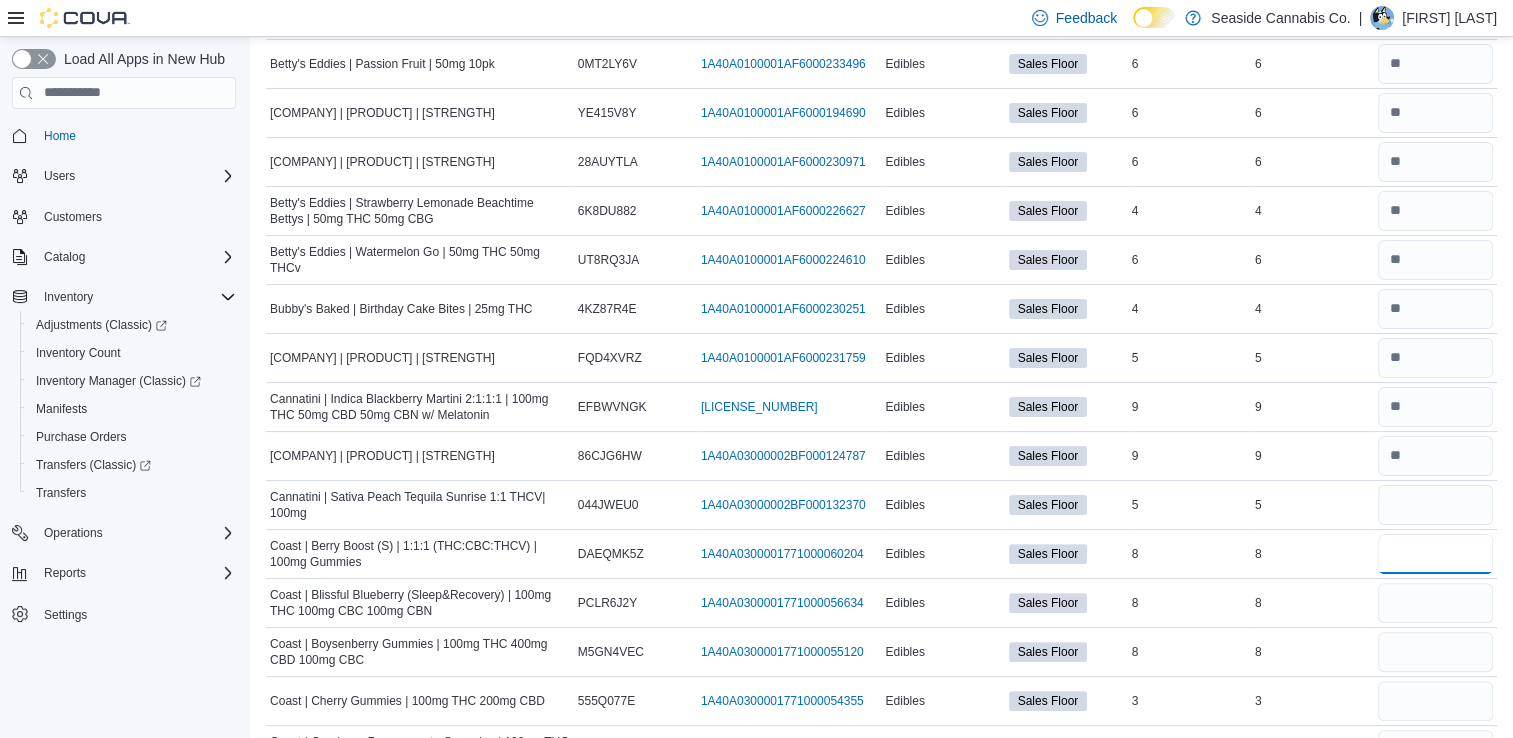 type 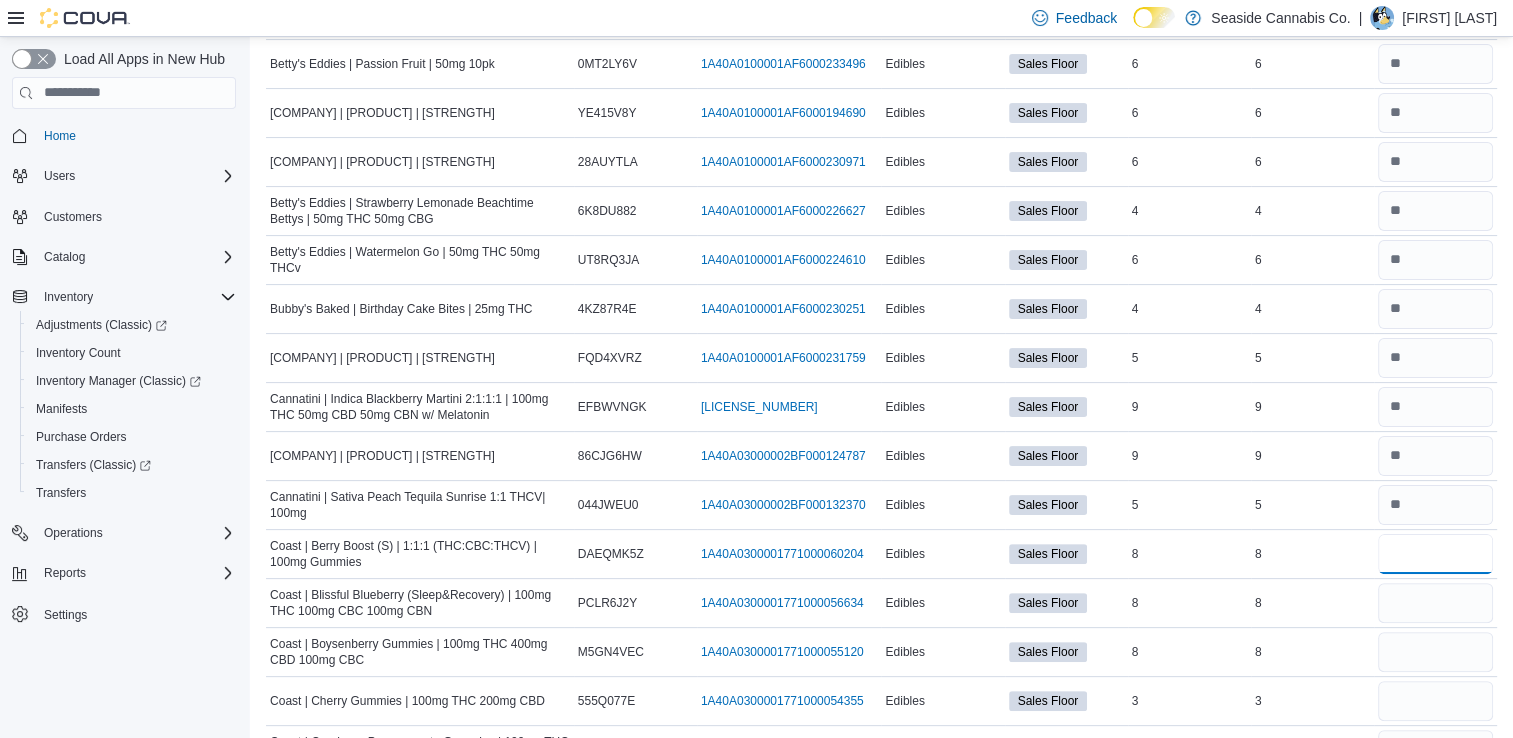type on "*" 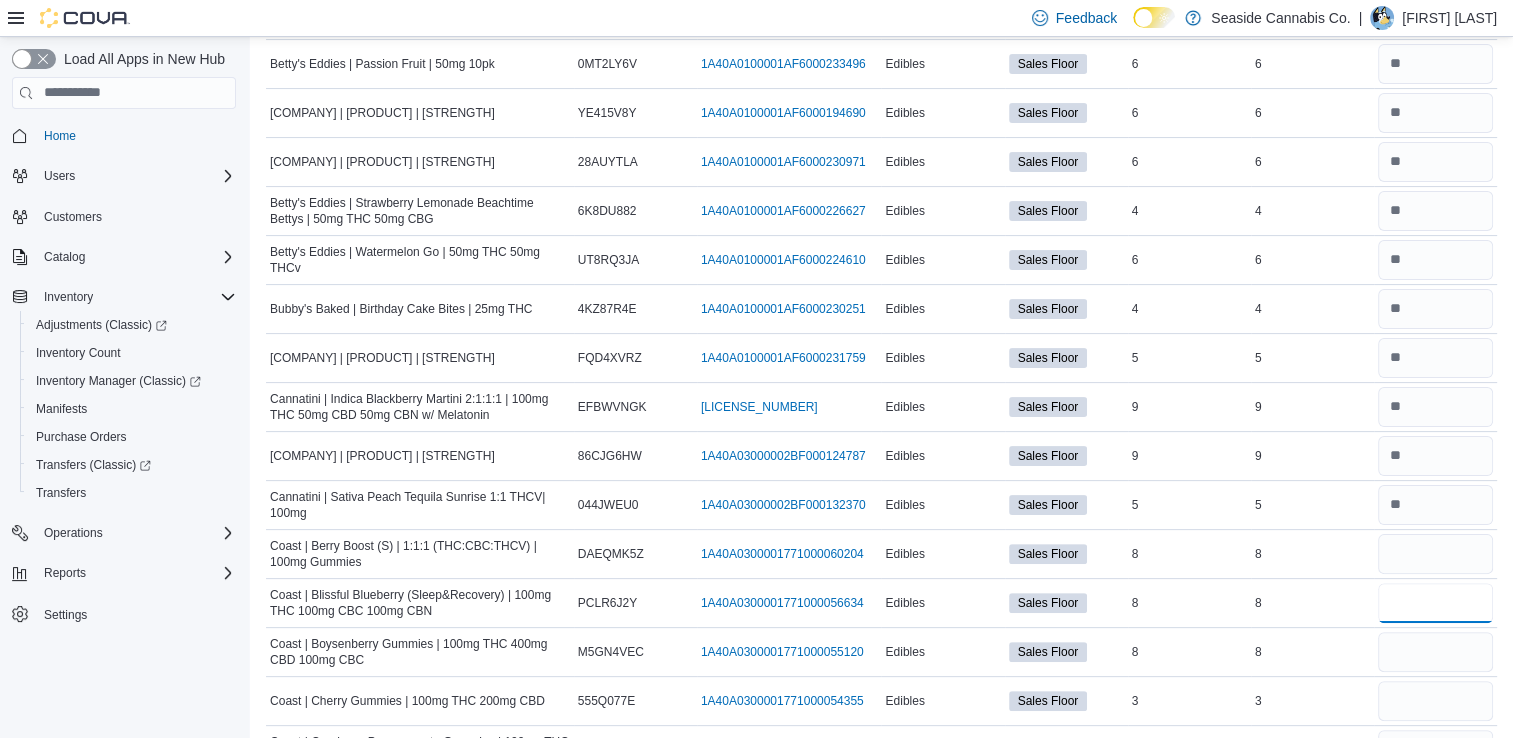 type 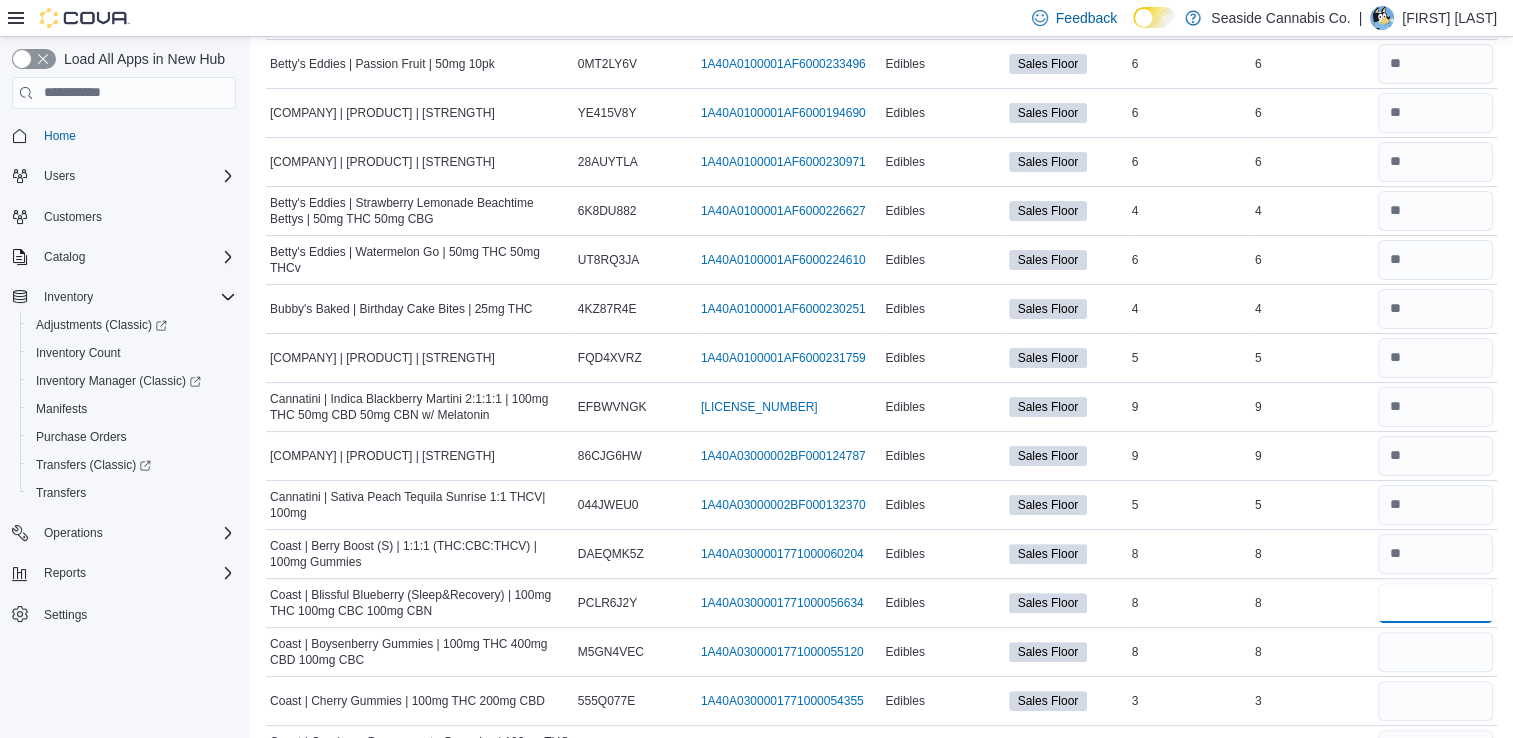 type on "*" 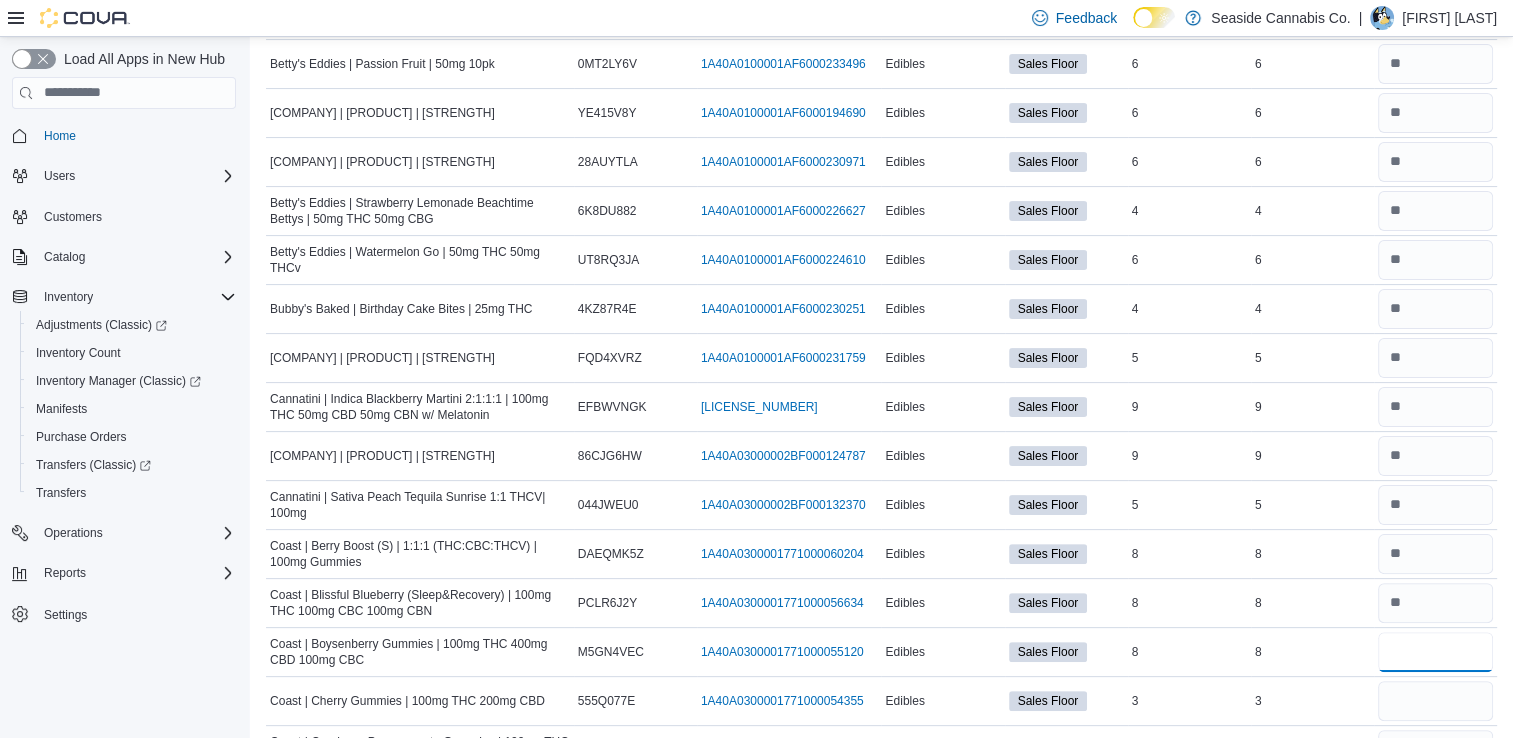 type 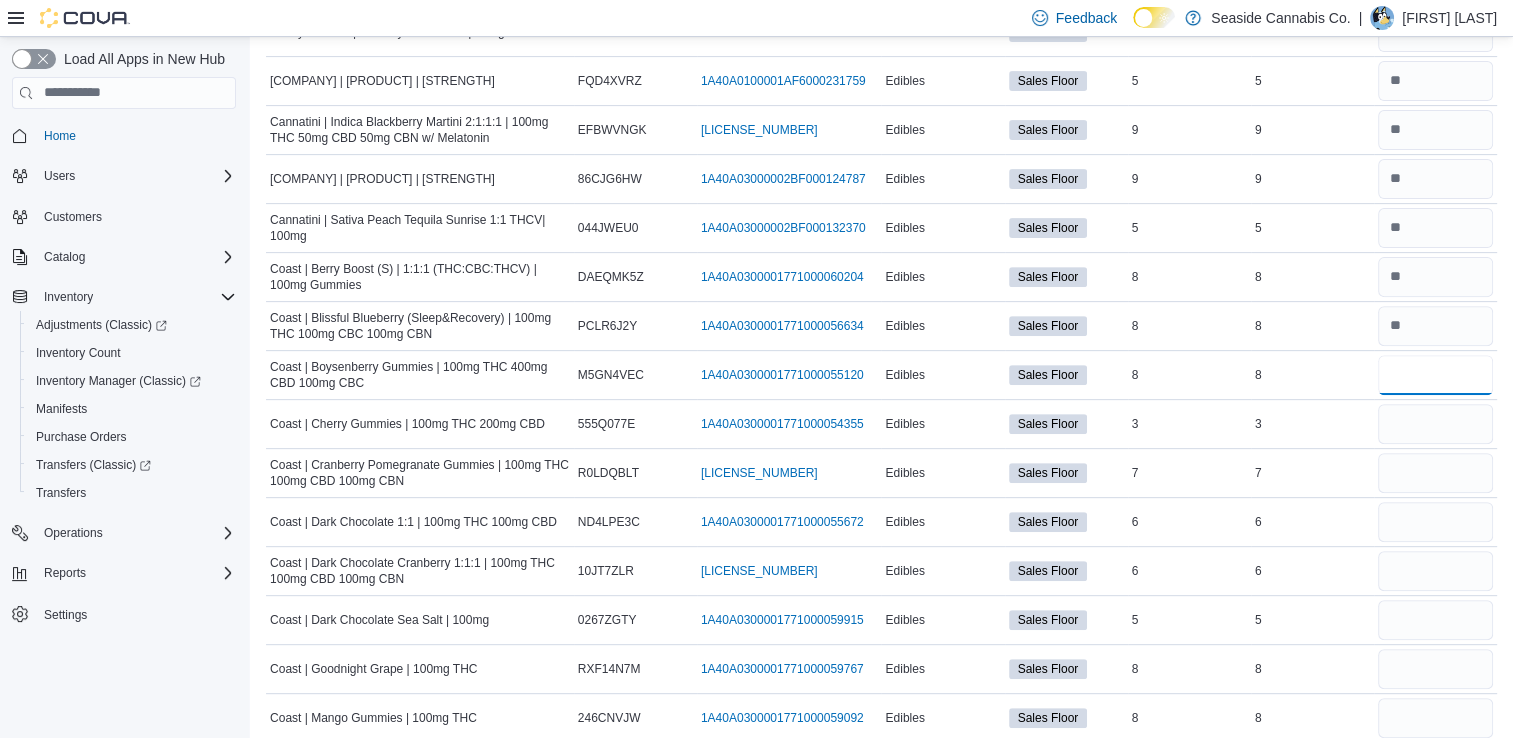scroll, scrollTop: 684, scrollLeft: 0, axis: vertical 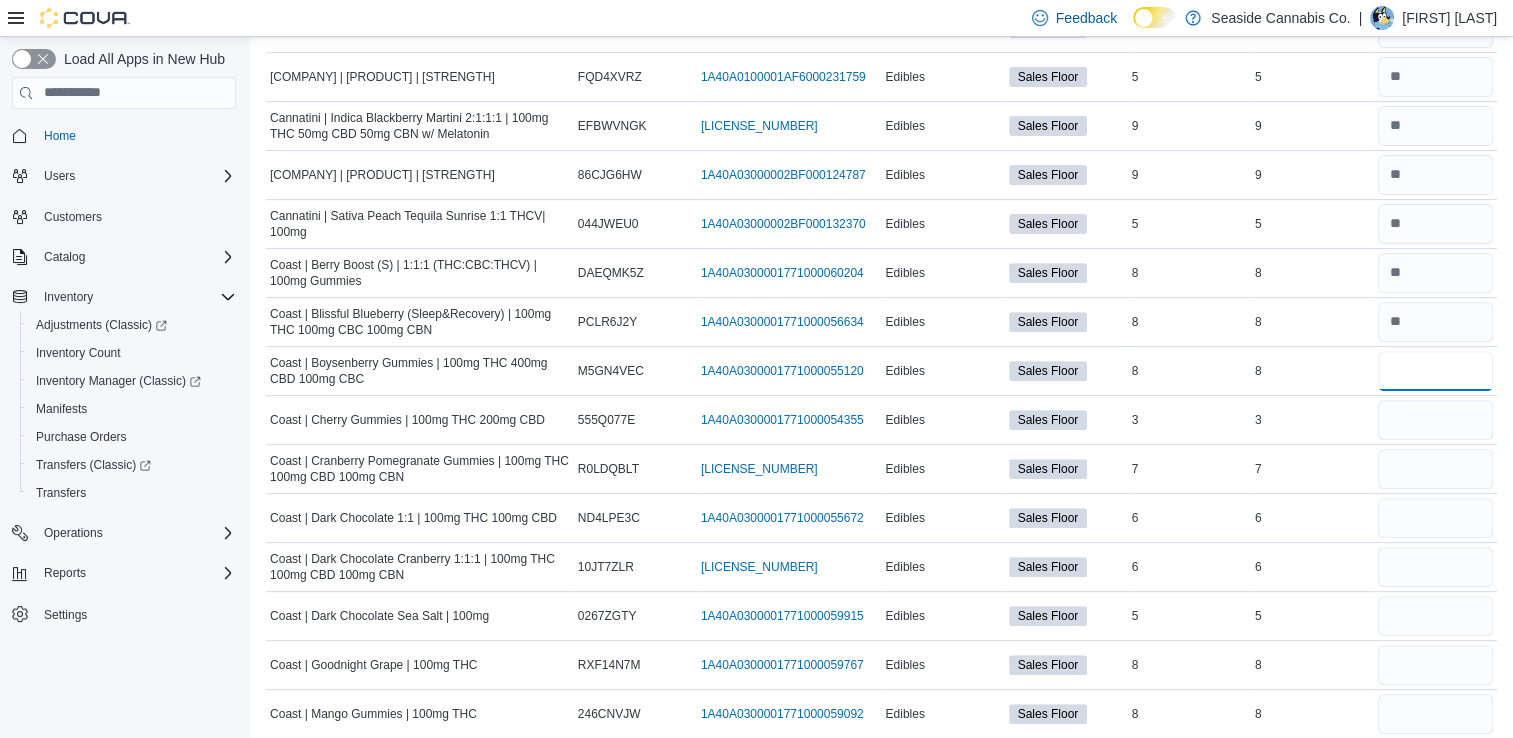 type on "**" 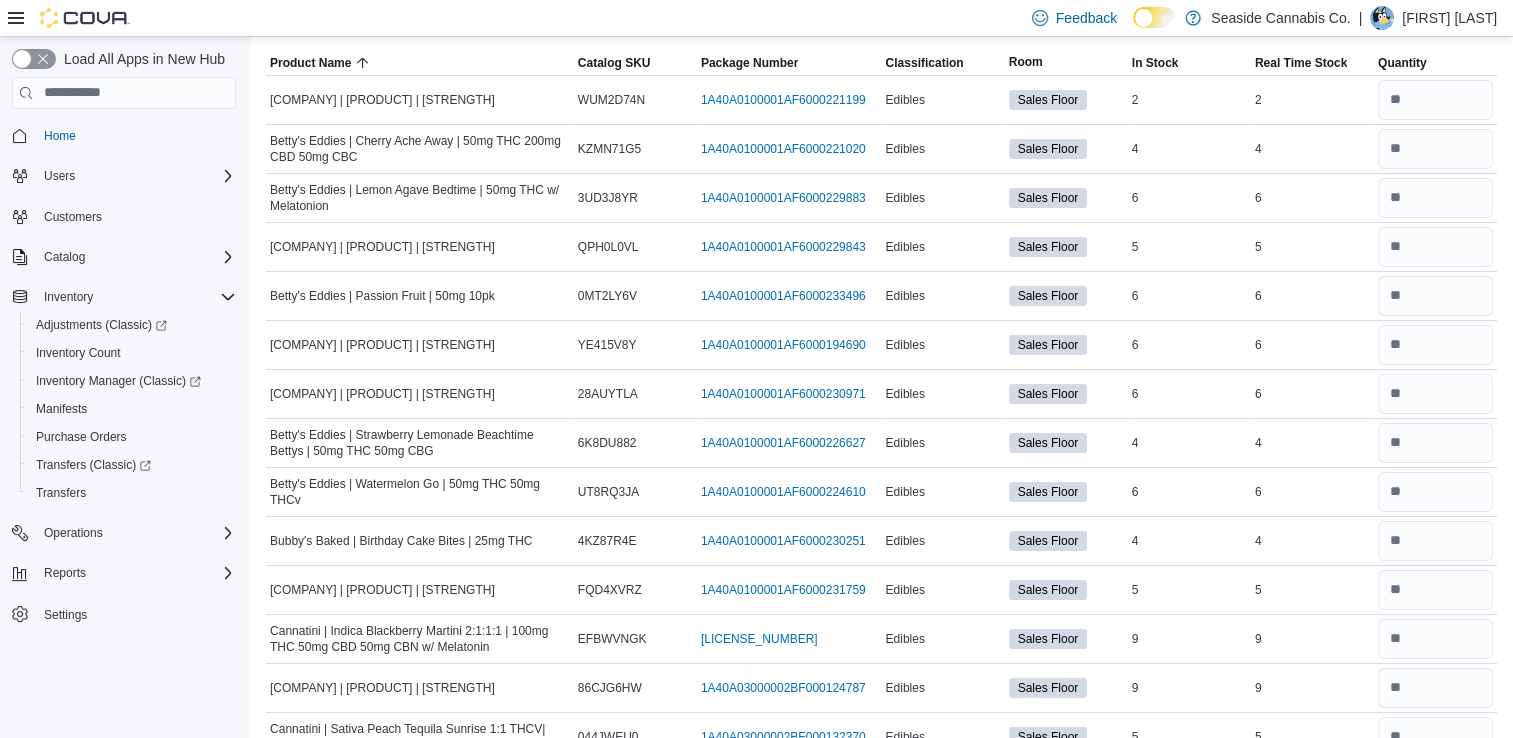 scroll, scrollTop: 0, scrollLeft: 0, axis: both 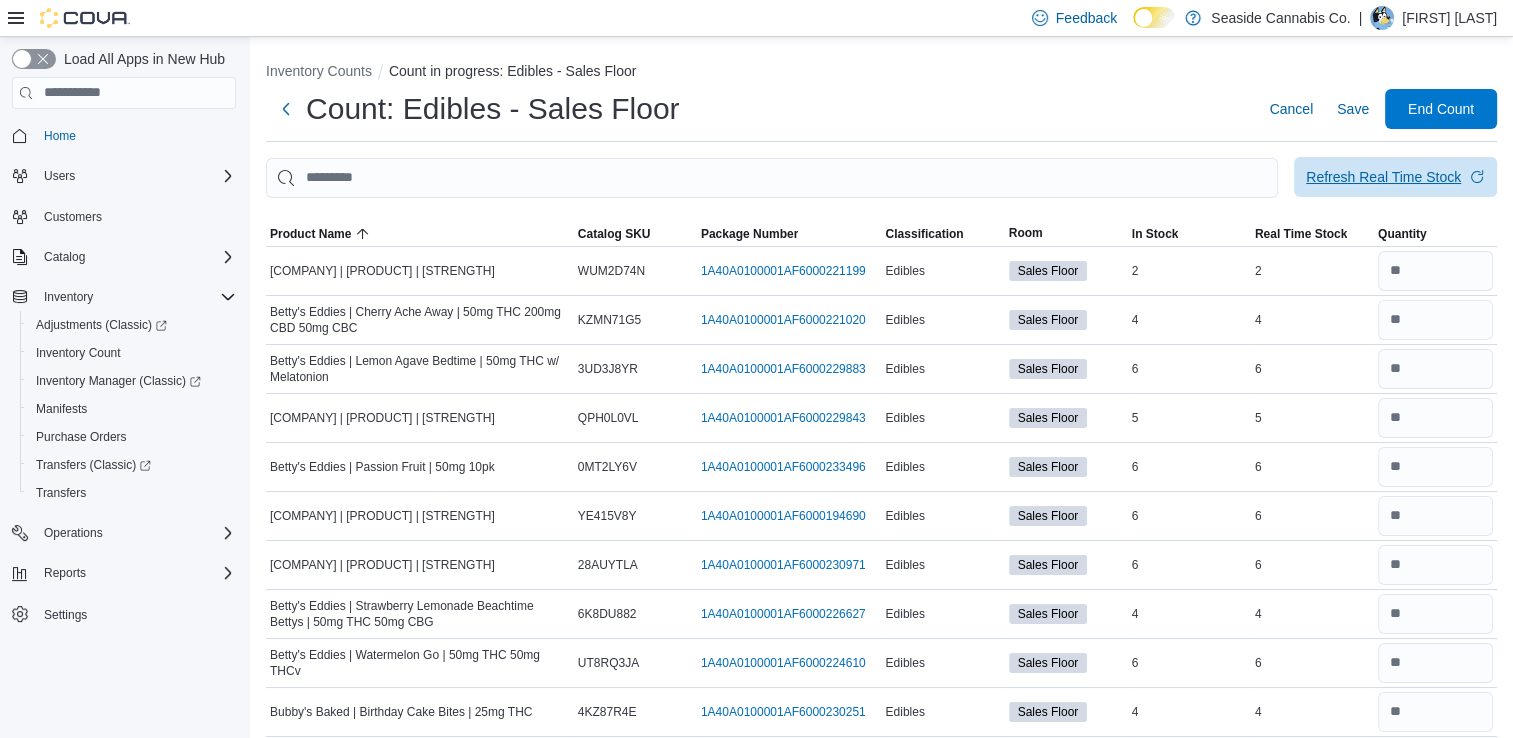 click on "Refresh Real Time Stock" at bounding box center [1395, 177] 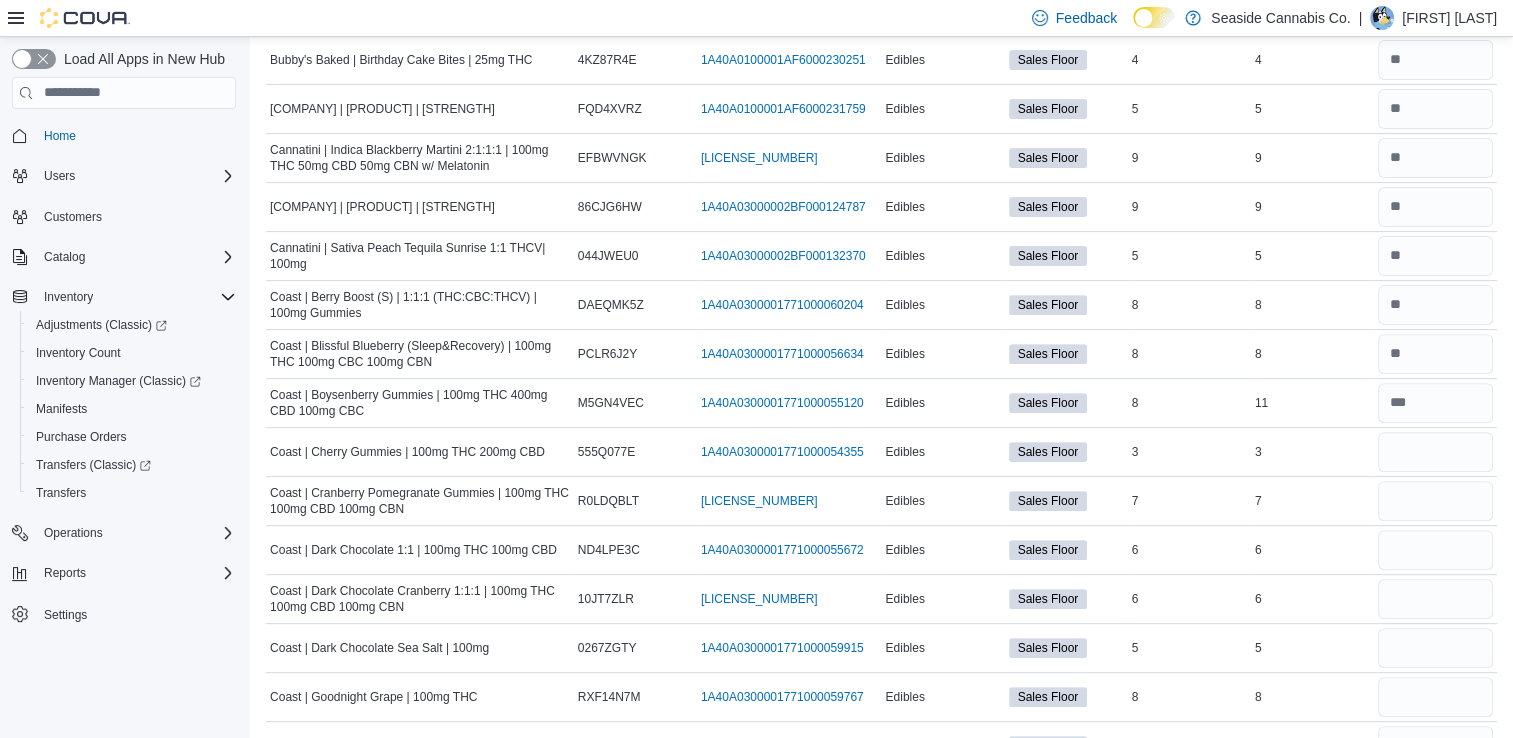 scroll, scrollTop: 652, scrollLeft: 0, axis: vertical 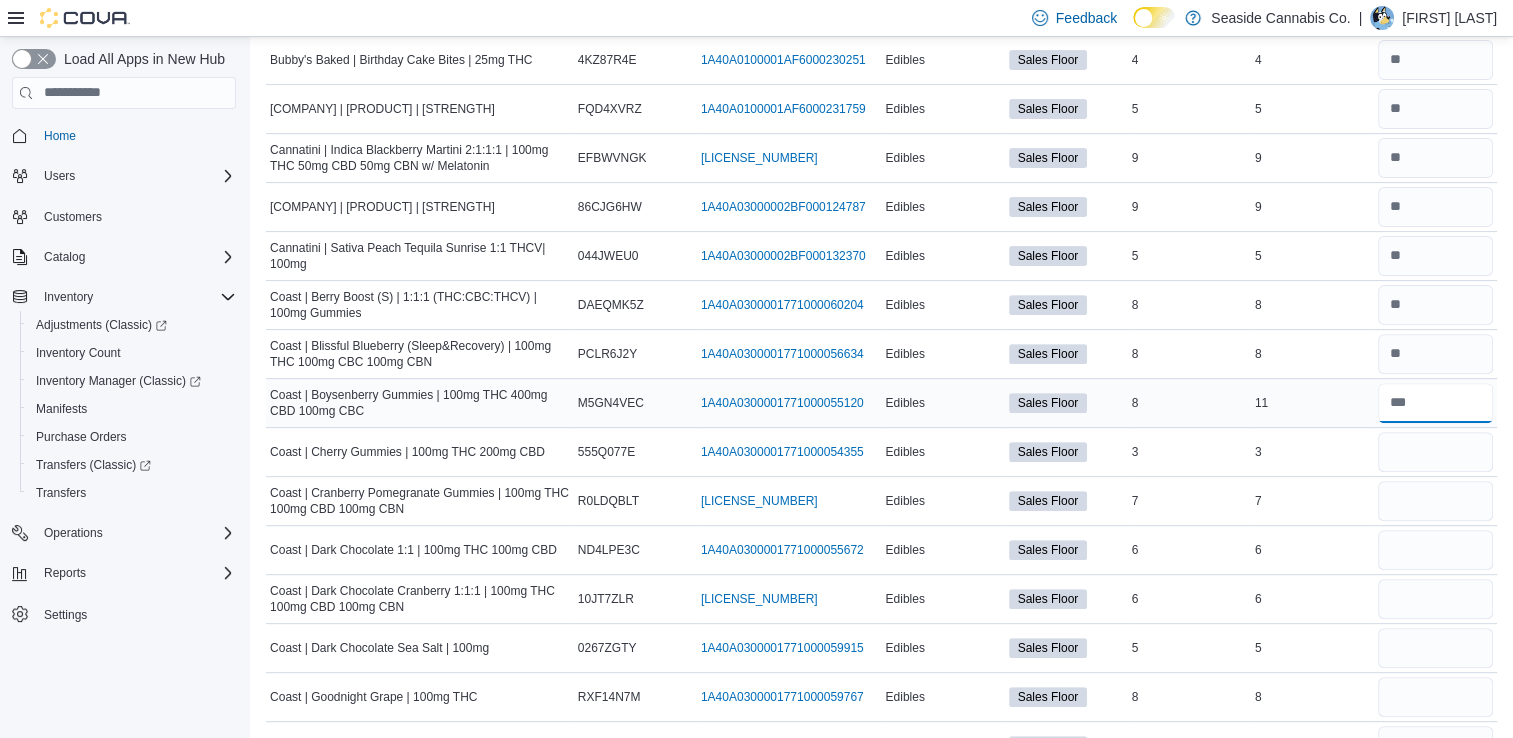 click at bounding box center [1435, 403] 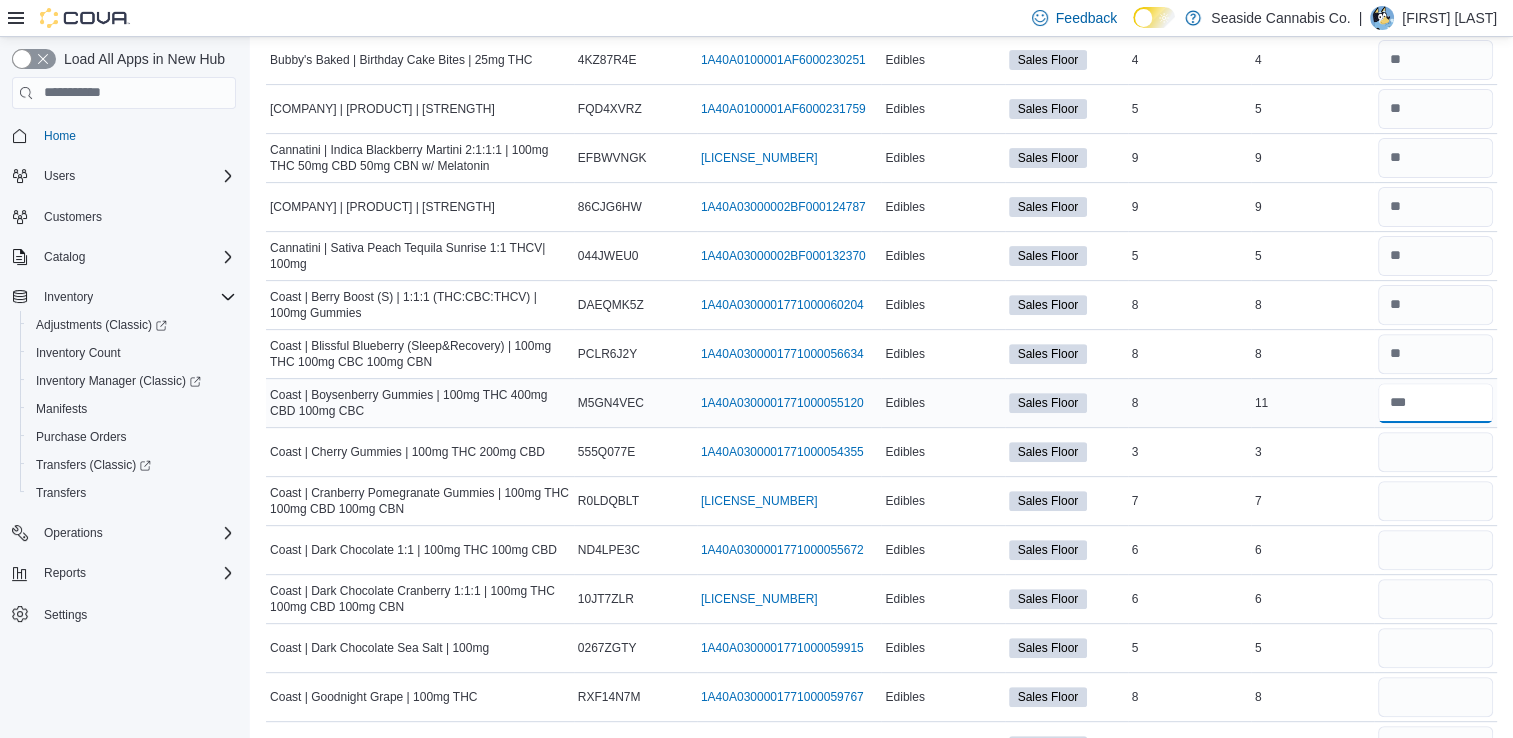 type on "**" 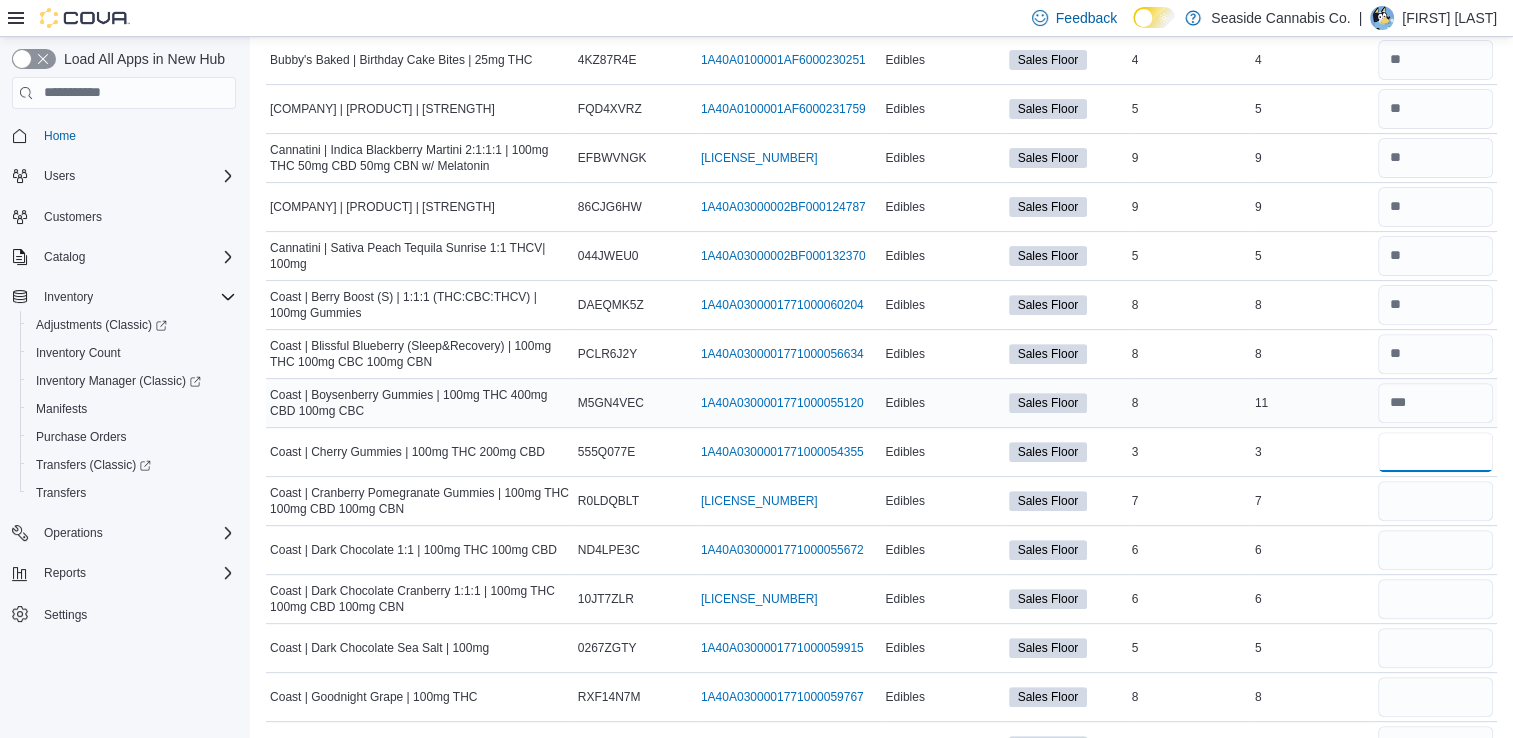 type 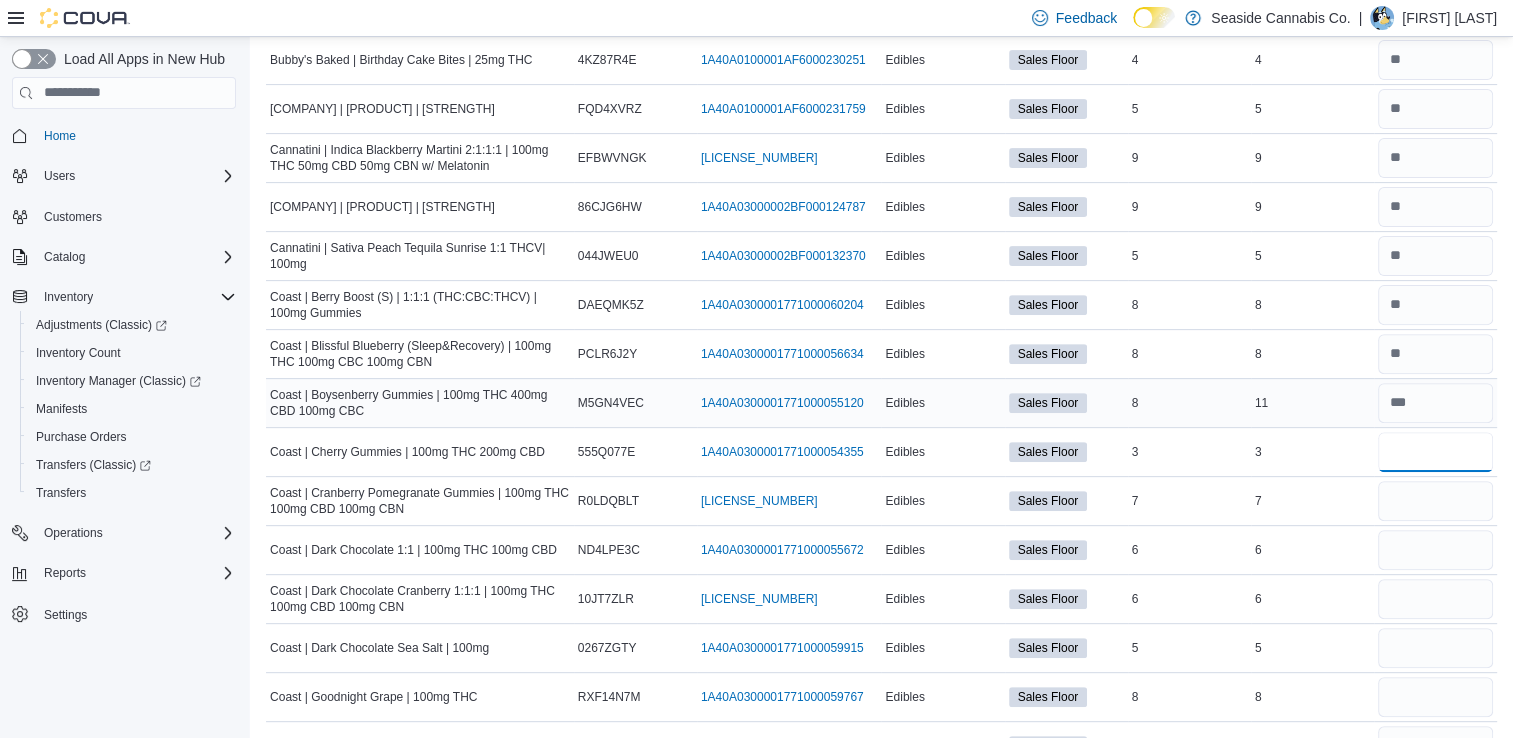 type on "*" 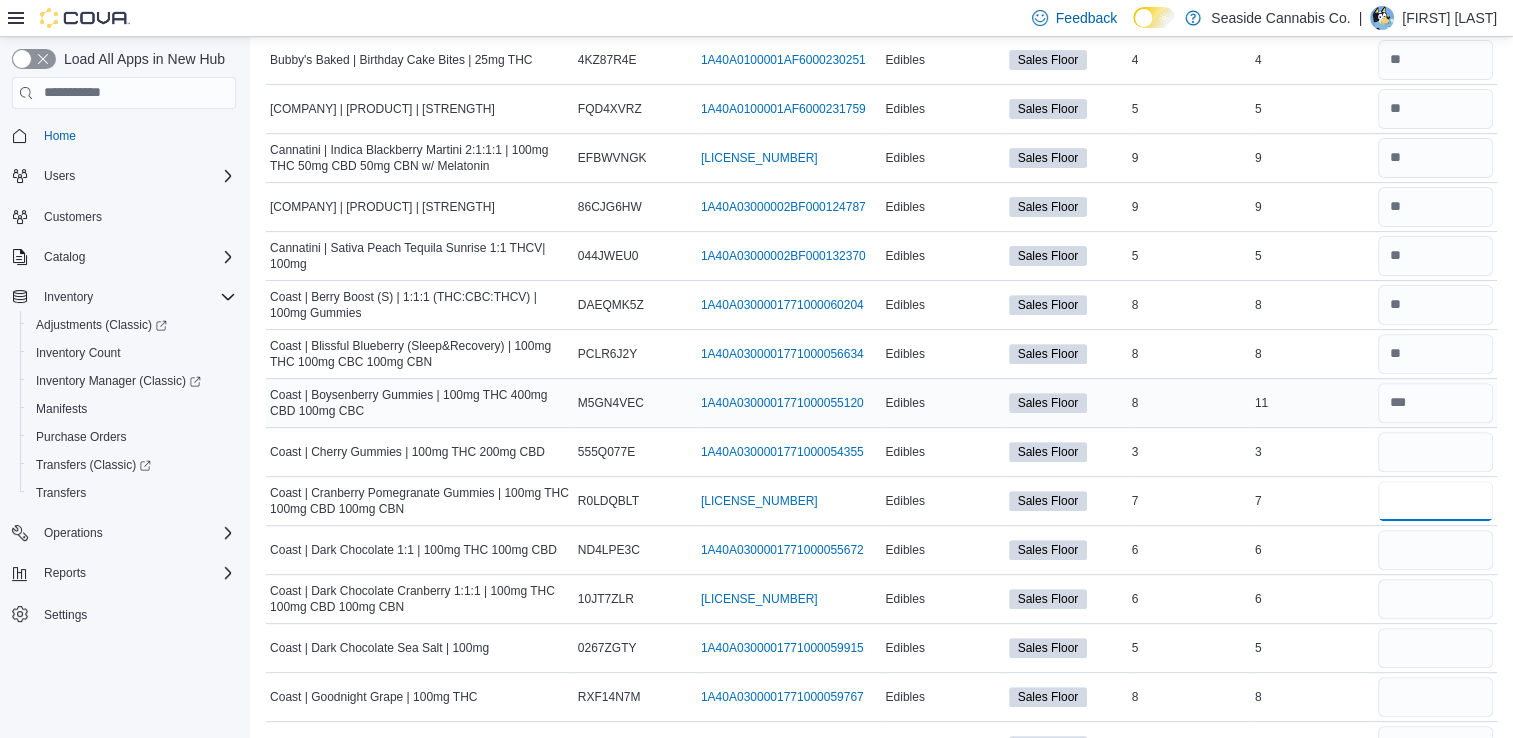 type 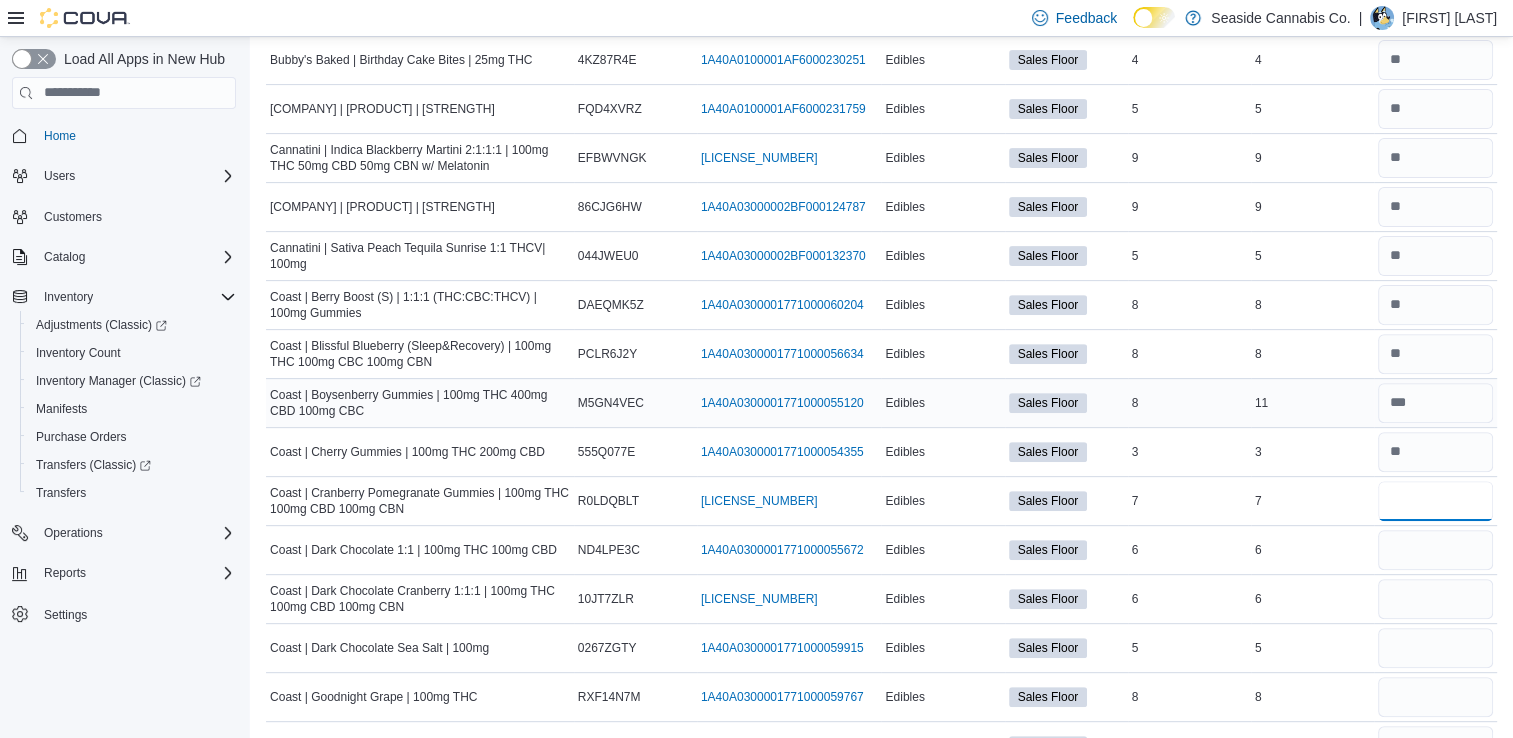 type on "*" 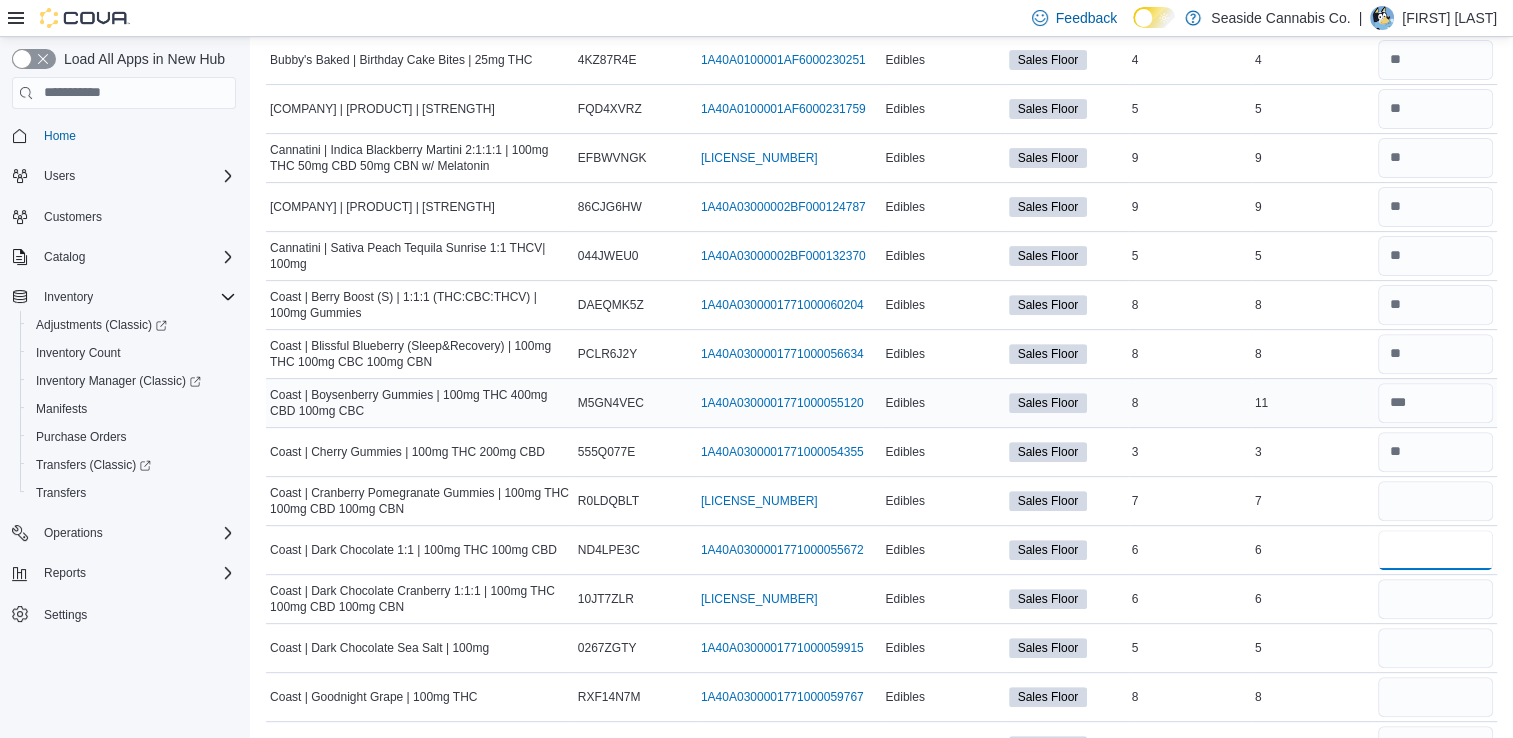 type 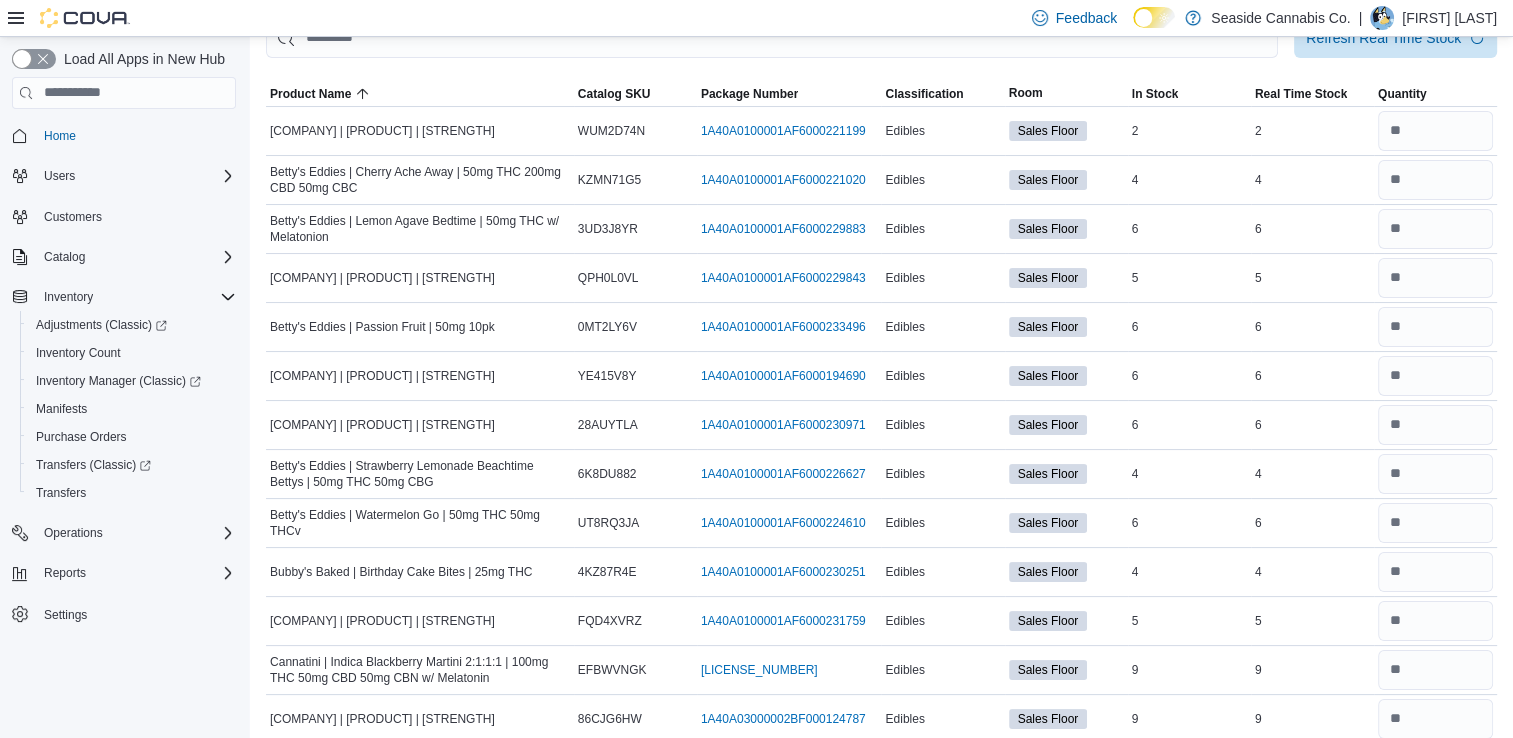 scroll, scrollTop: 0, scrollLeft: 0, axis: both 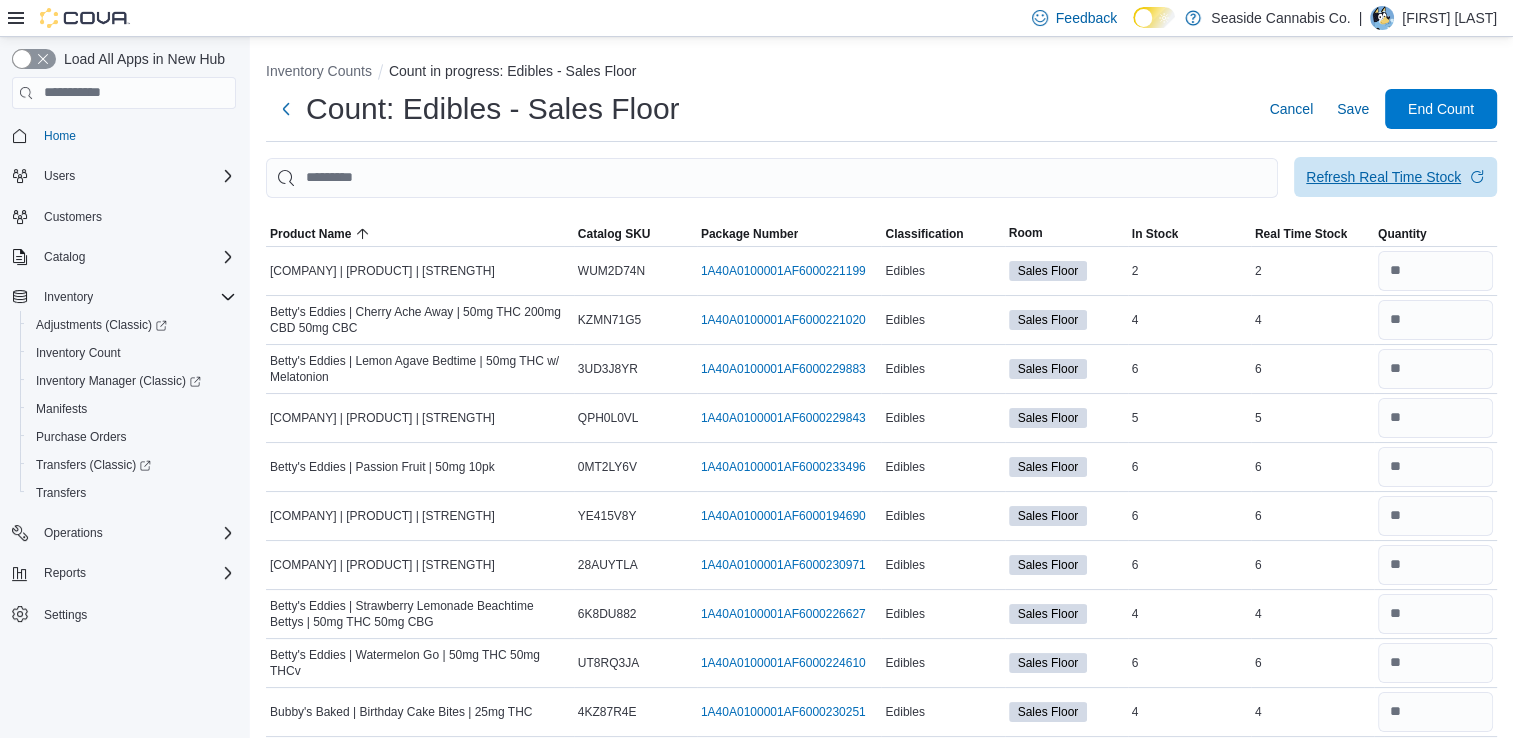 type on "*" 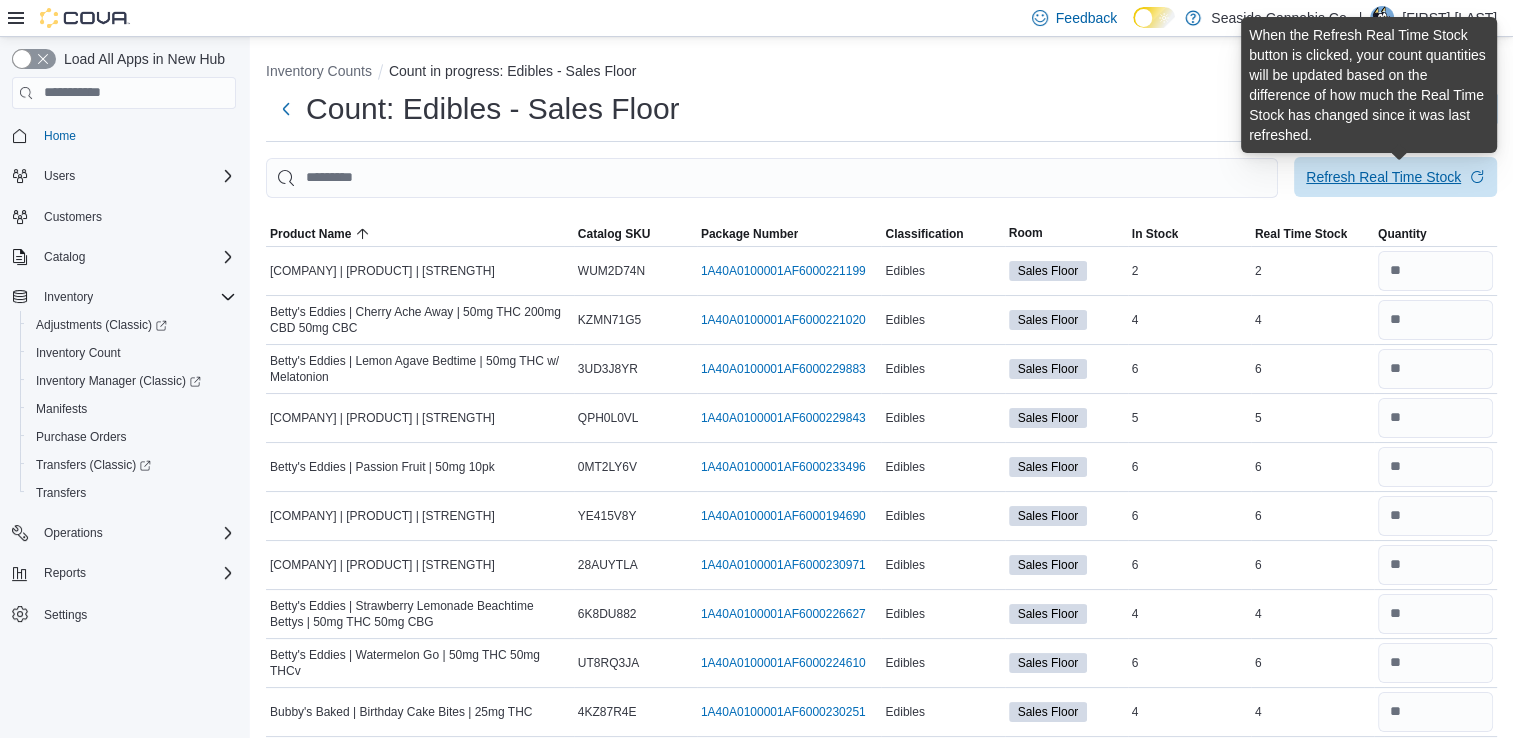 click on "Refresh Real Time Stock" at bounding box center [1383, 177] 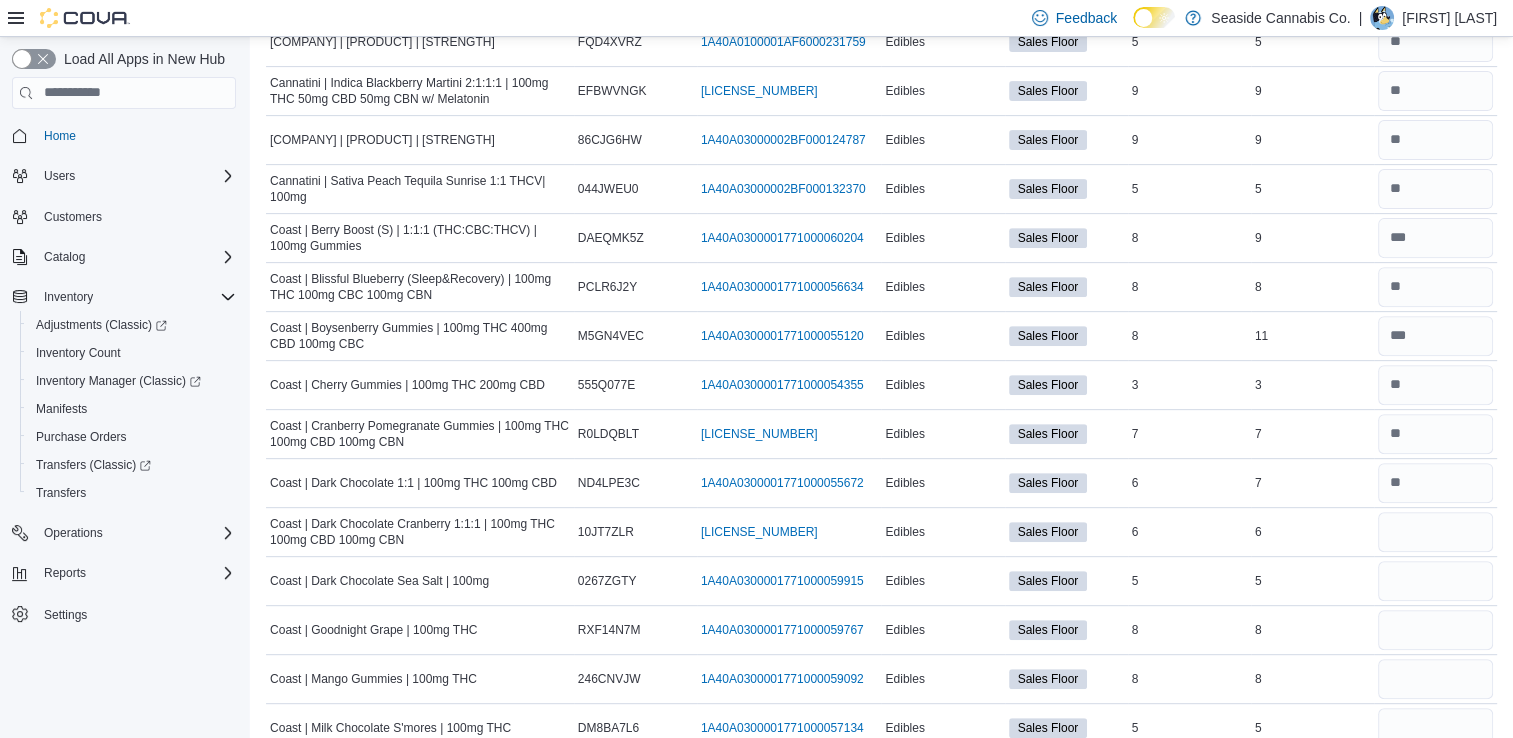 scroll, scrollTop: 720, scrollLeft: 0, axis: vertical 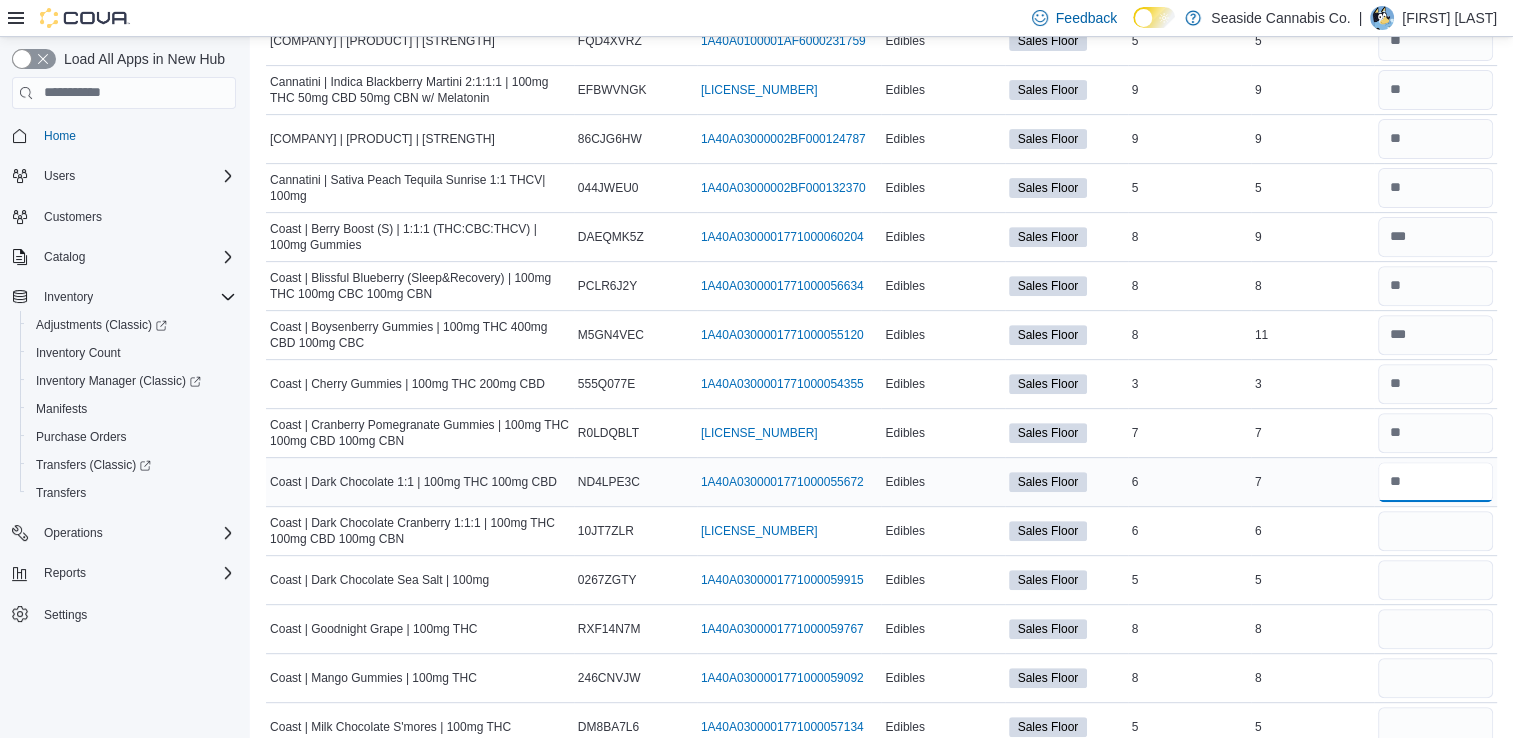 click at bounding box center (1435, 482) 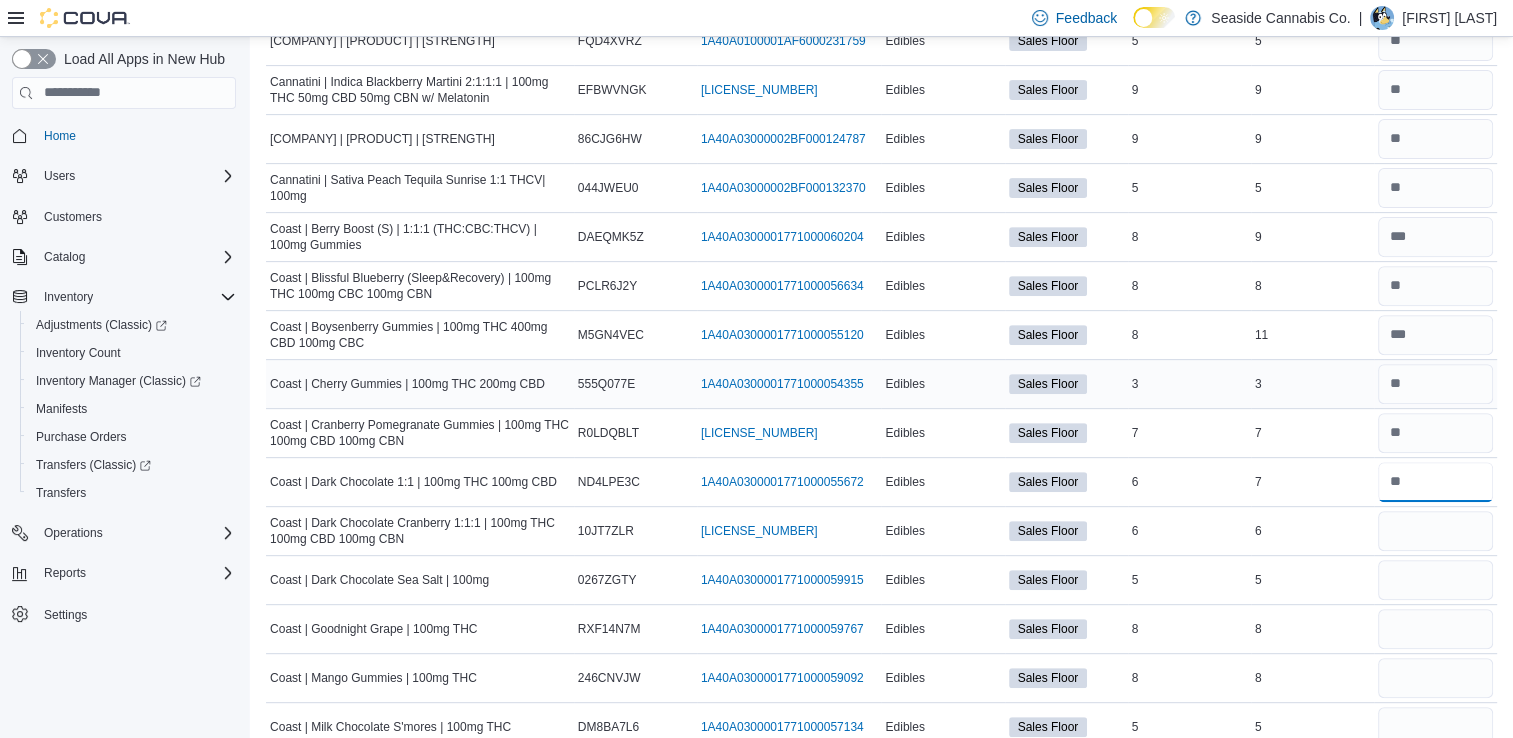scroll, scrollTop: 0, scrollLeft: 0, axis: both 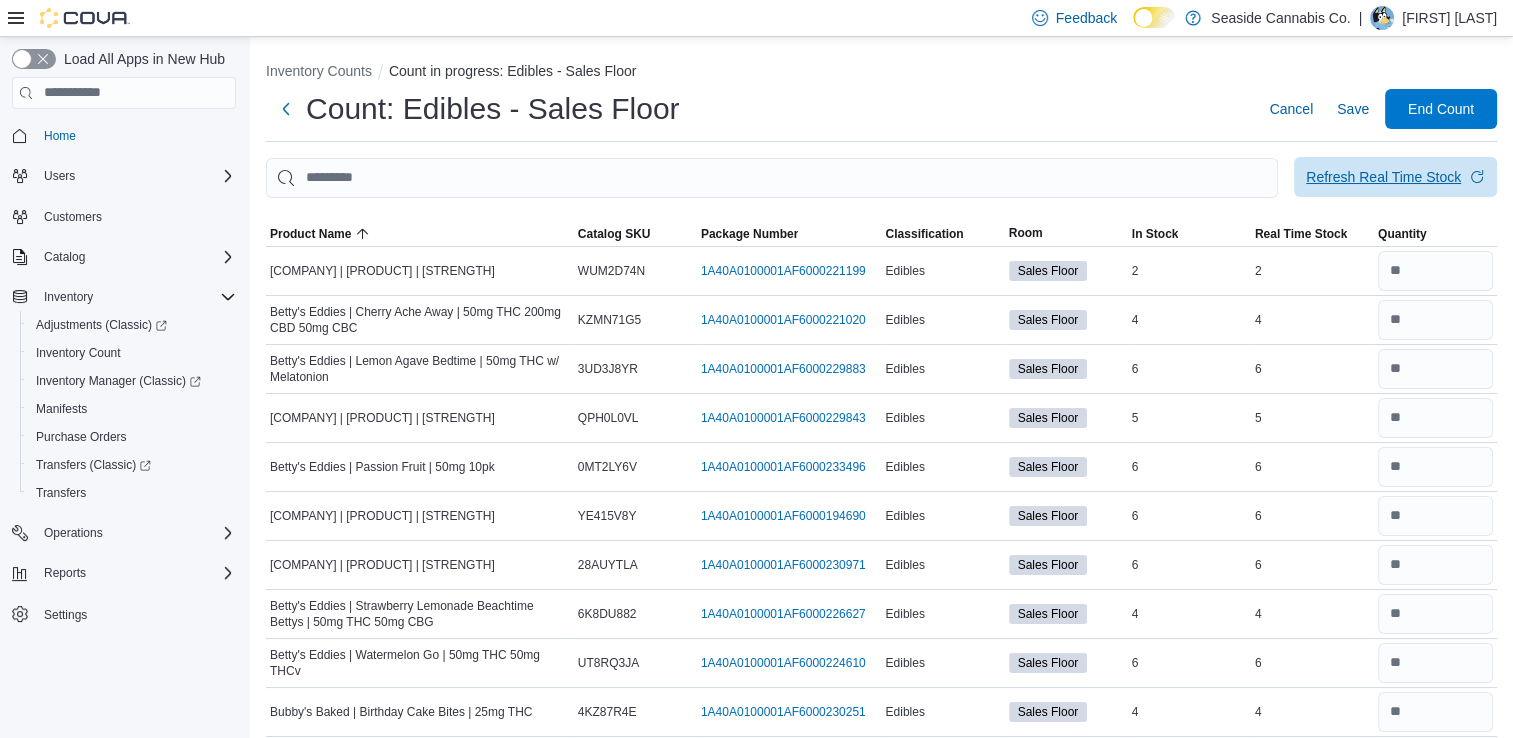 click on "Refresh Real Time Stock" at bounding box center [1395, 177] 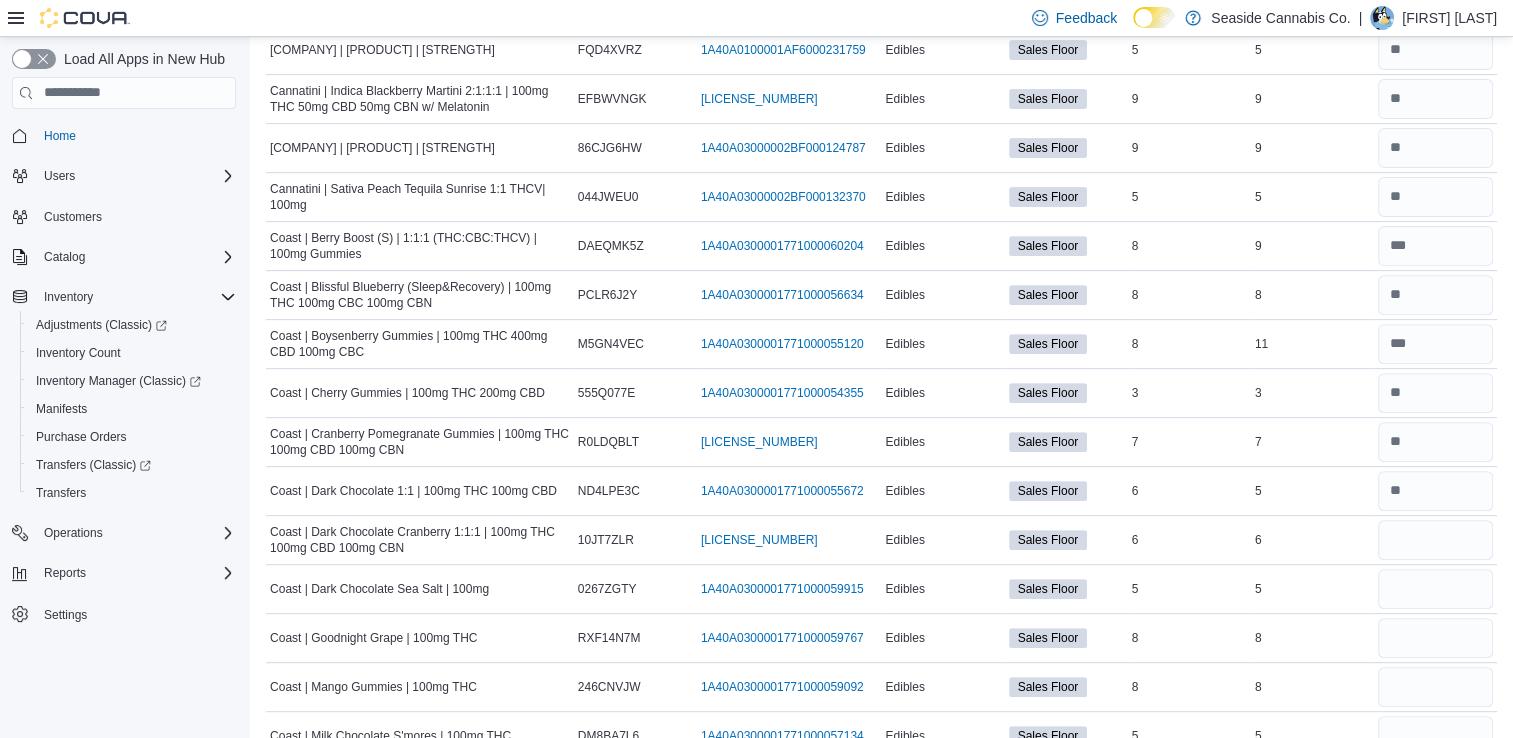 scroll, scrollTop: 712, scrollLeft: 0, axis: vertical 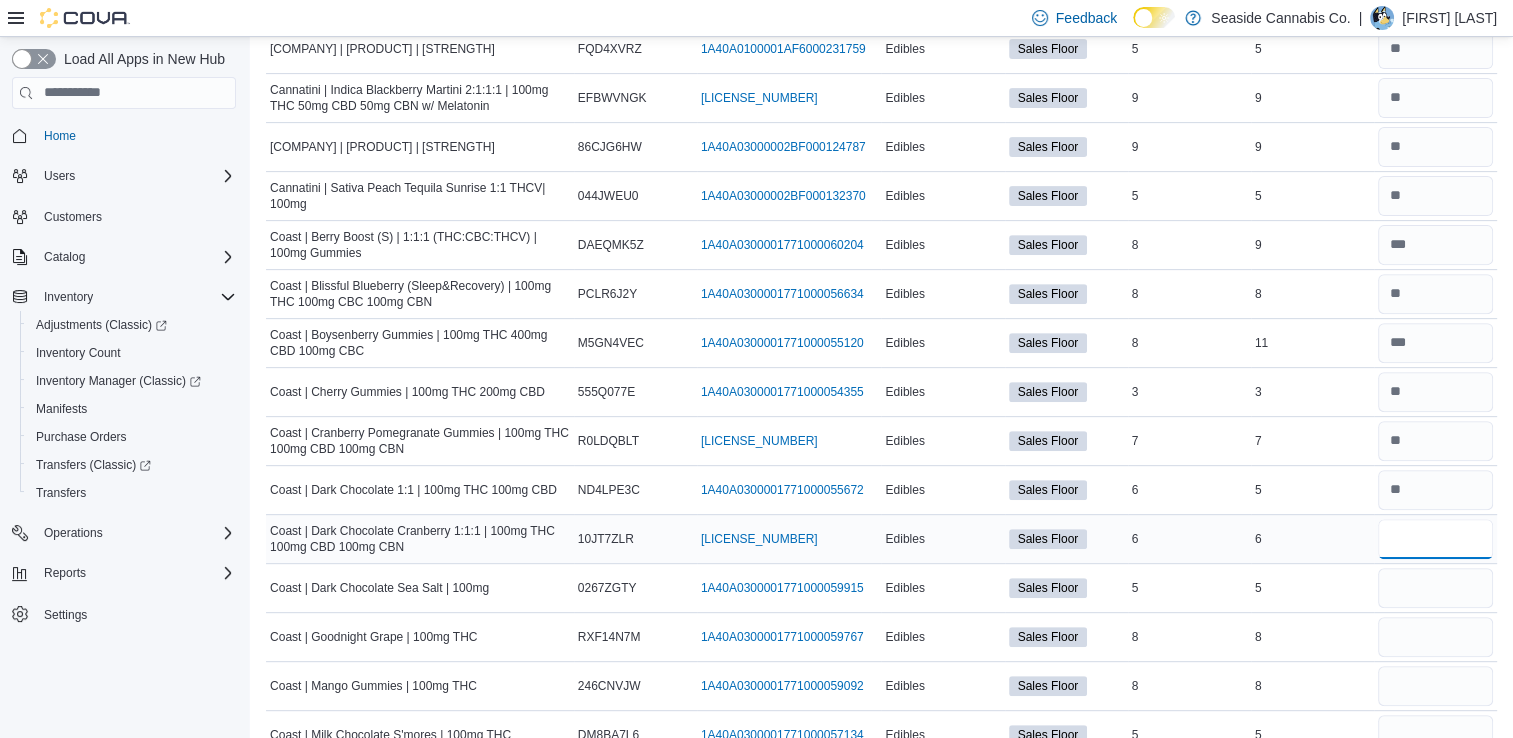 click at bounding box center [1435, 539] 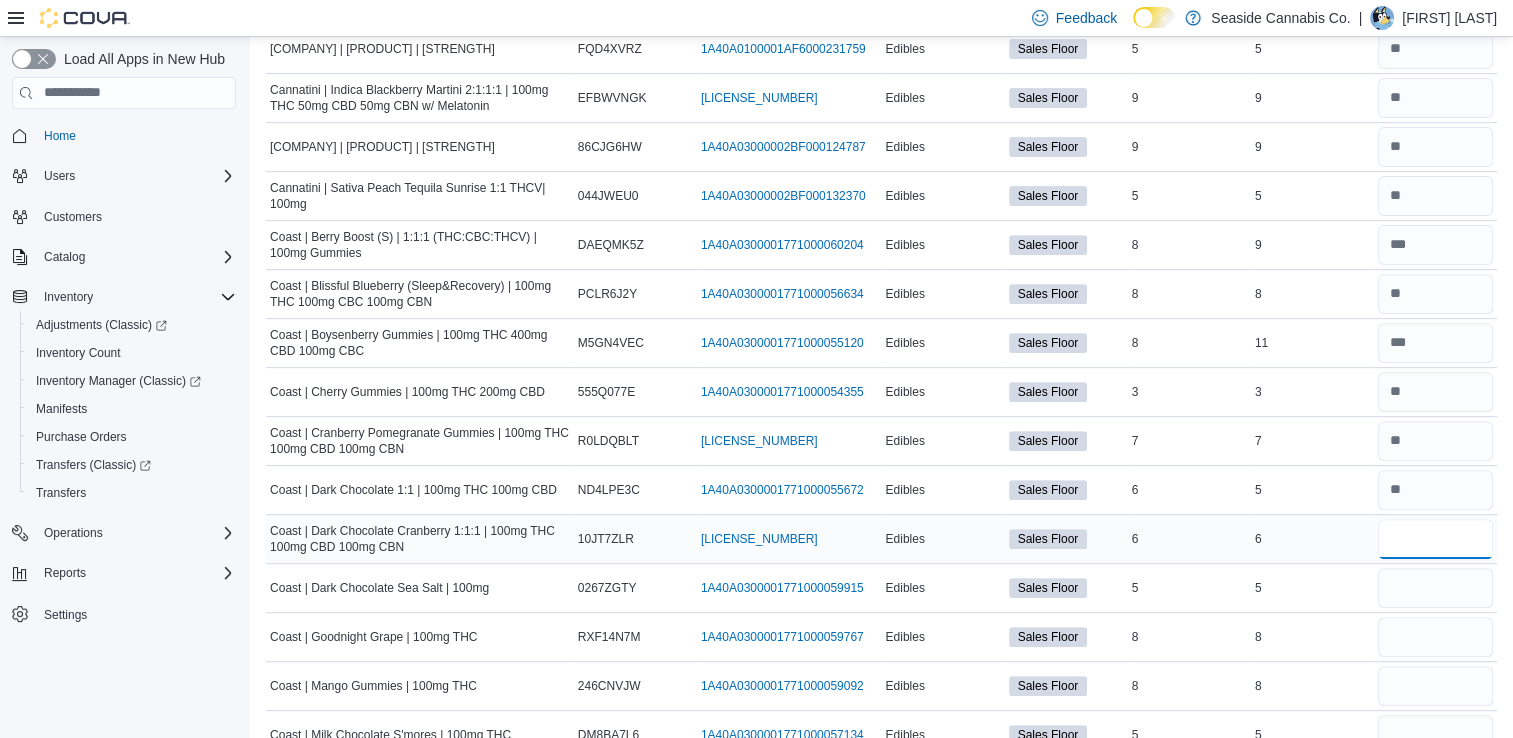 type on "*" 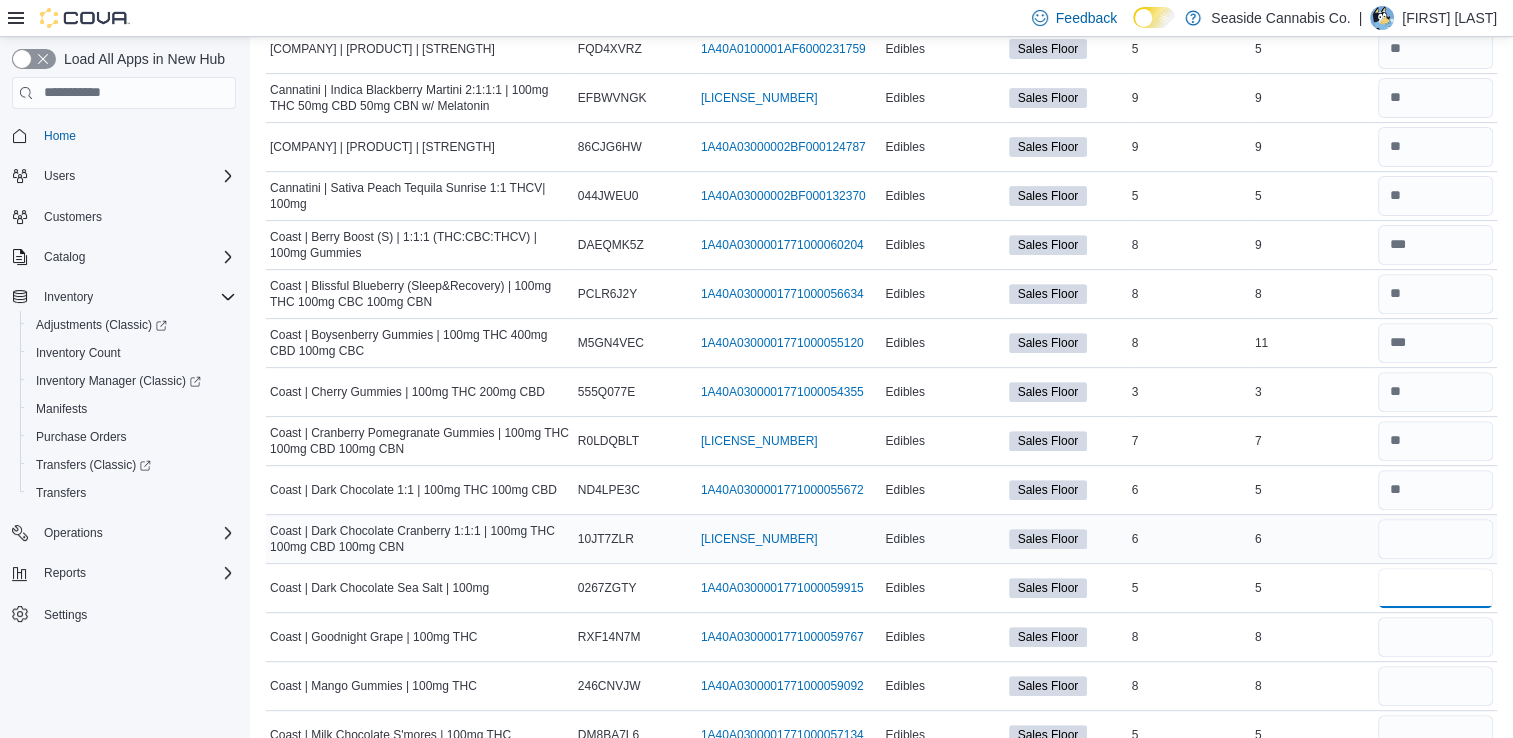 type 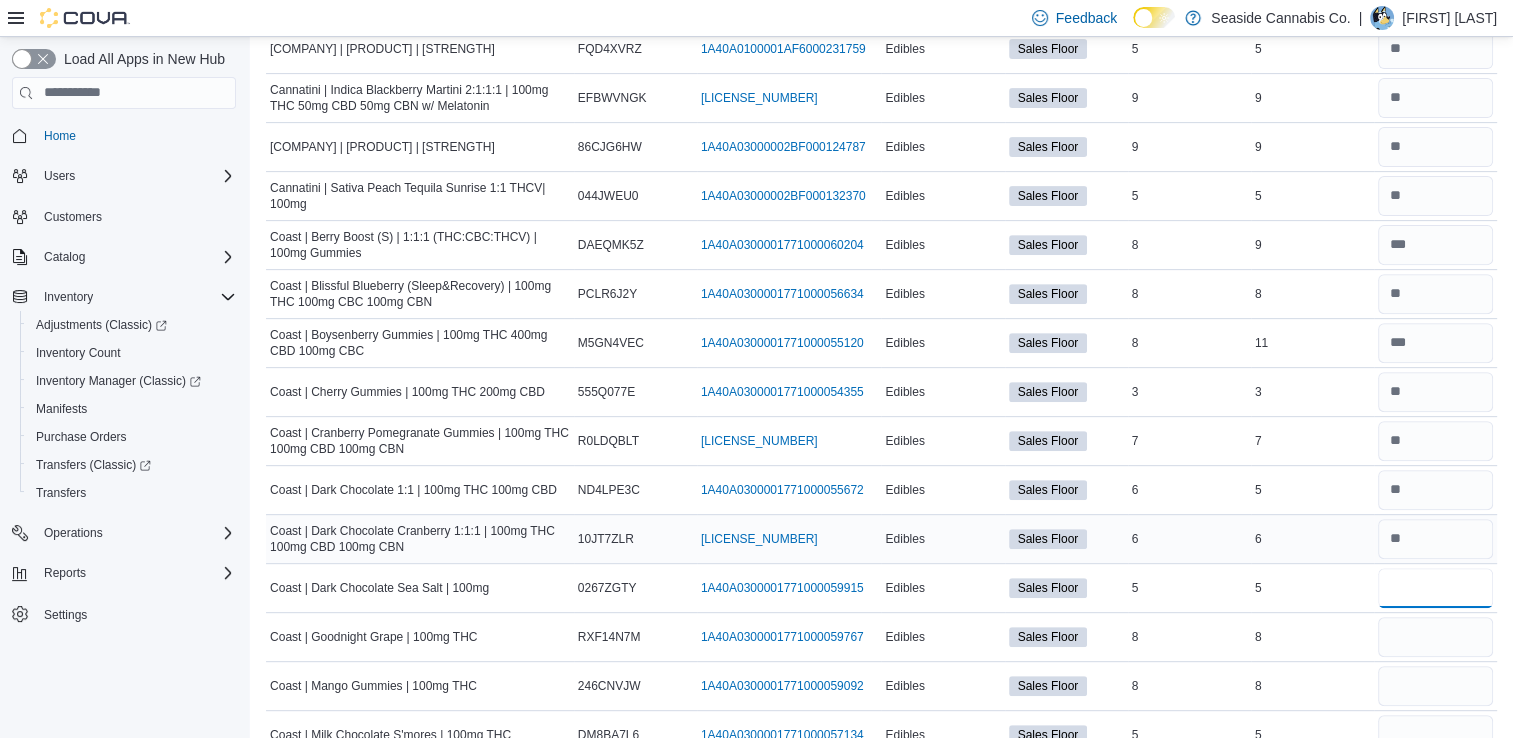 type on "*" 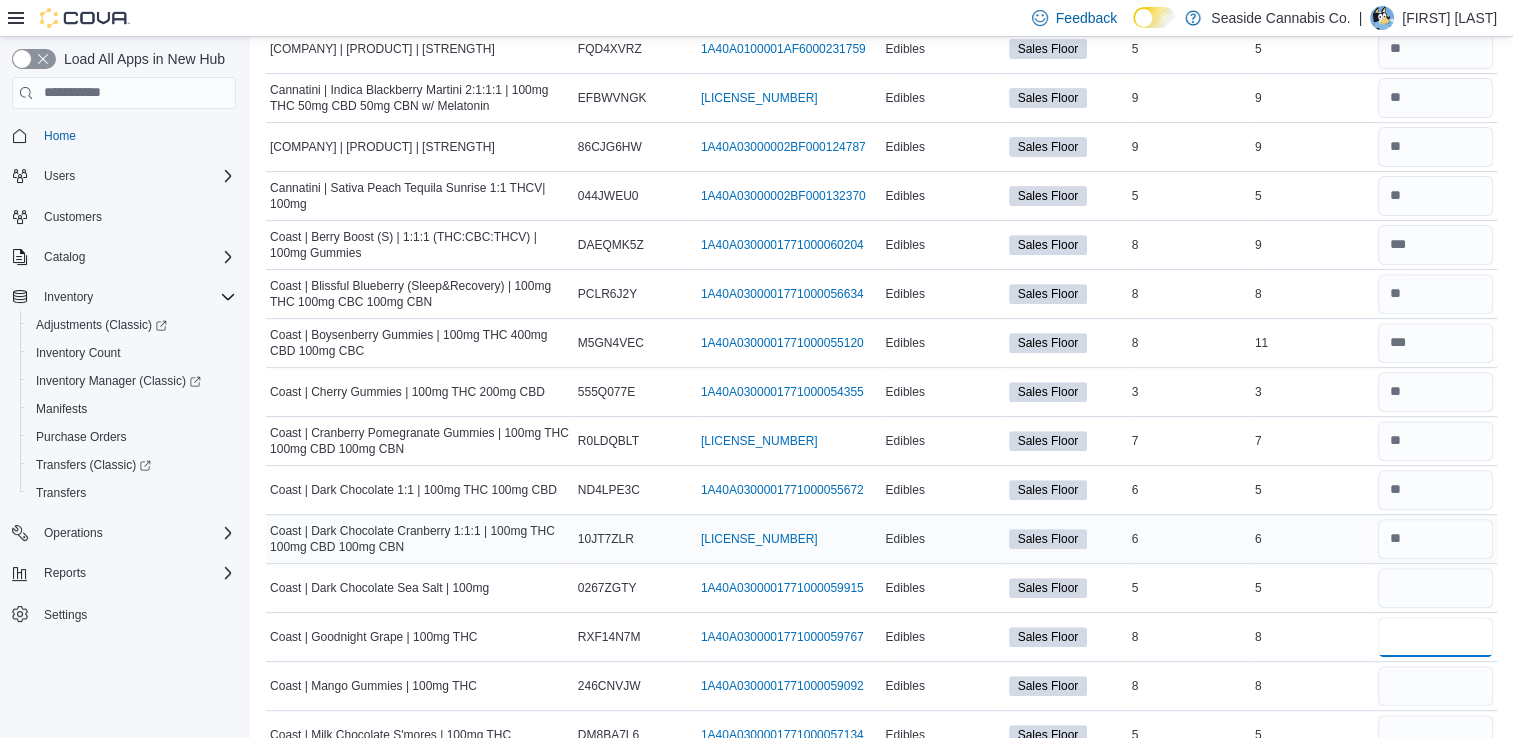 type 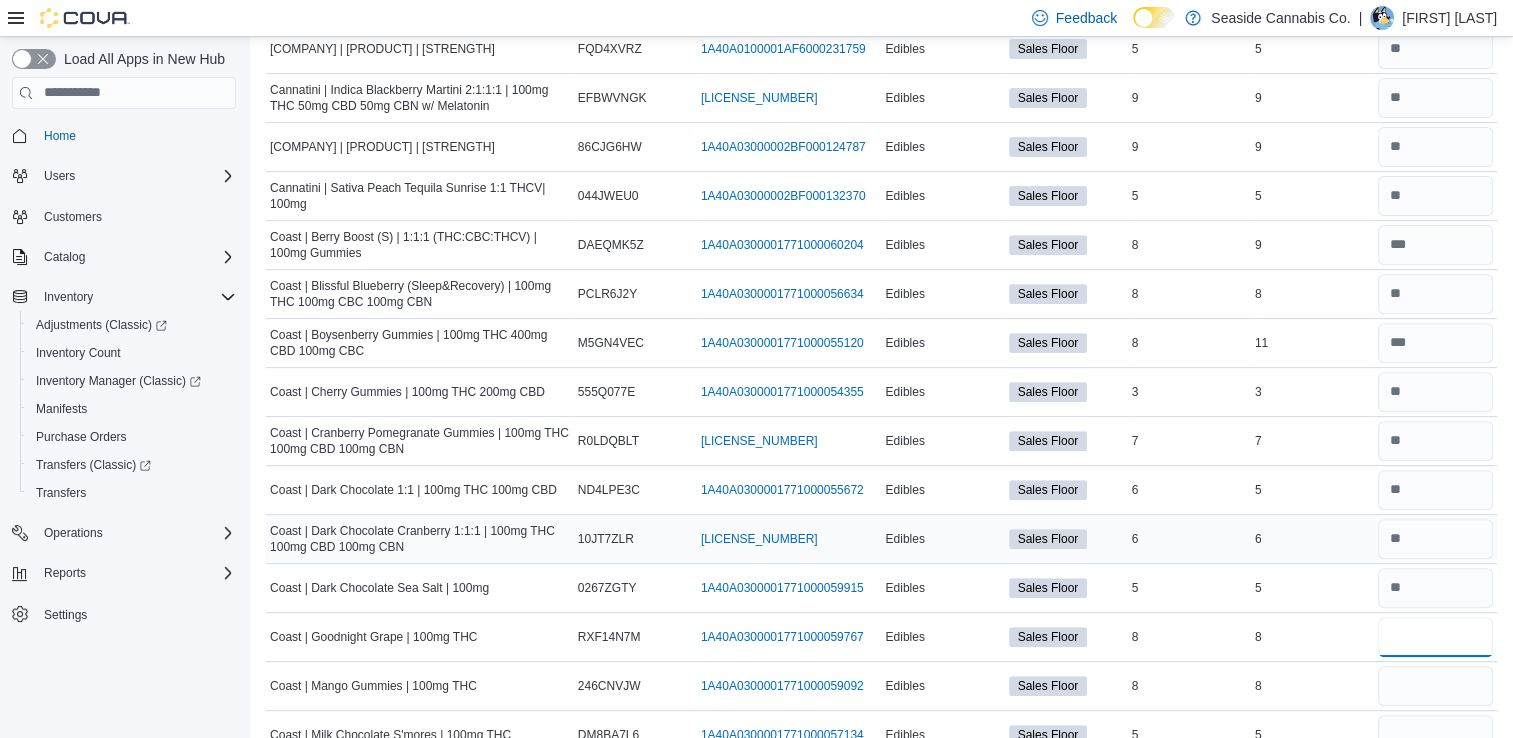 type on "*" 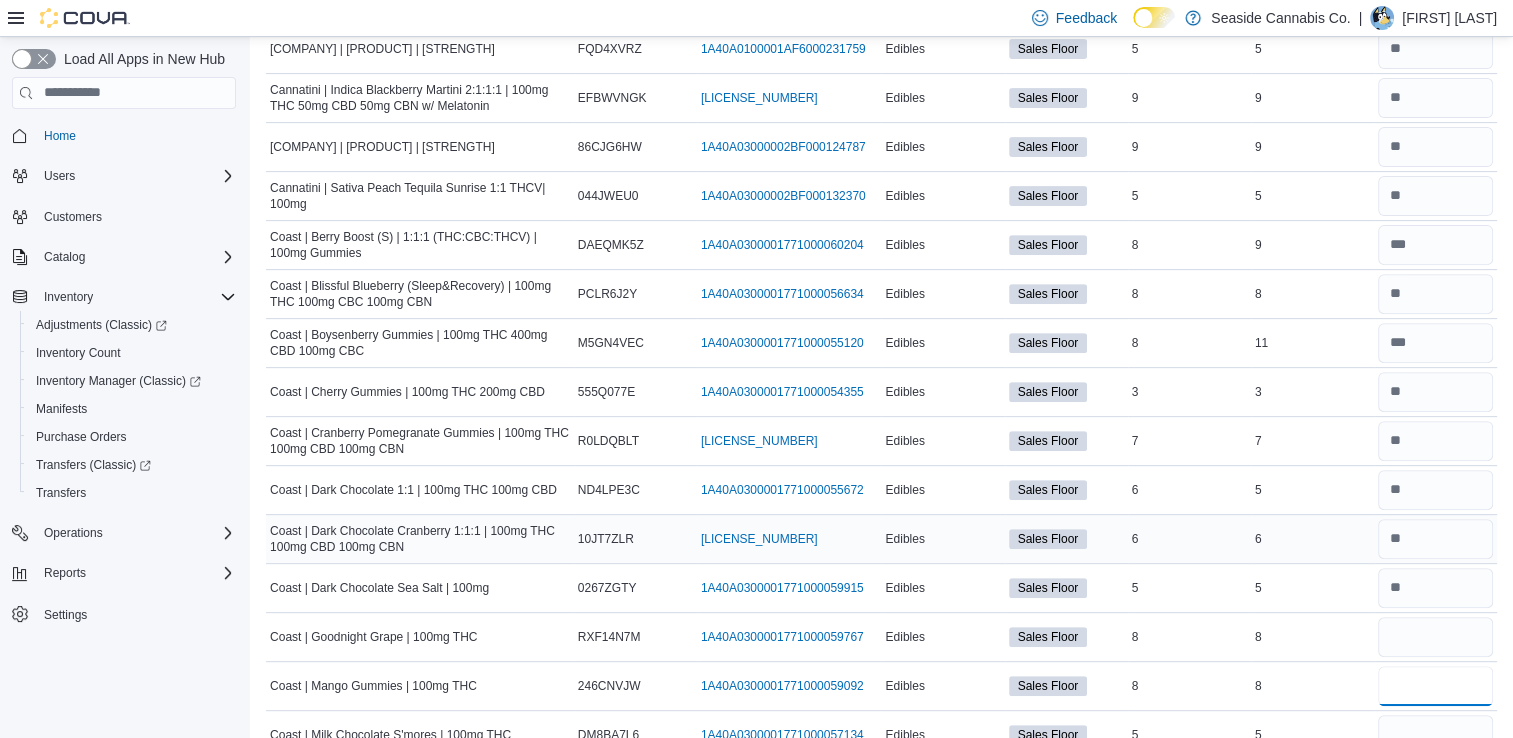type 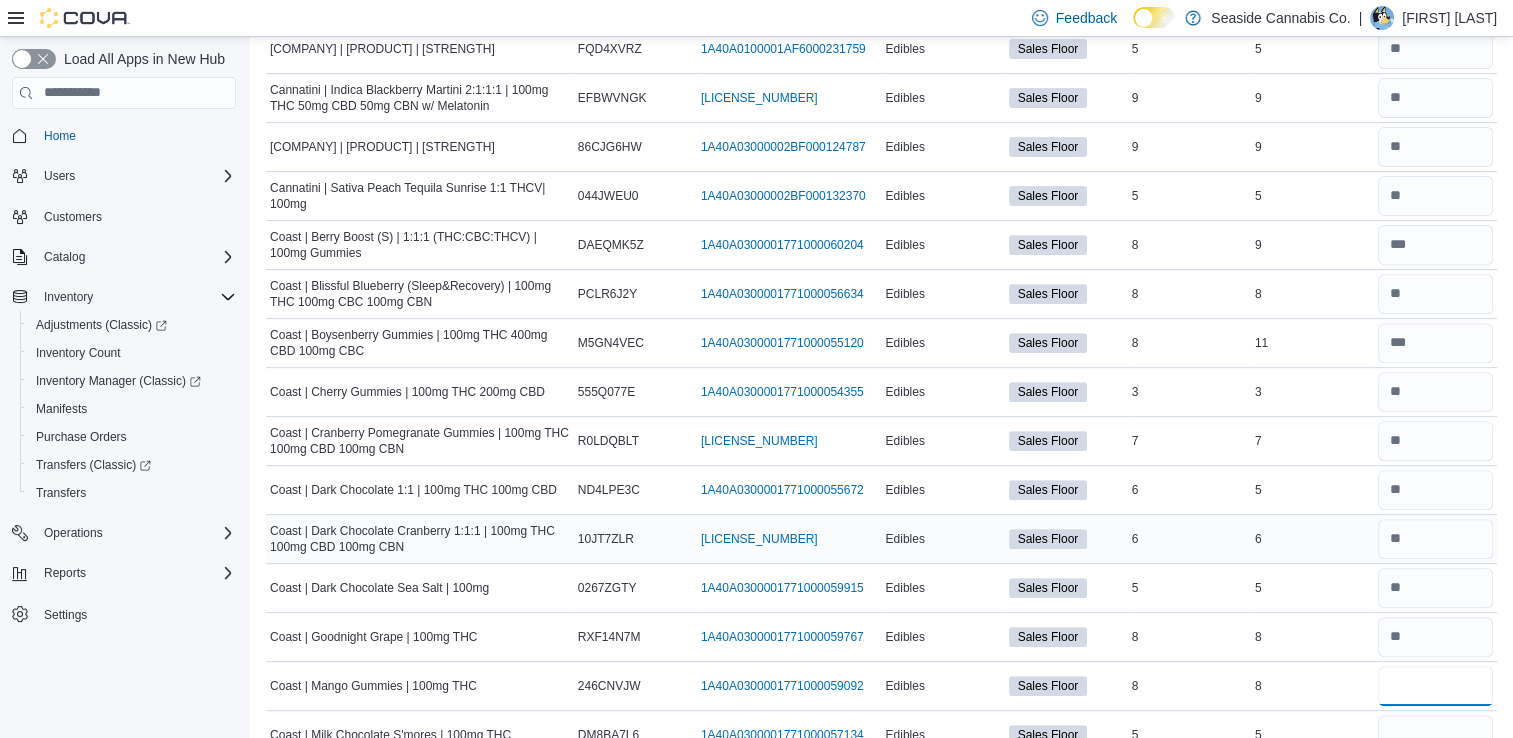 type on "*" 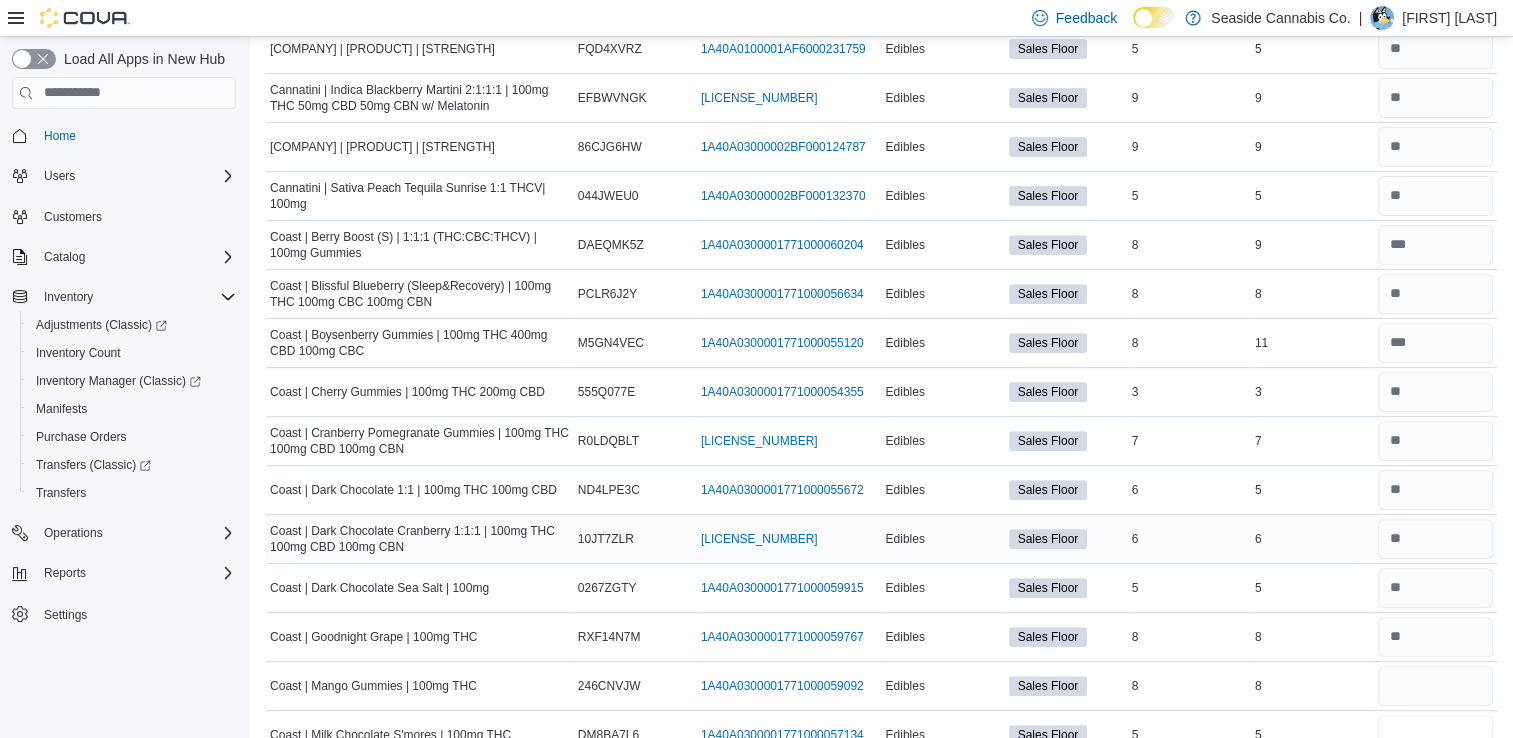 type 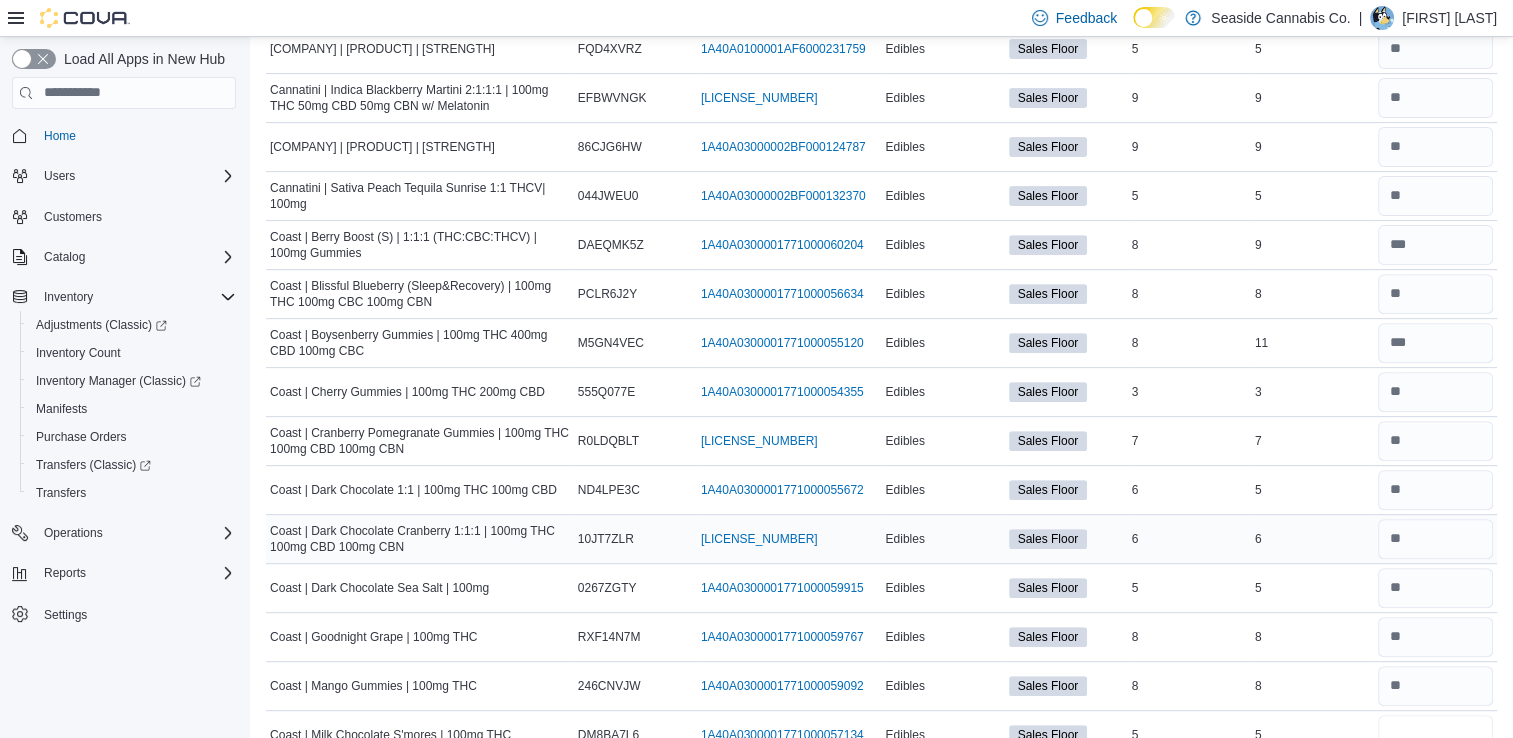 scroll, scrollTop: 723, scrollLeft: 0, axis: vertical 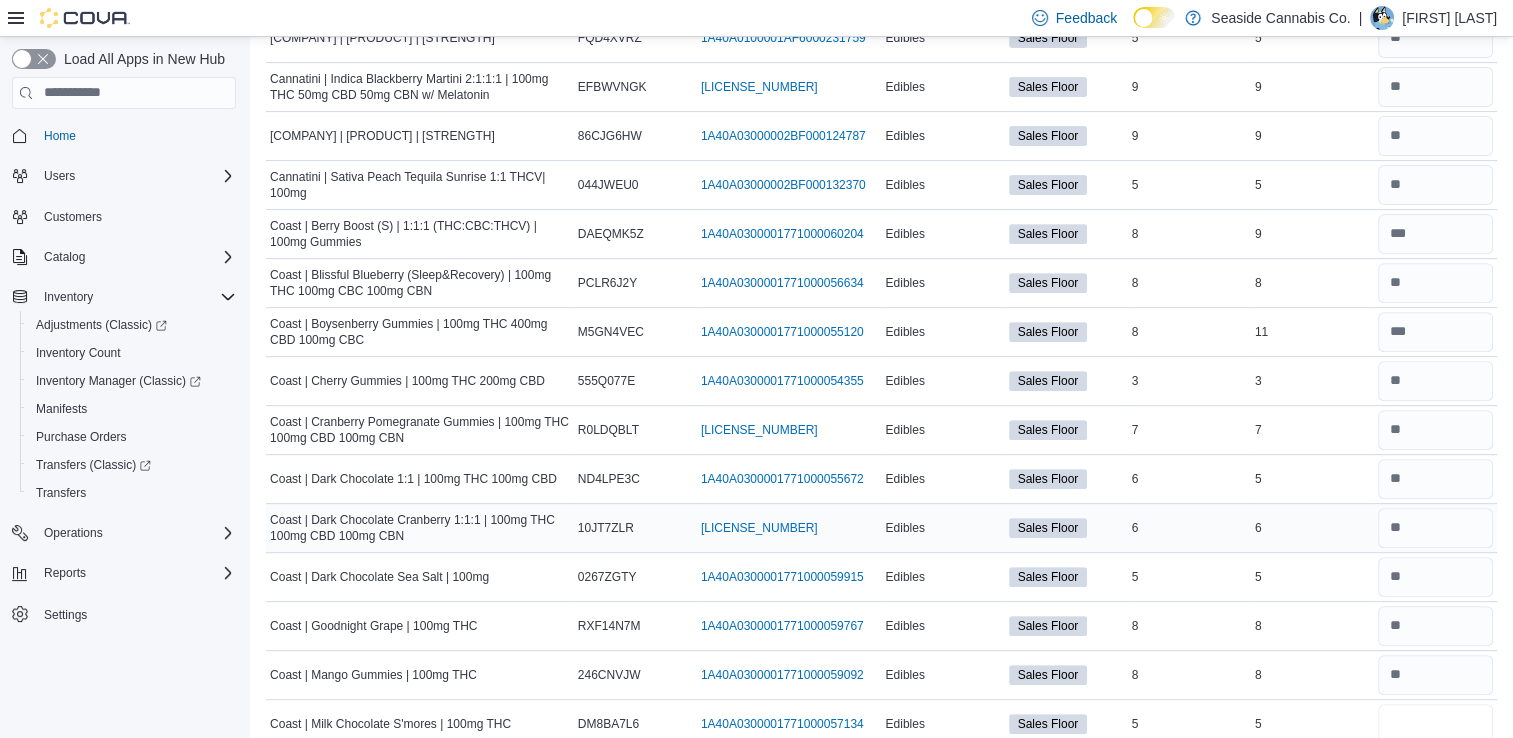 type on "*" 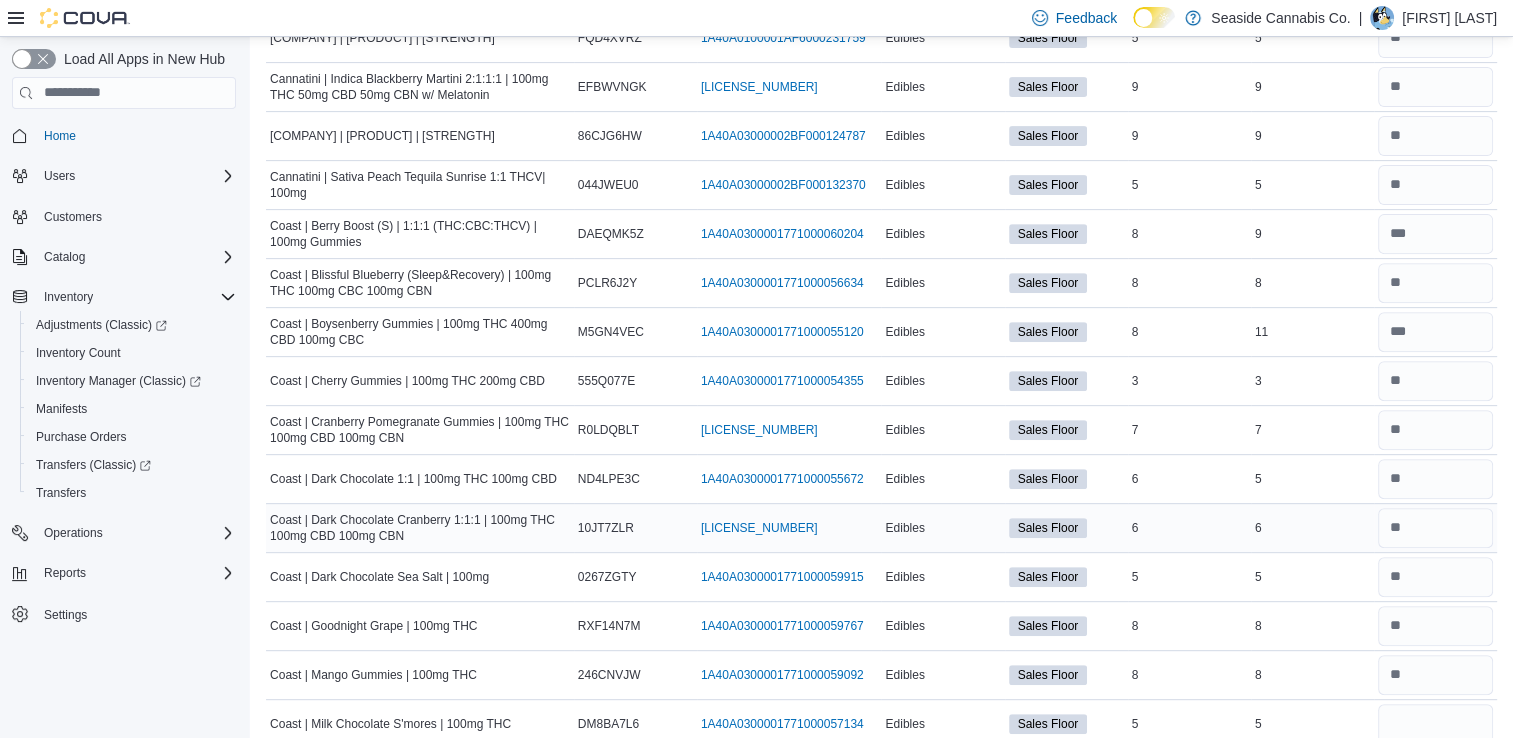 type 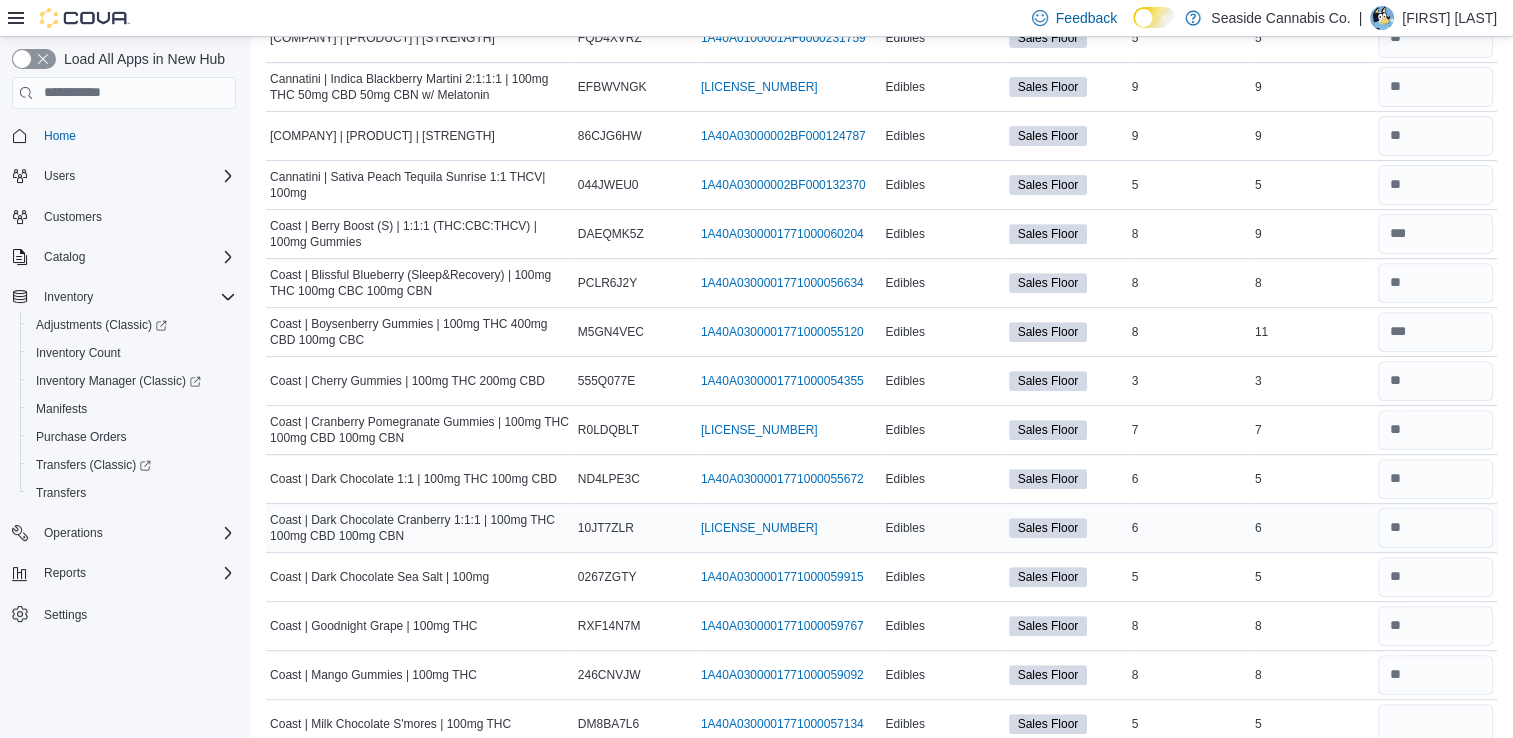 scroll, scrollTop: 1121, scrollLeft: 0, axis: vertical 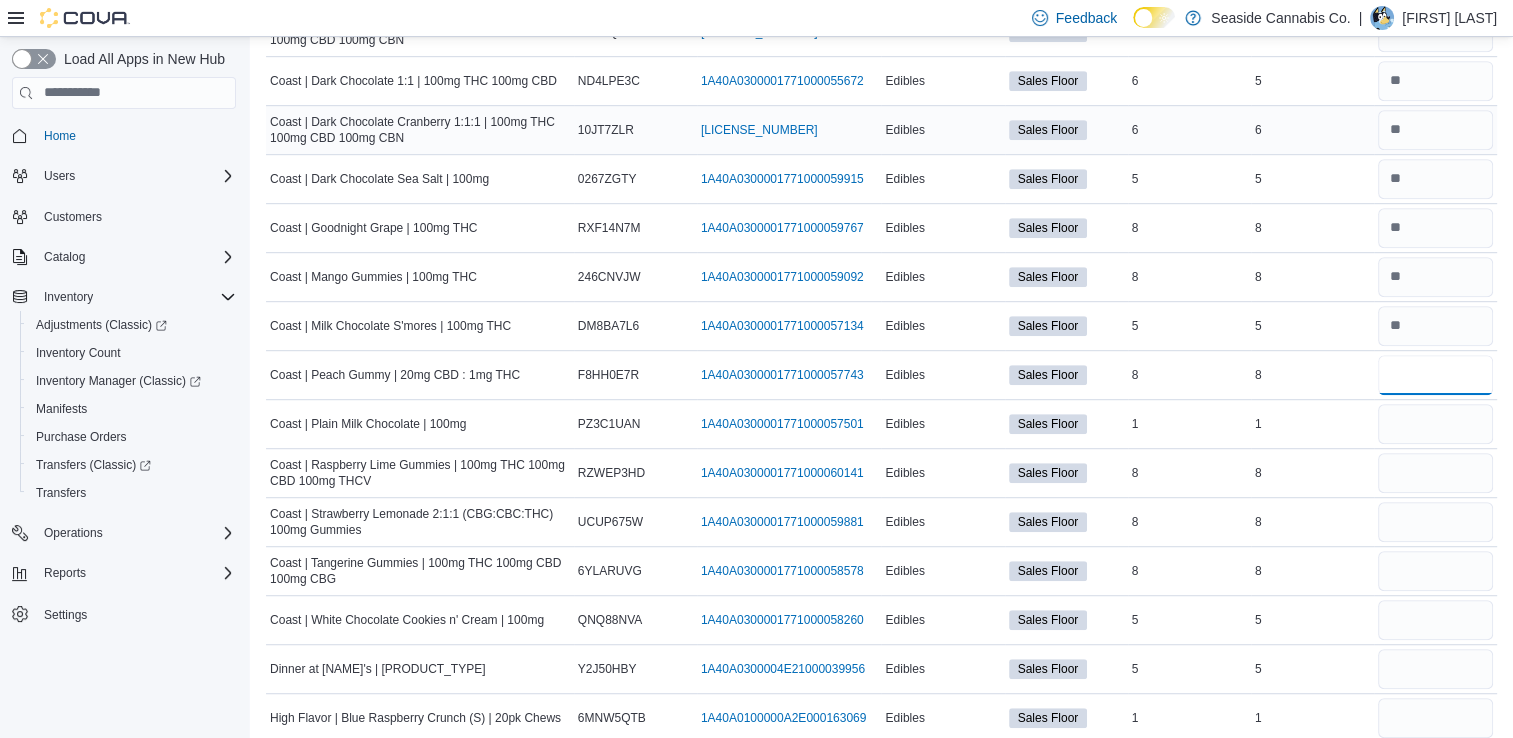 type on "*" 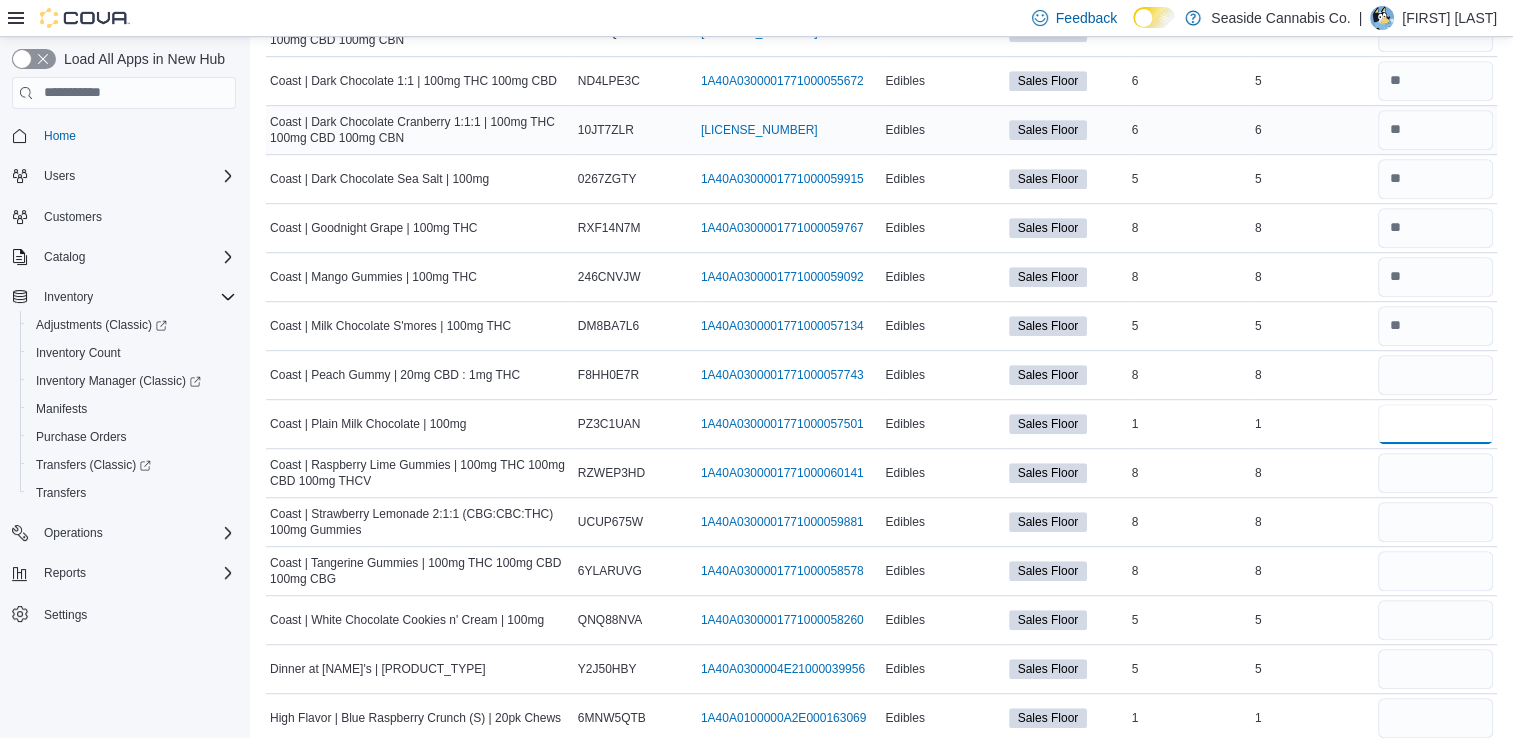 type 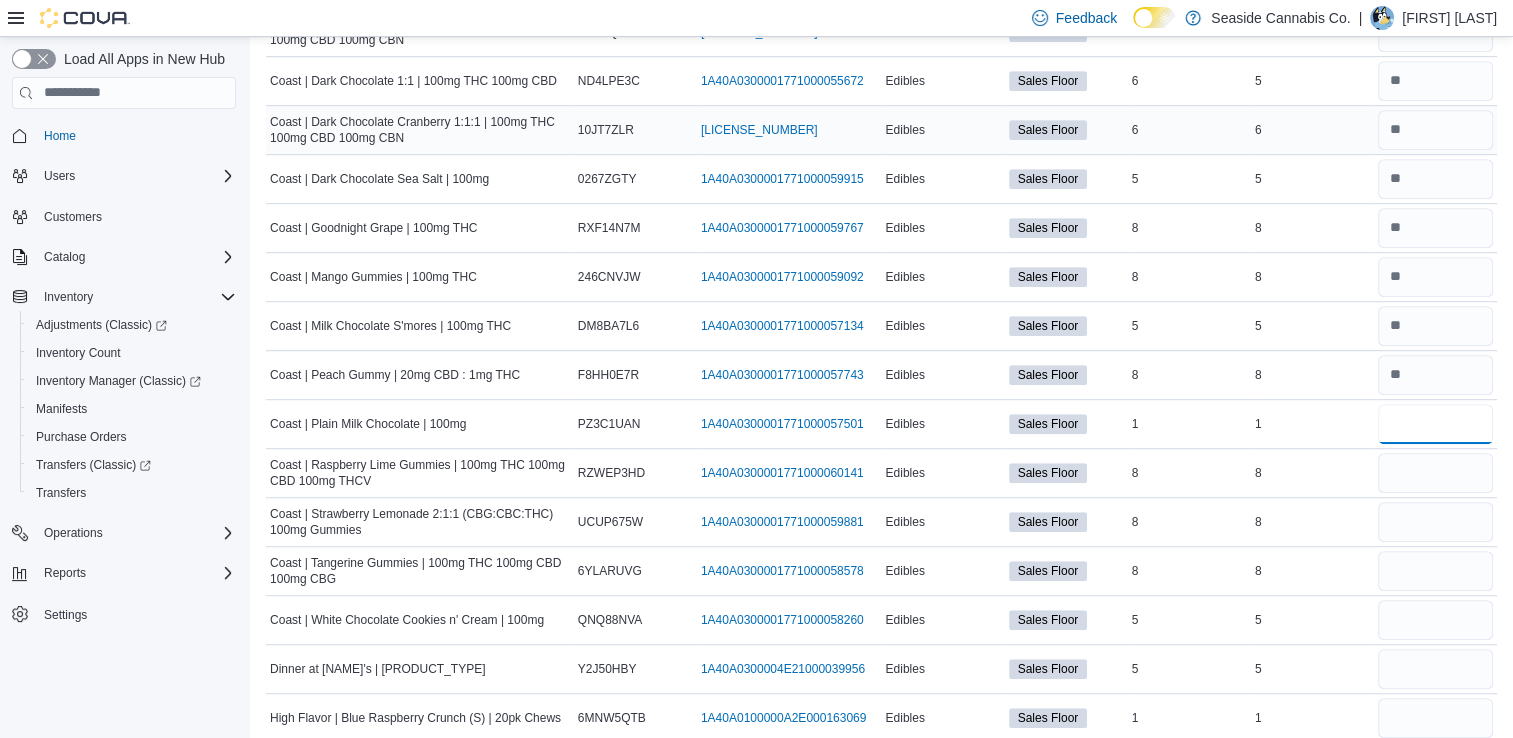 type on "*" 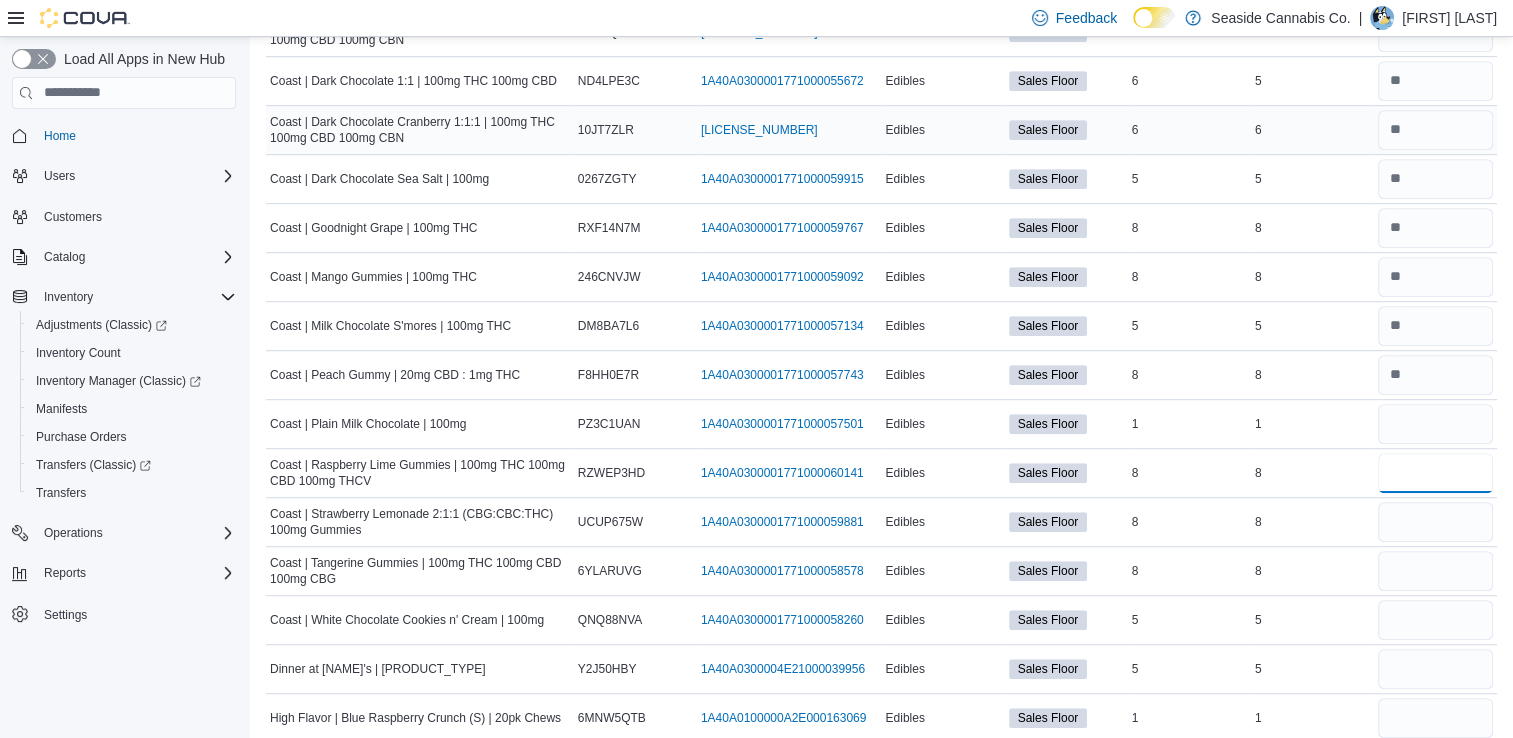 type 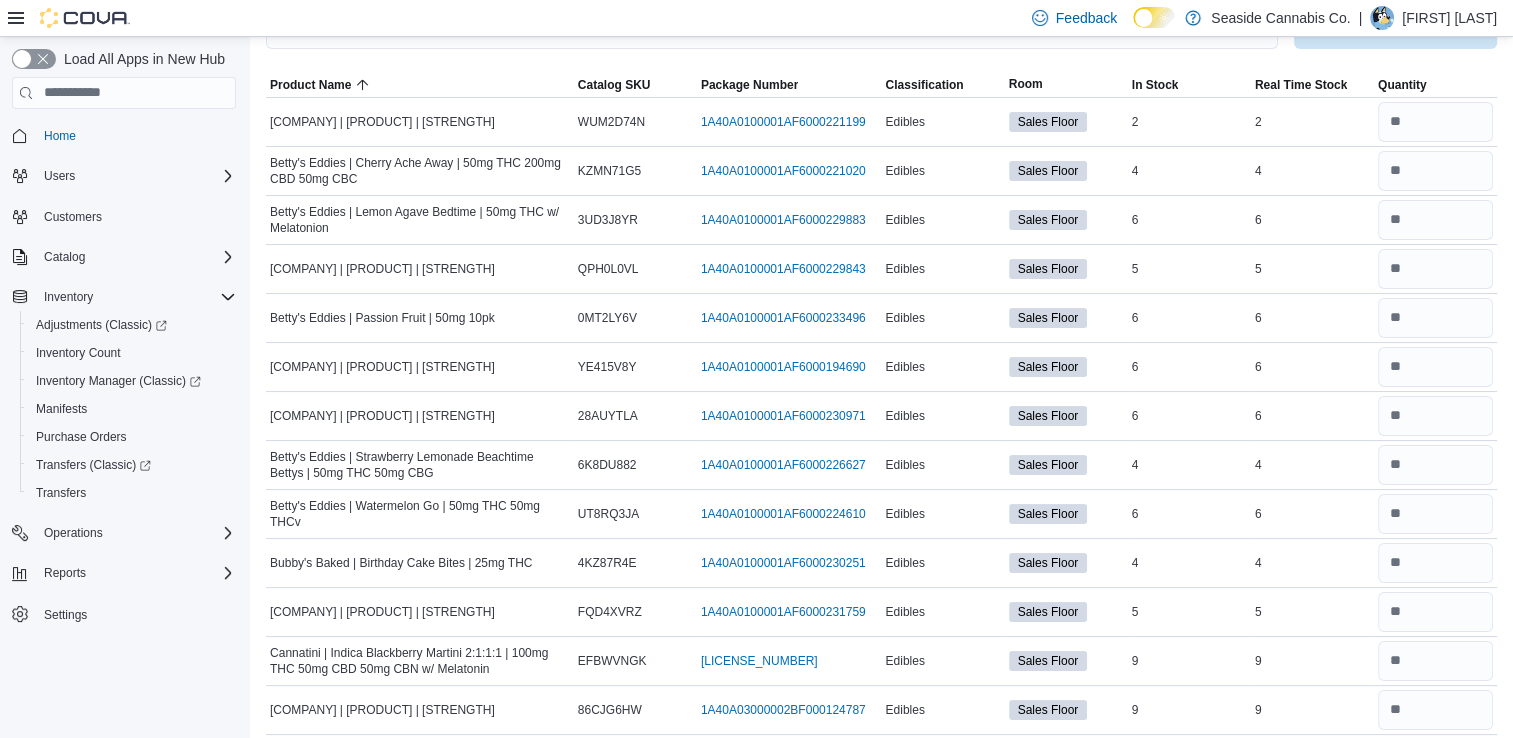 scroll, scrollTop: 0, scrollLeft: 0, axis: both 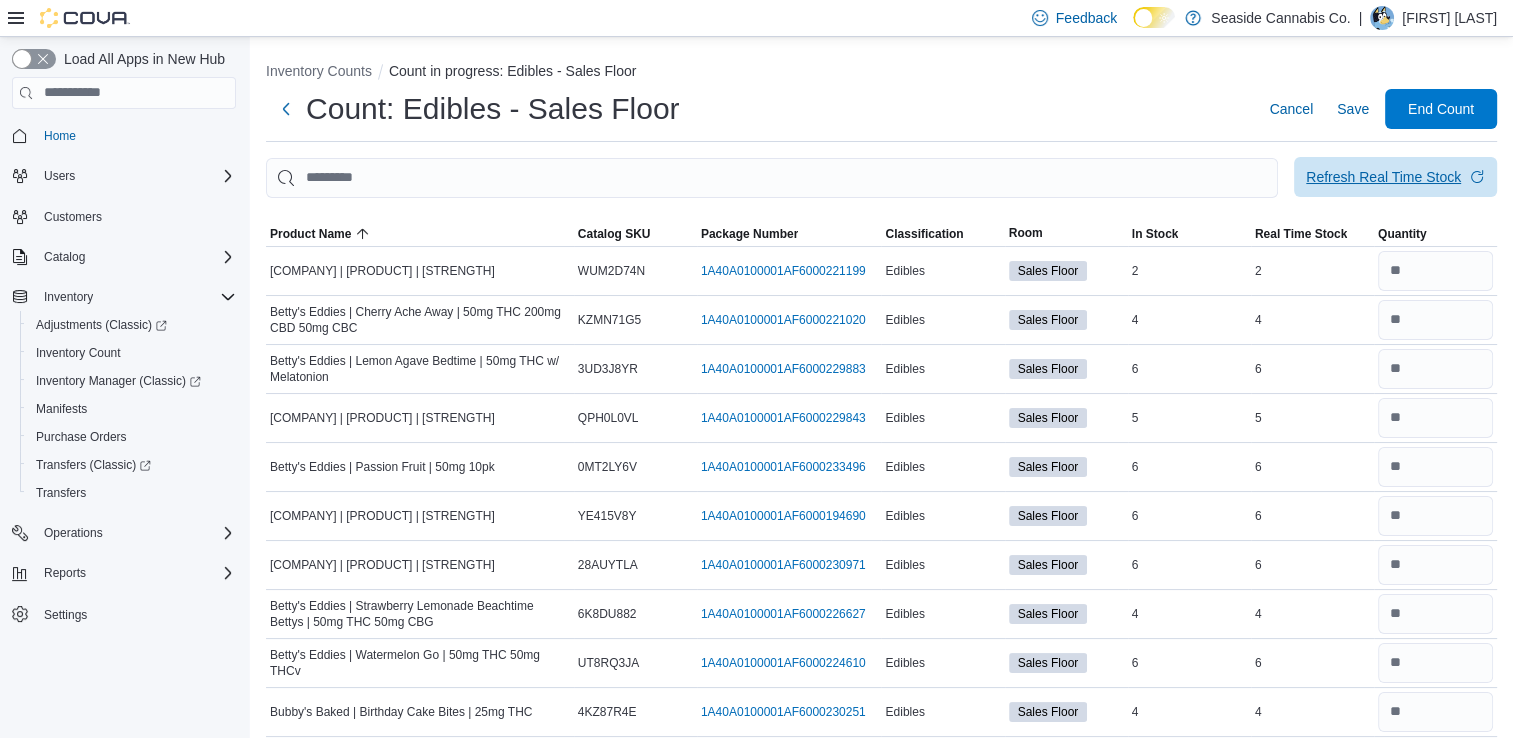click on "Refresh Real Time Stock" at bounding box center (1395, 177) 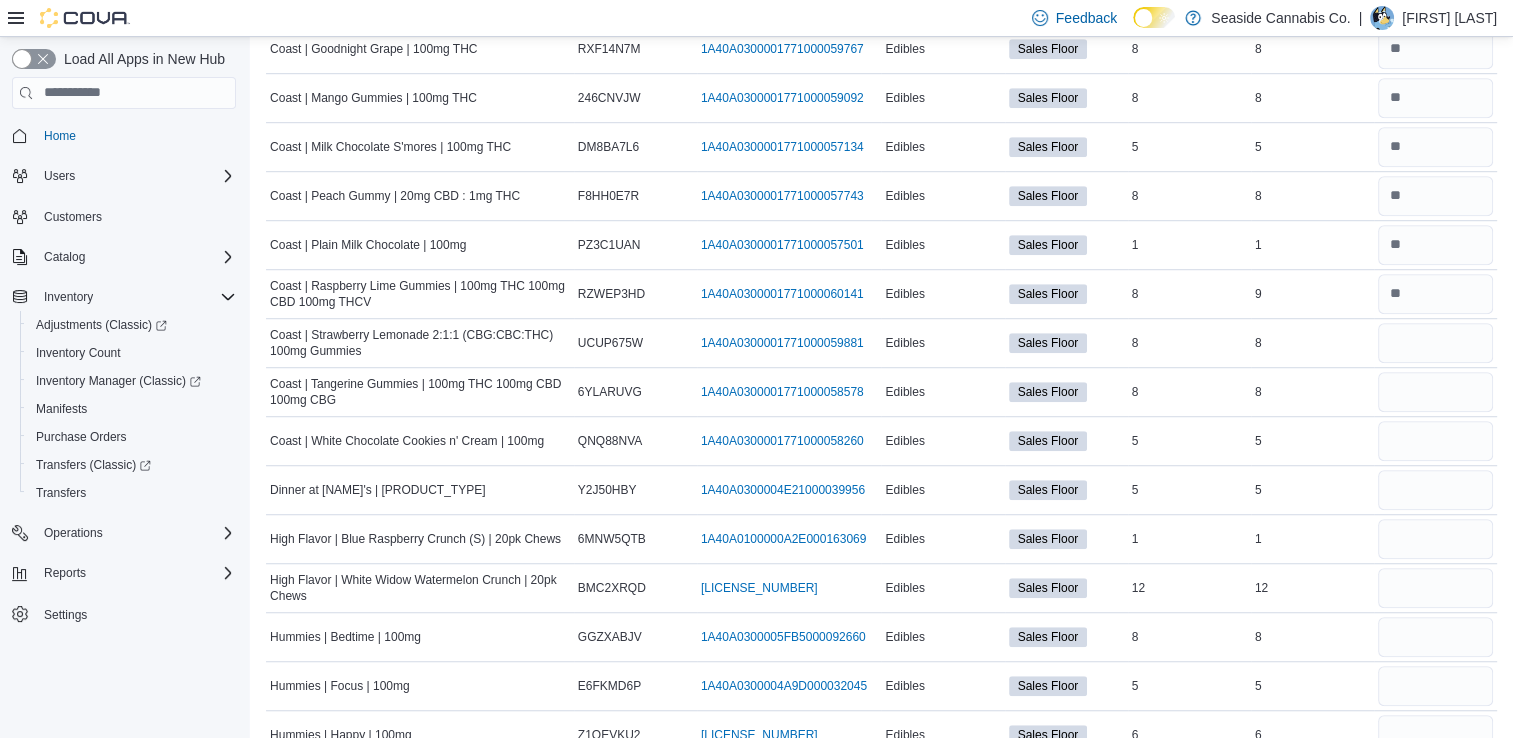 scroll, scrollTop: 1372, scrollLeft: 0, axis: vertical 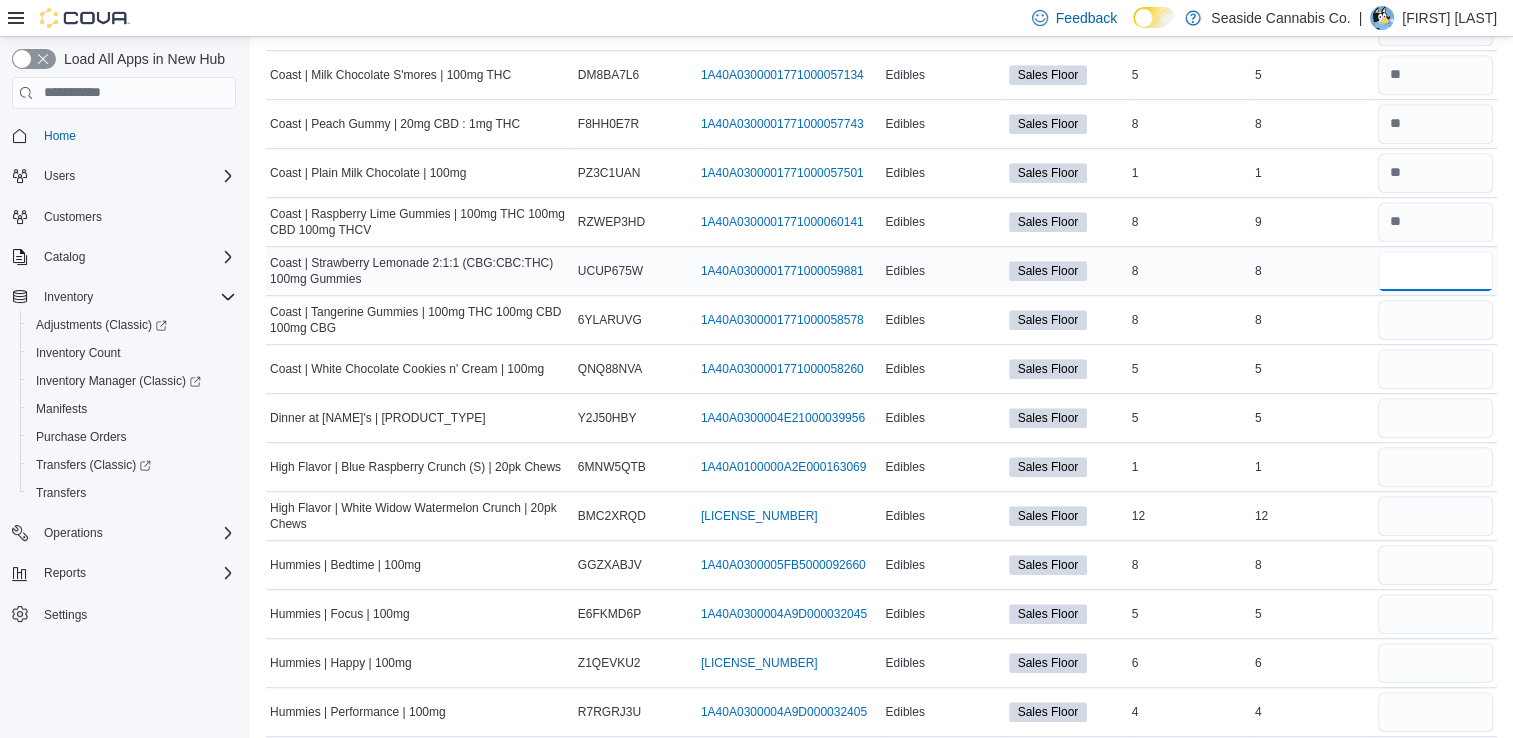 click at bounding box center (1435, 271) 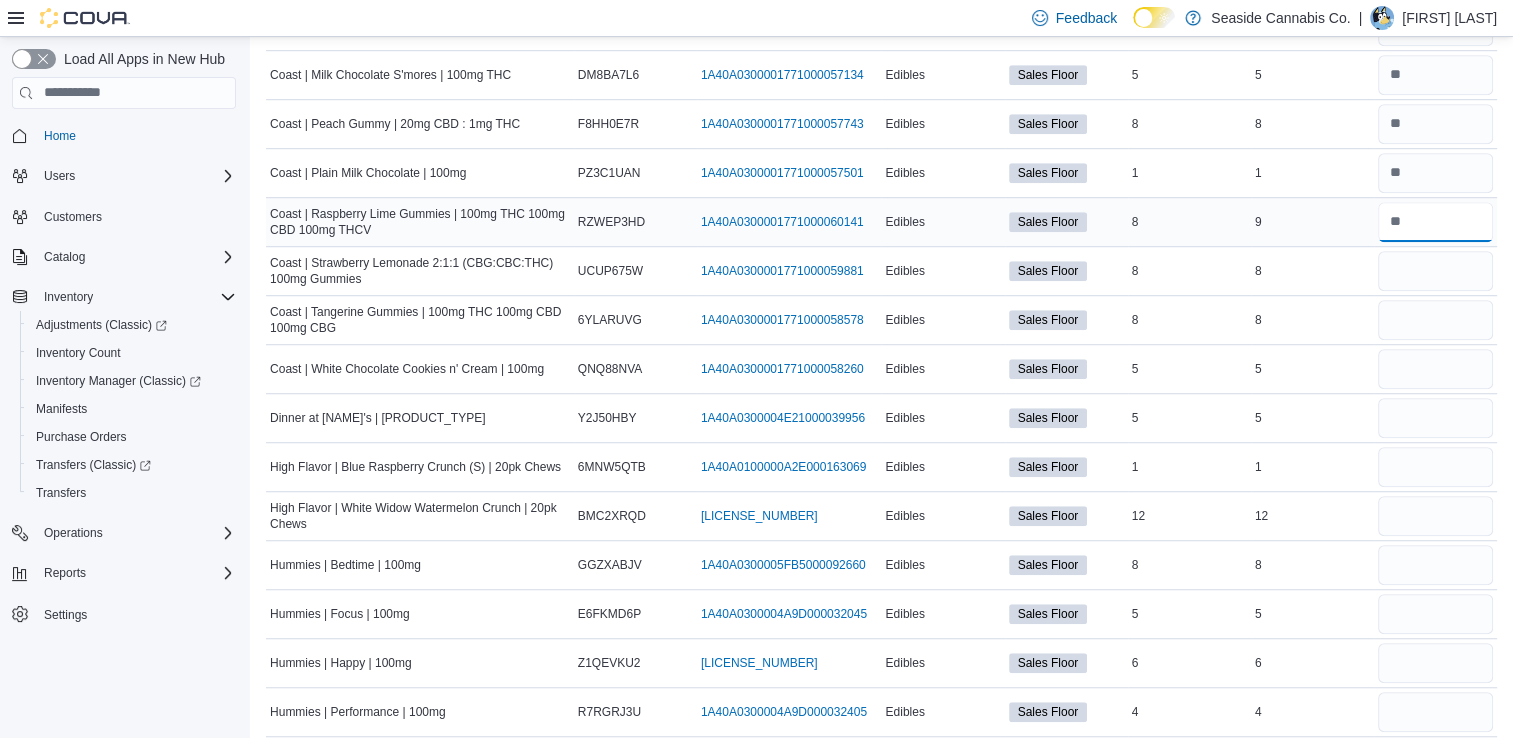 click at bounding box center (1435, 222) 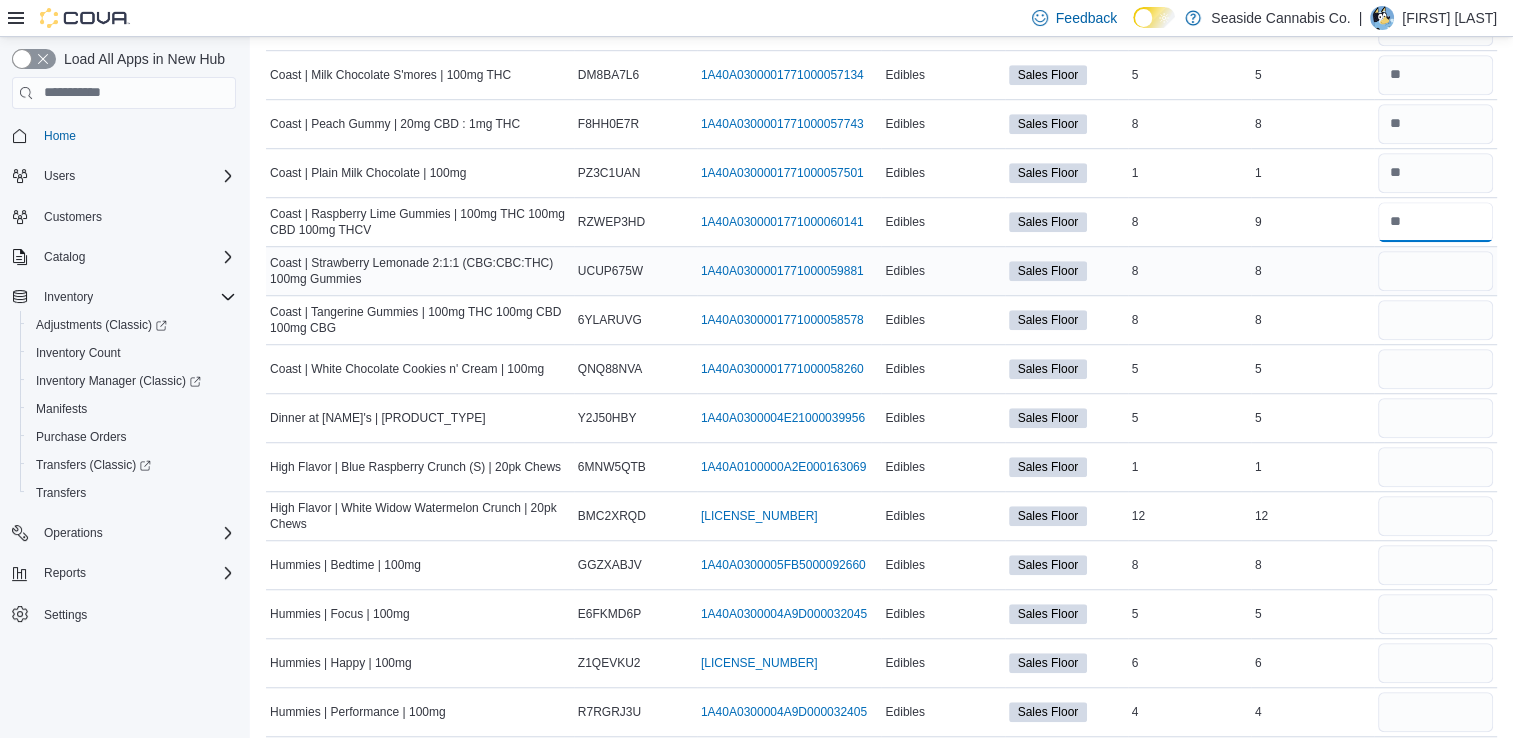 type on "*" 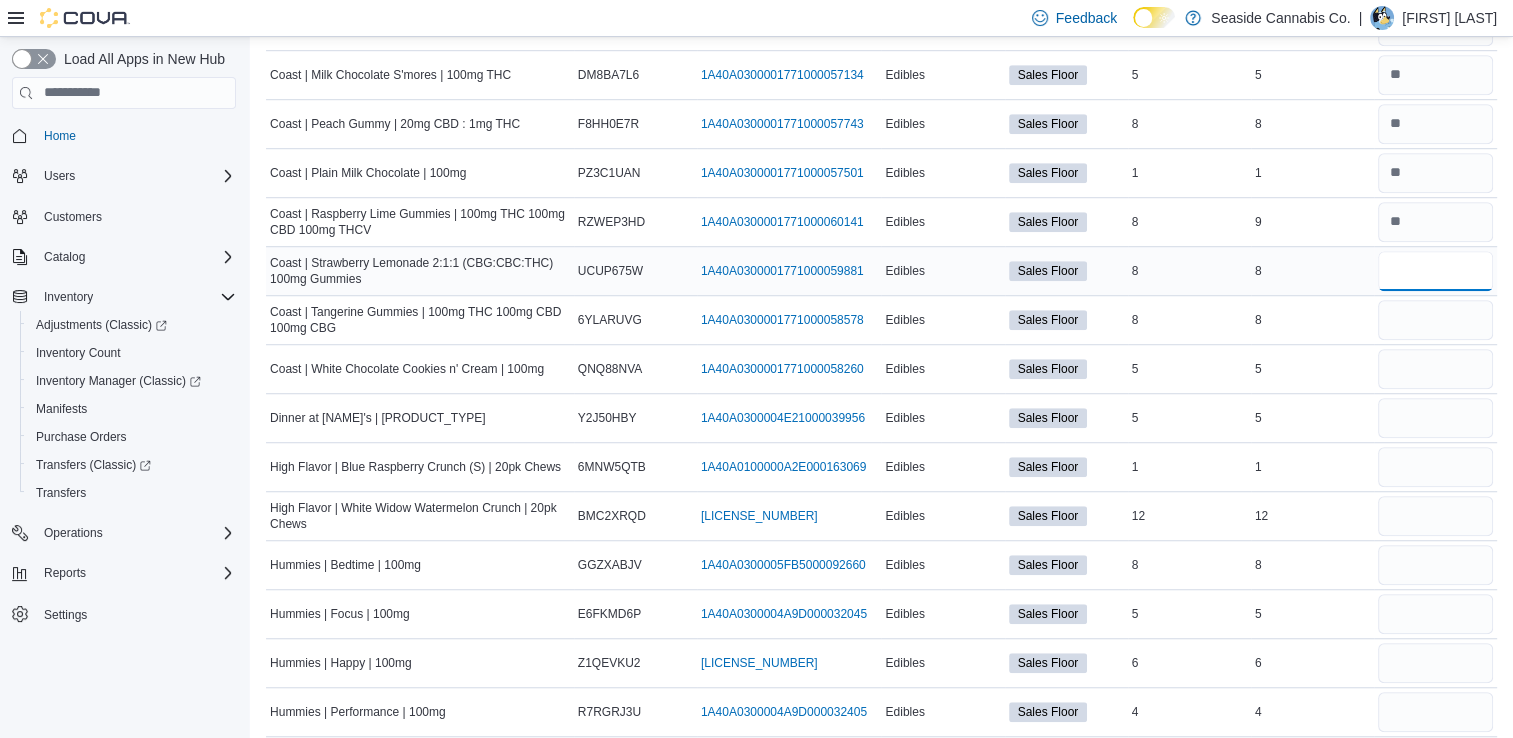 type 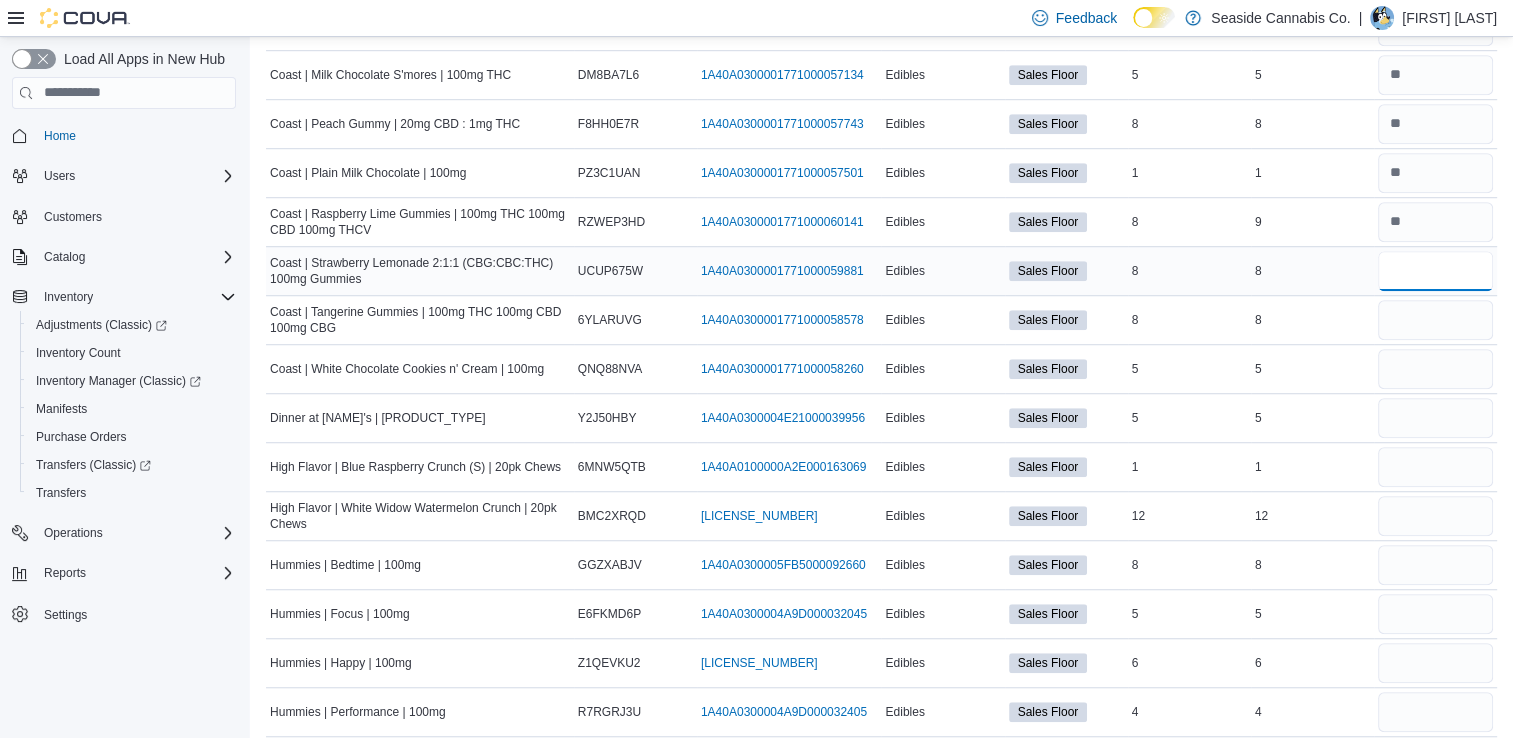 click at bounding box center (1435, 271) 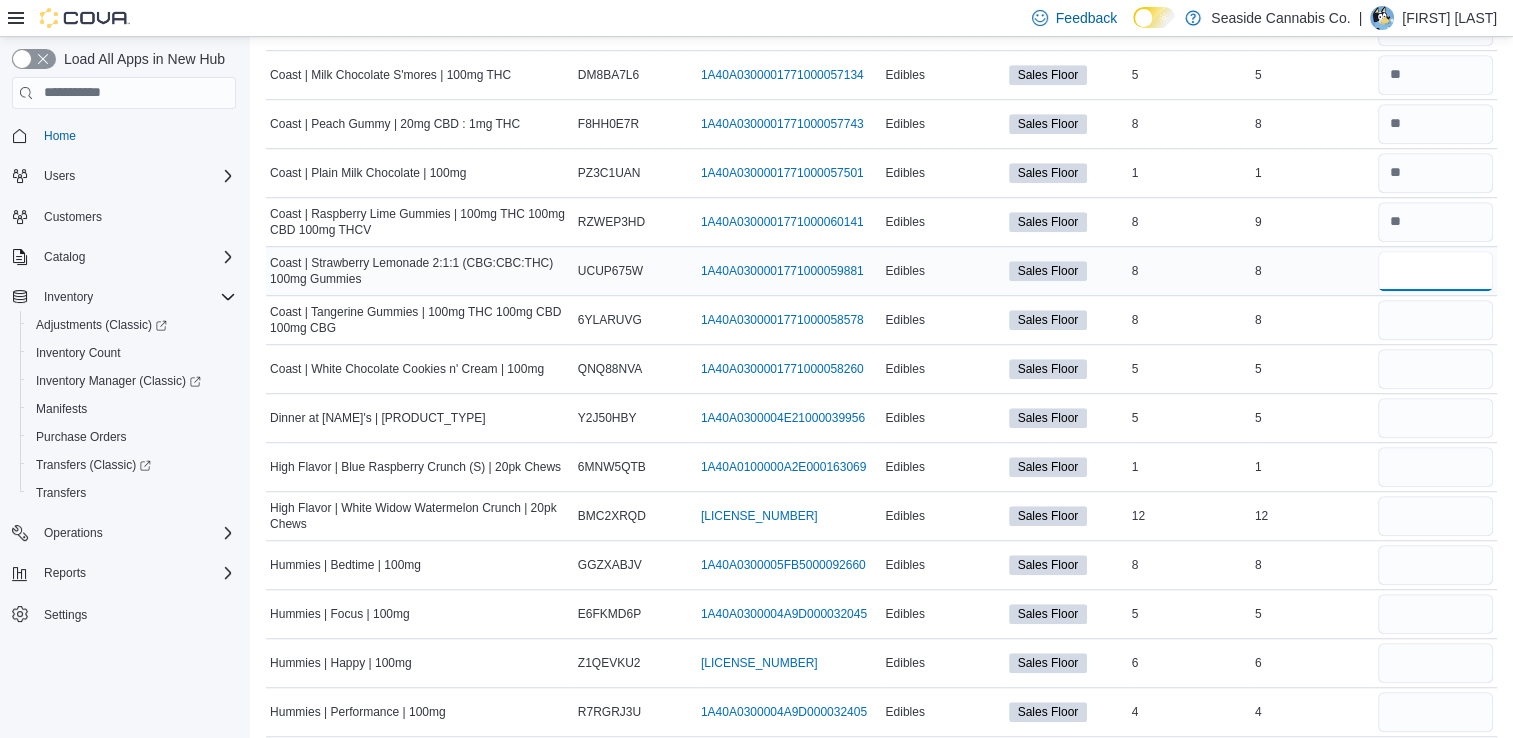 type on "*" 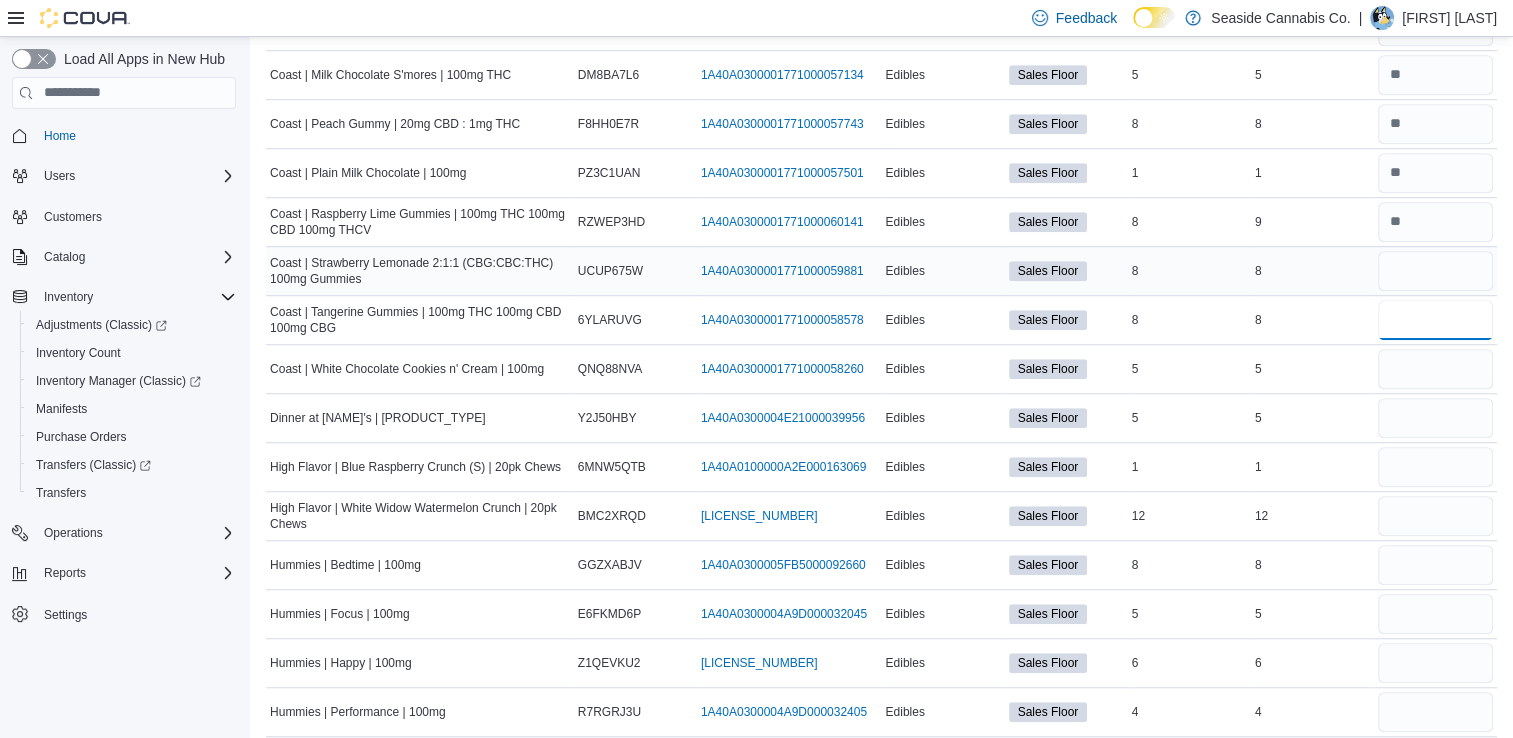 type 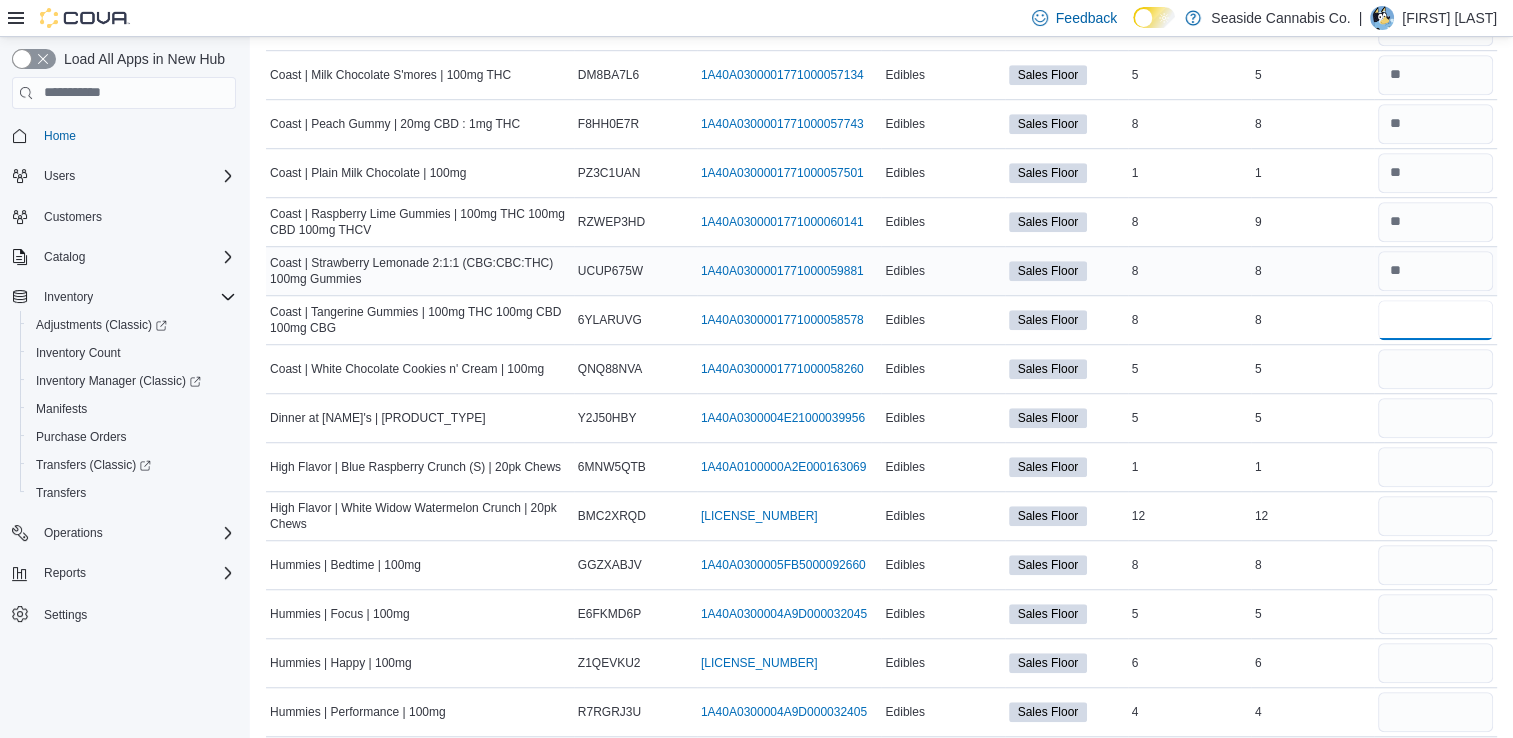 type on "*" 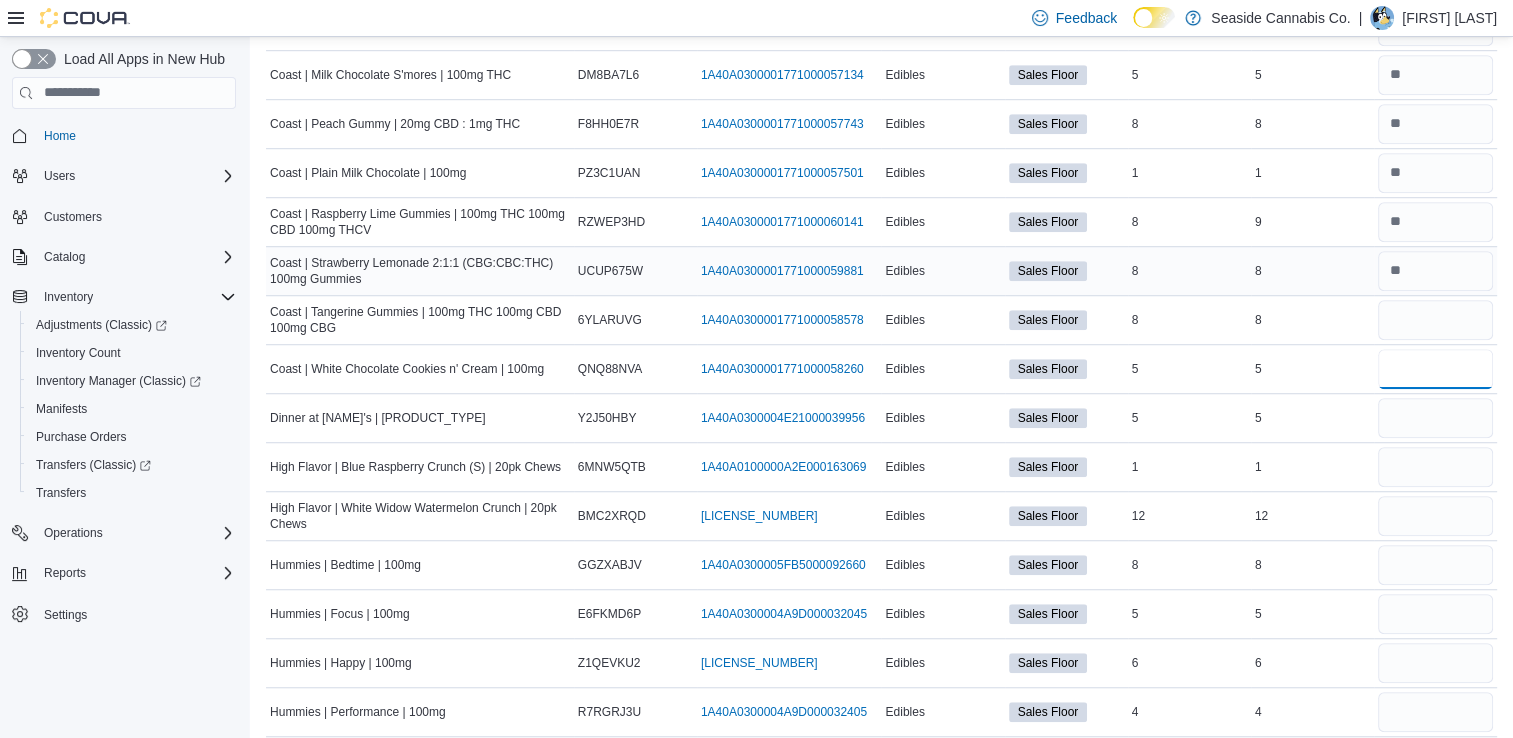 type 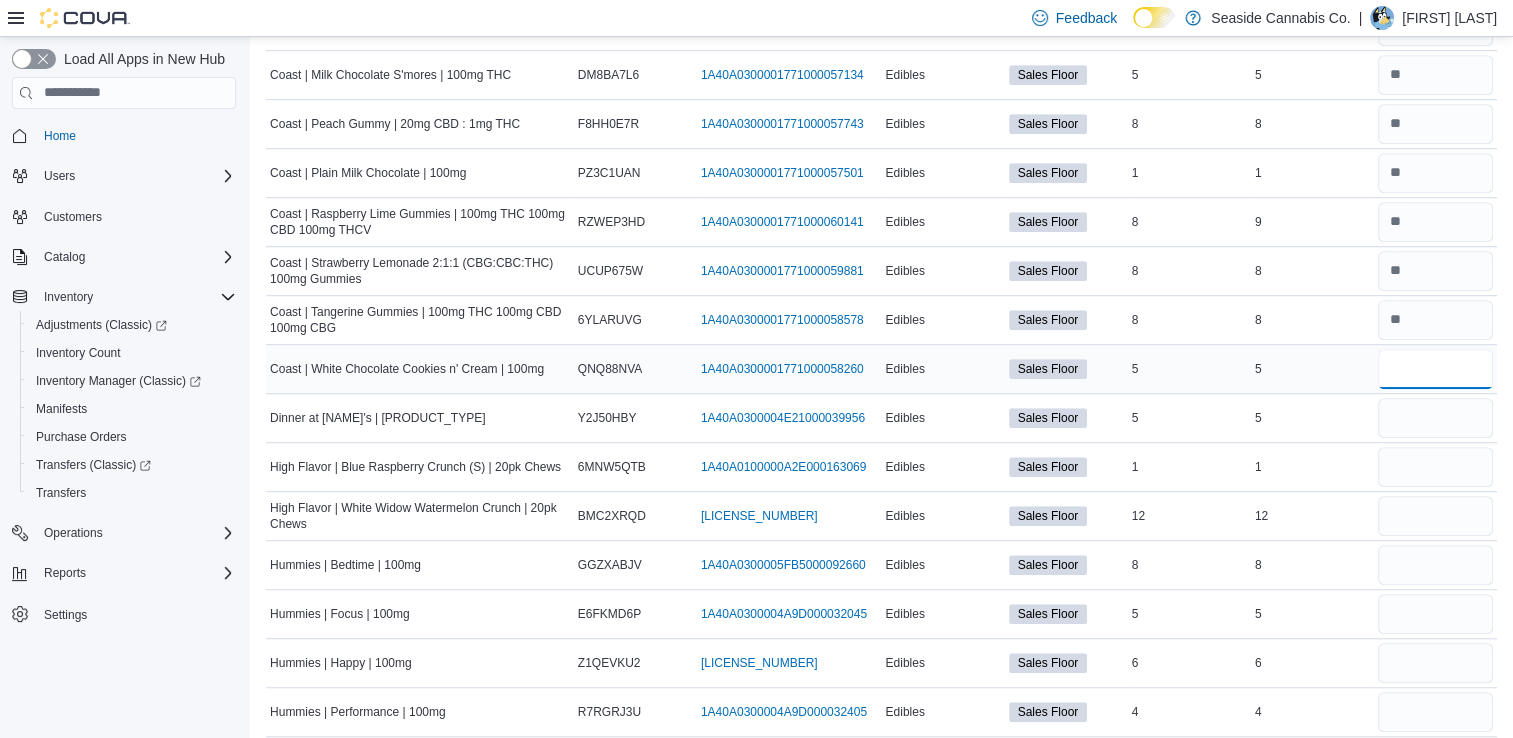 click at bounding box center [1435, 369] 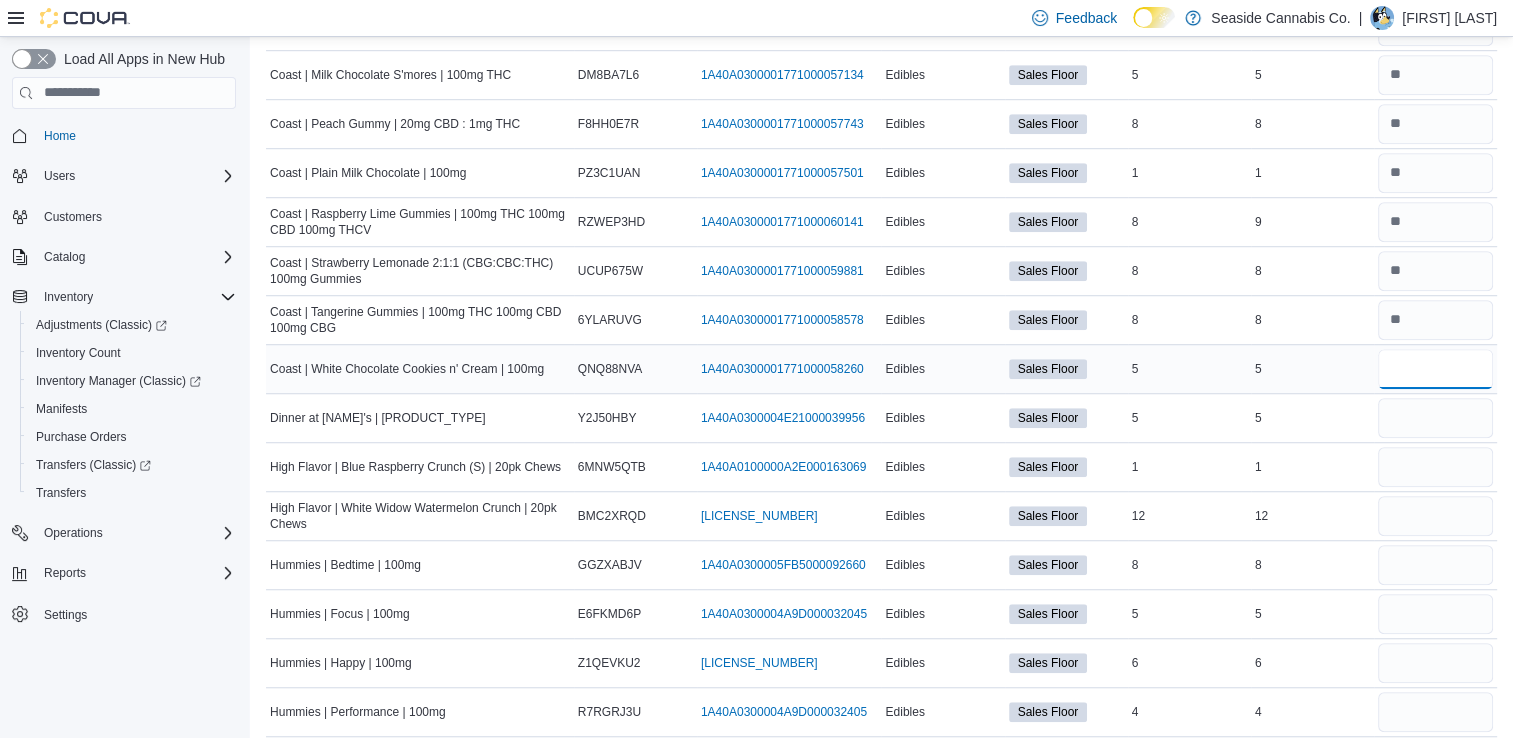 type on "*" 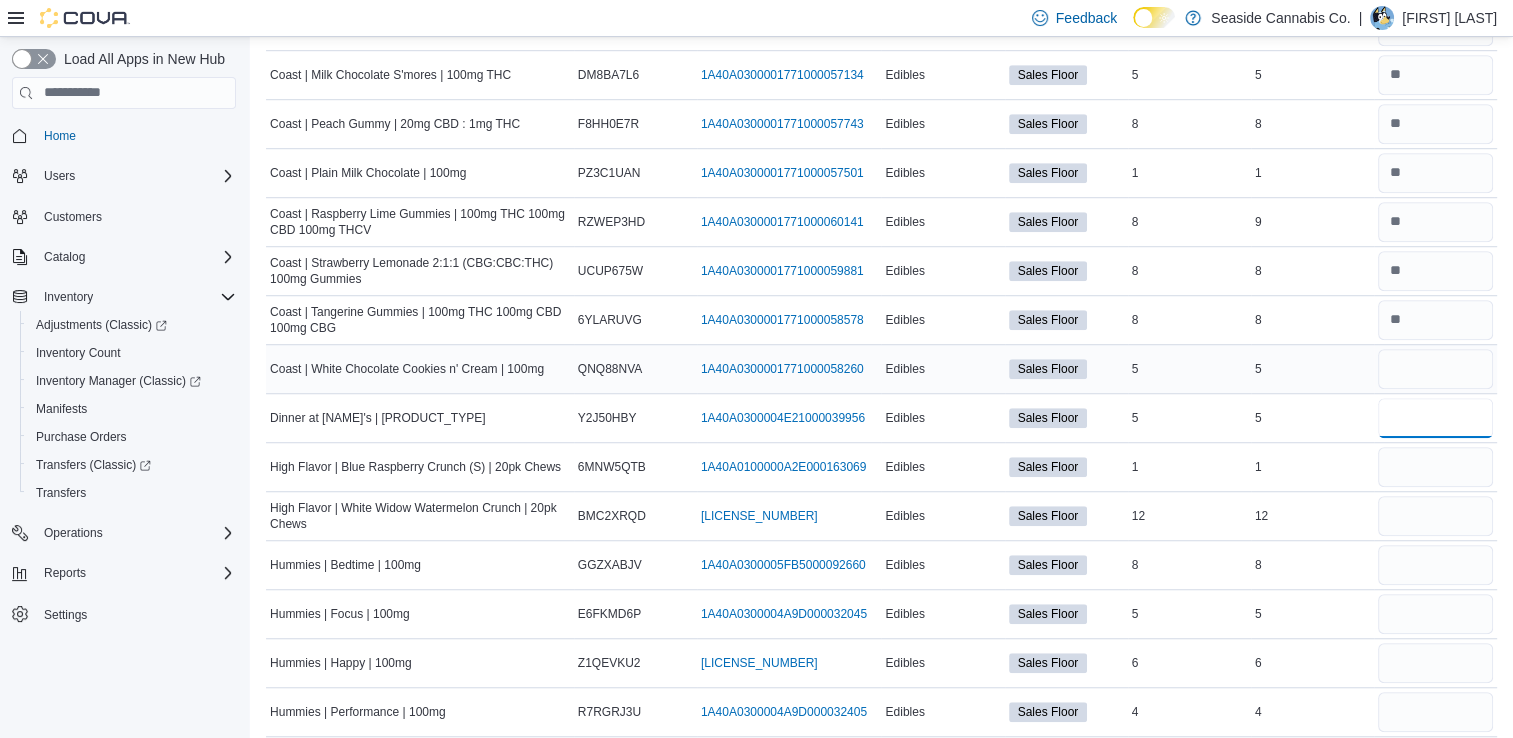 type 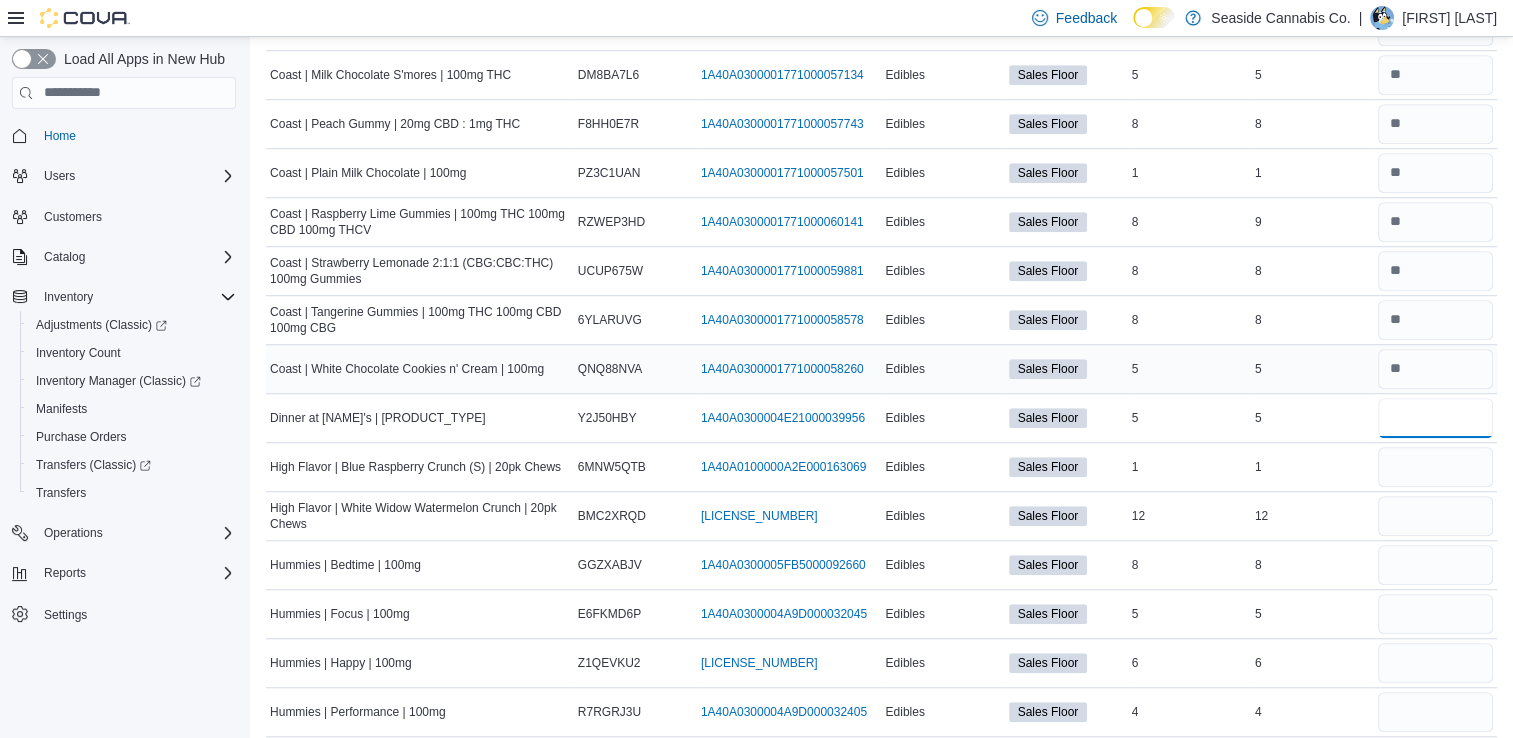 type on "*" 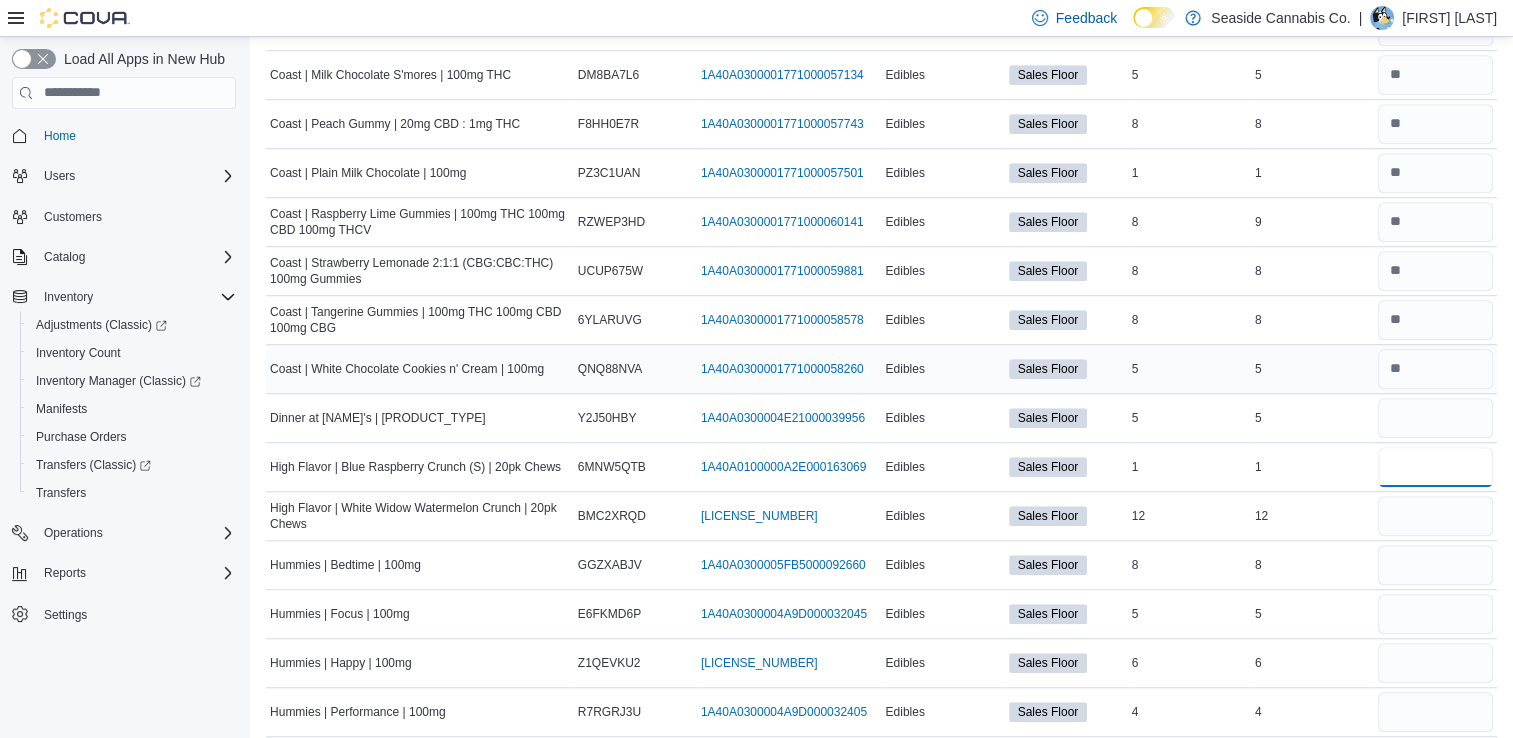 type 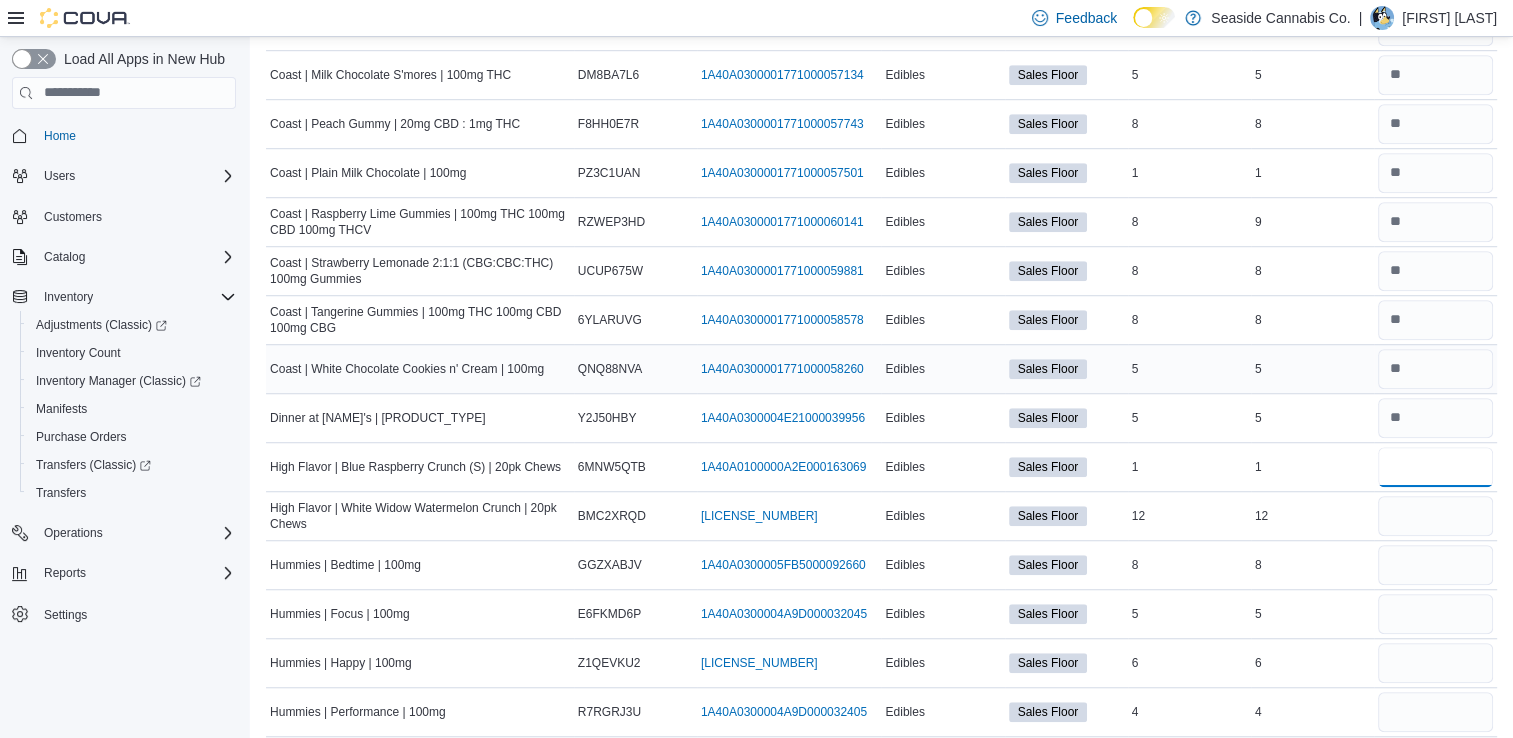 type on "*" 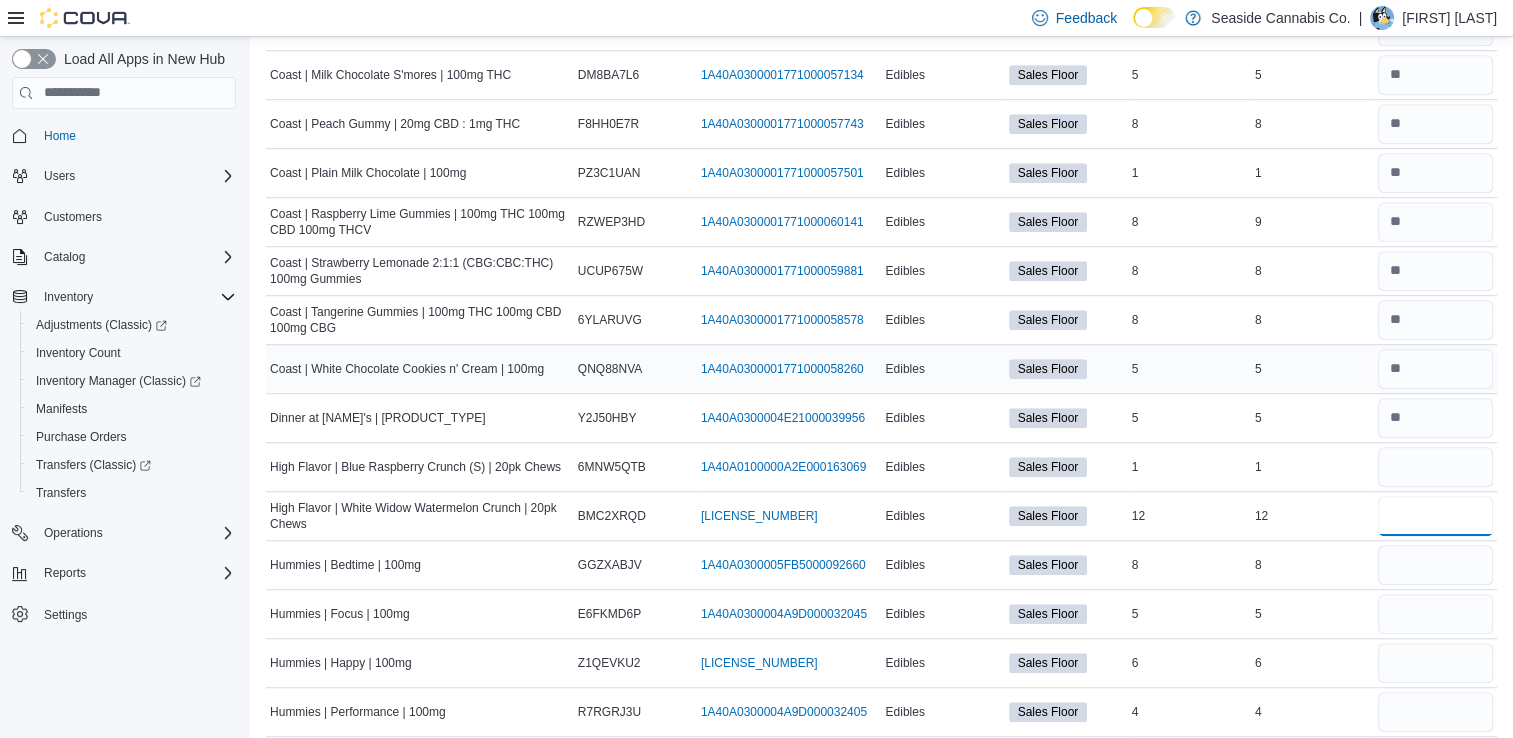 type 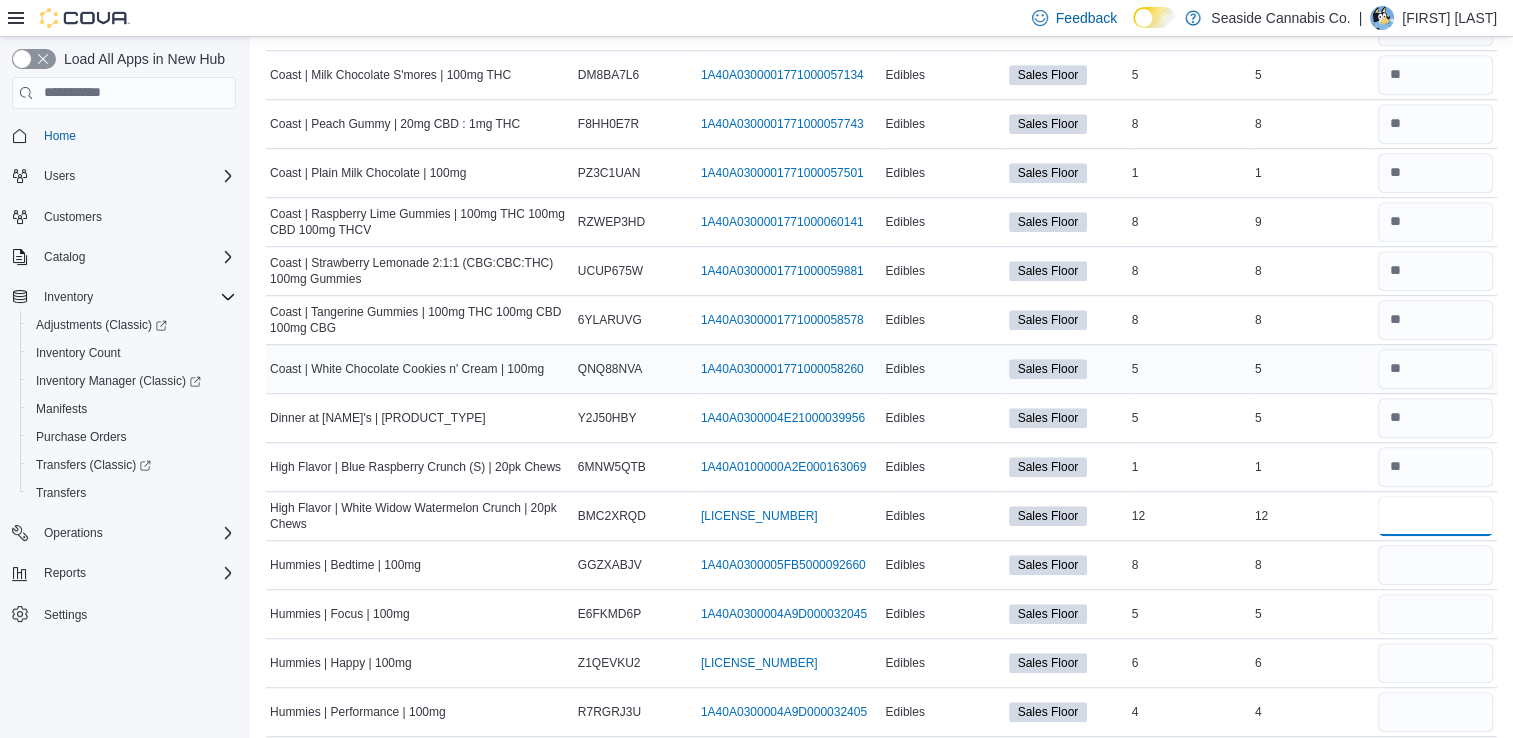 type on "**" 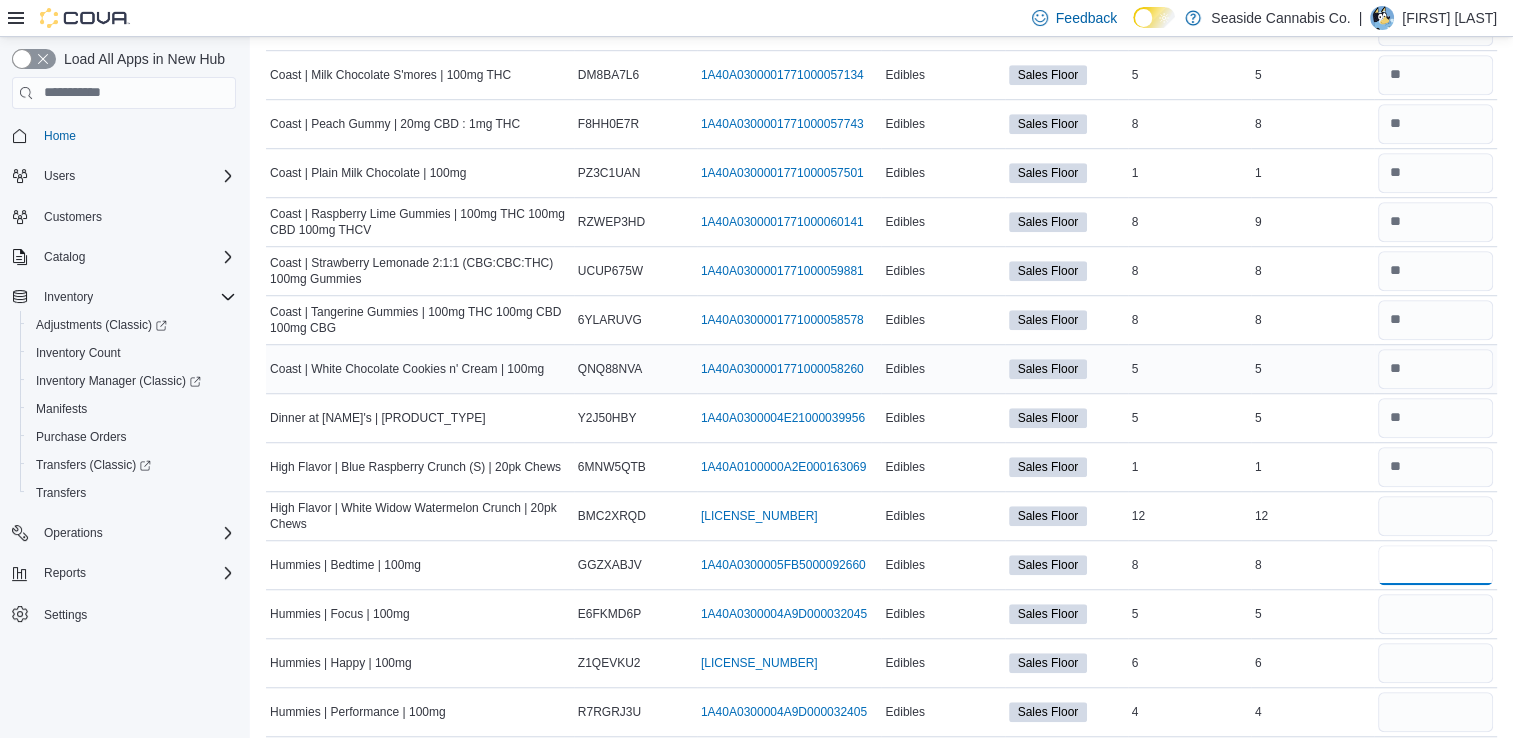 type 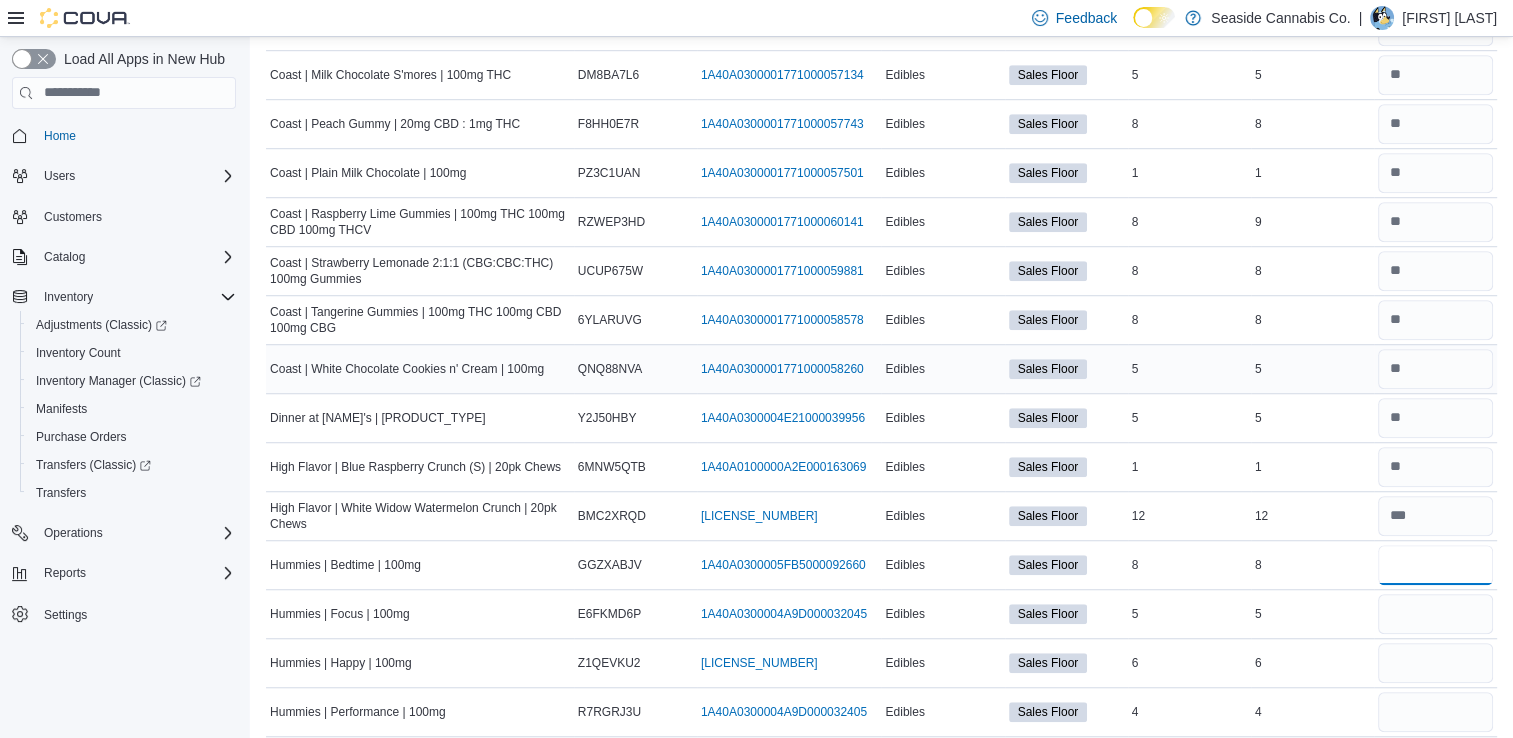 type on "*" 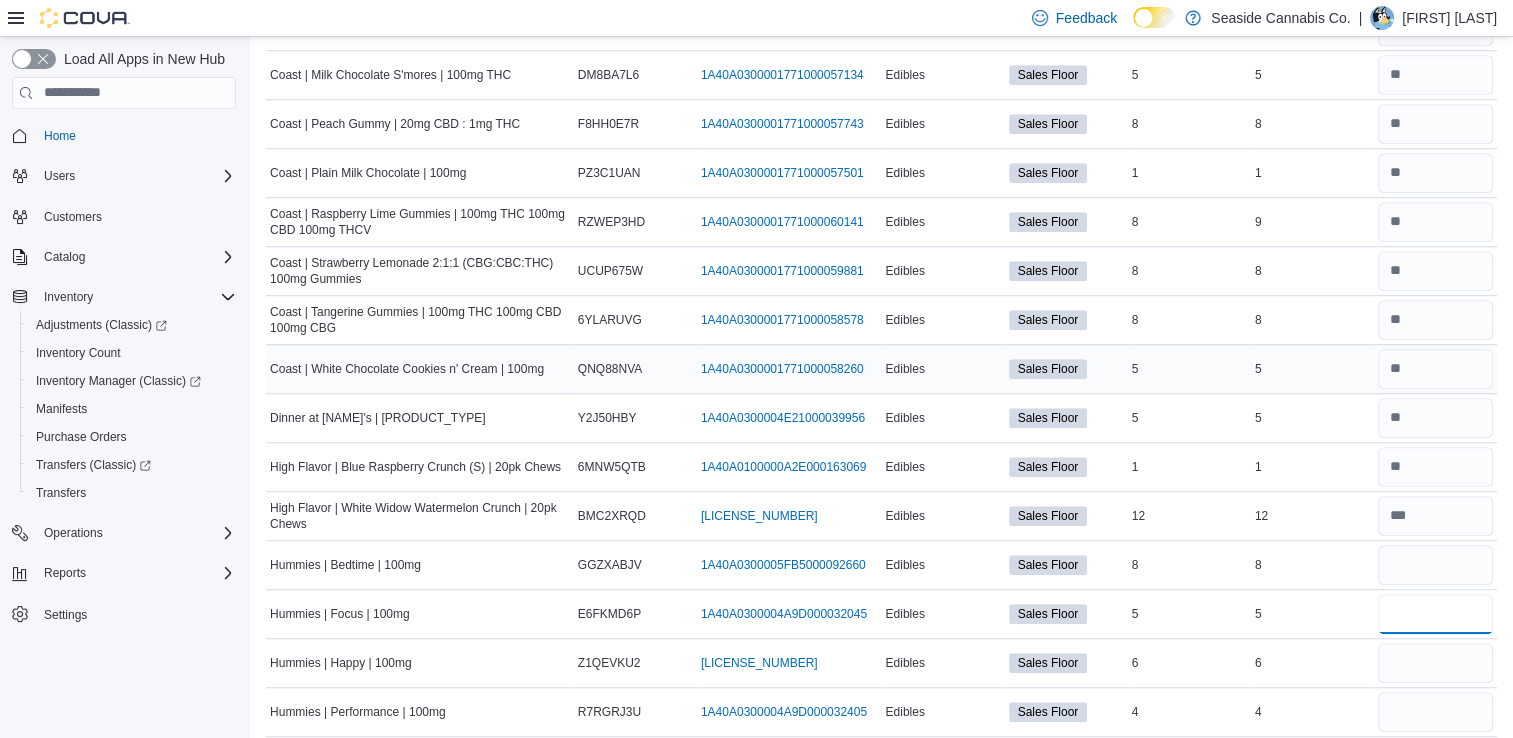 type 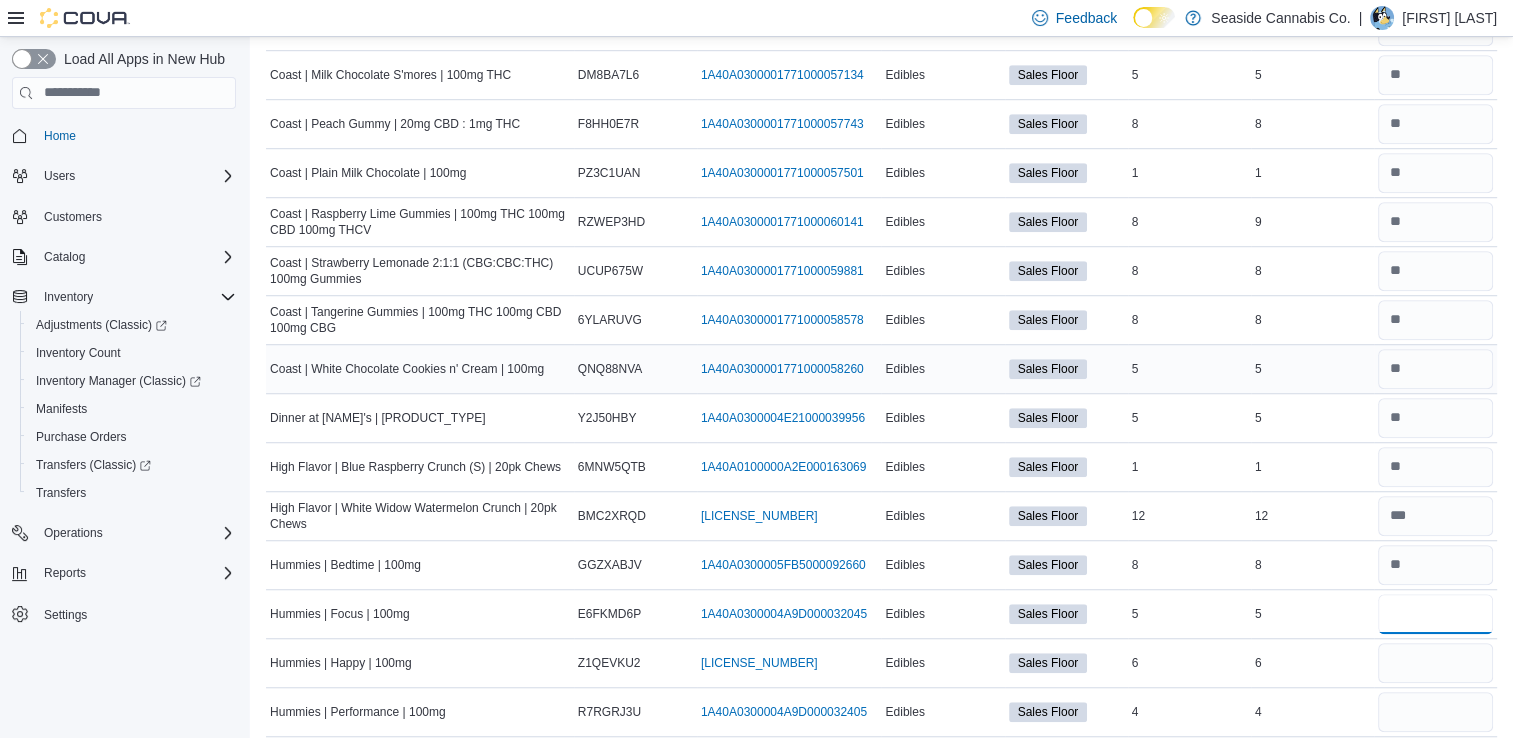 type on "*" 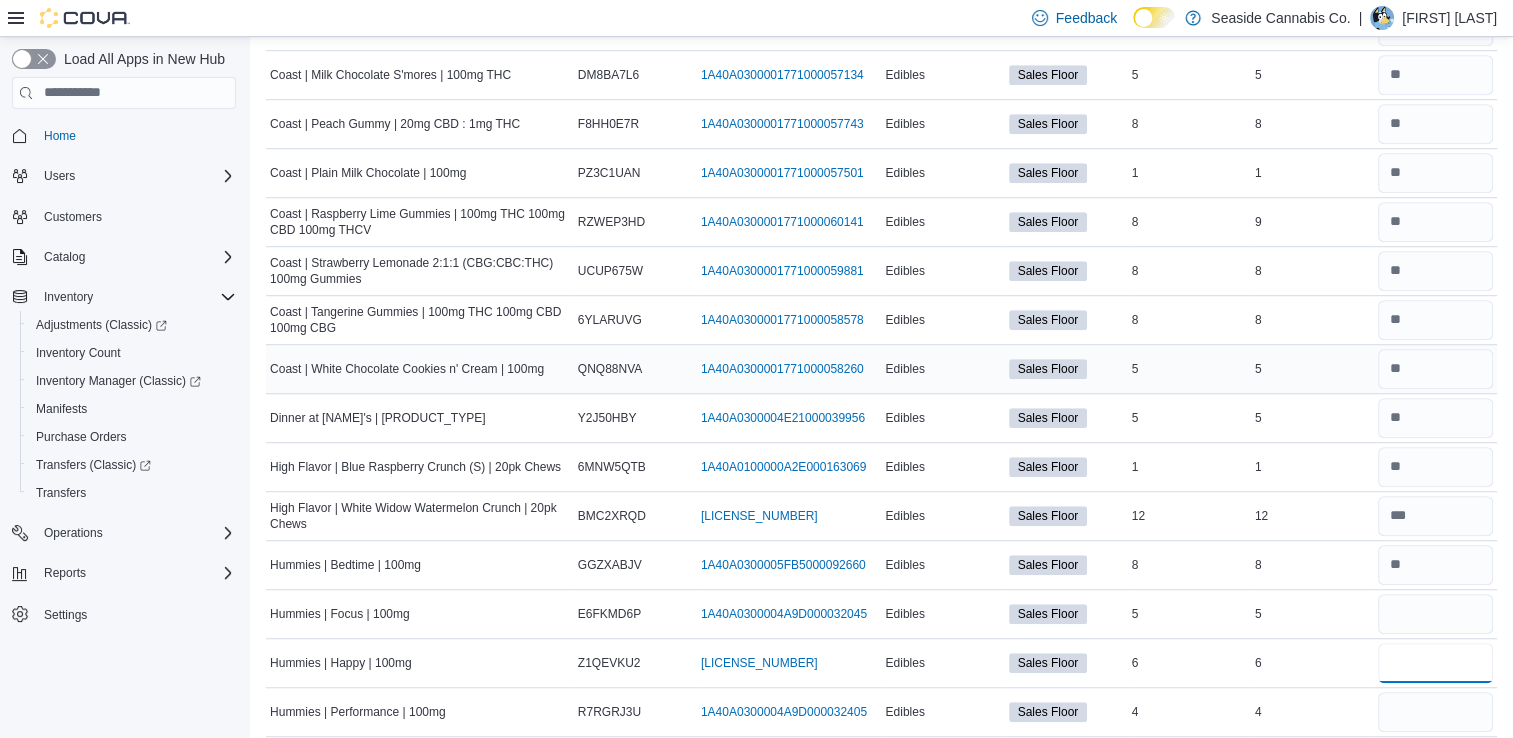 type 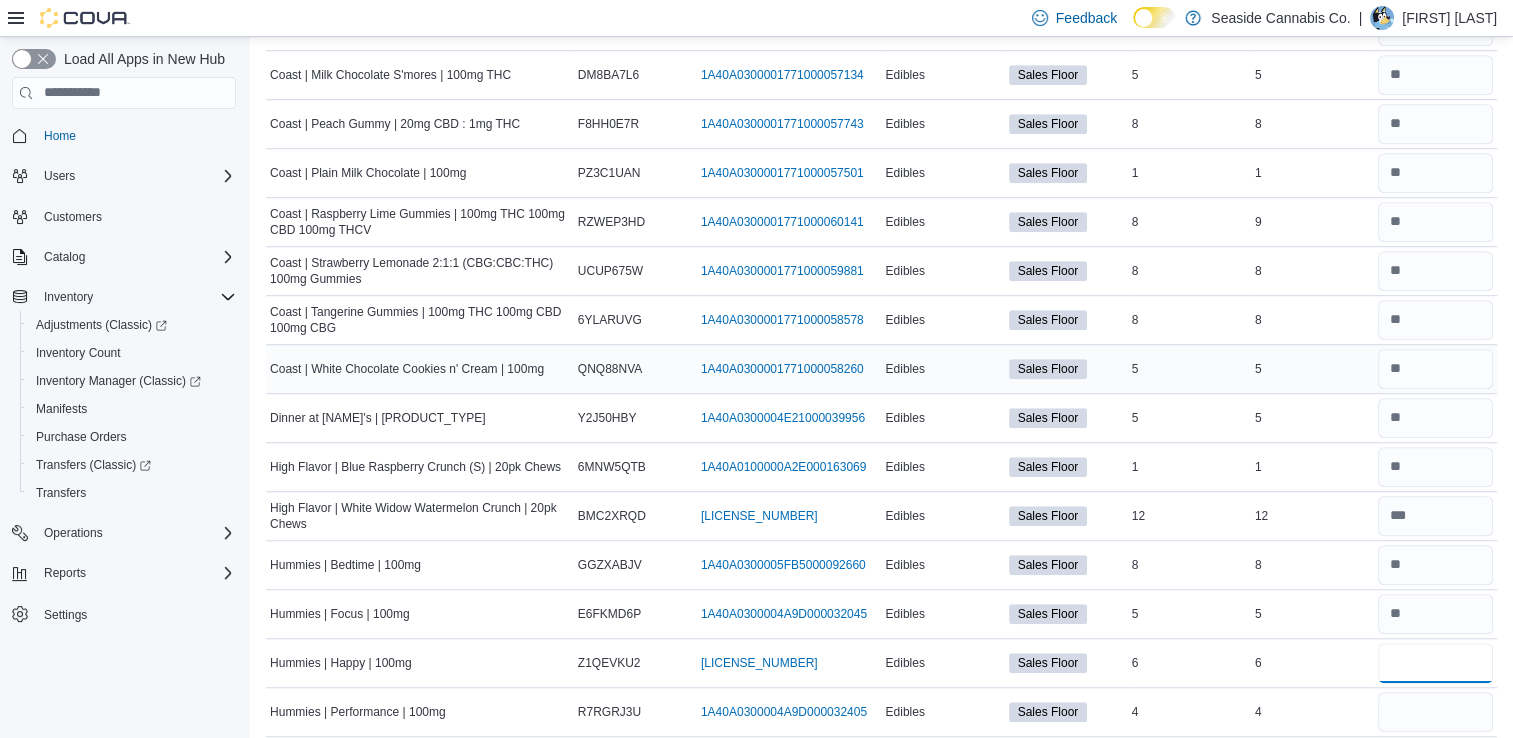 type on "*" 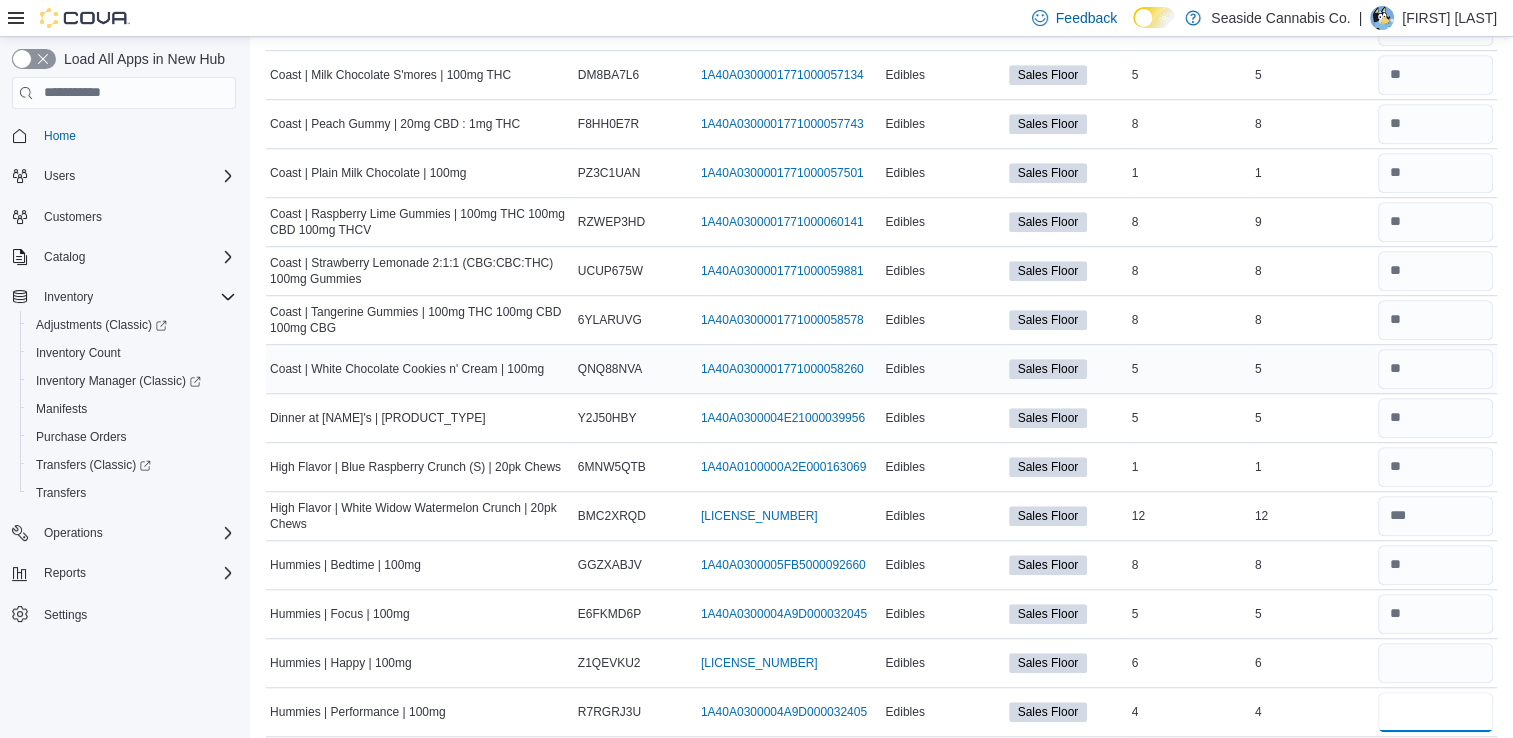 type 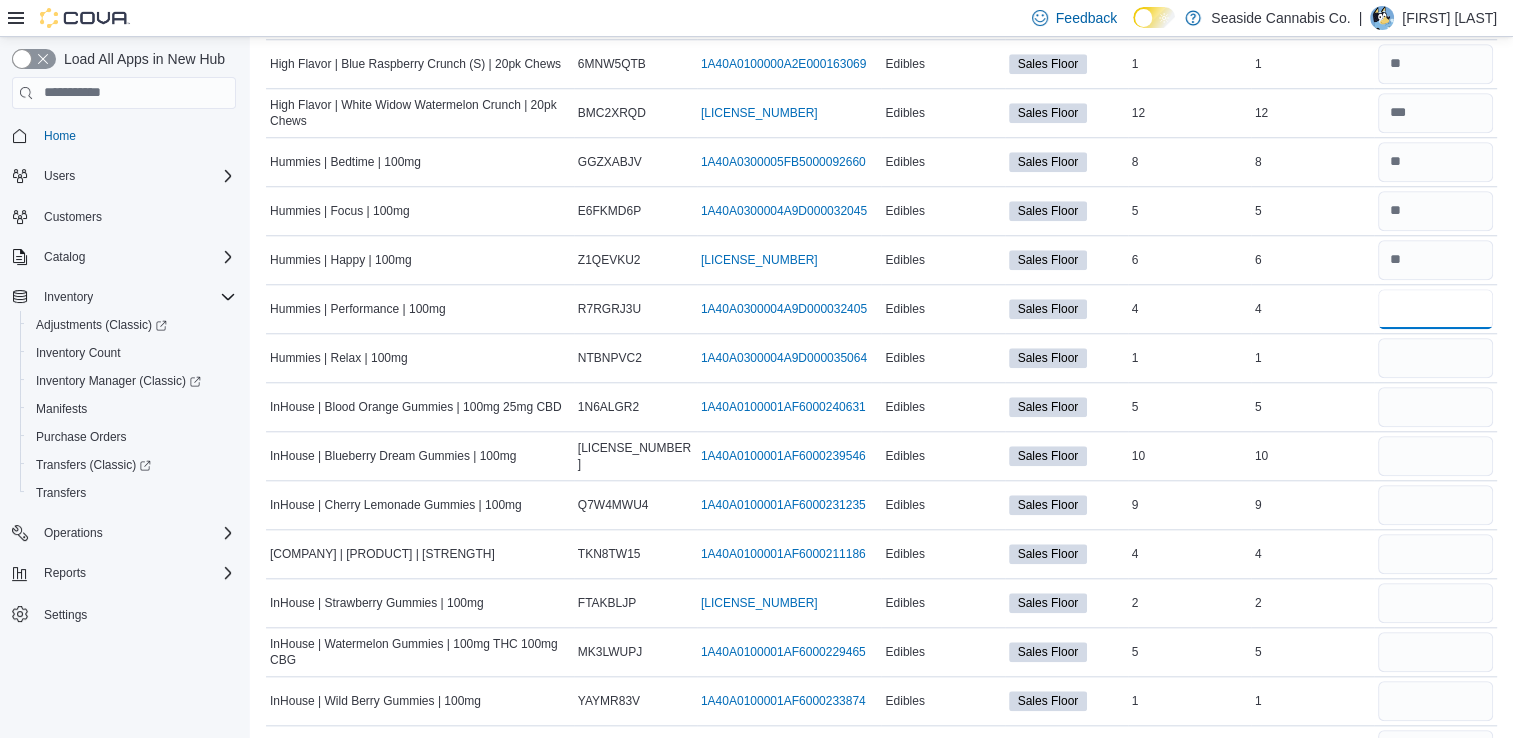 scroll, scrollTop: 1776, scrollLeft: 0, axis: vertical 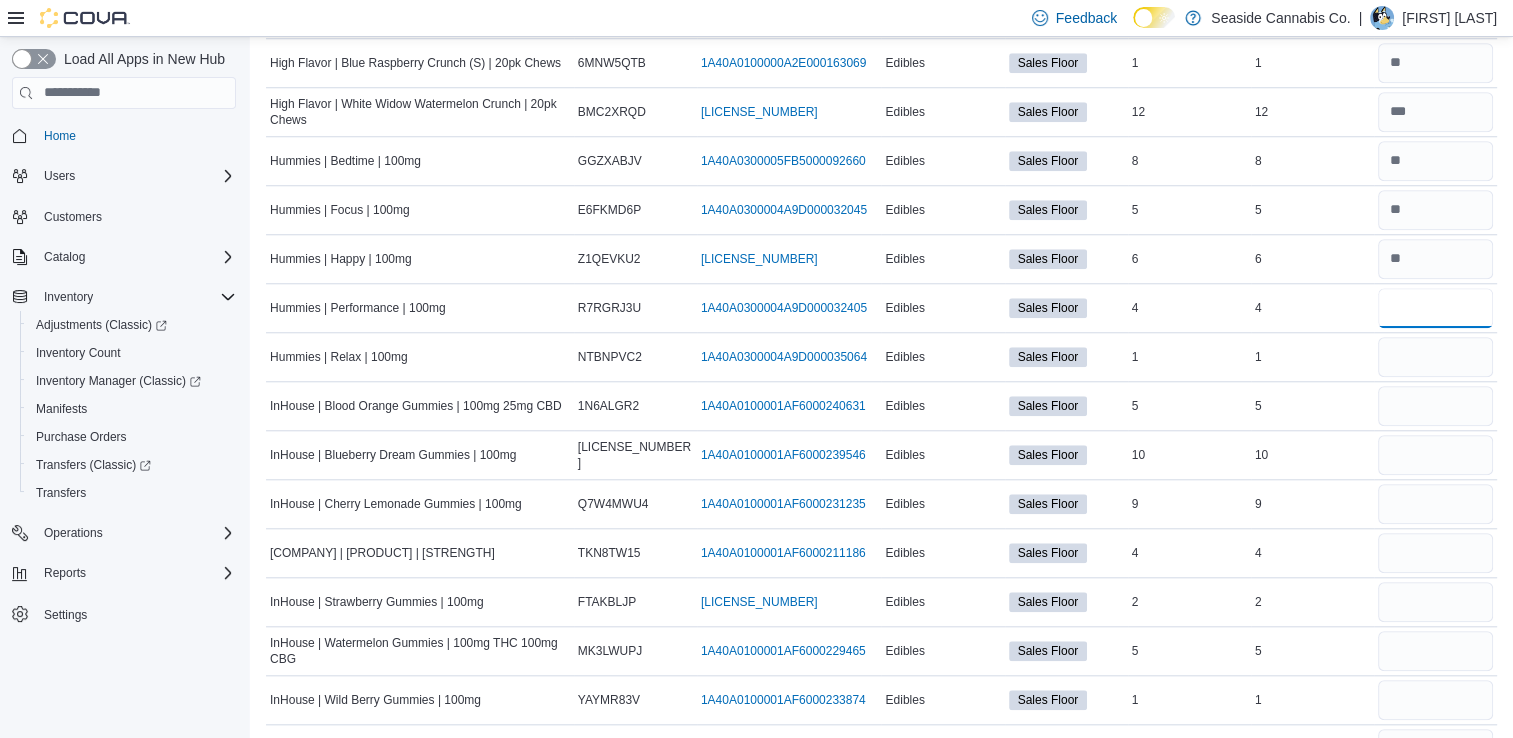 type on "*" 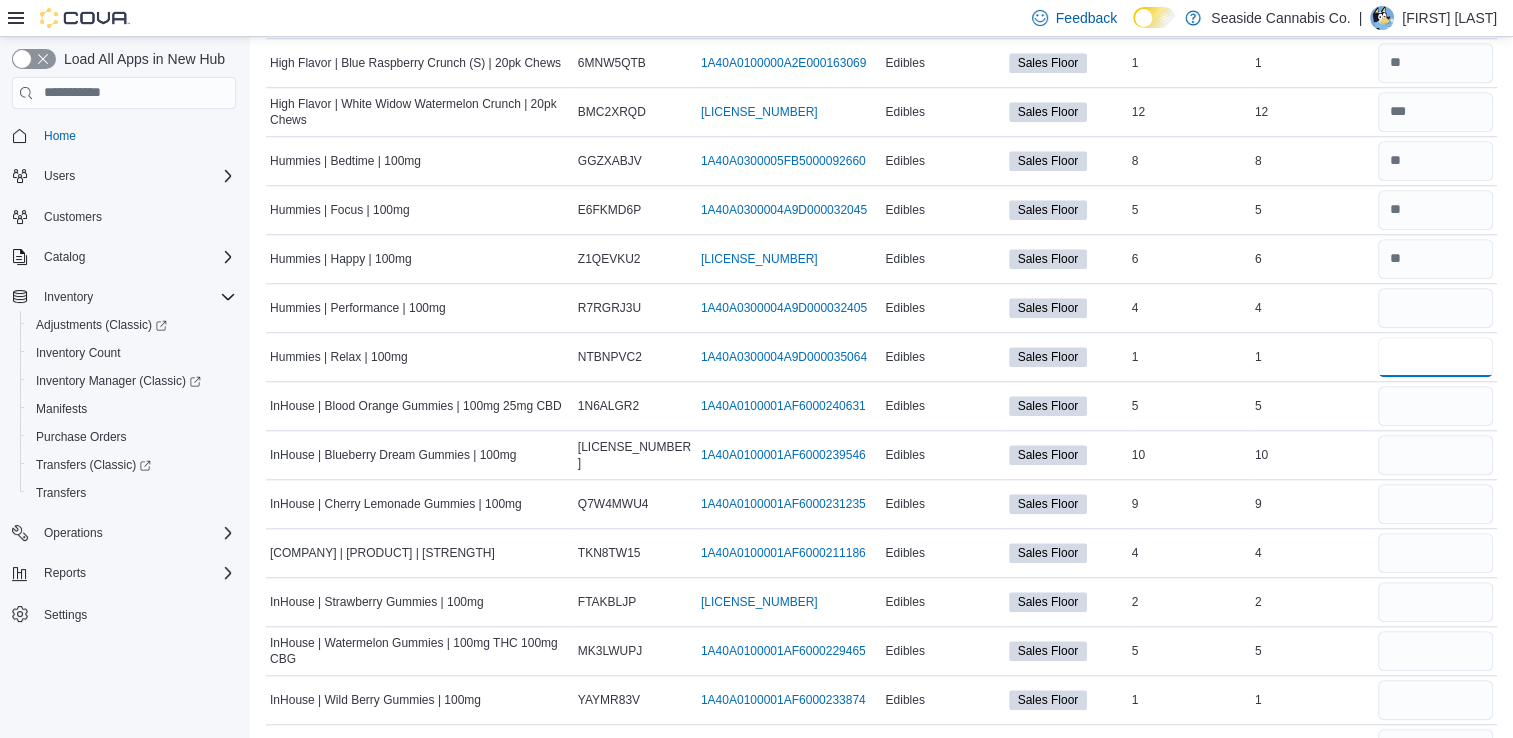 type 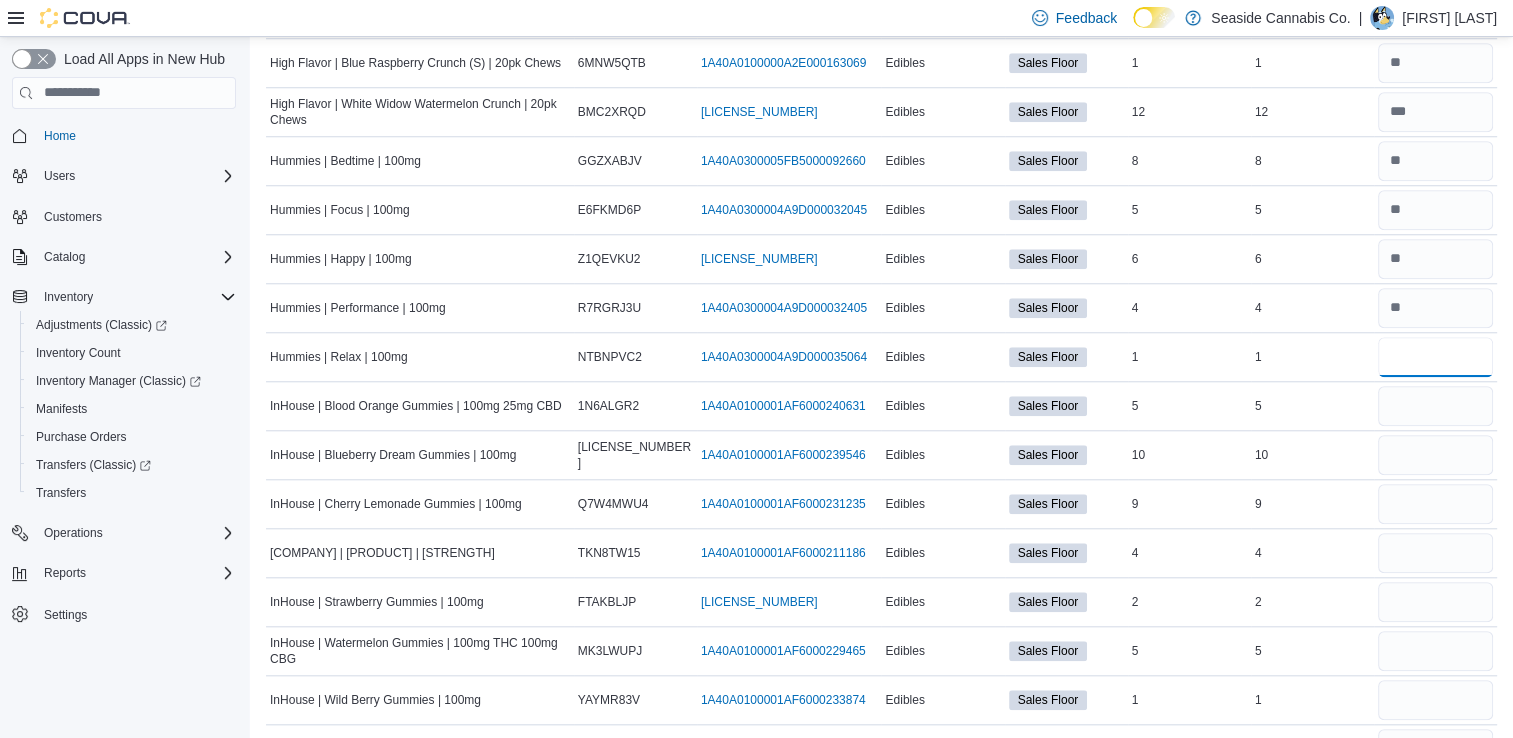 type on "*" 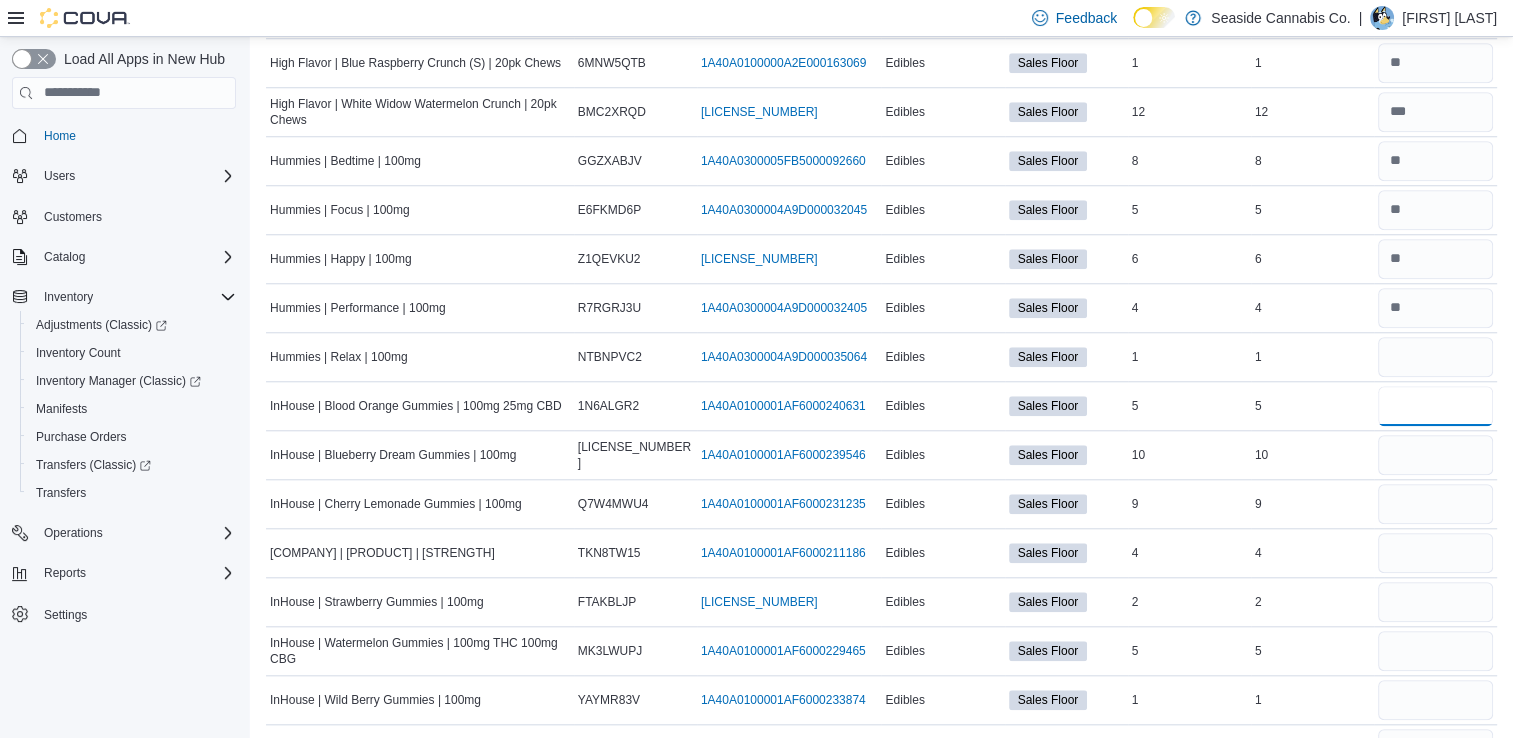 type 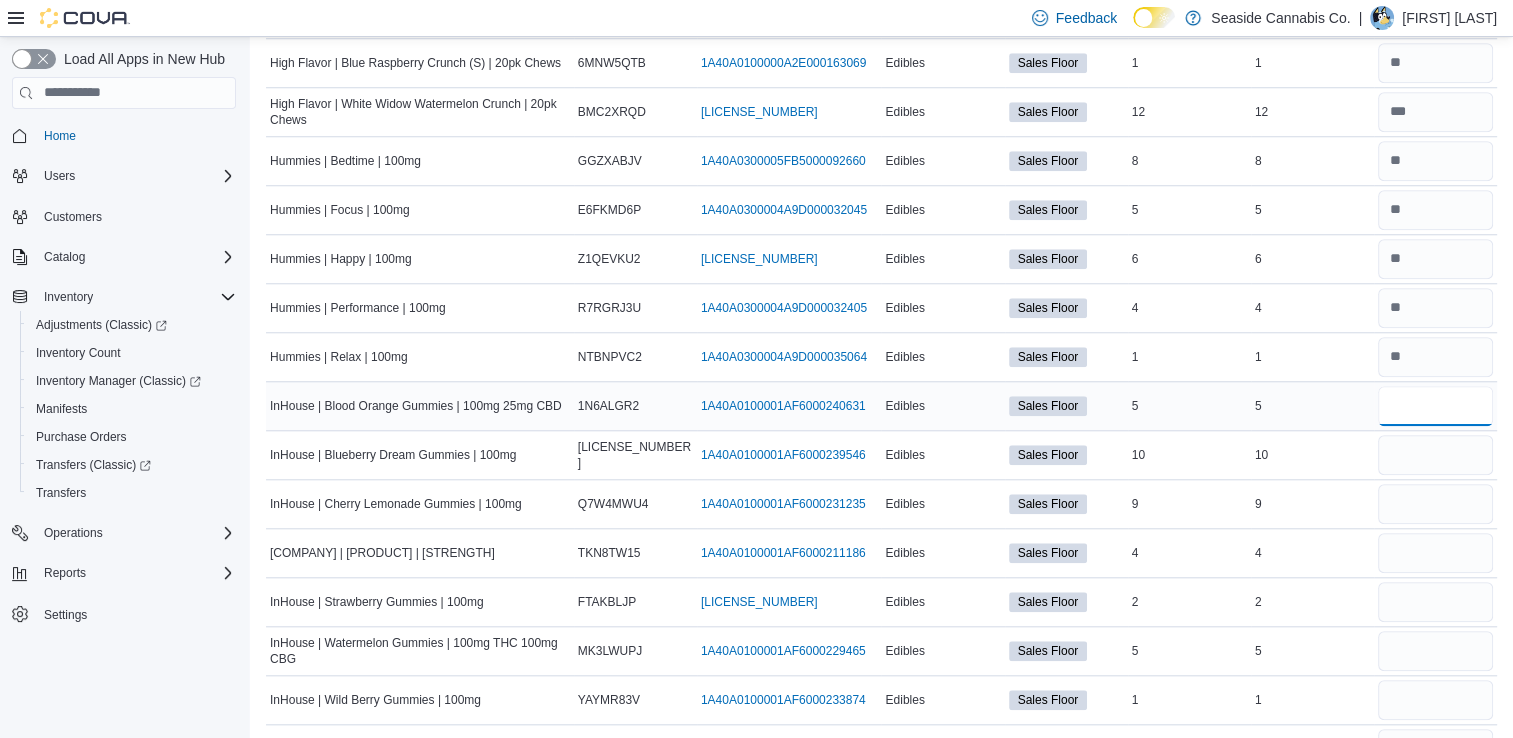 click at bounding box center (1435, 406) 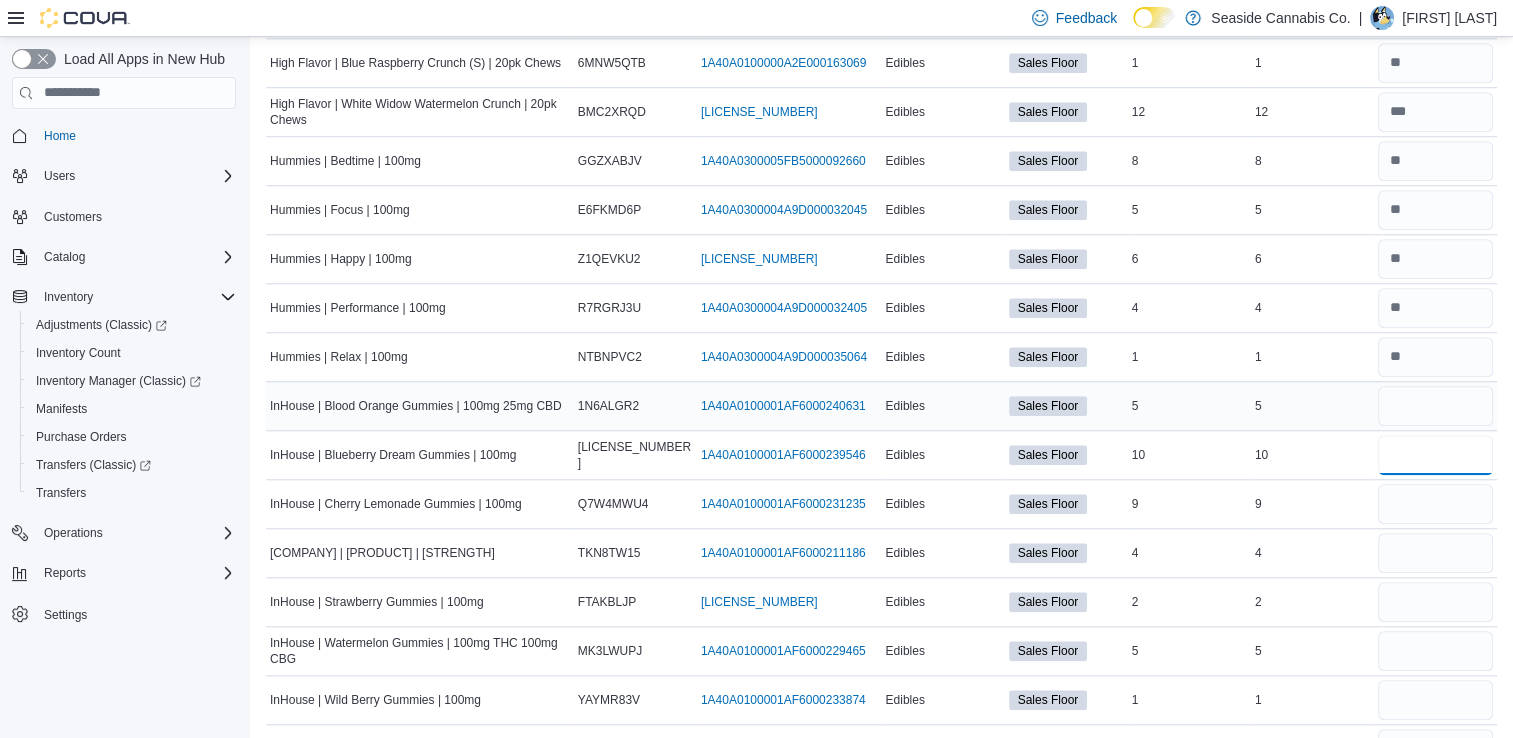 type 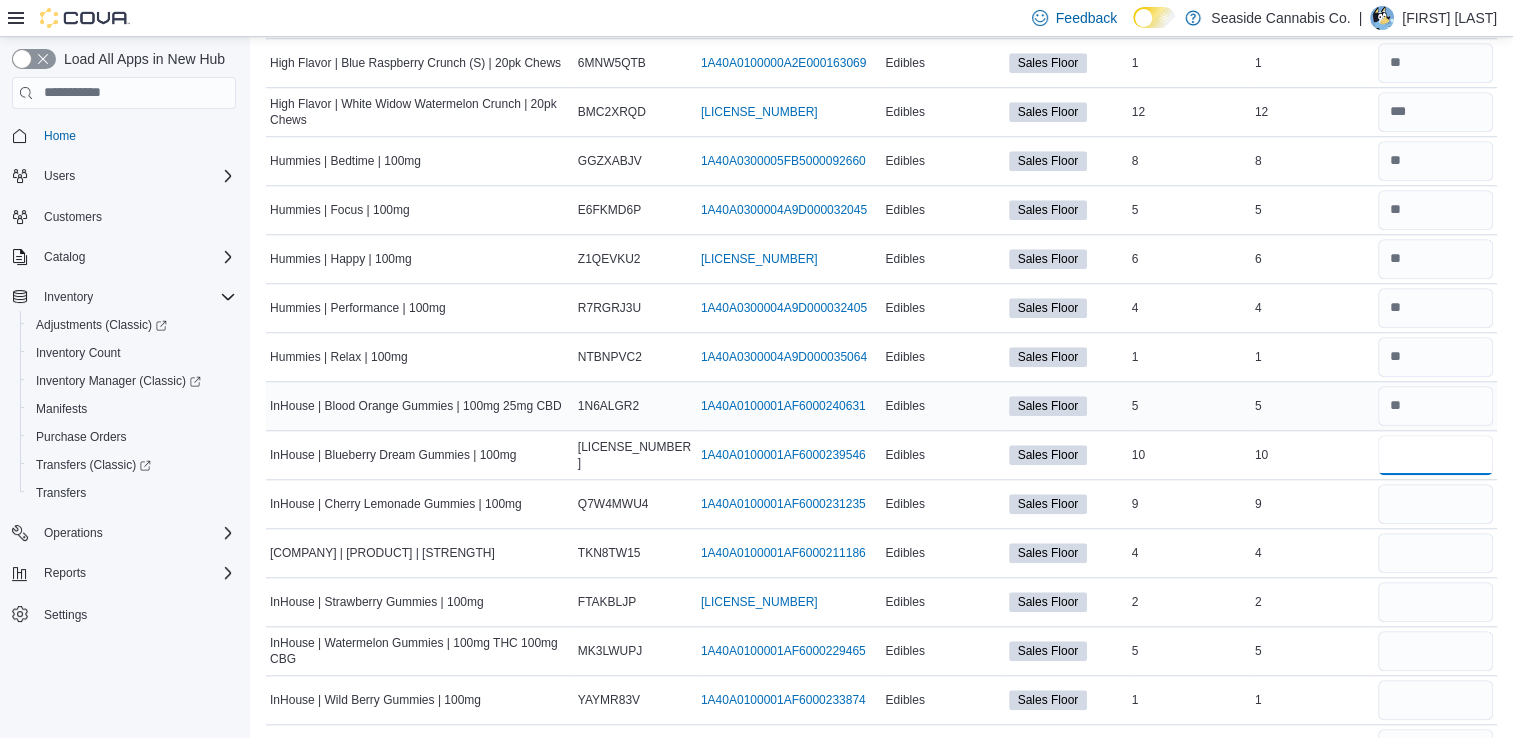 type on "**" 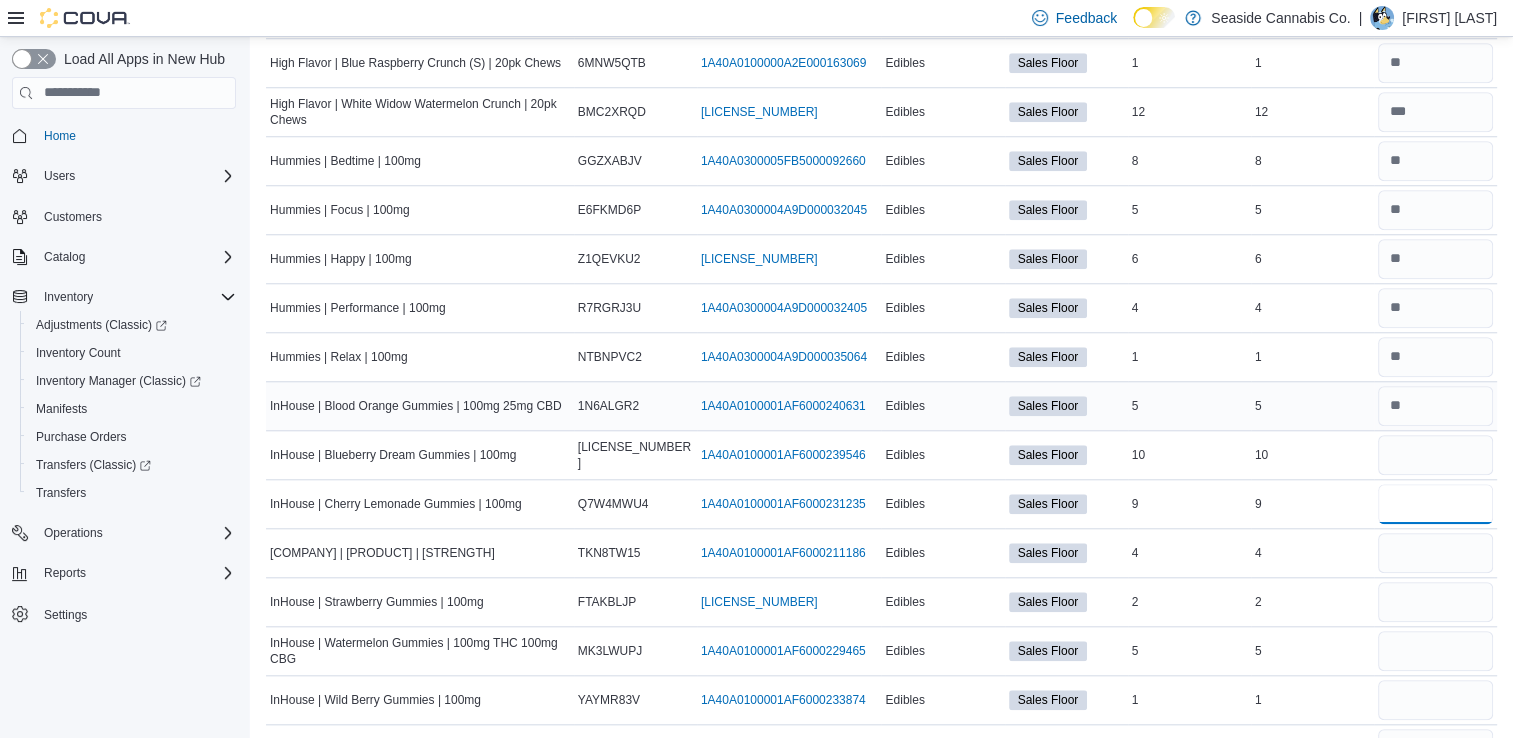 type 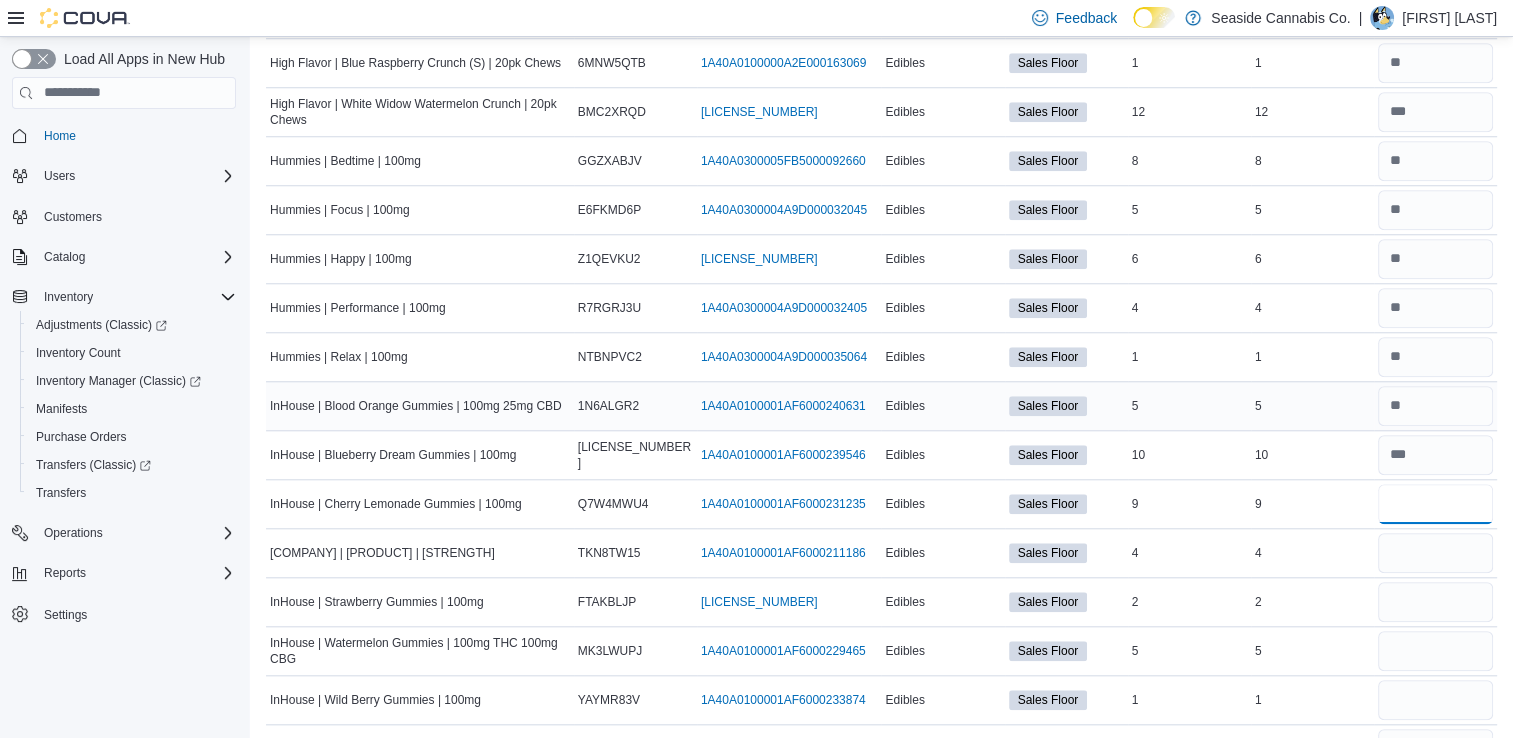 type on "*" 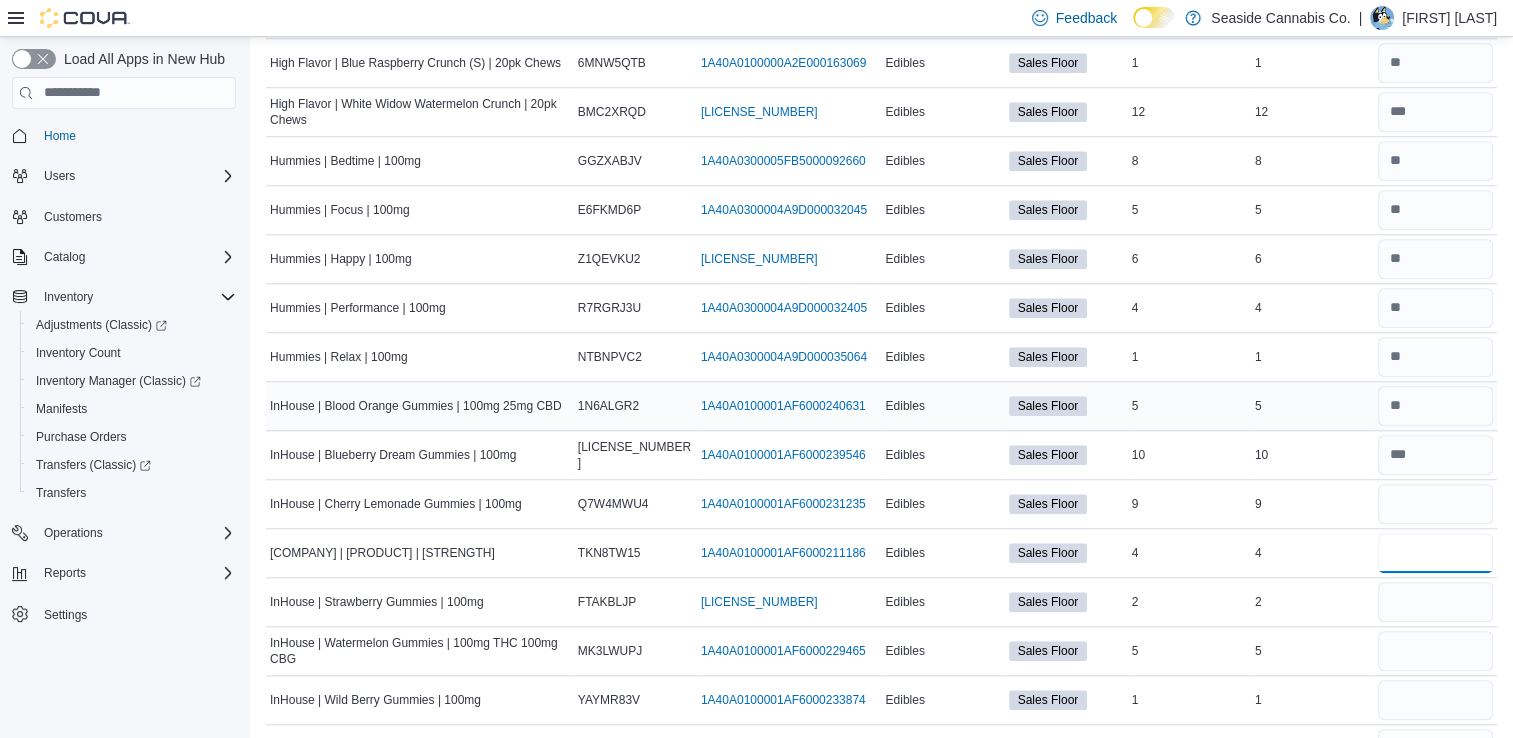 type 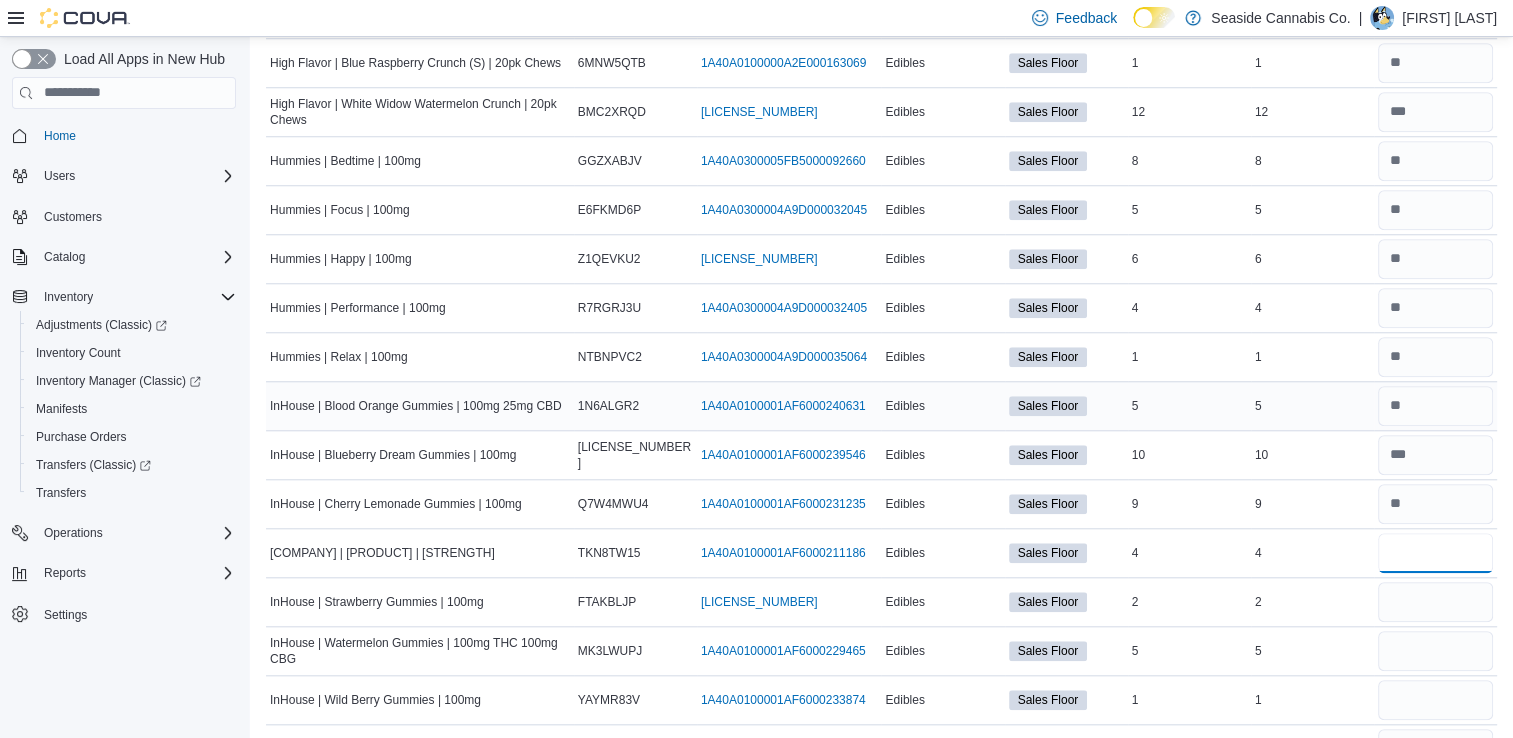 type on "*" 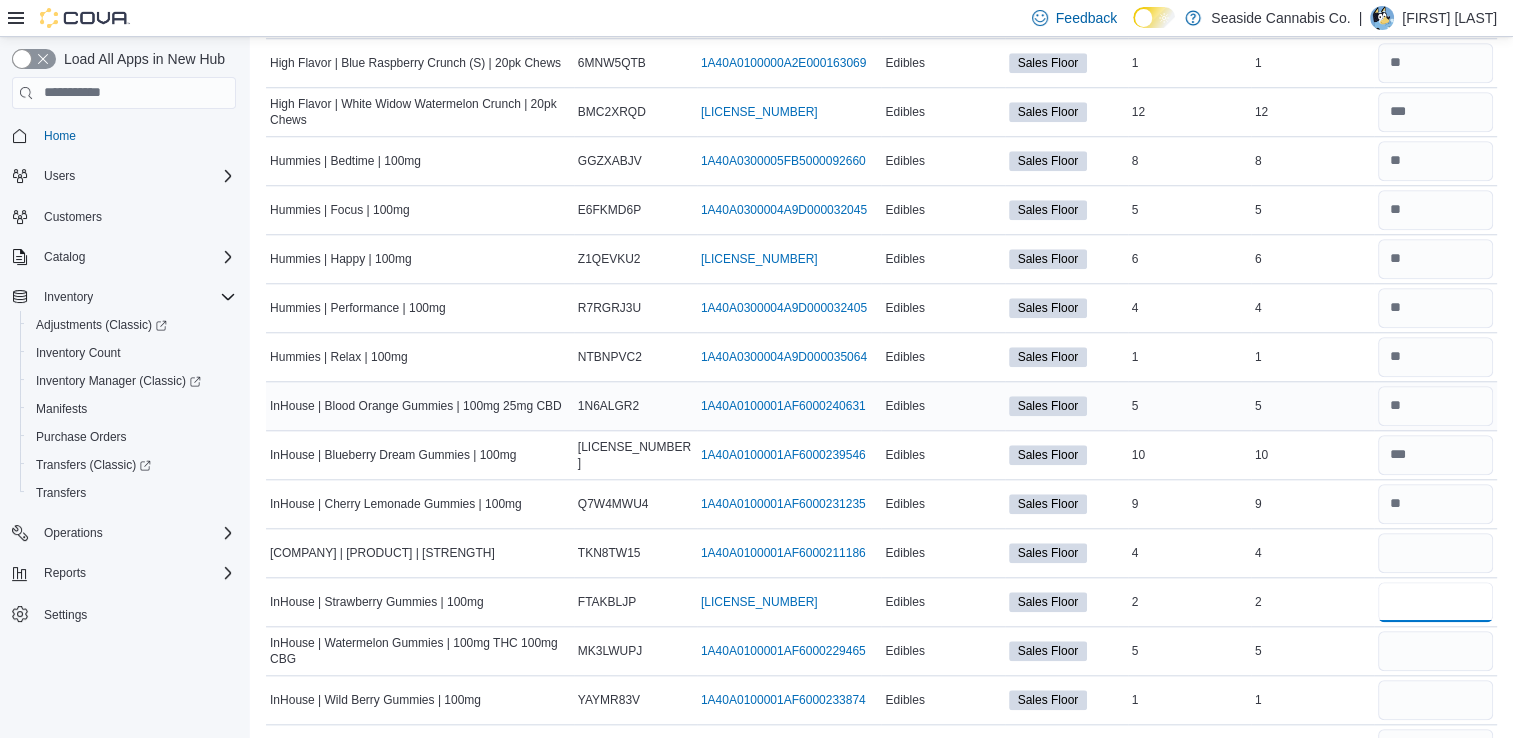 type 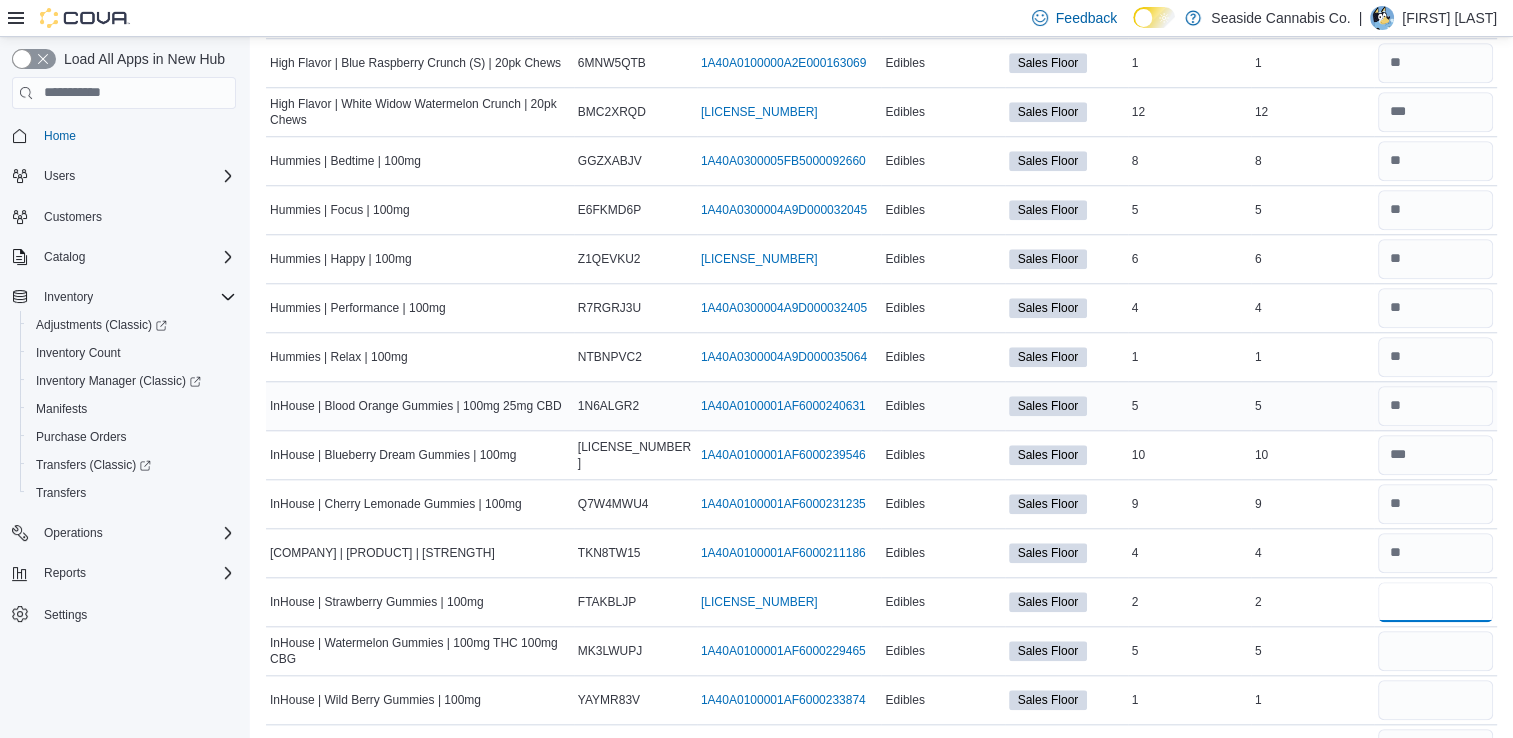 type on "*" 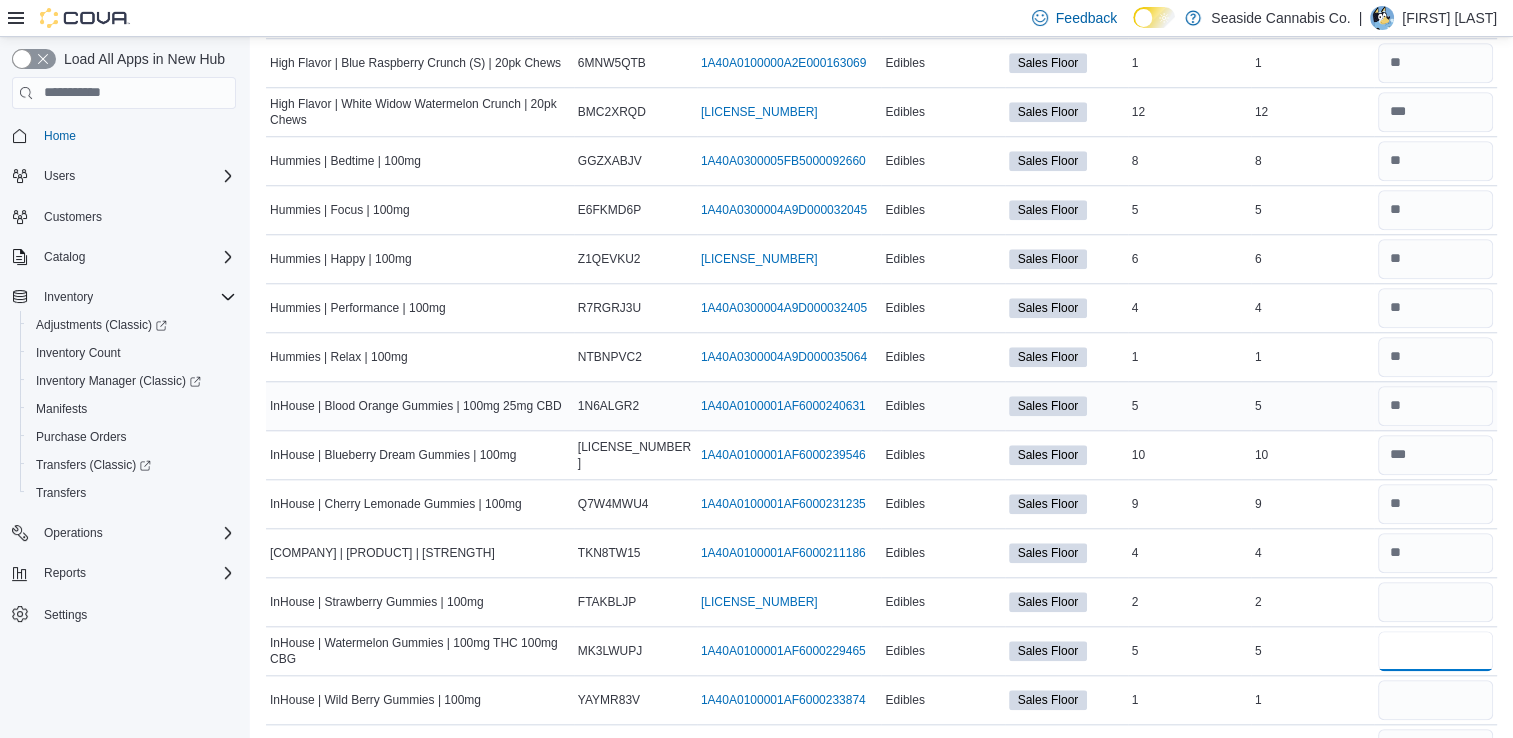 type 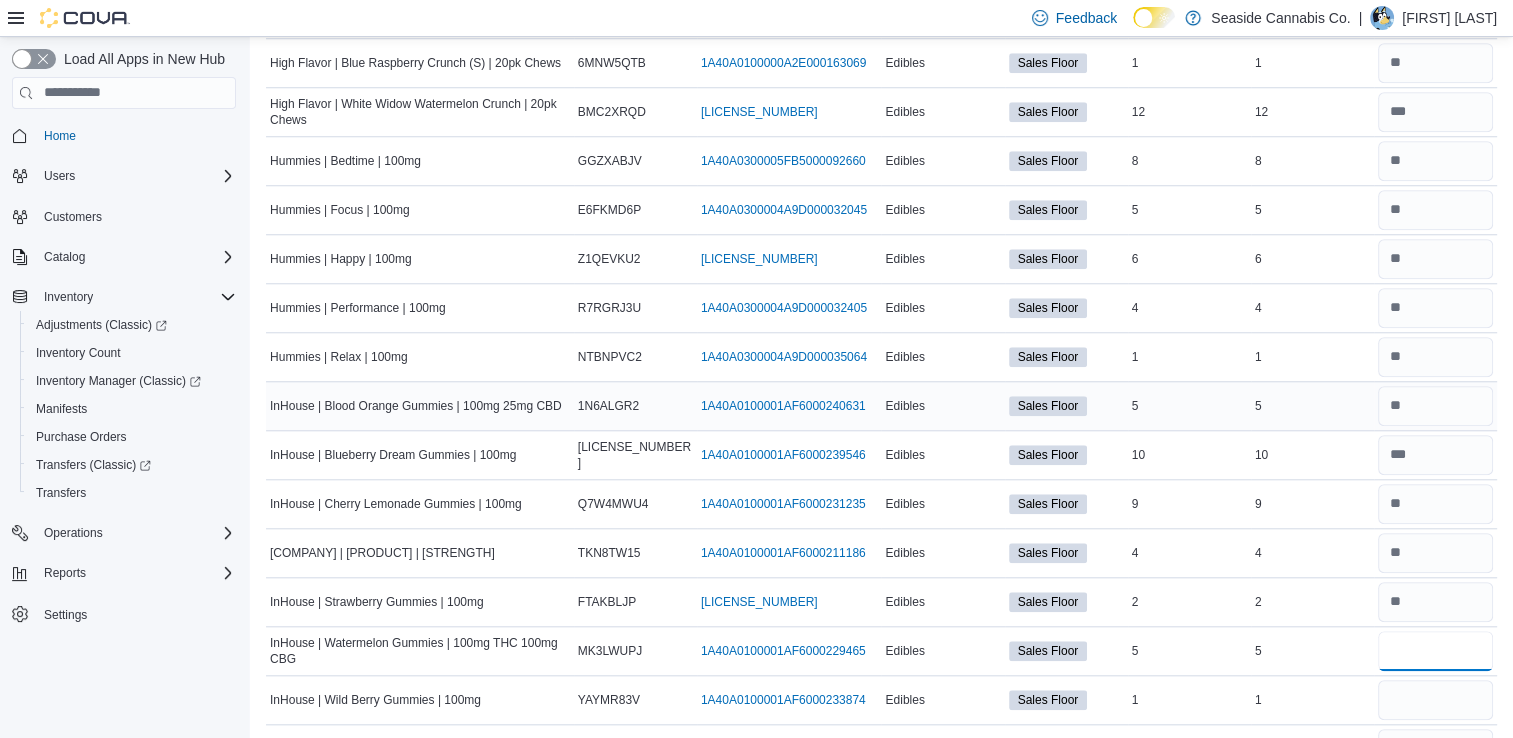 type on "*" 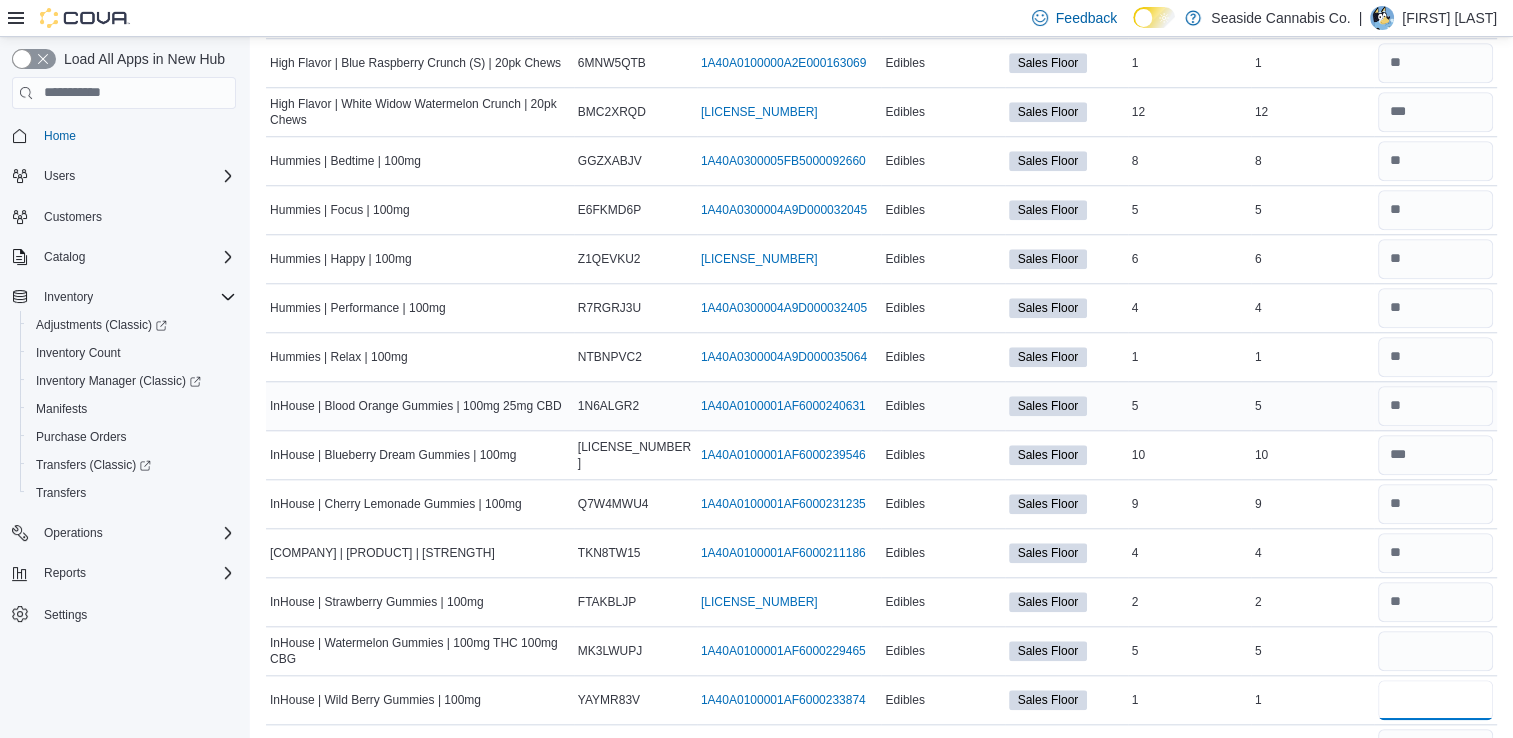 type 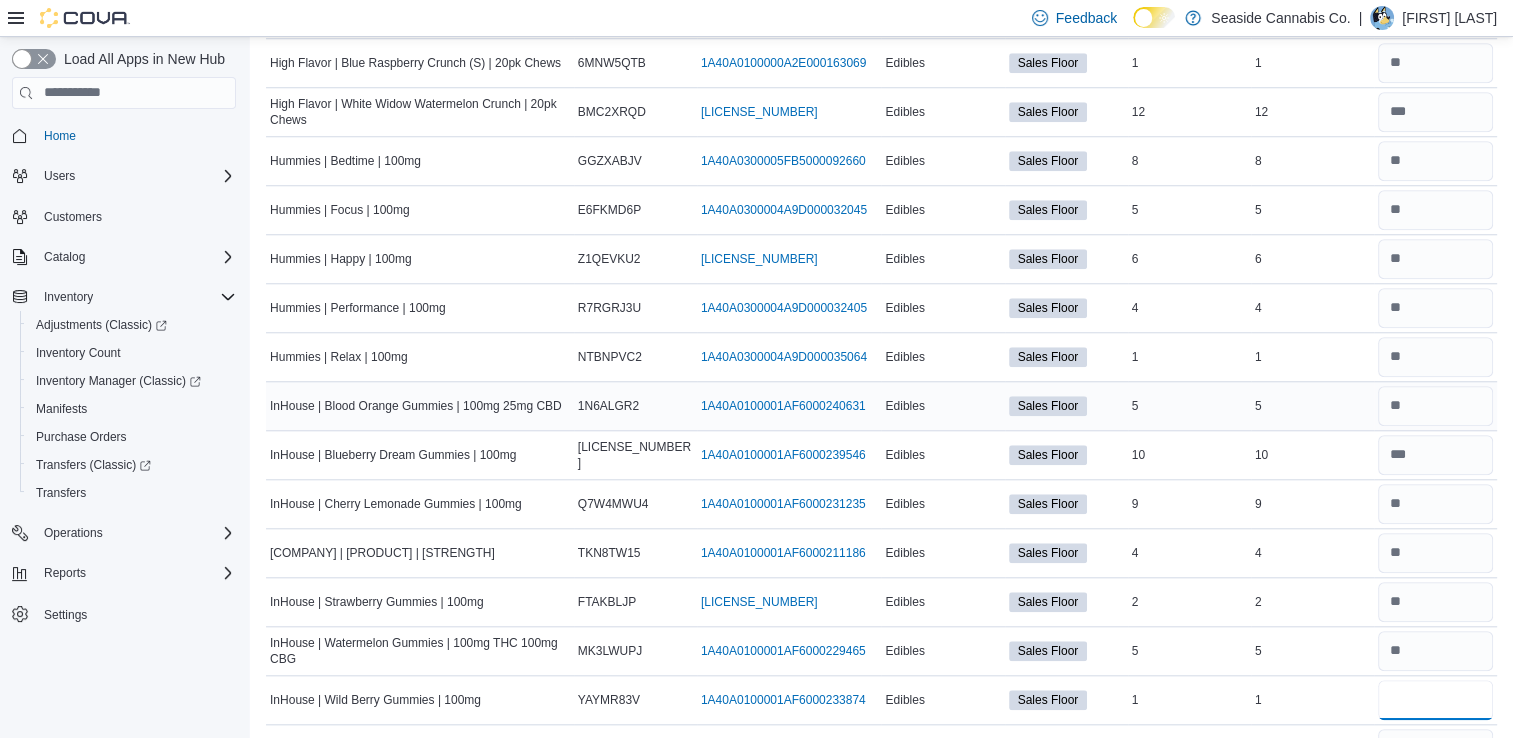 type on "*" 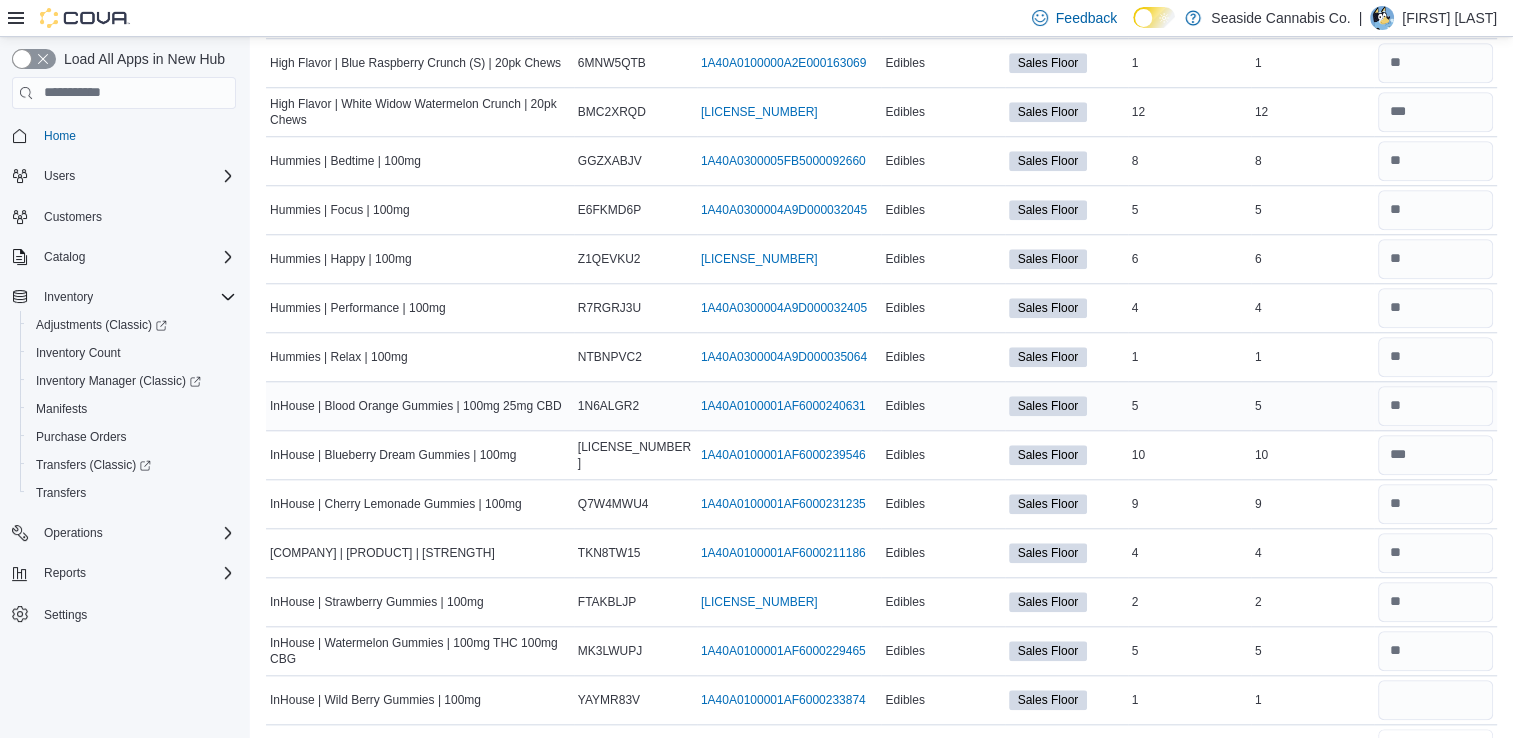type 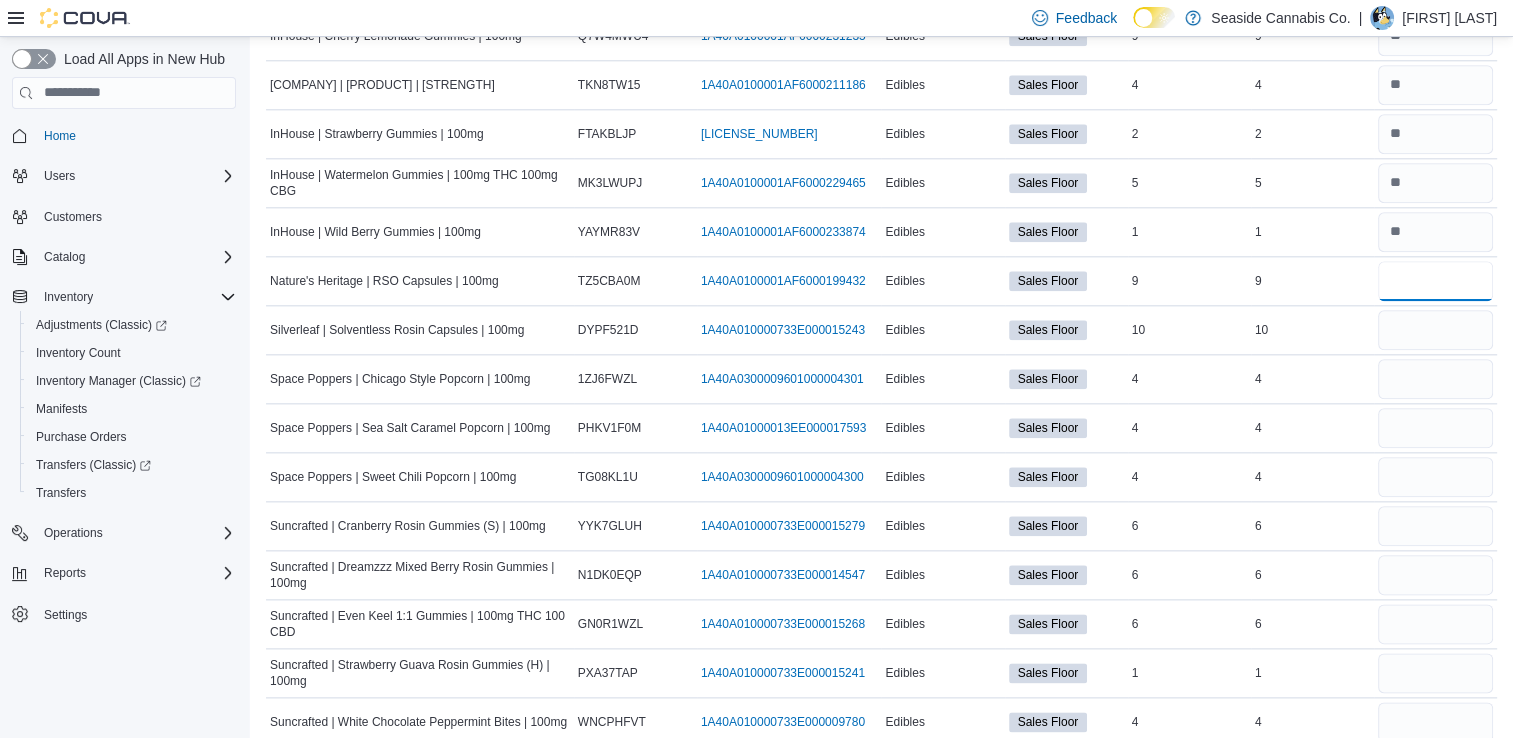 scroll, scrollTop: 2244, scrollLeft: 0, axis: vertical 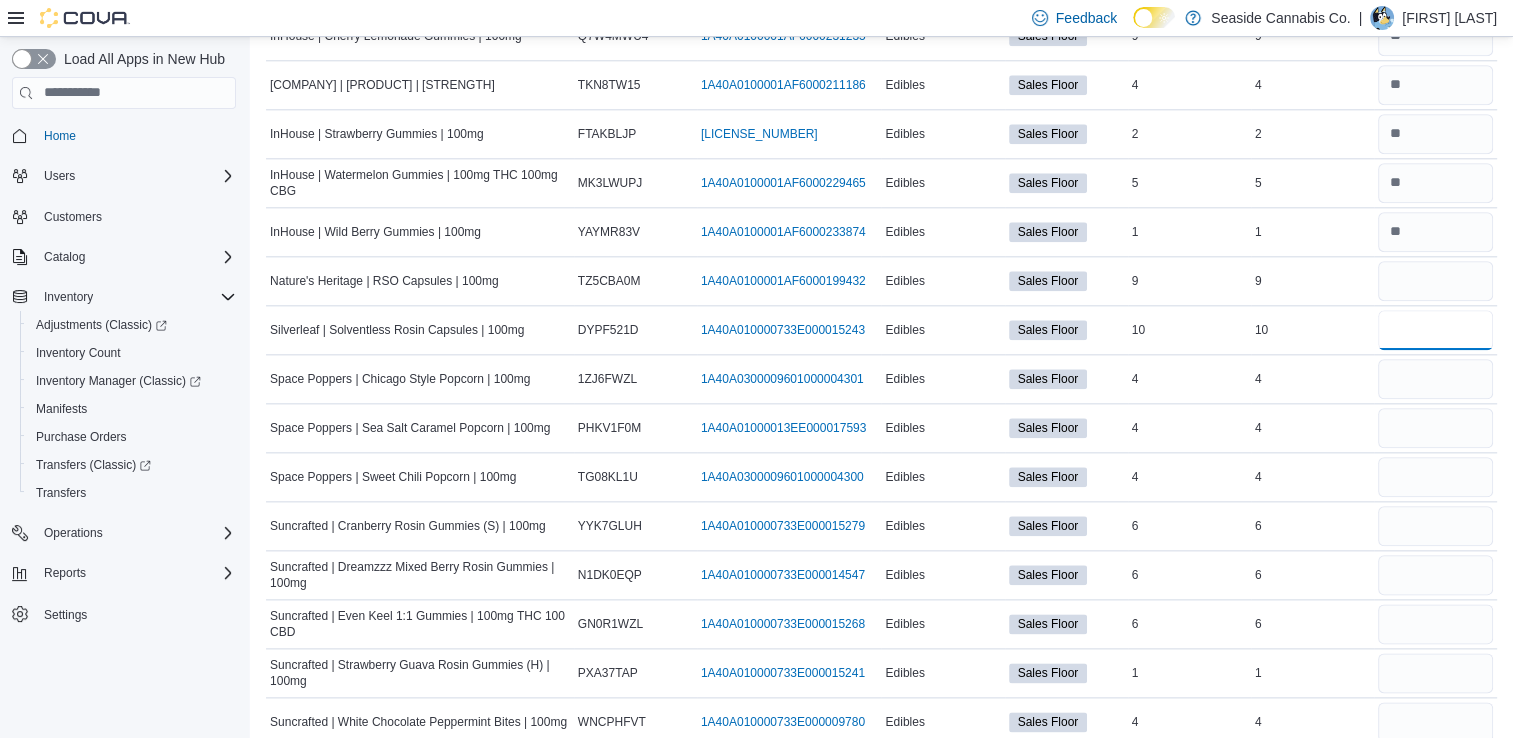 type 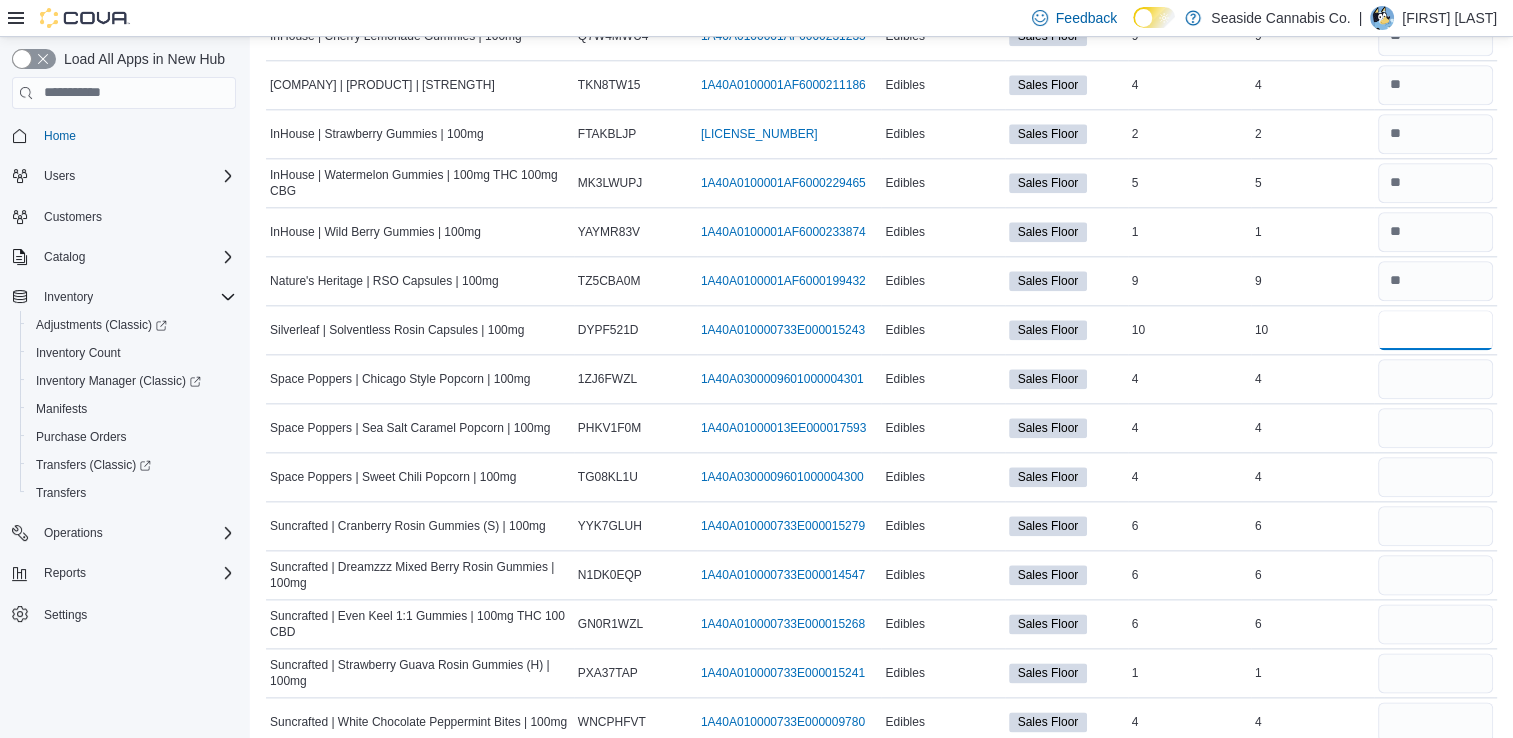 type on "**" 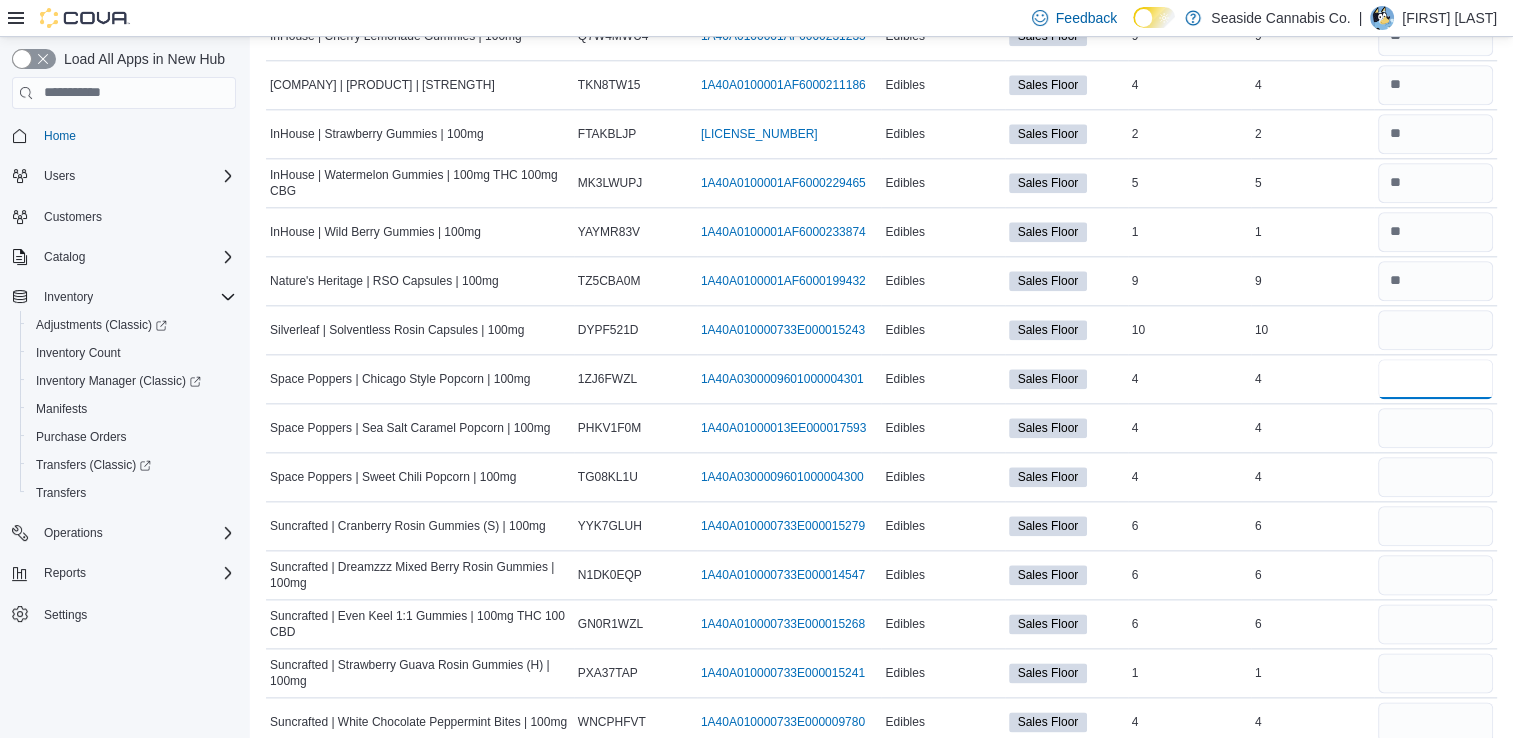 type 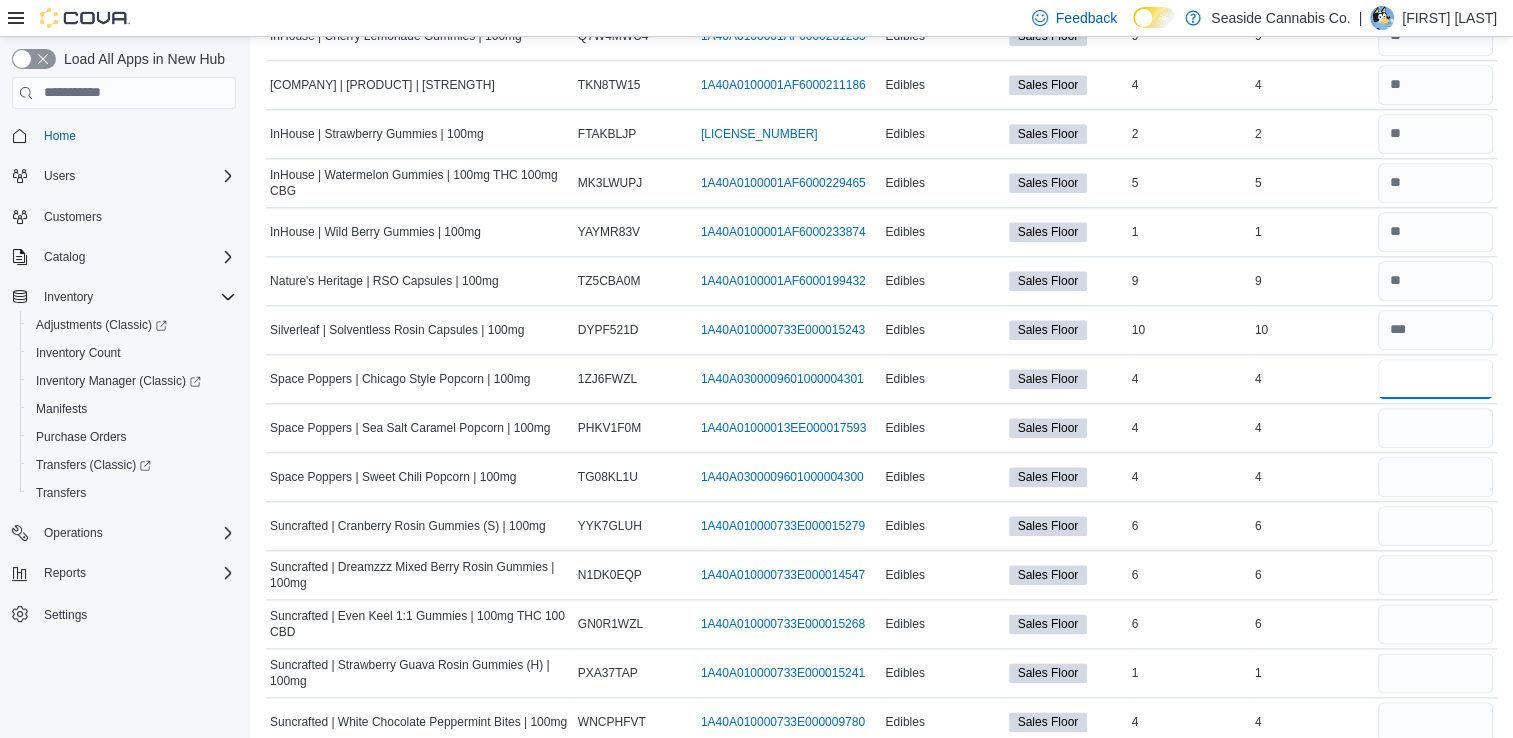 type on "*" 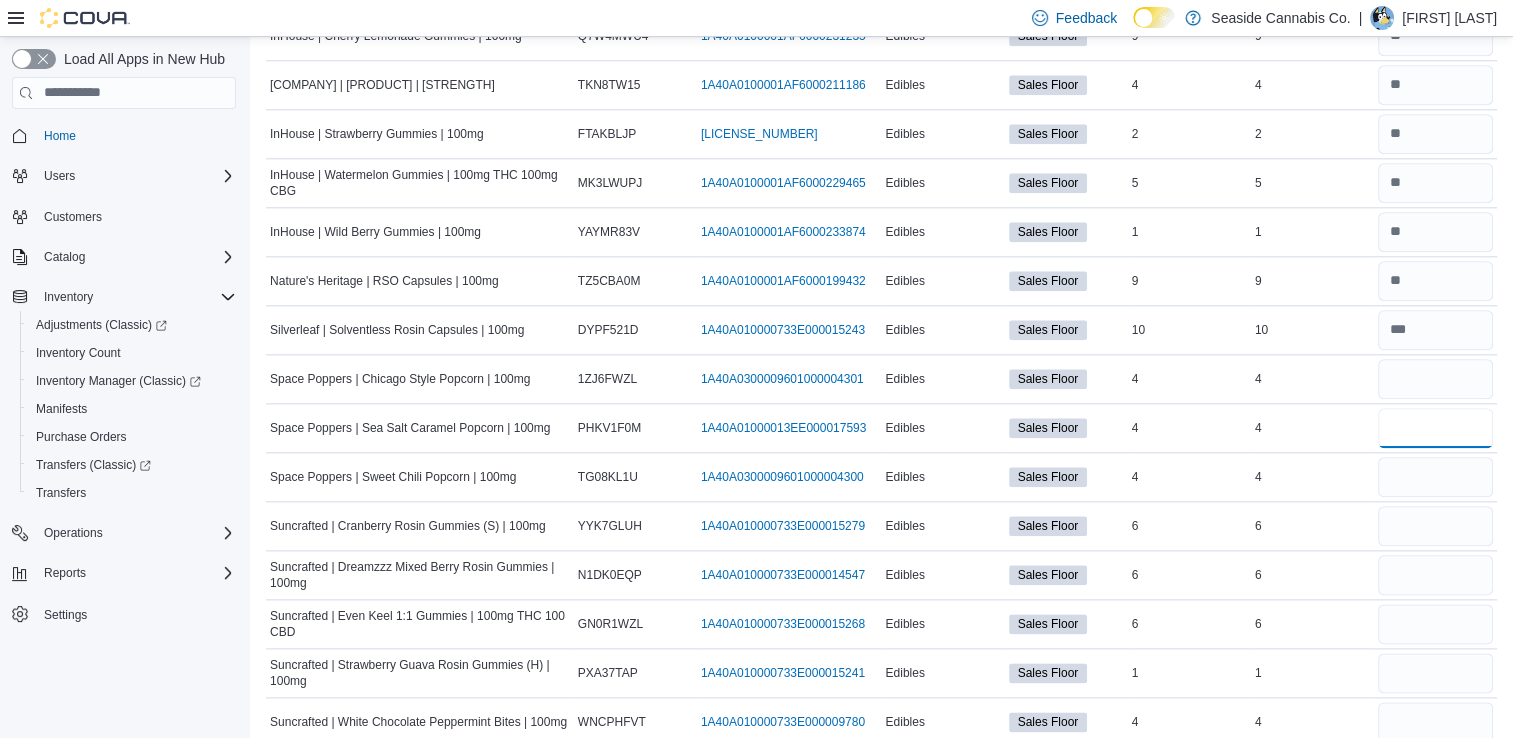 type 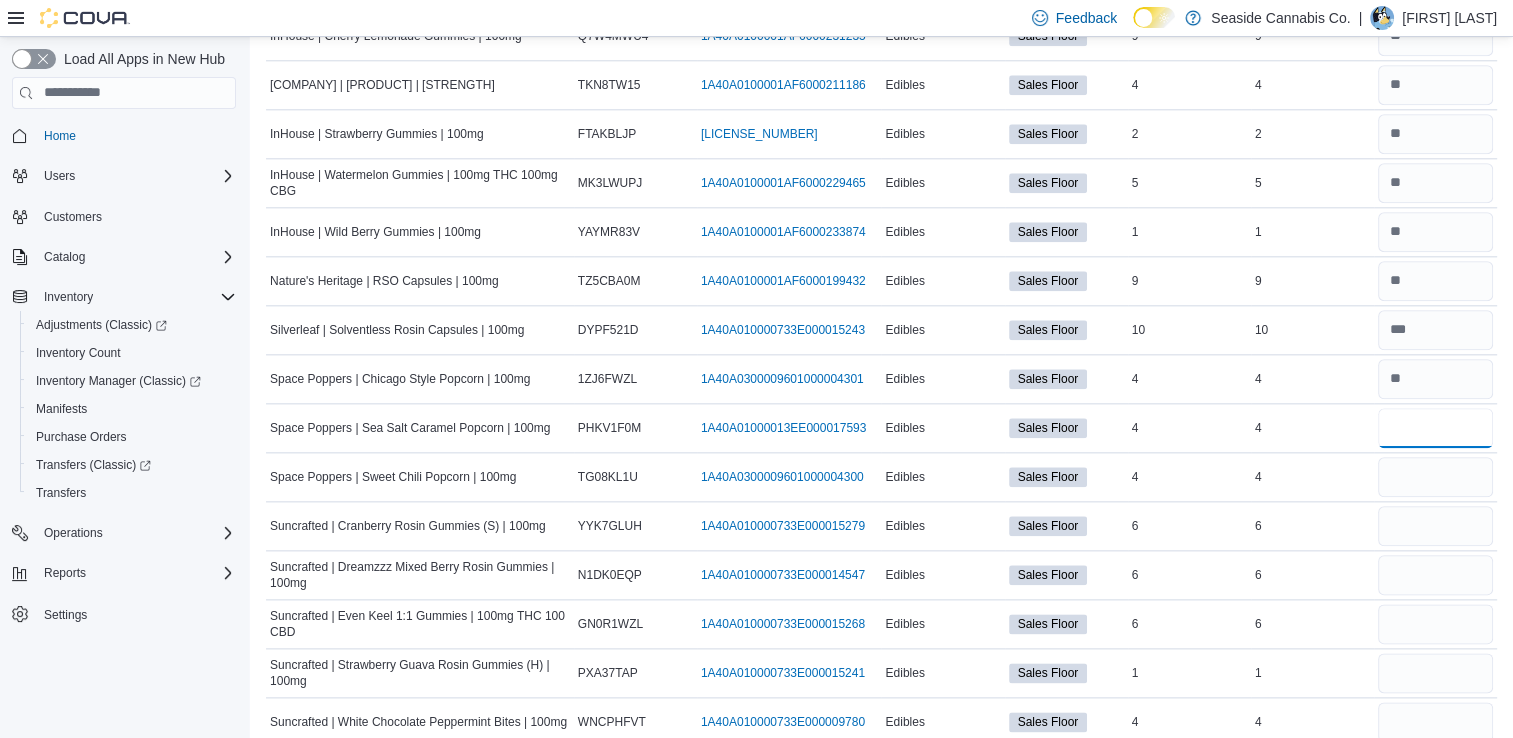 type on "*" 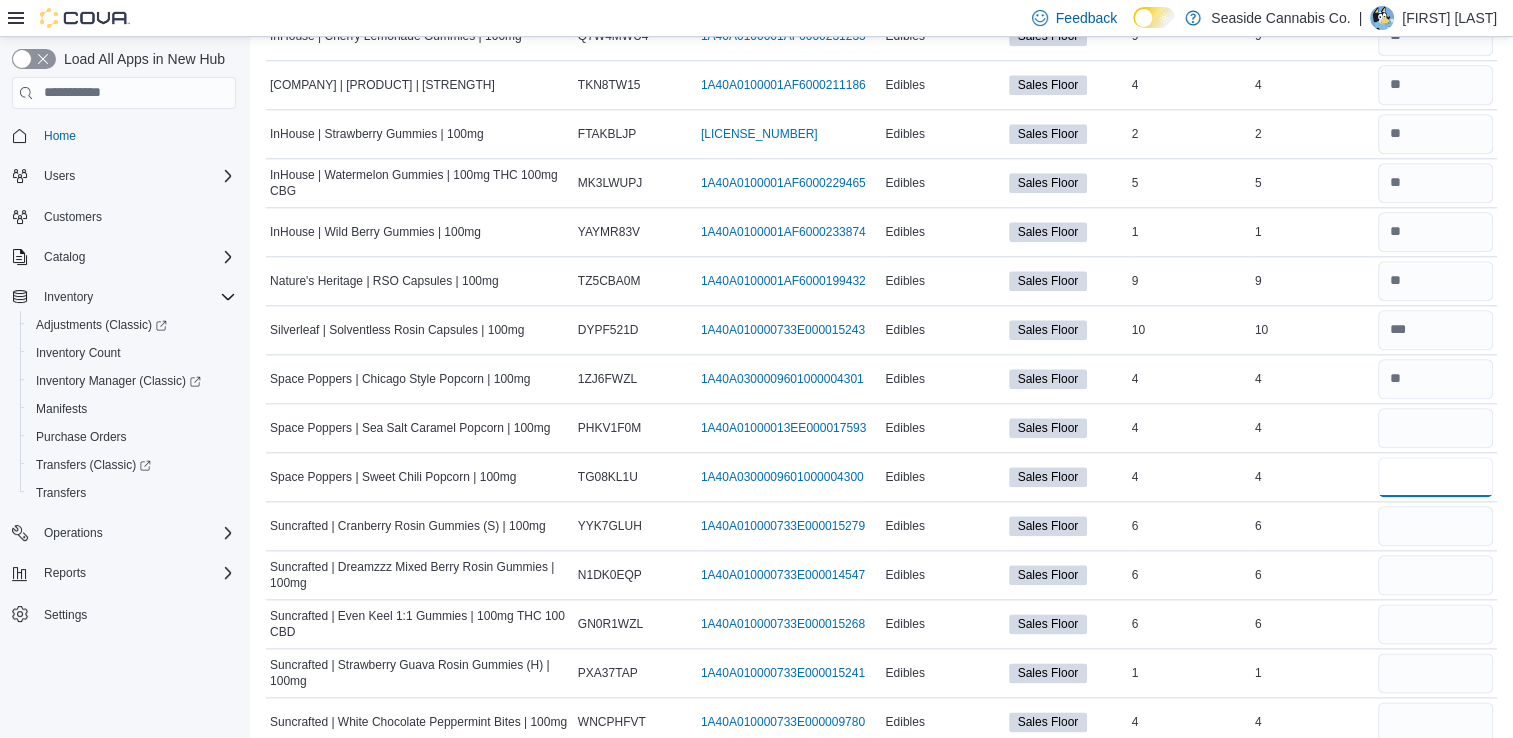 type 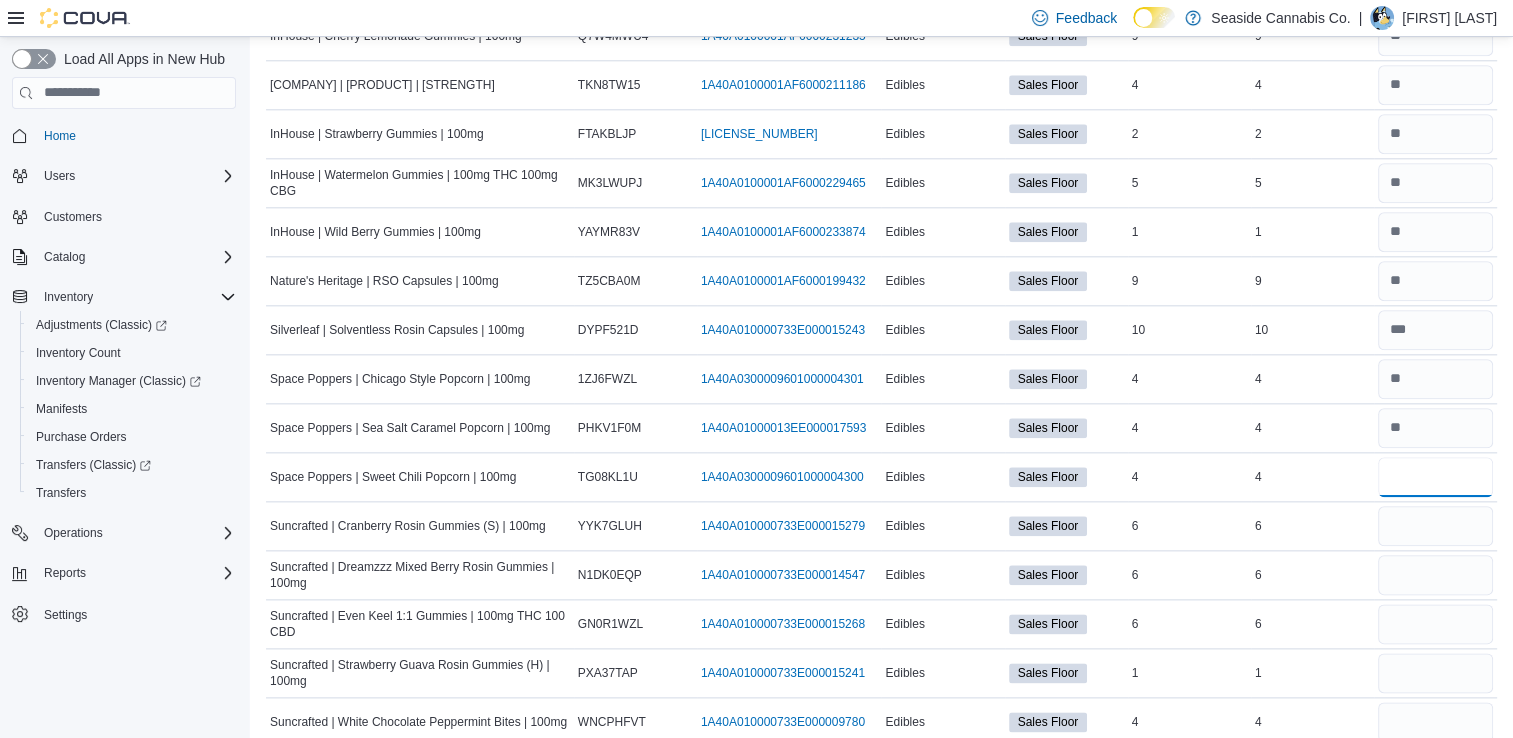 type on "*" 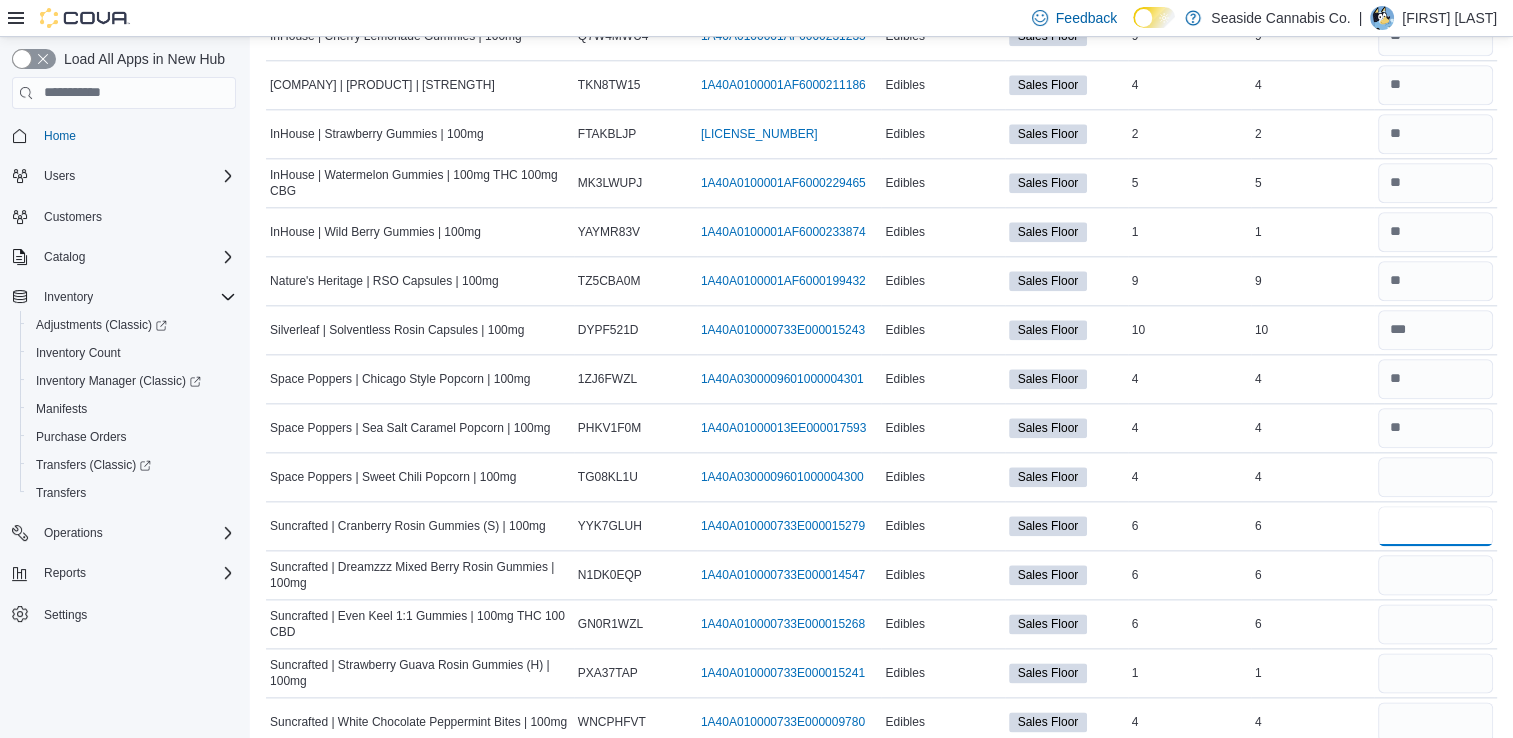 type 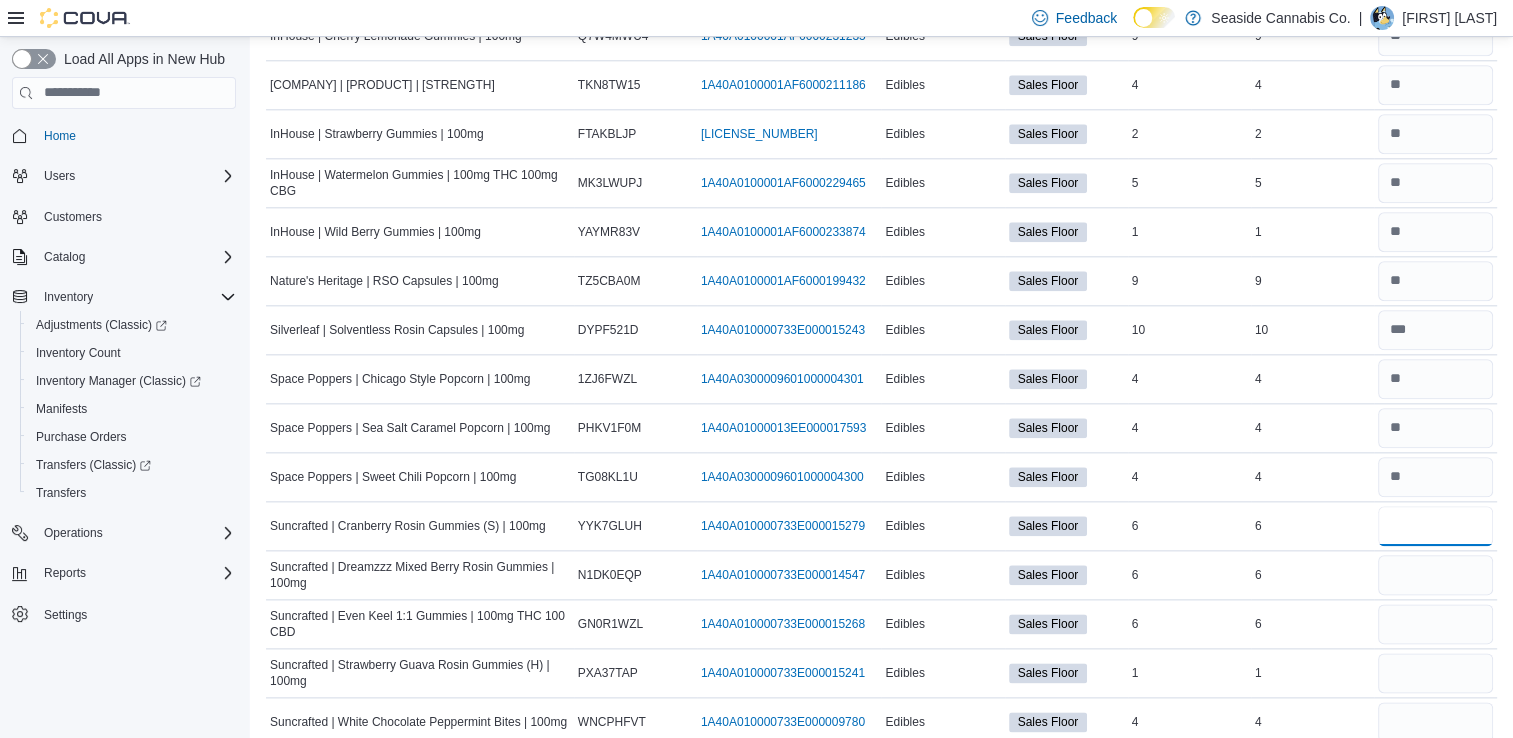 type on "*" 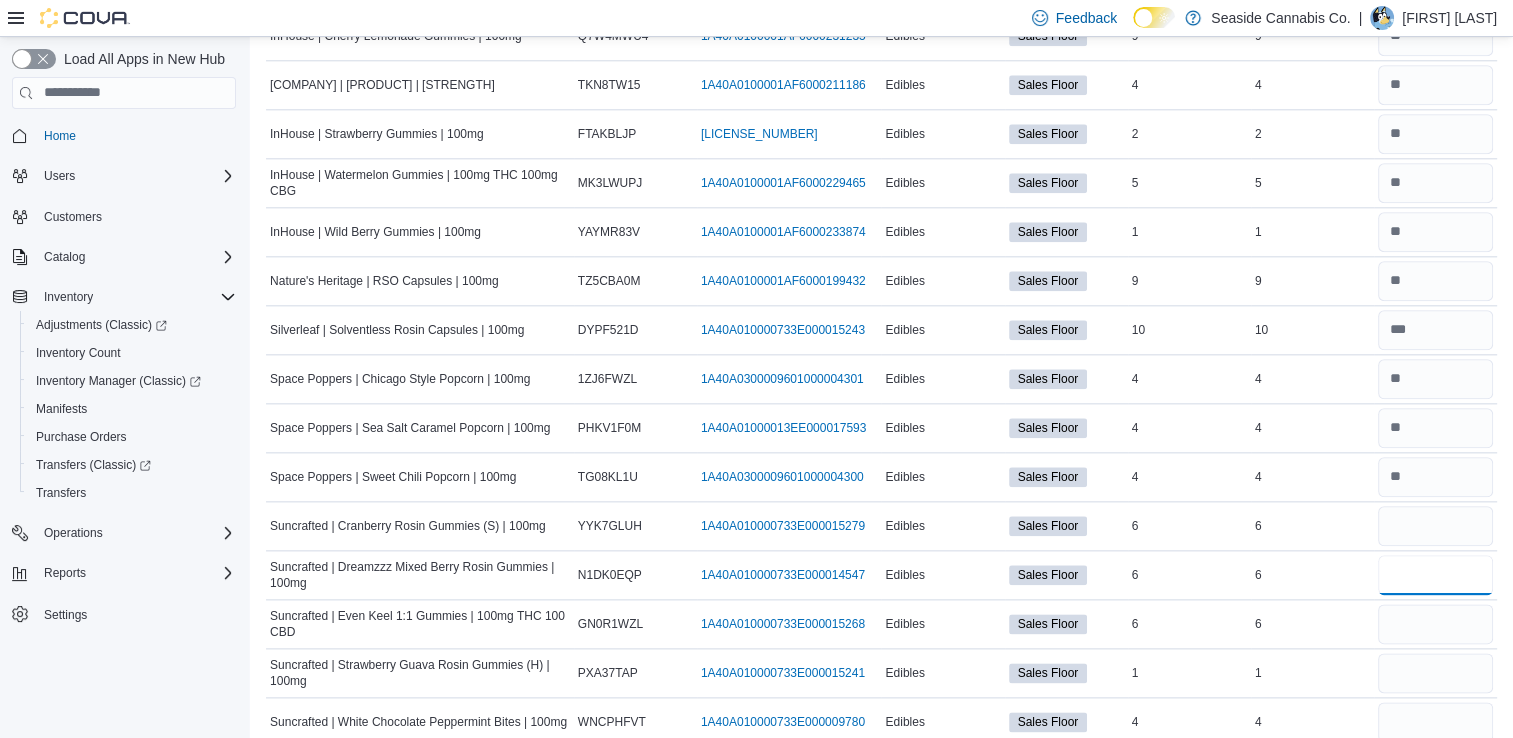 type 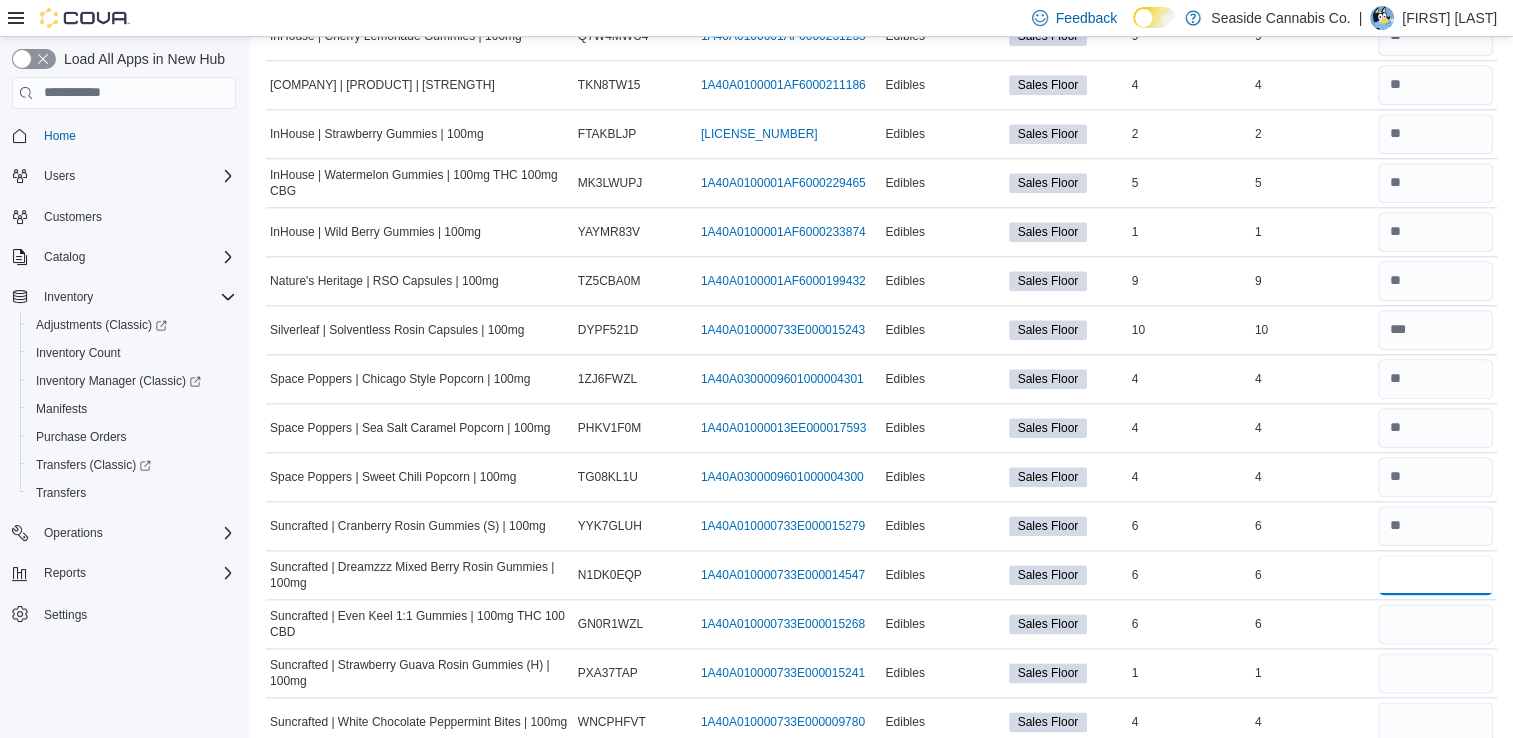 type on "*" 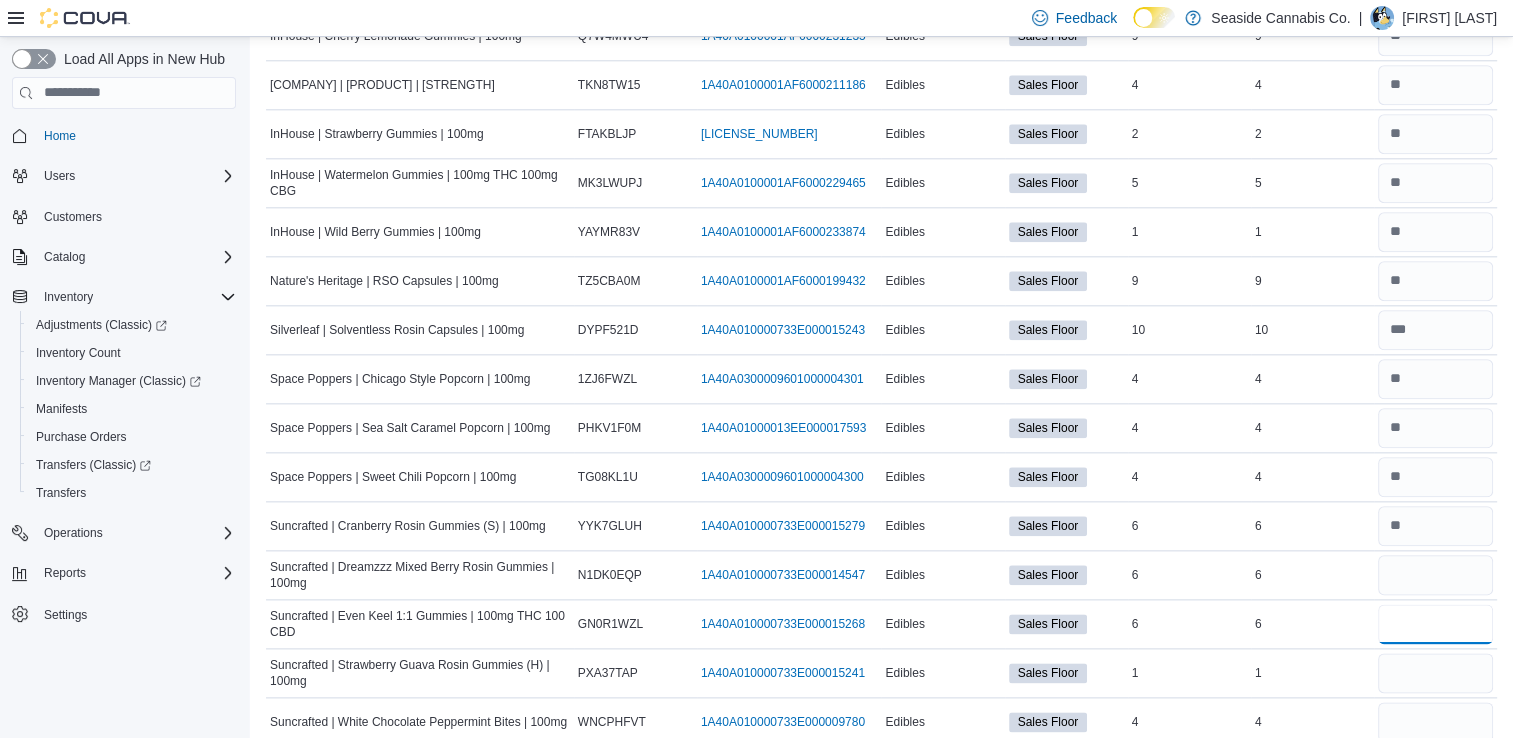 type 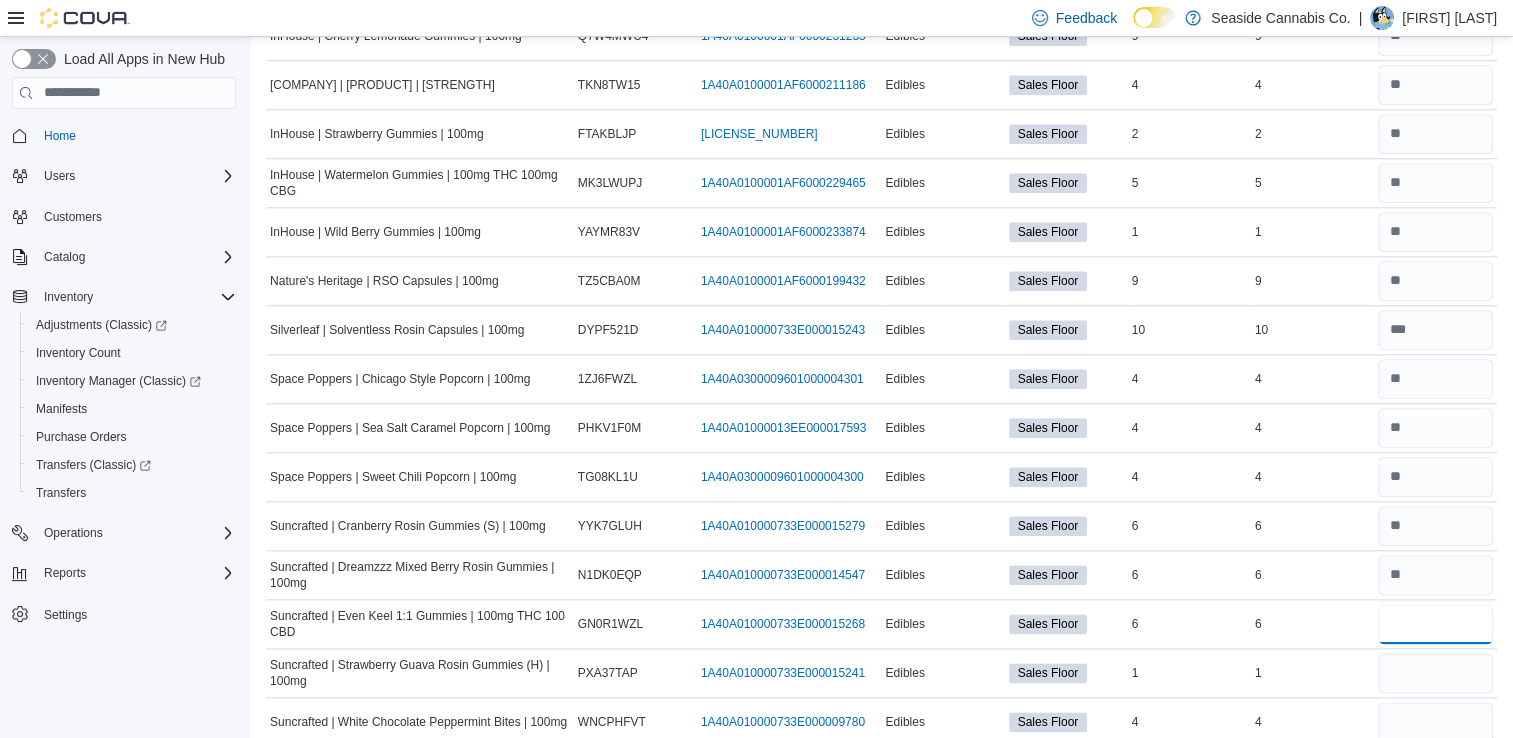 type on "*" 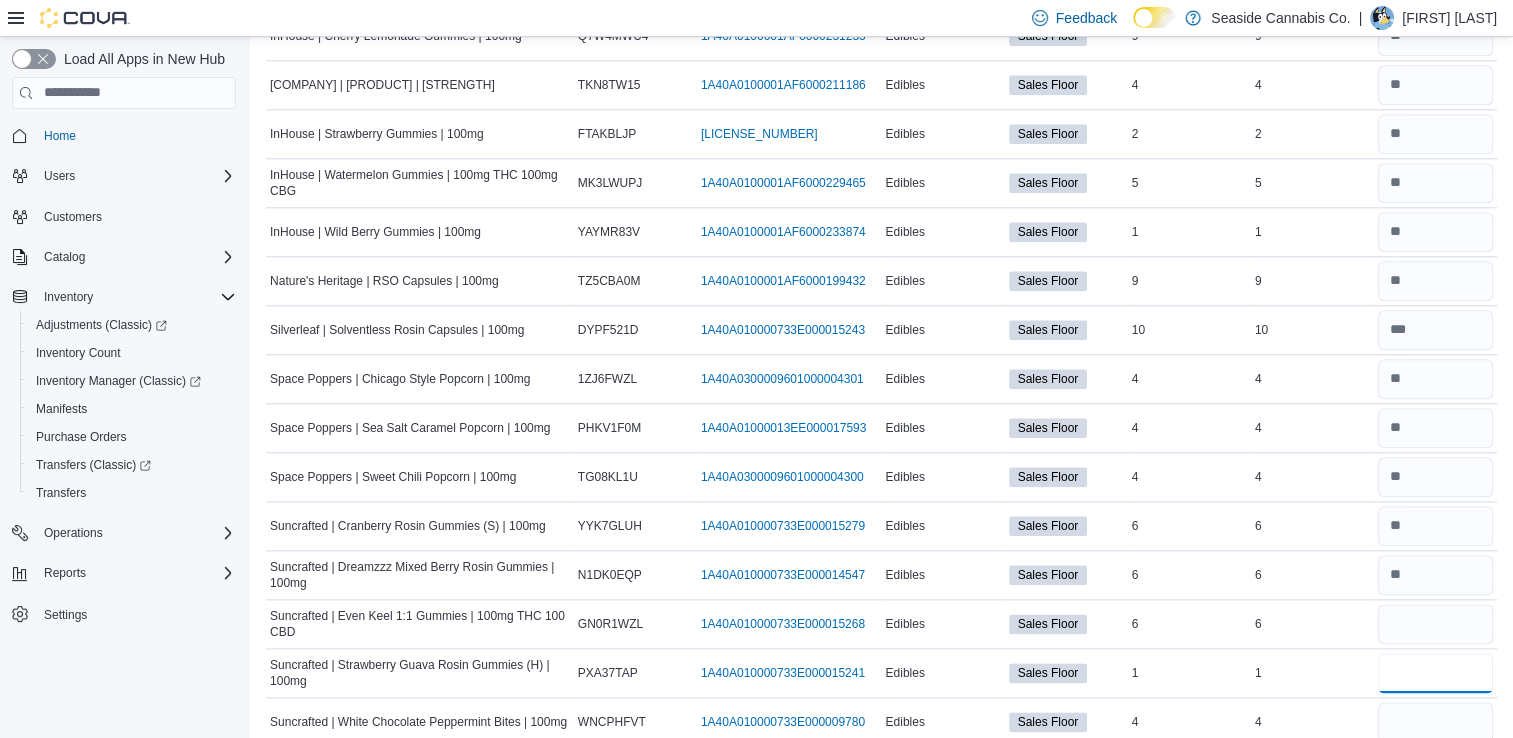 type 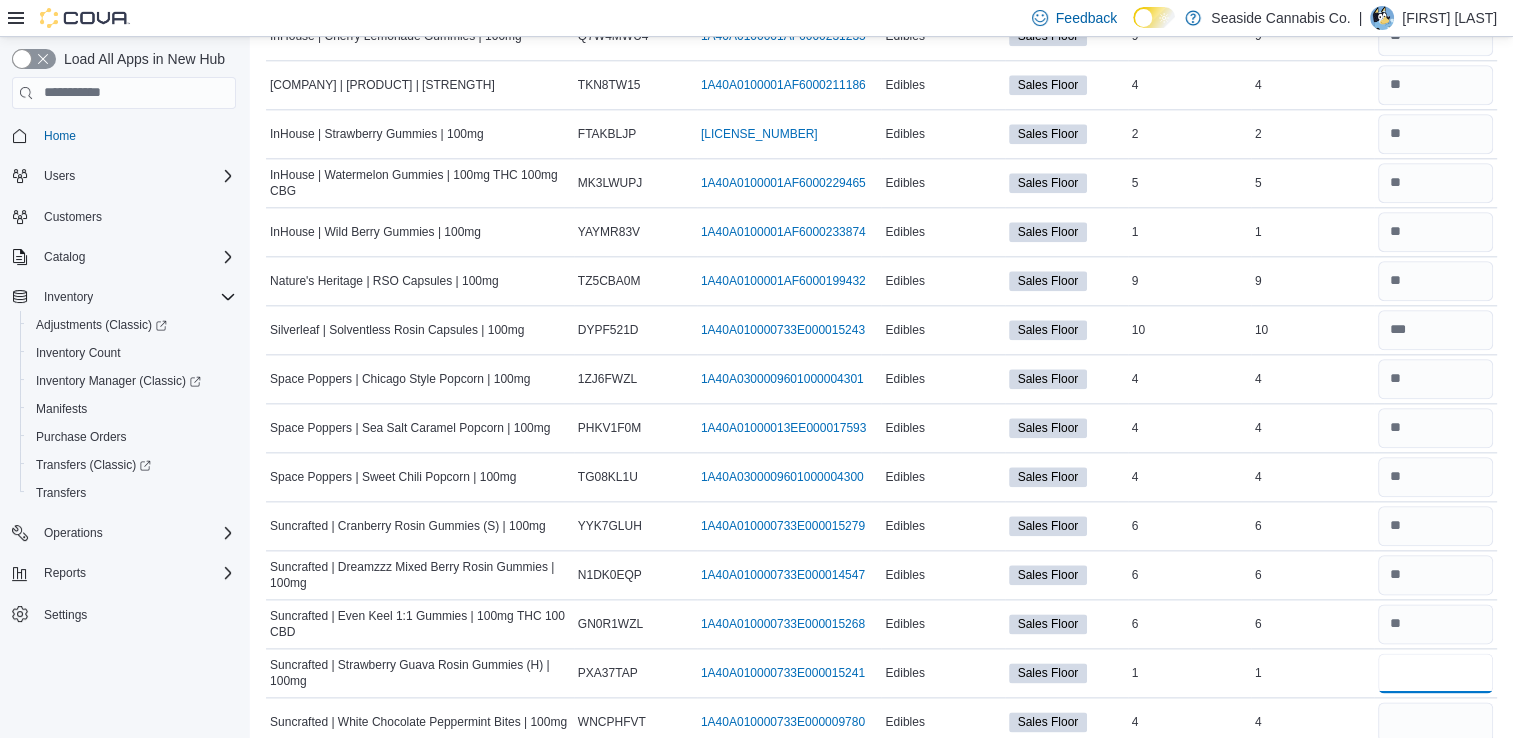 type on "*" 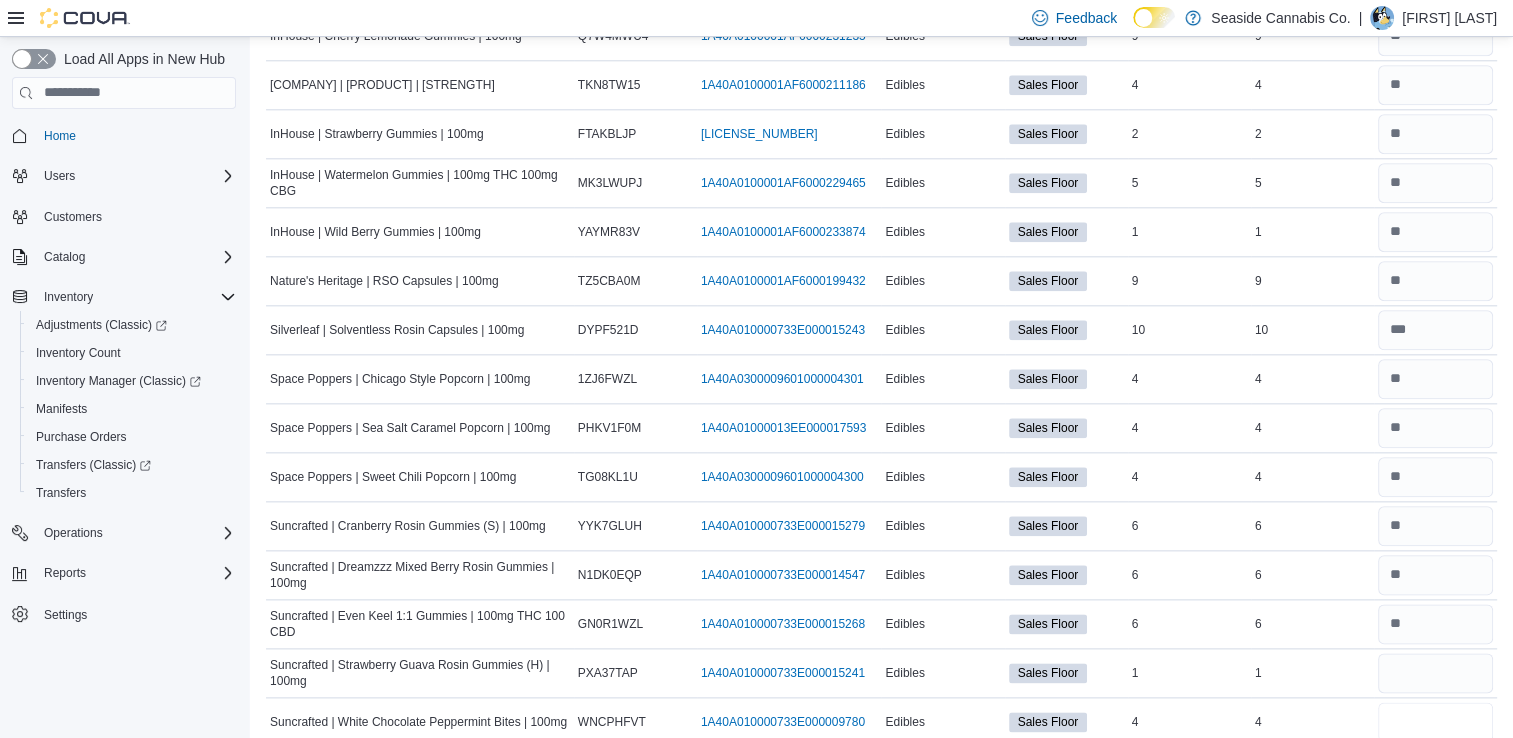 type 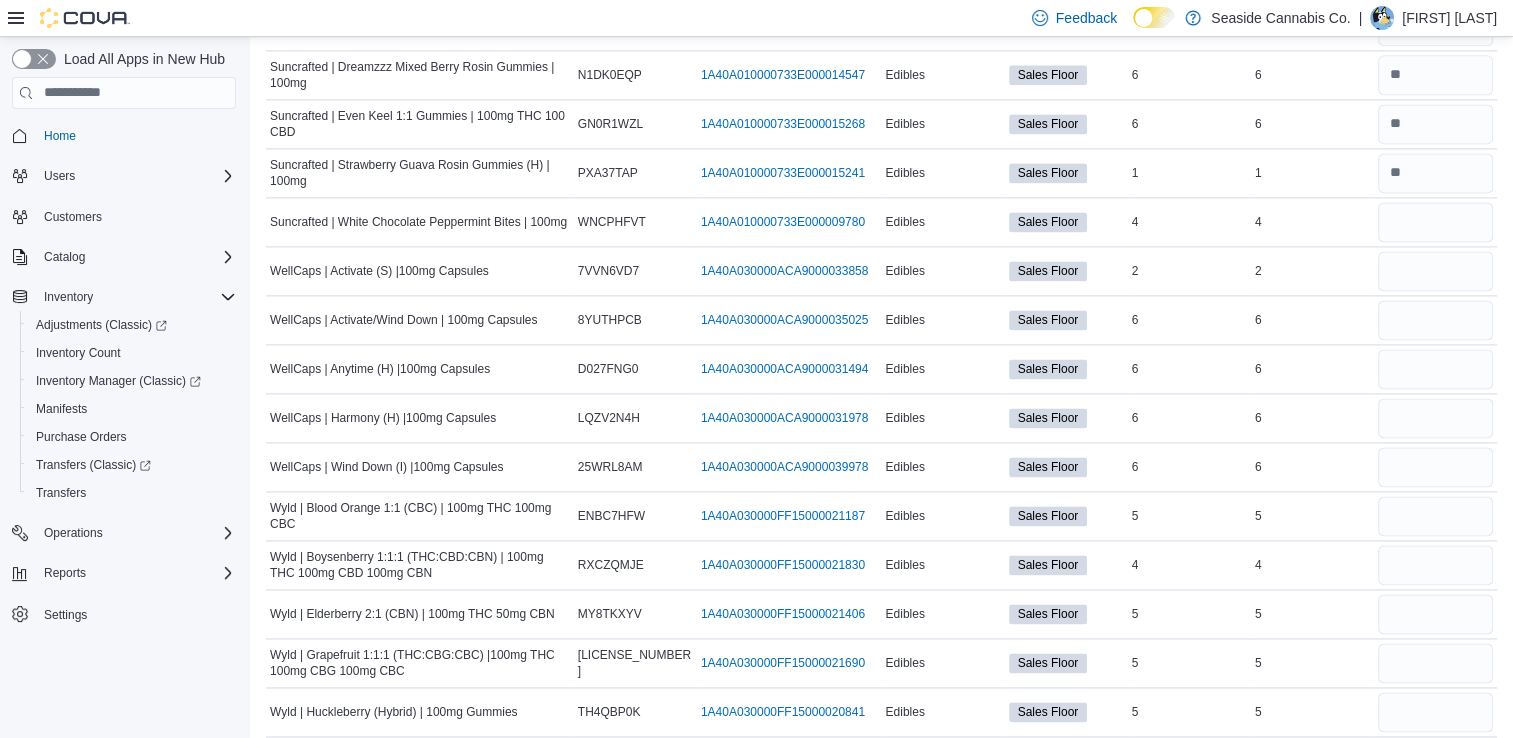 scroll, scrollTop: 2745, scrollLeft: 0, axis: vertical 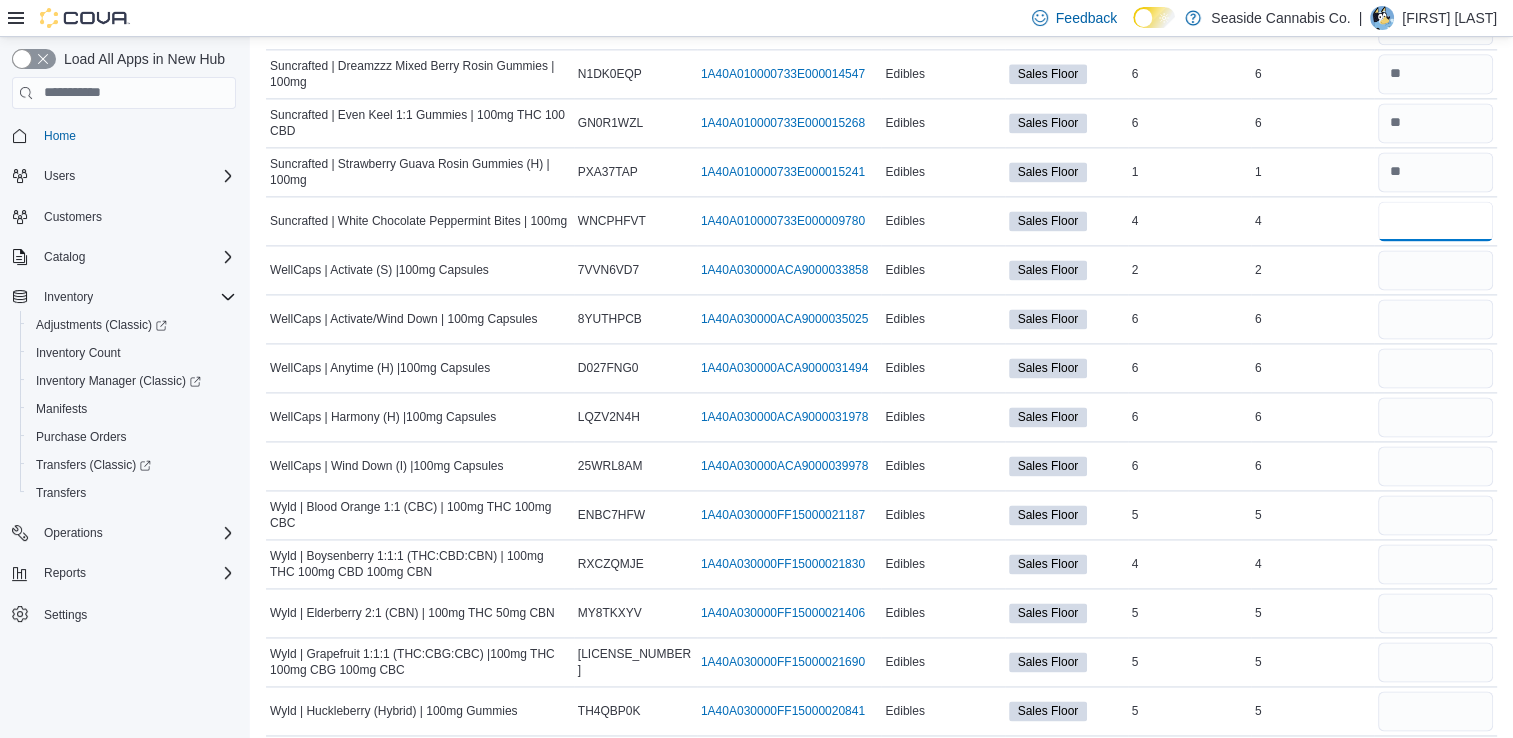 type on "*" 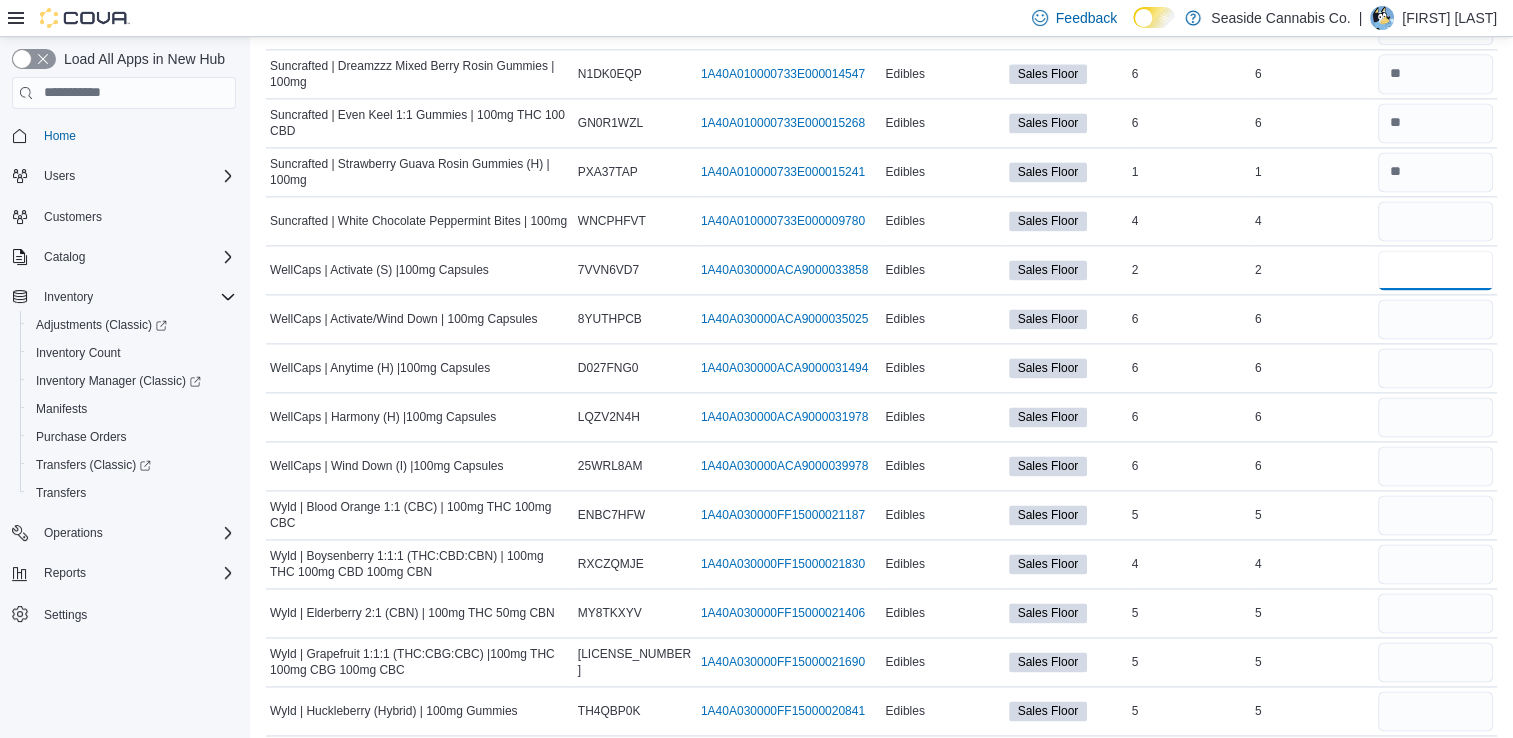 type 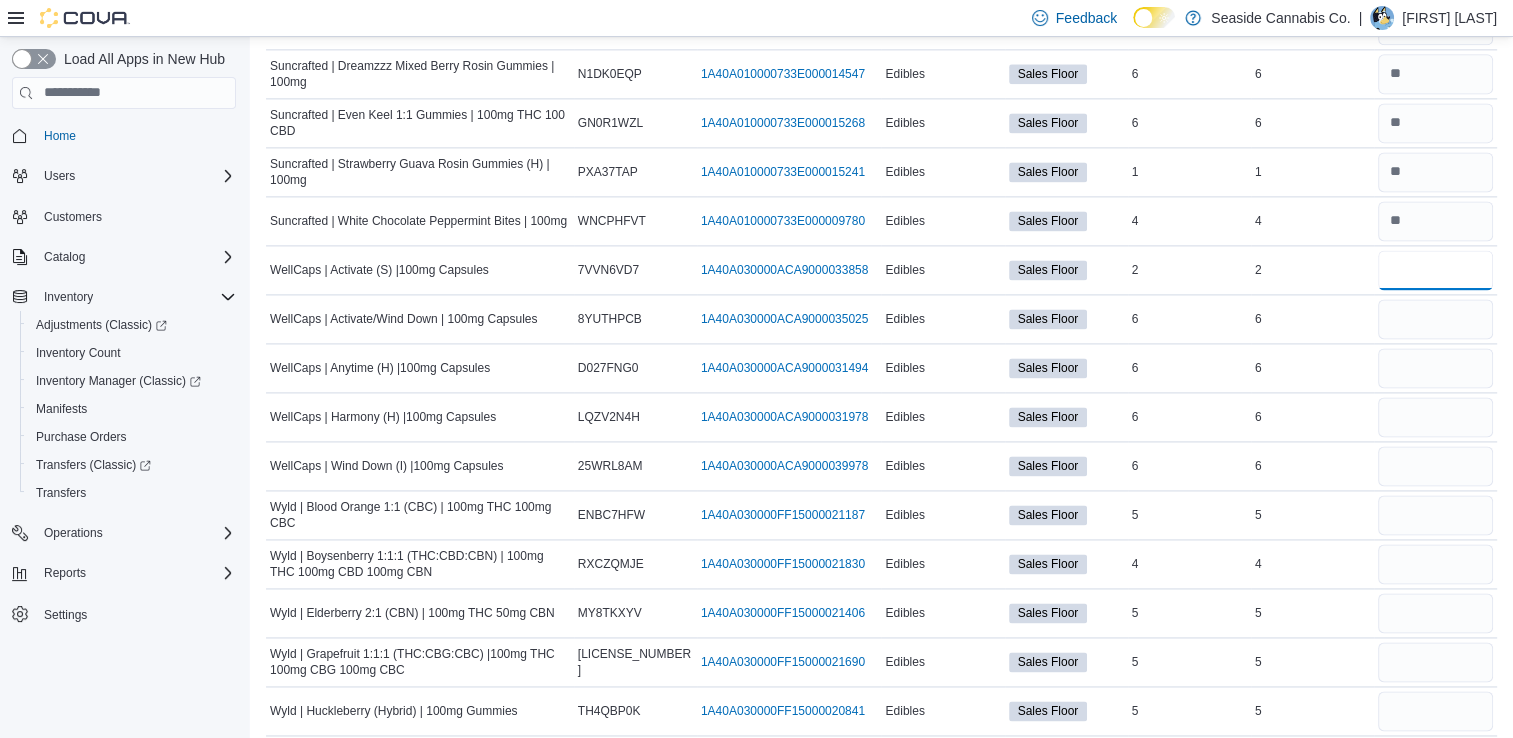 type on "*" 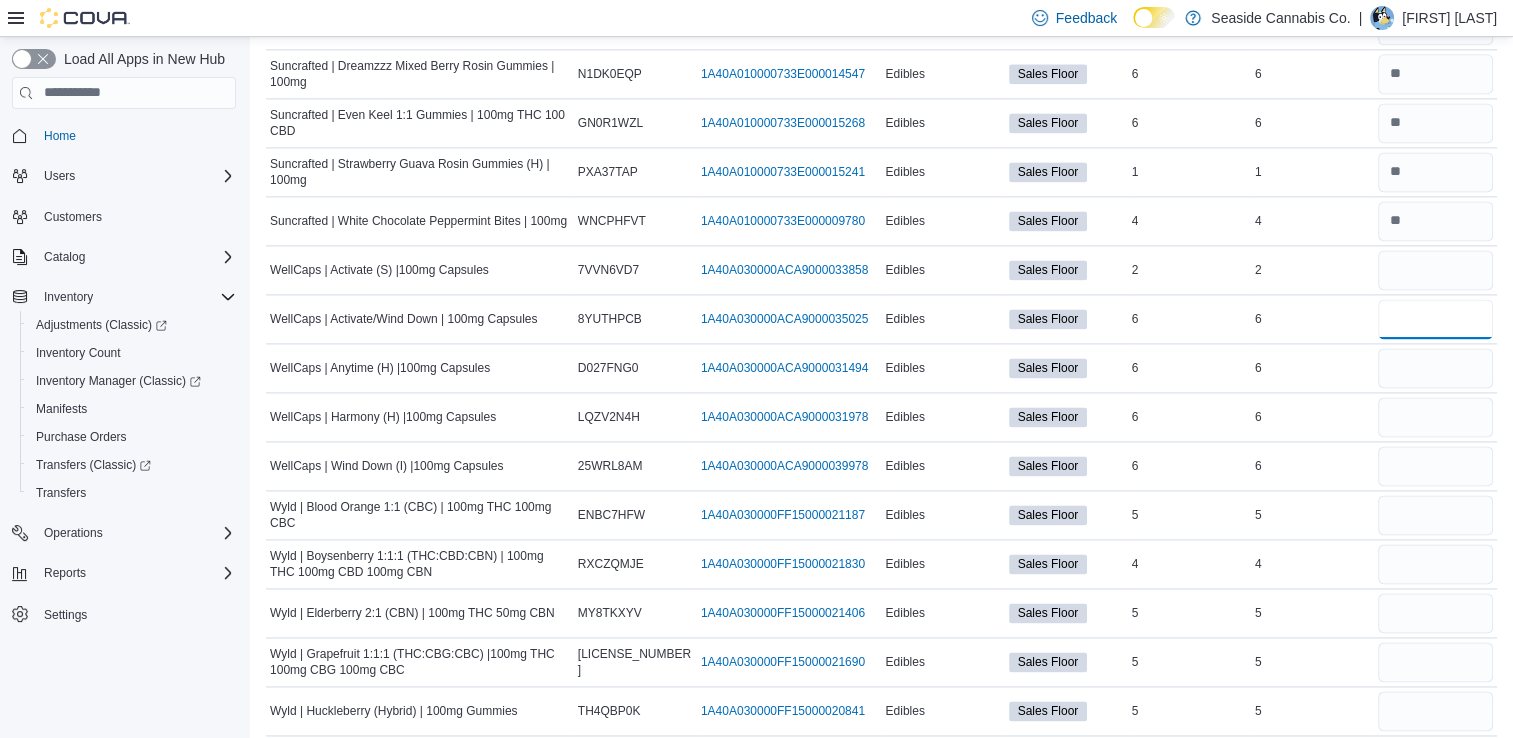 type 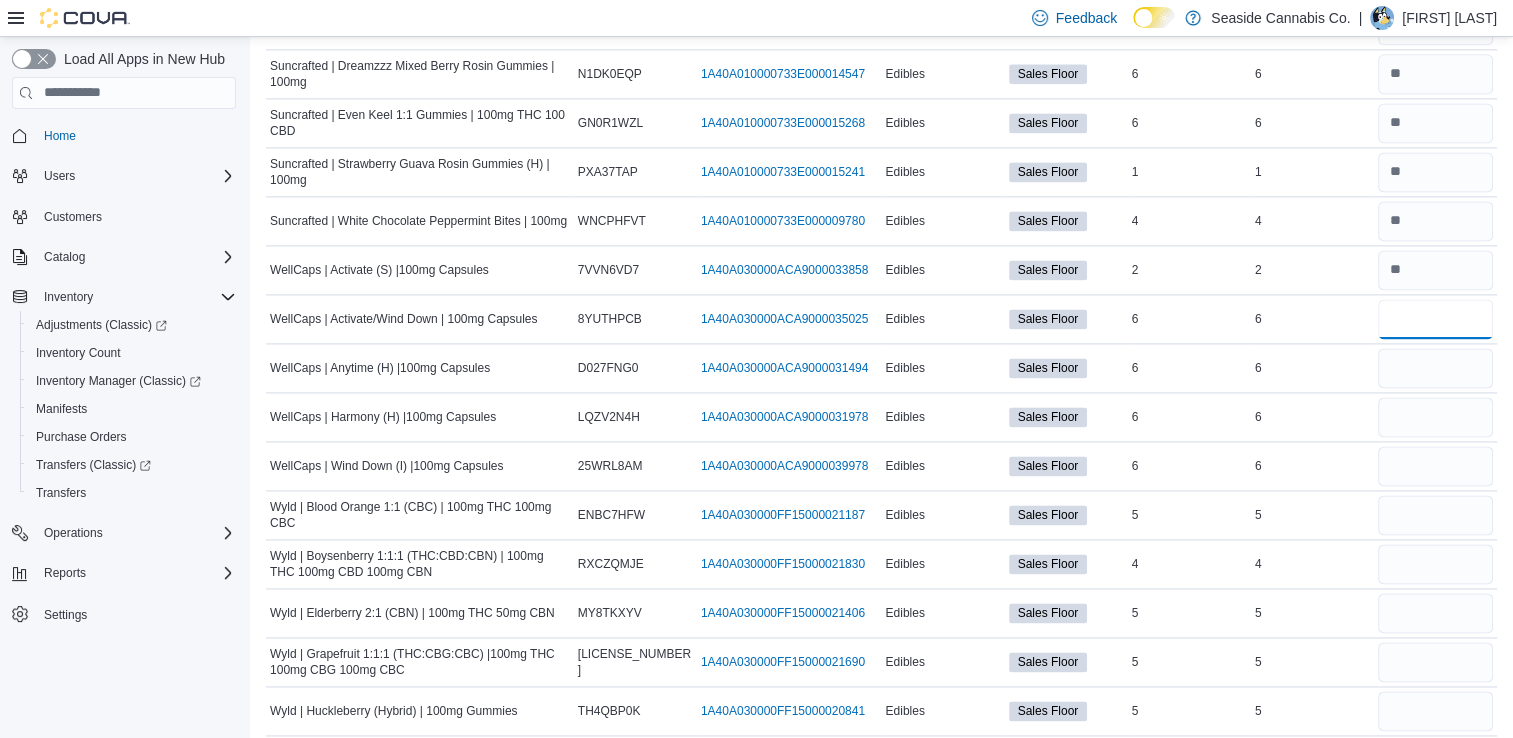 type on "*" 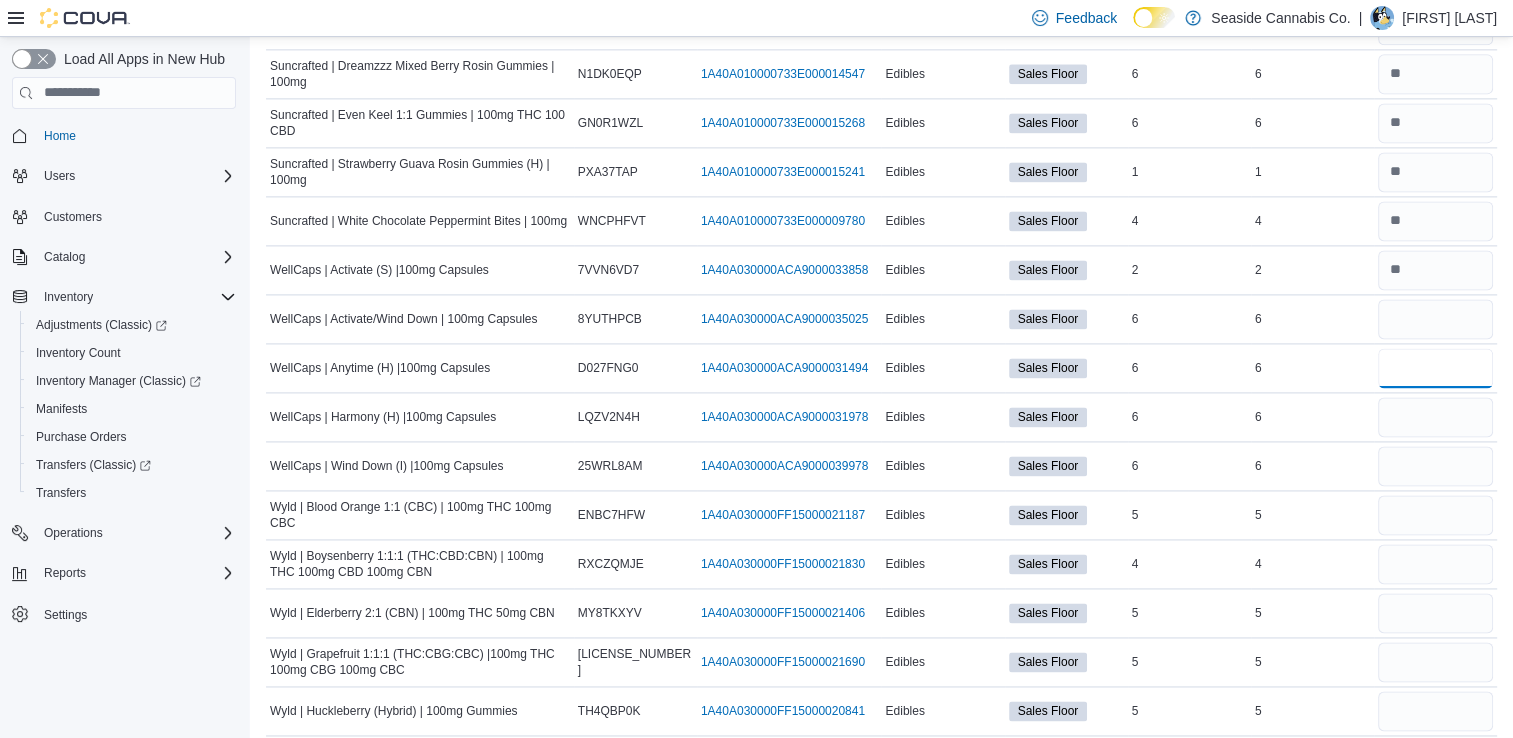 type 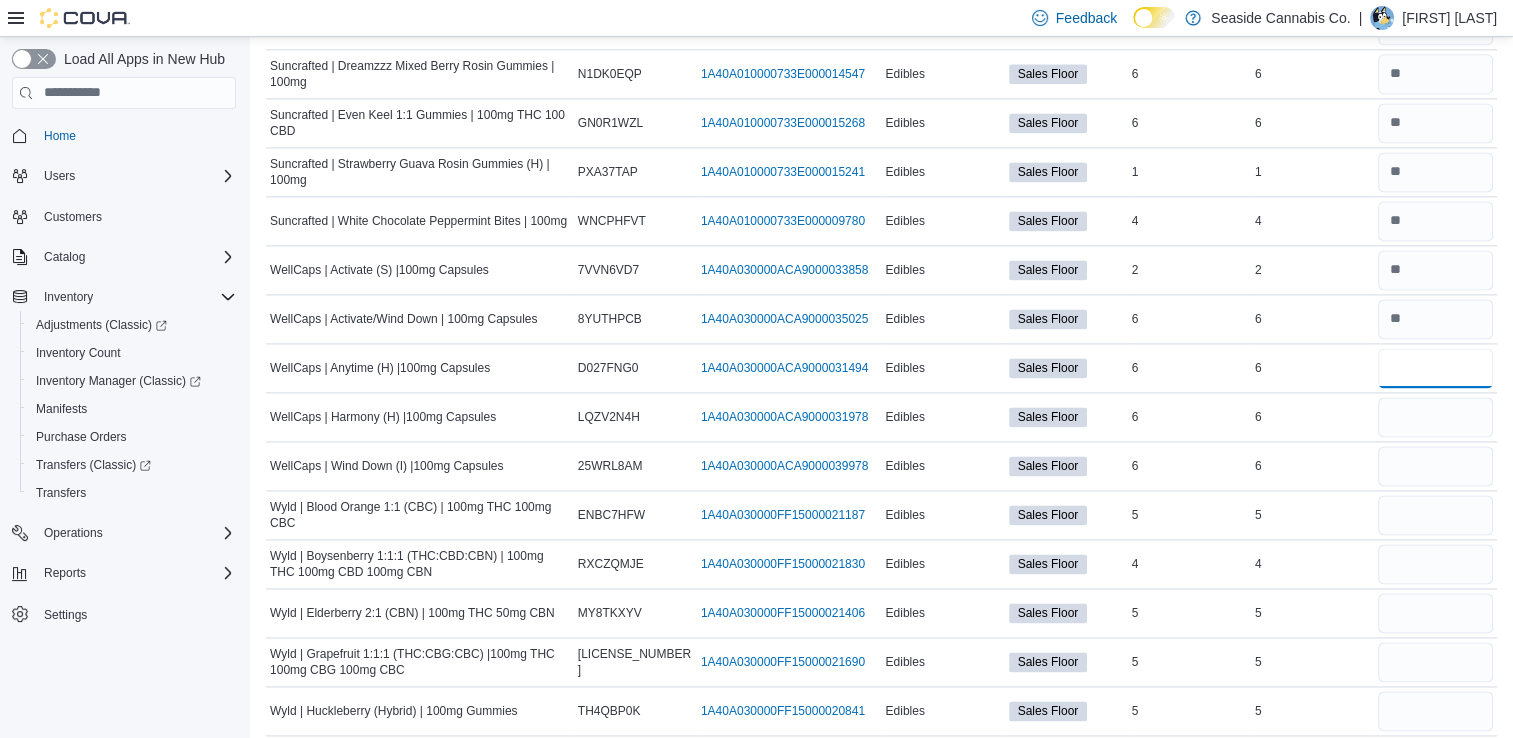 type on "*" 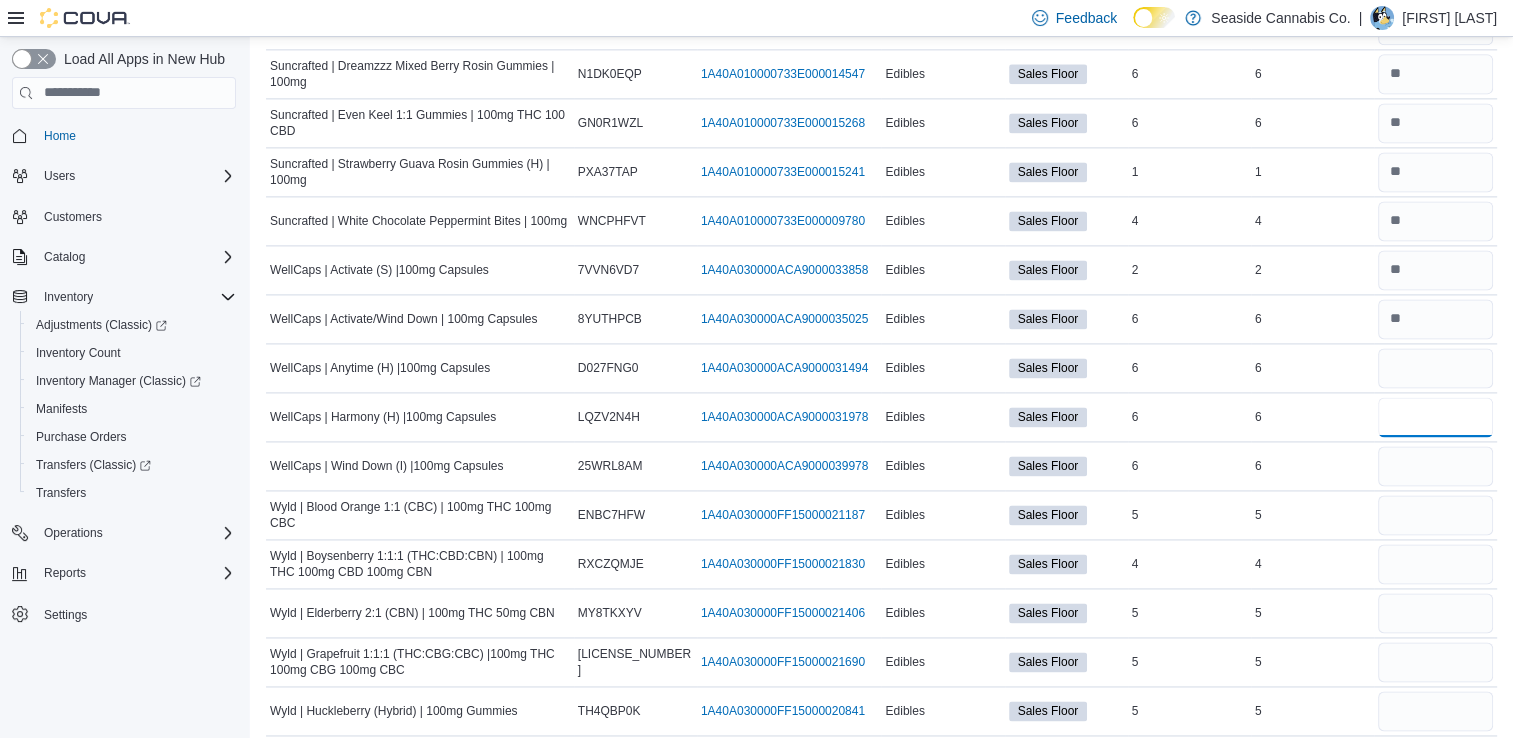 type 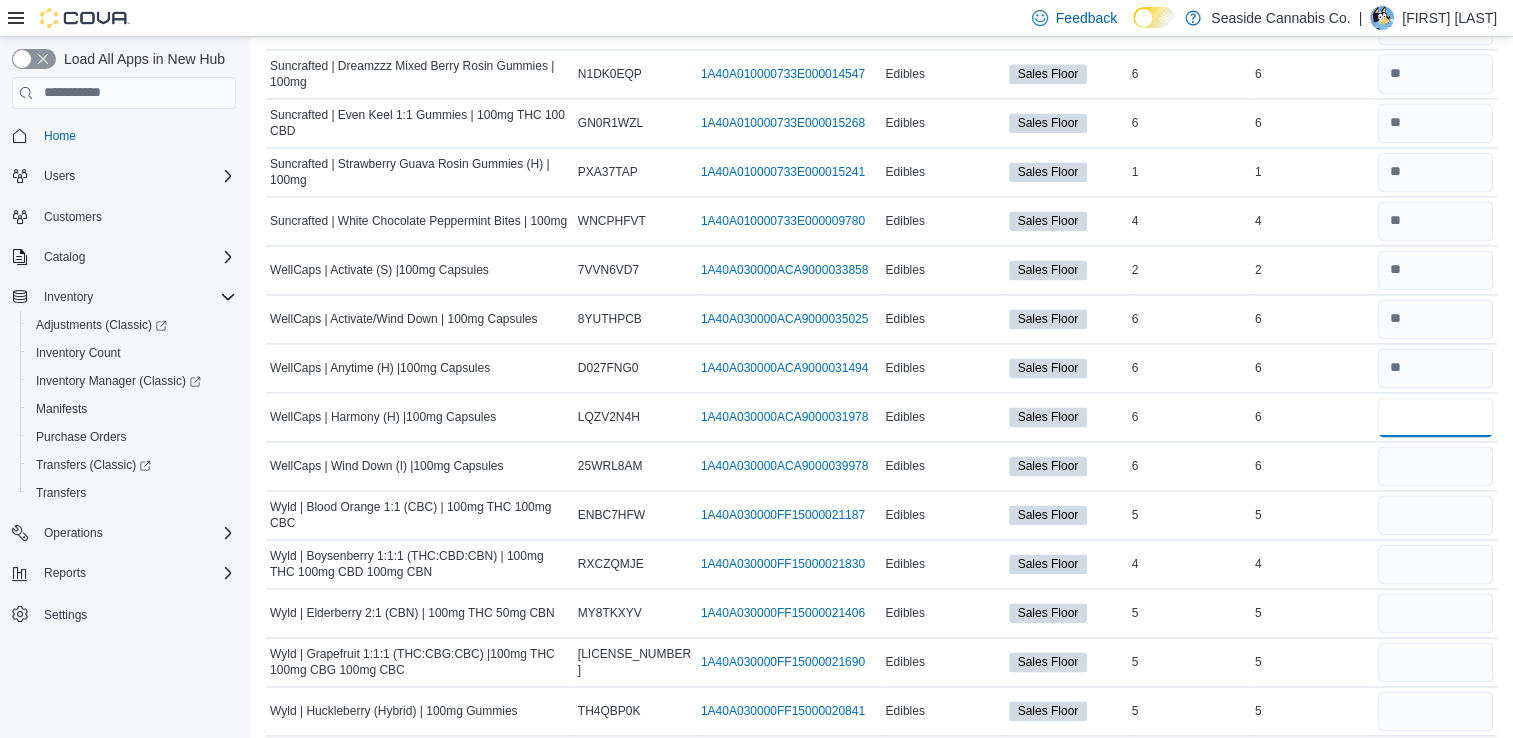 type on "*" 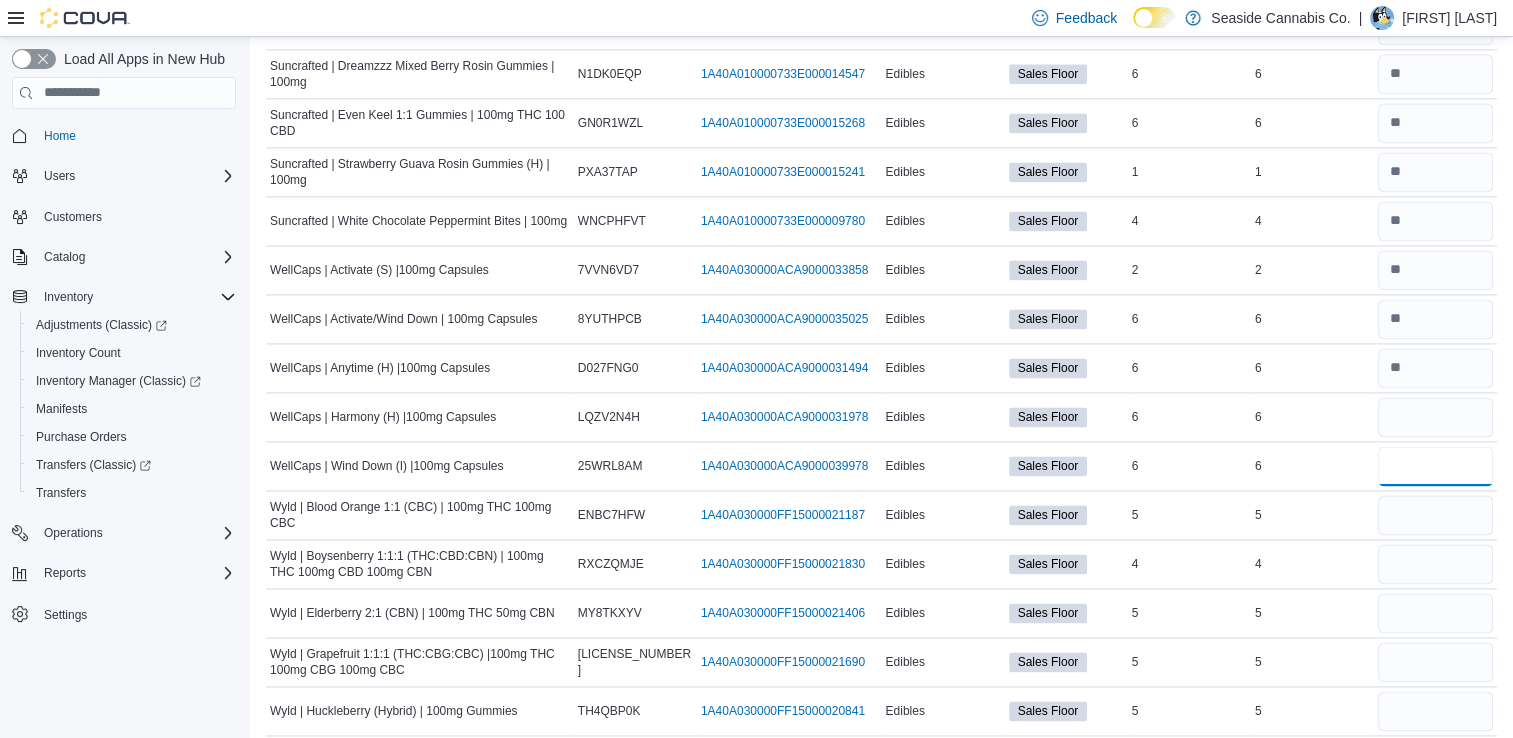 type 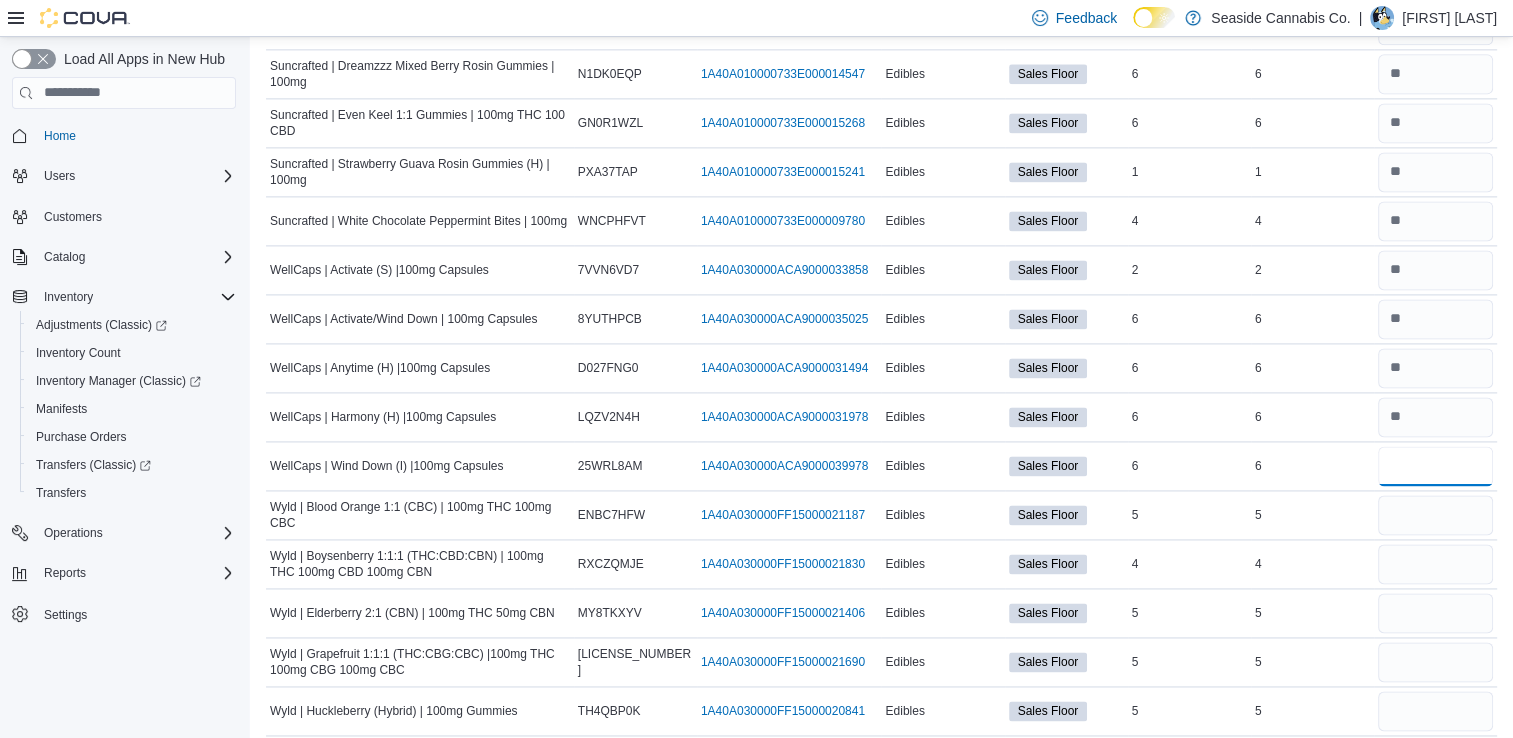 type on "*" 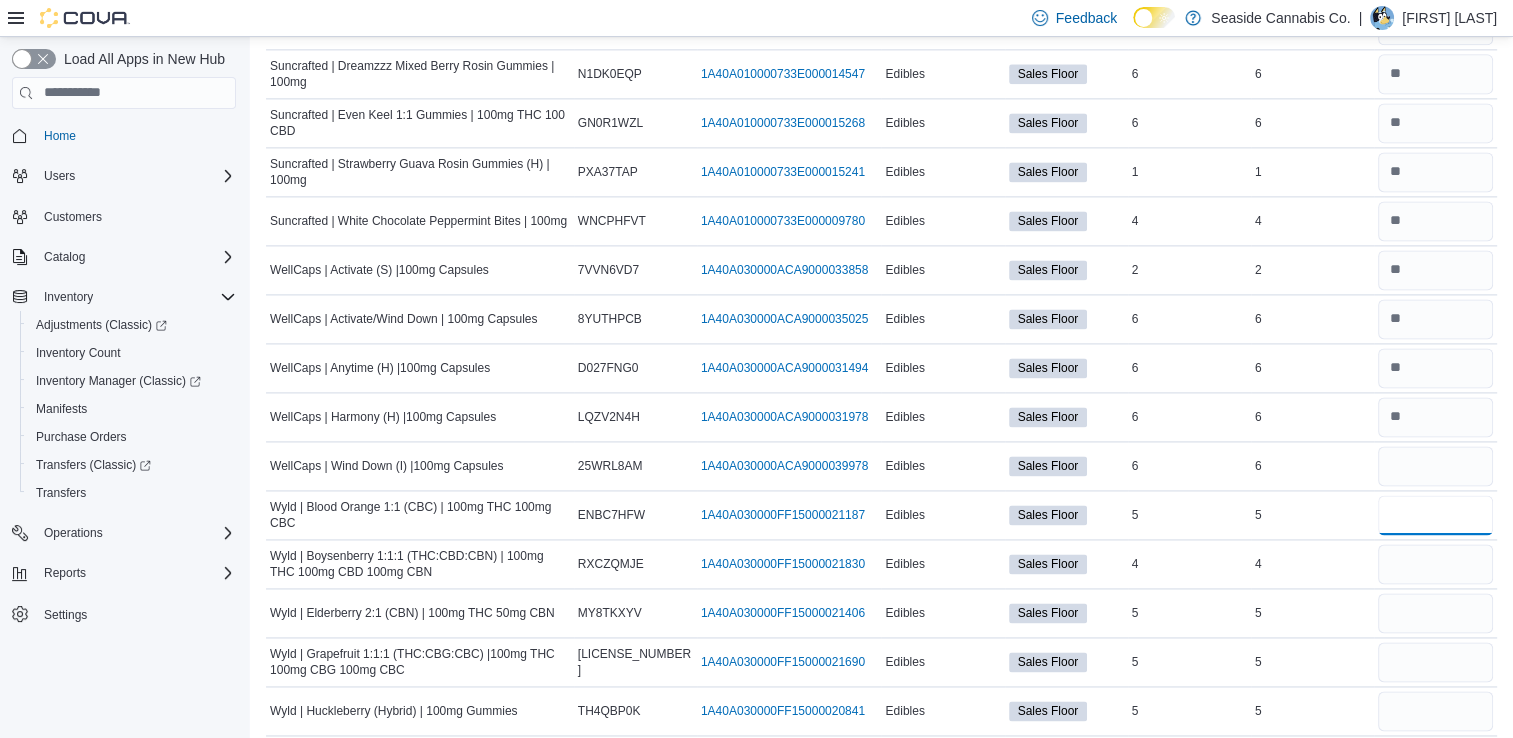type 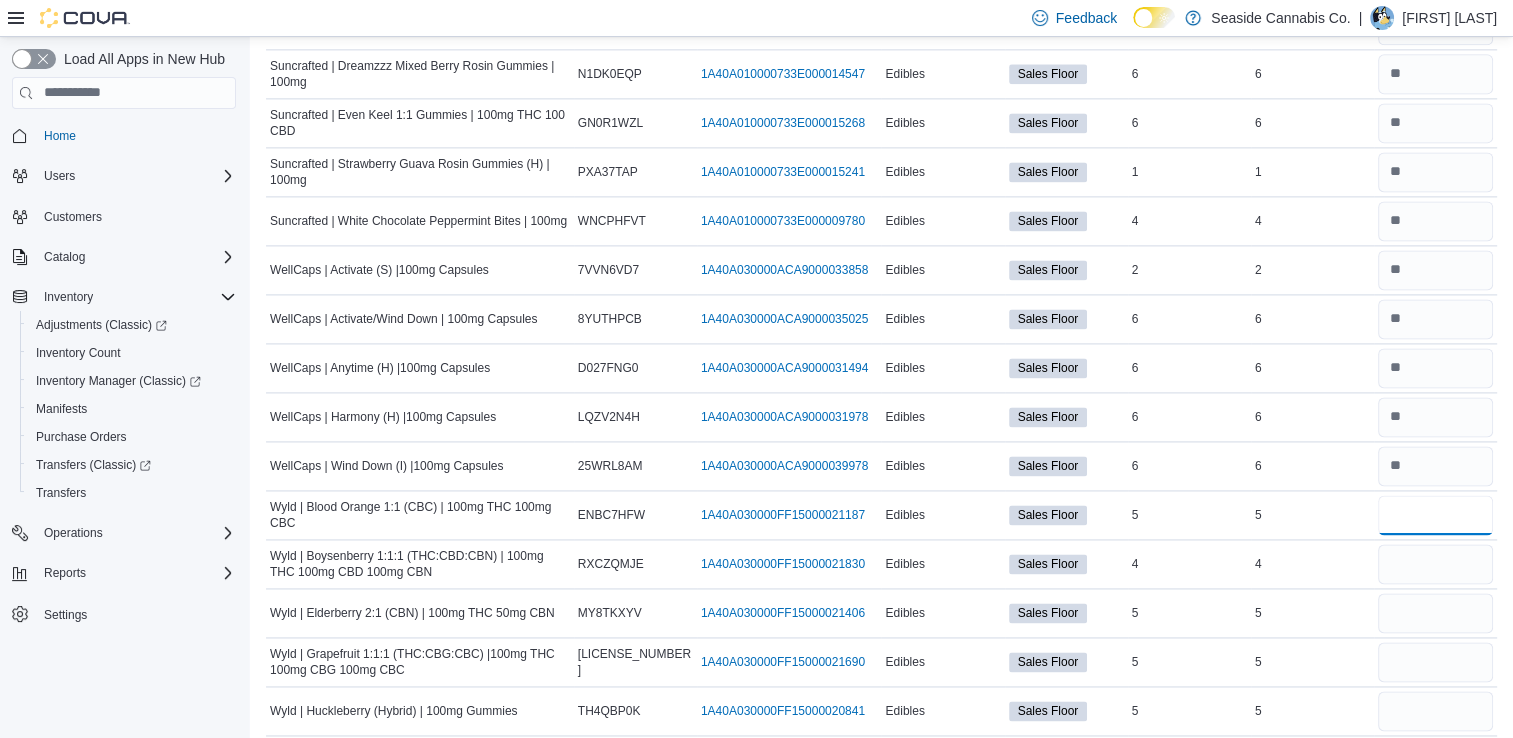 type on "*" 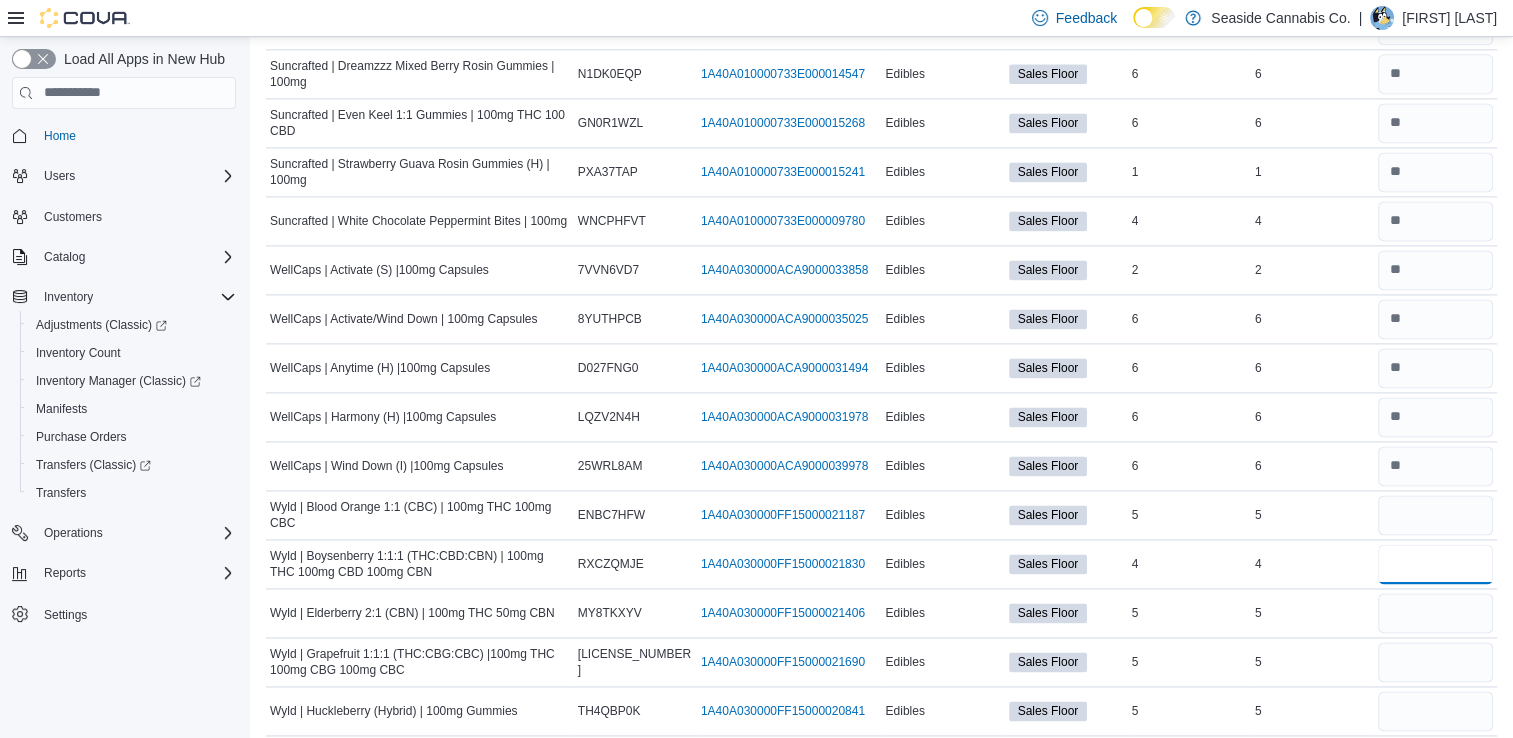 type on "*" 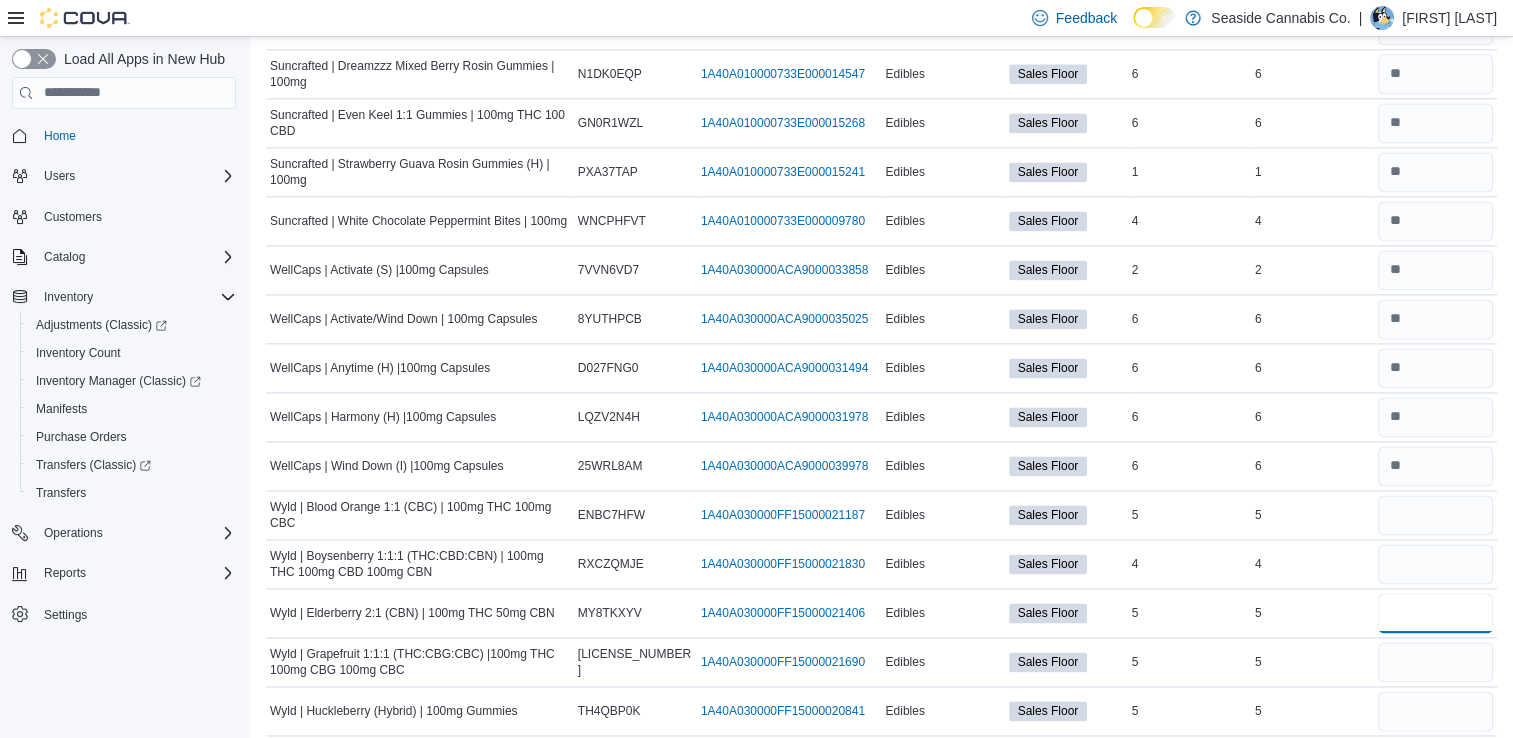type 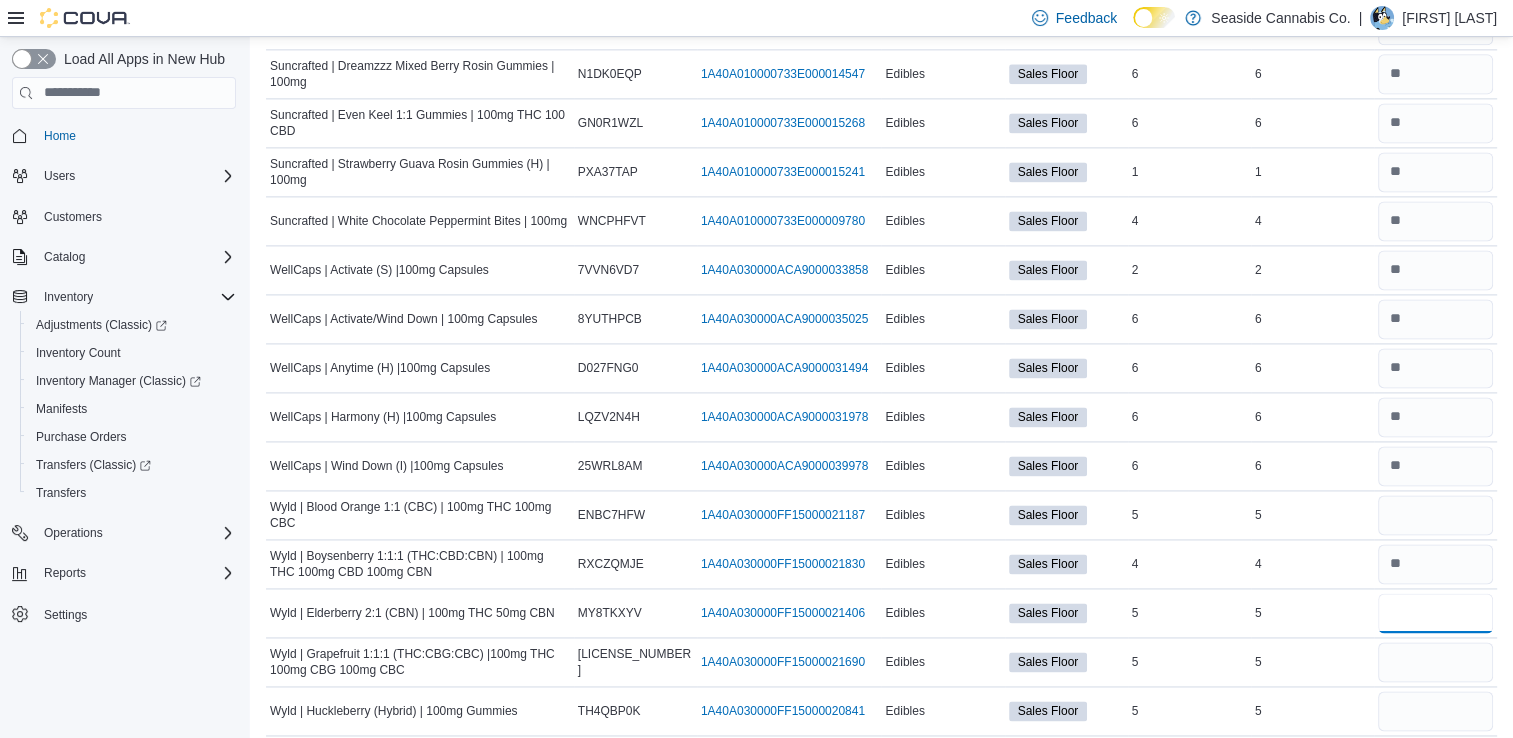 type on "*" 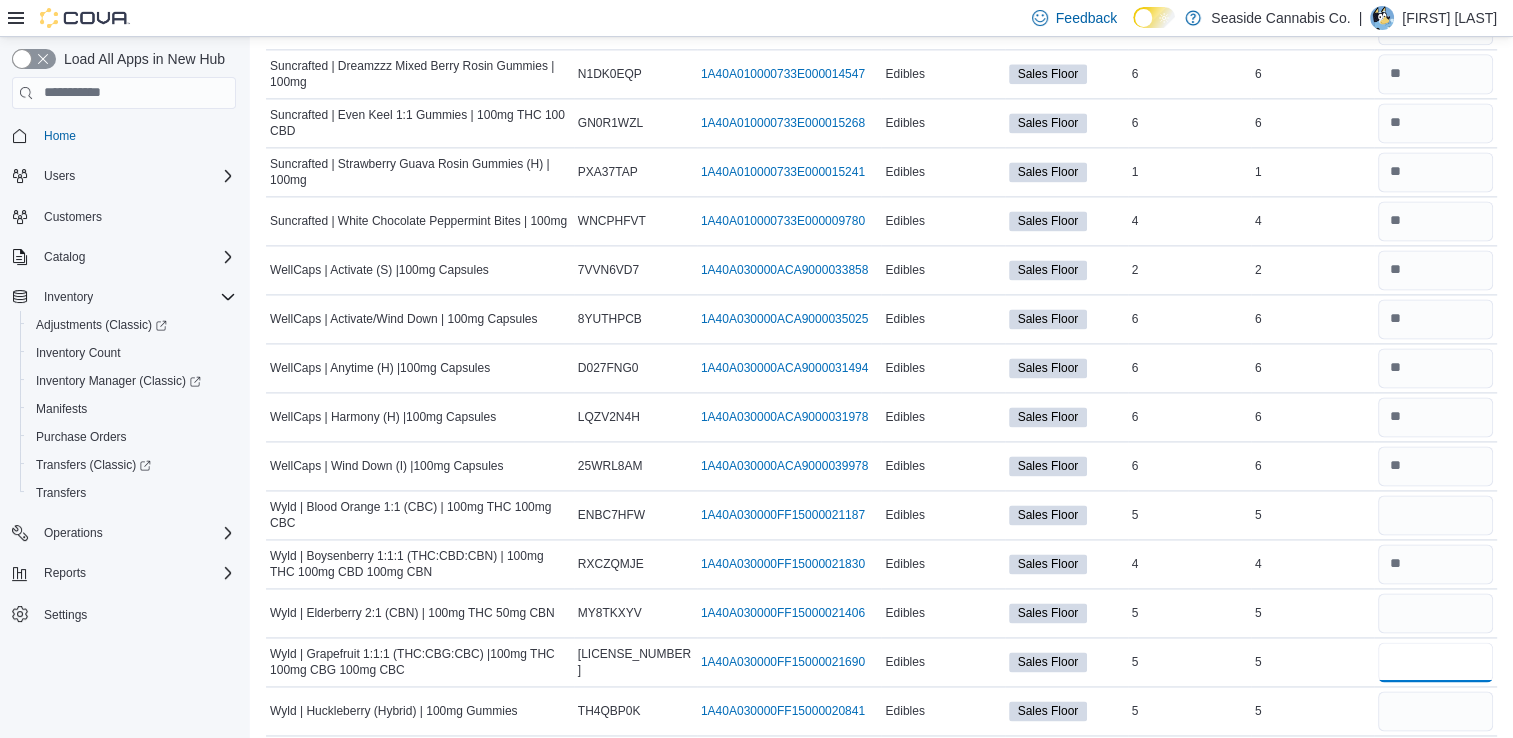 type 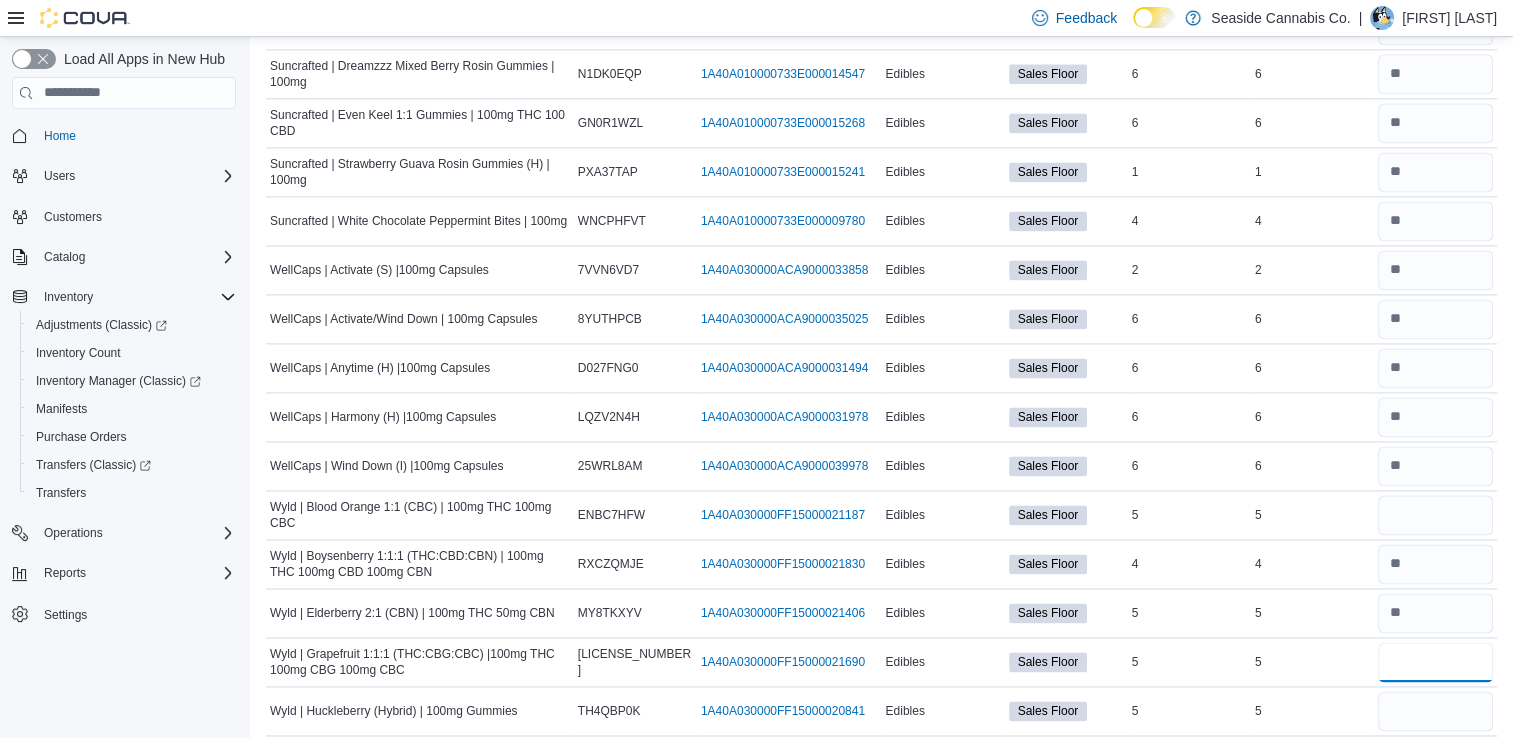 type on "*" 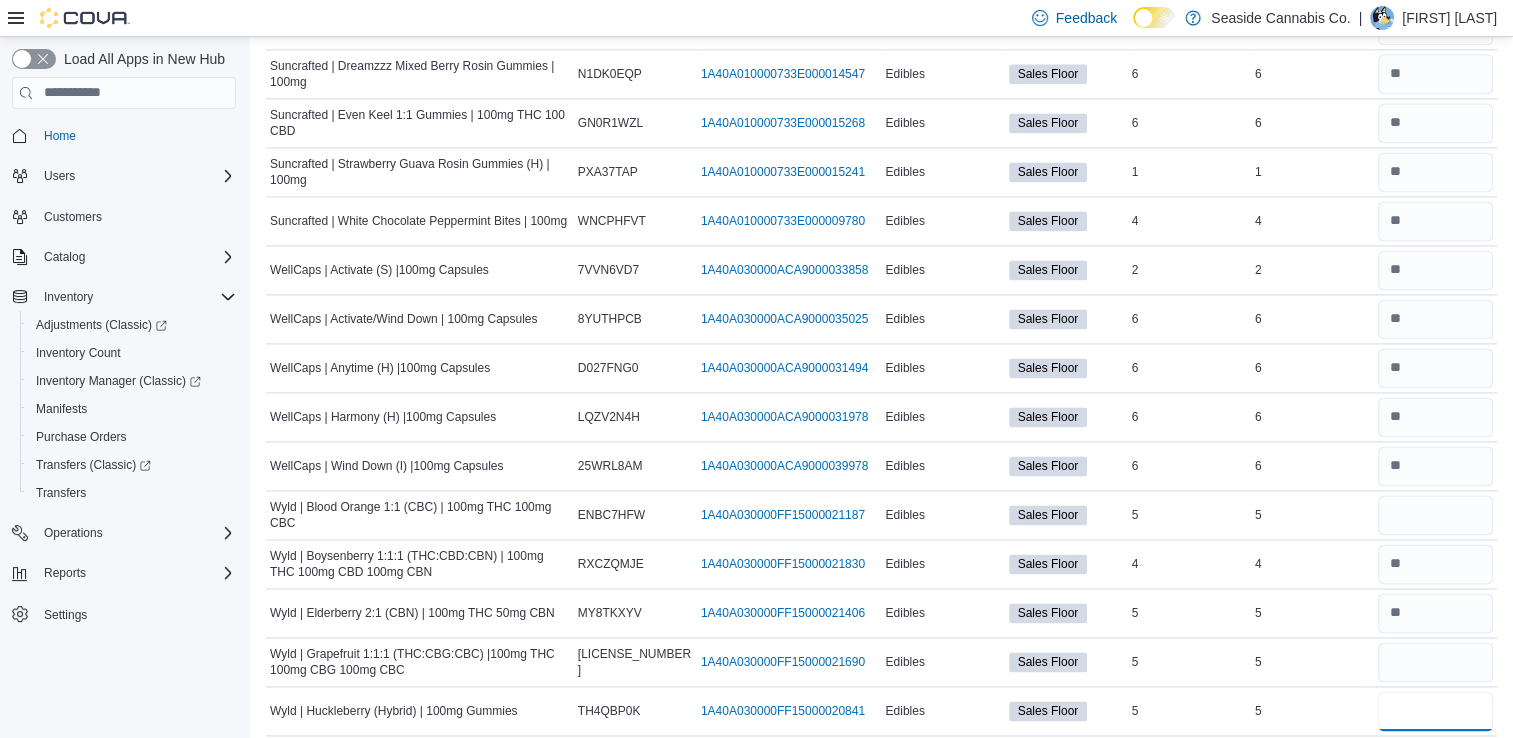 type 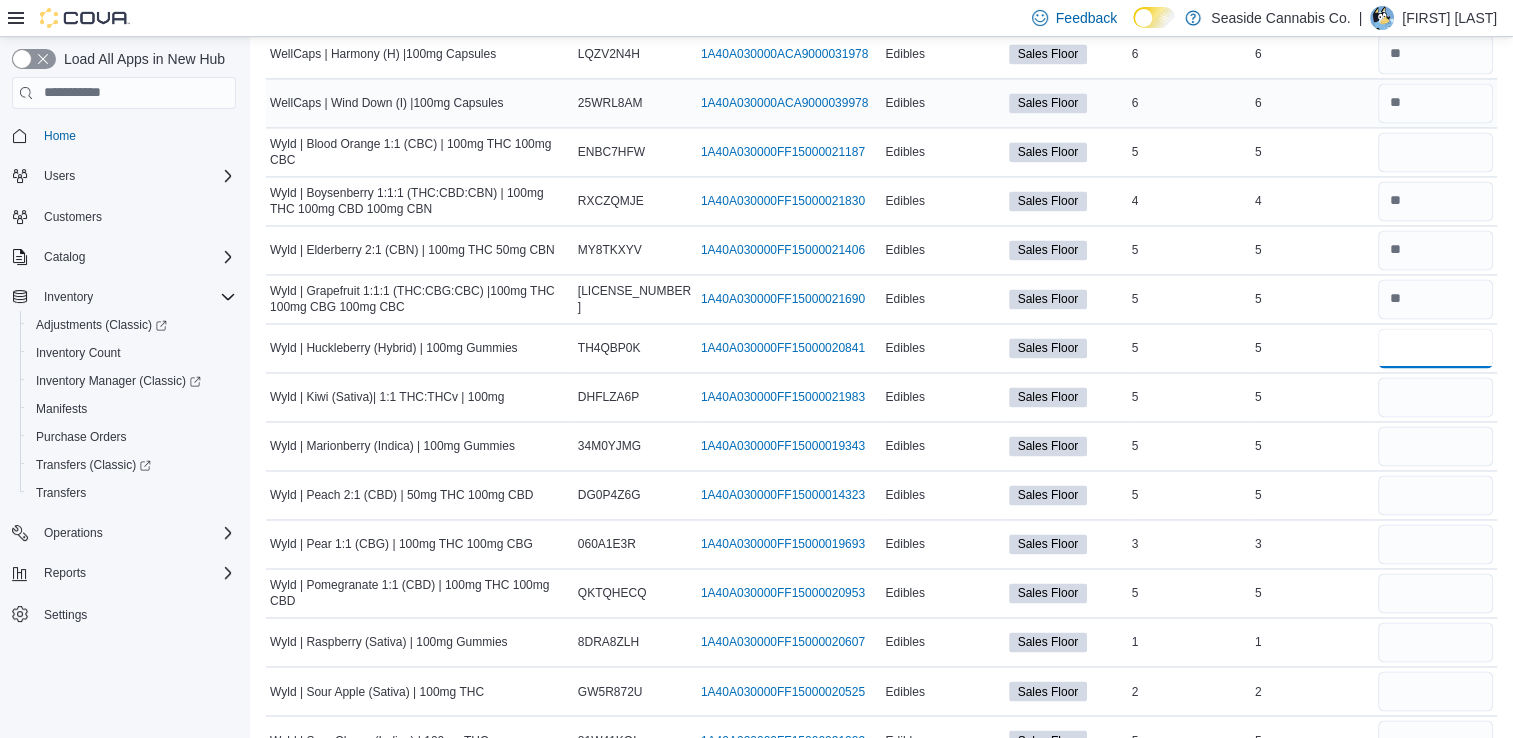 scroll, scrollTop: 3160, scrollLeft: 0, axis: vertical 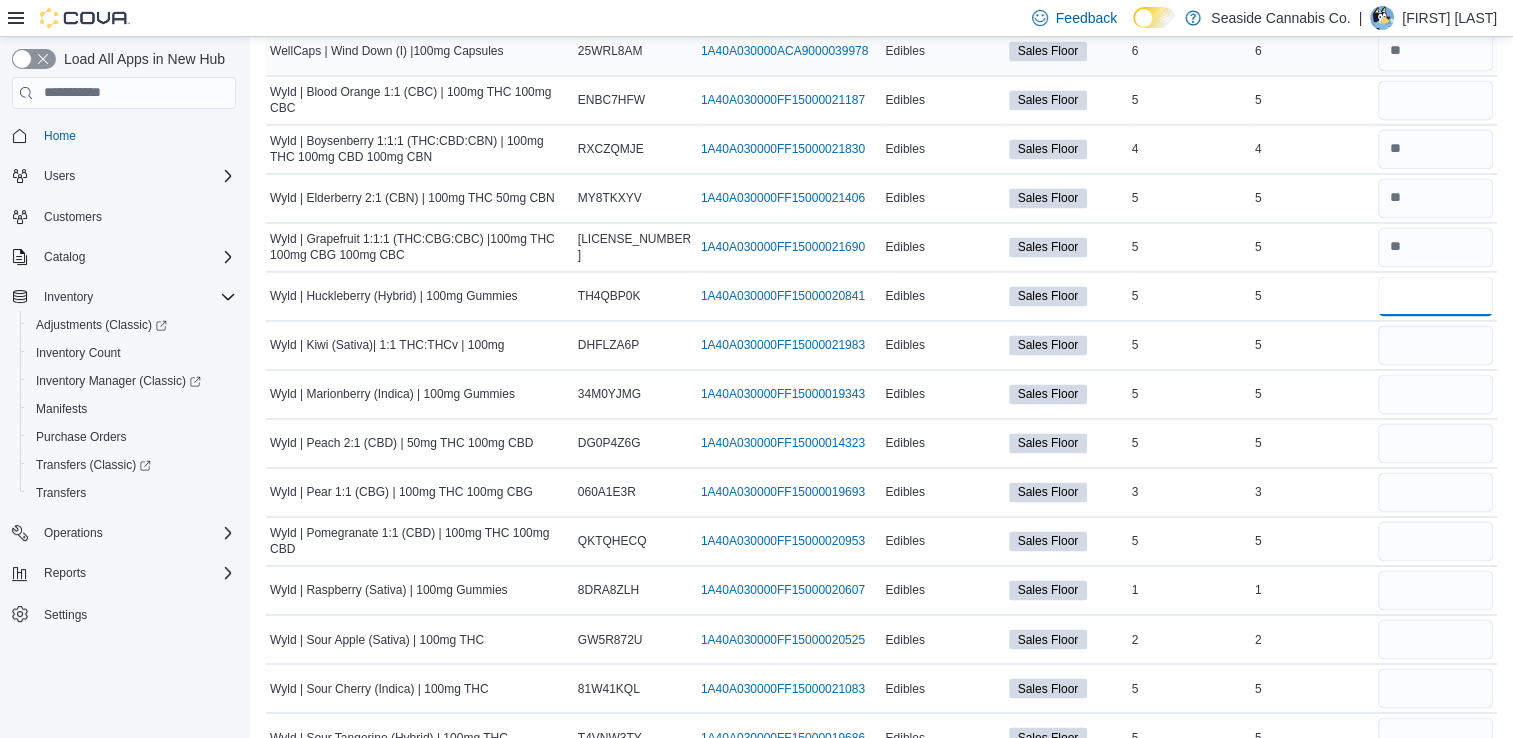 type on "*" 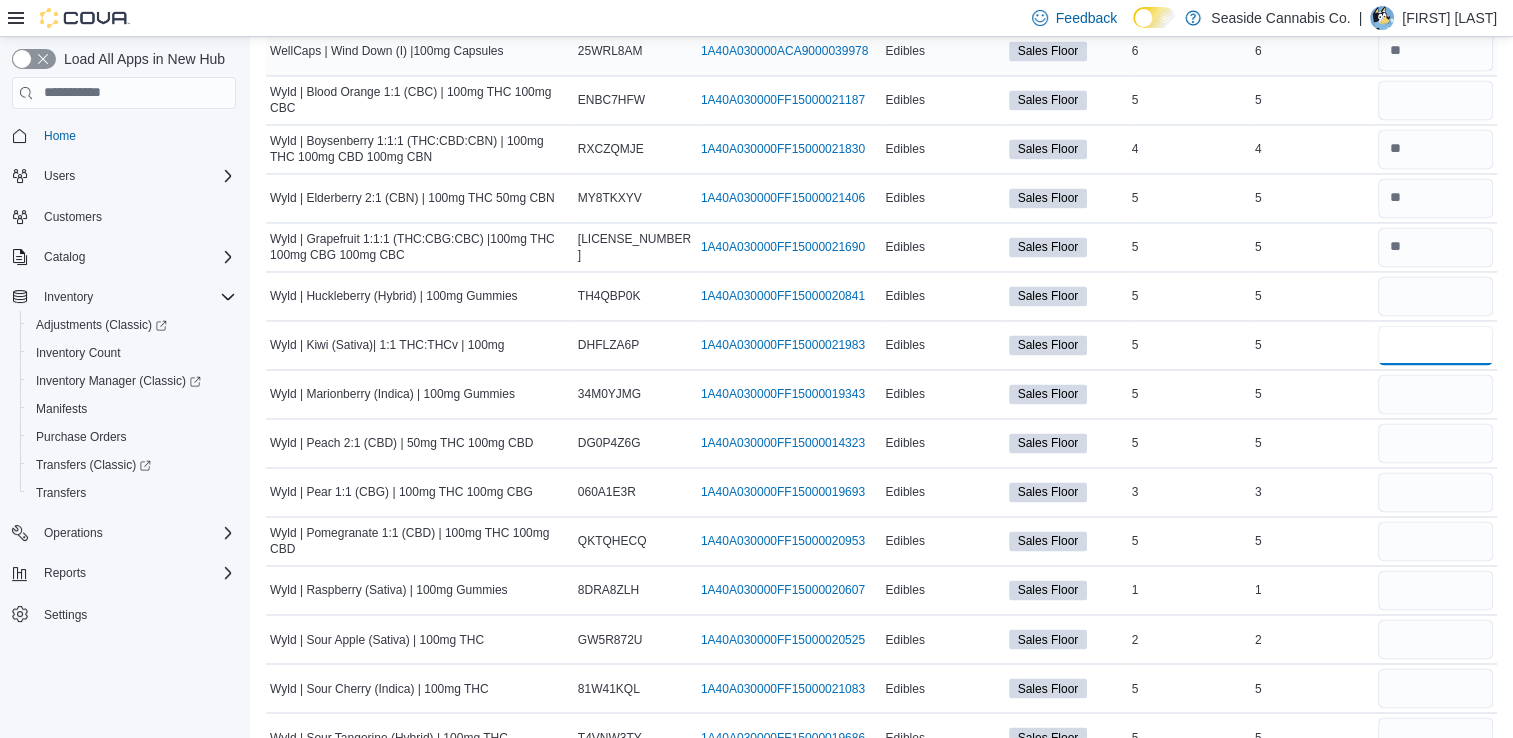 type 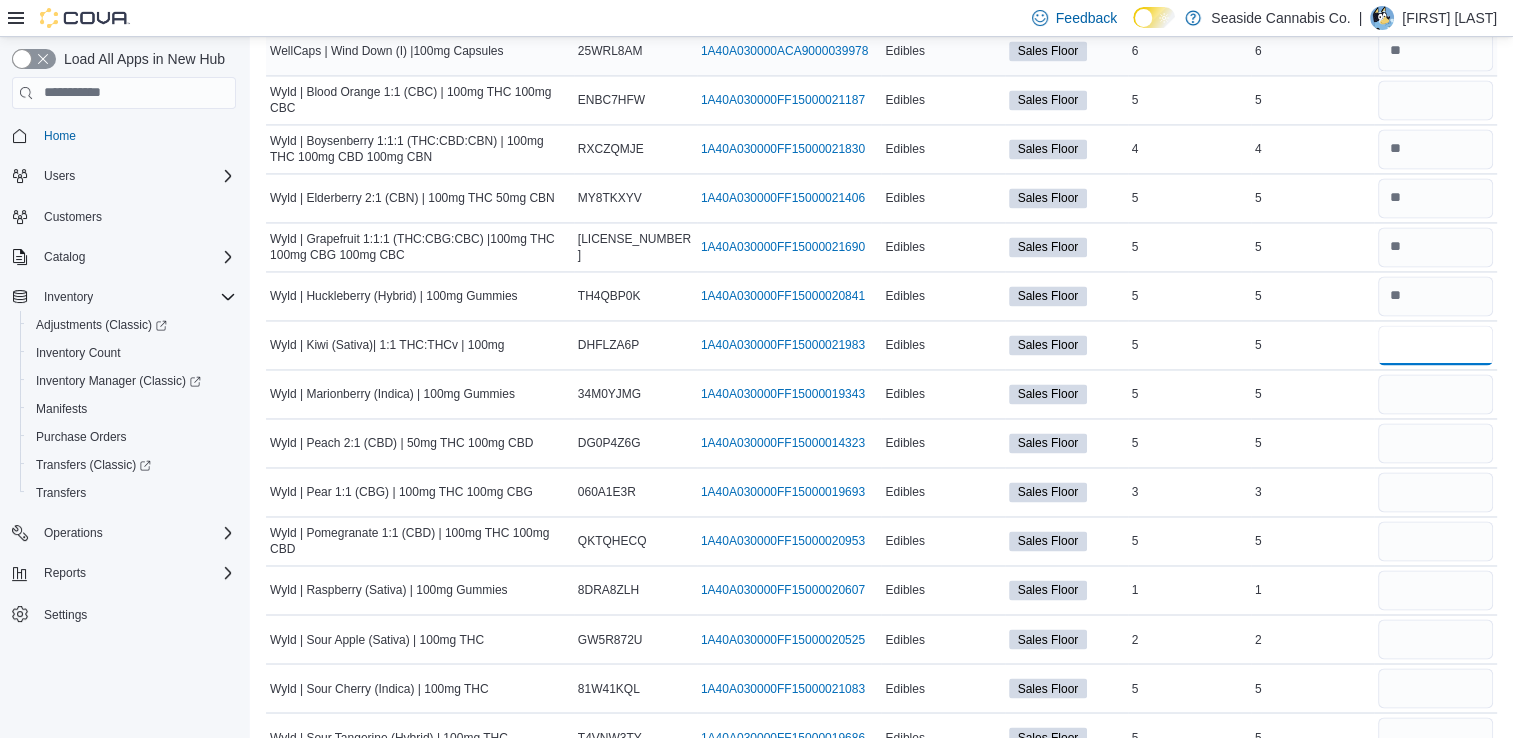 type on "*" 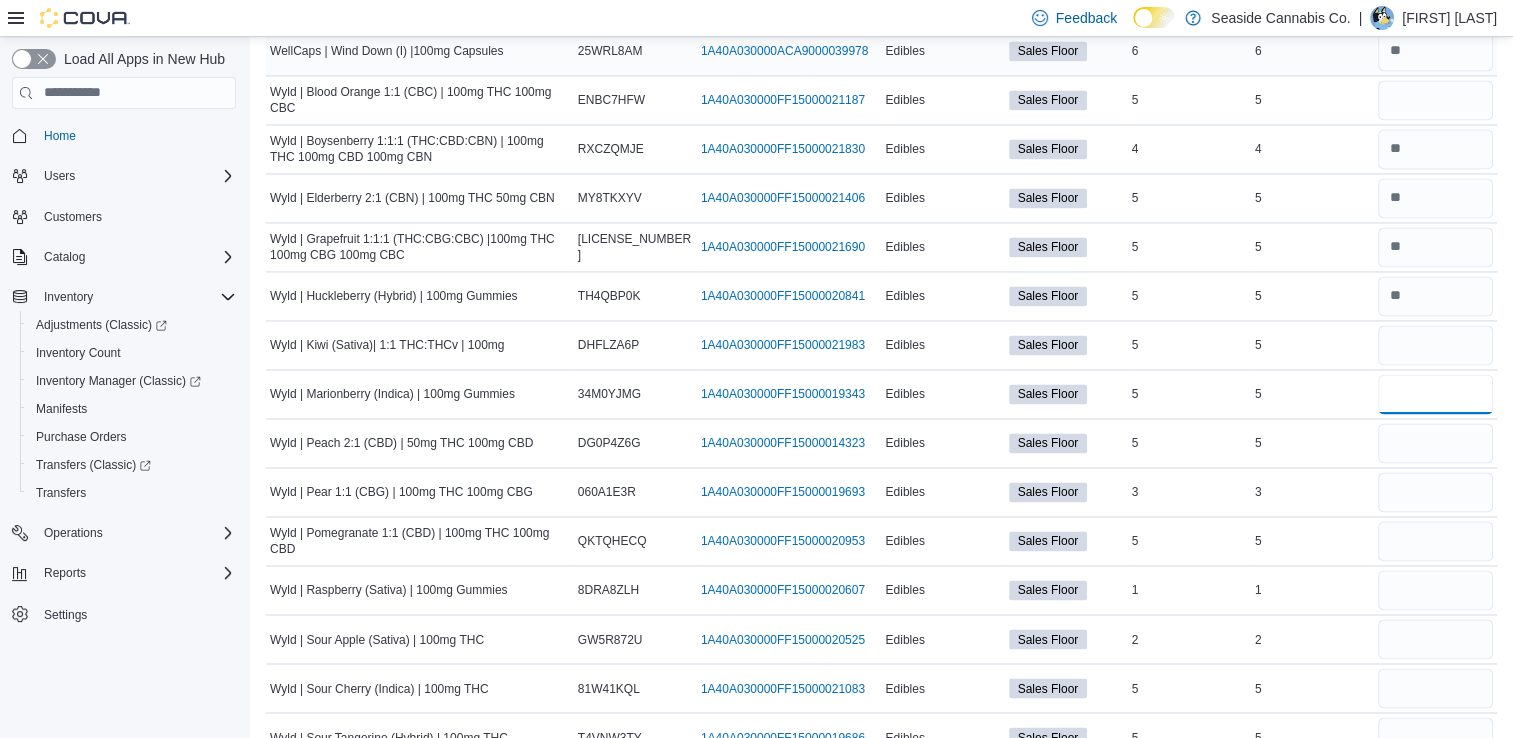 type 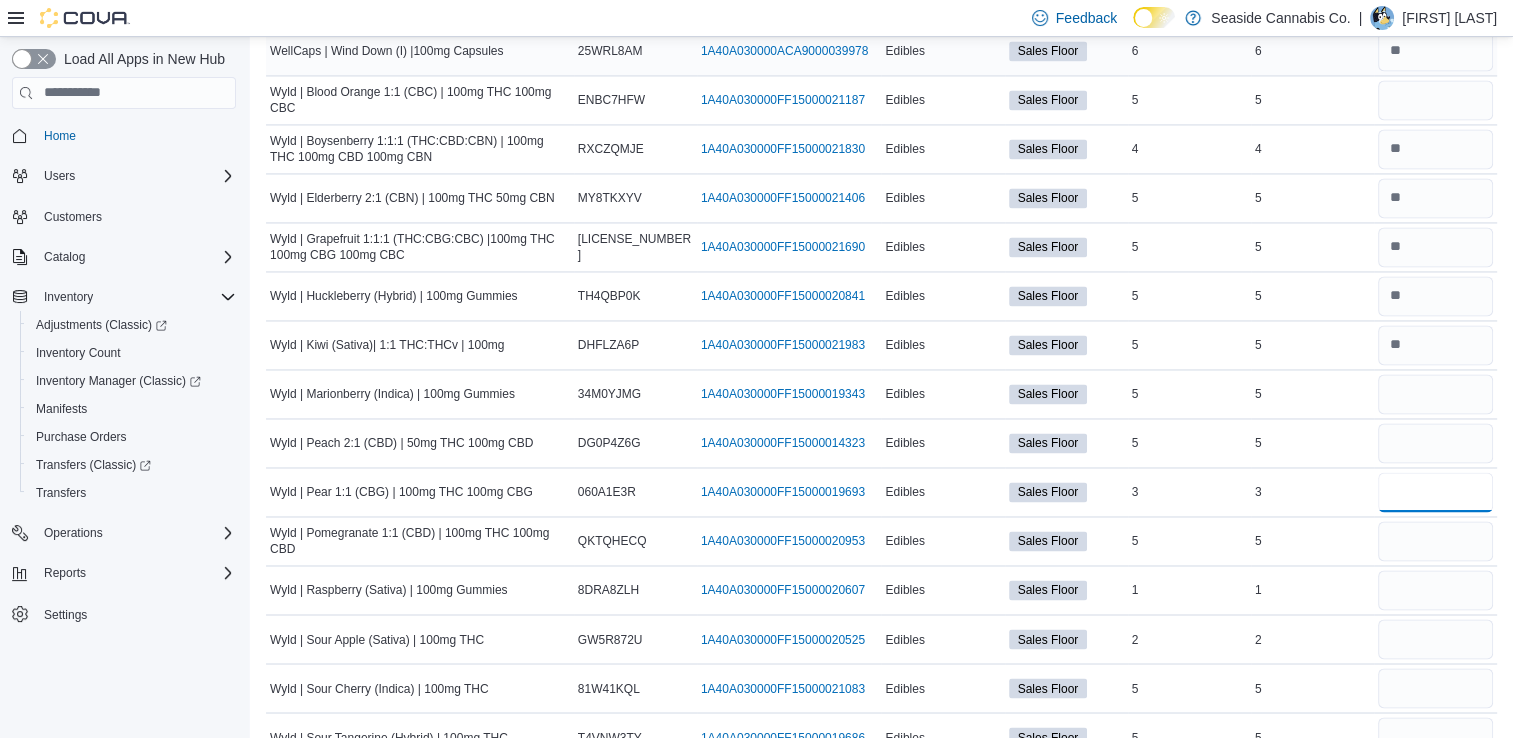 type on "*" 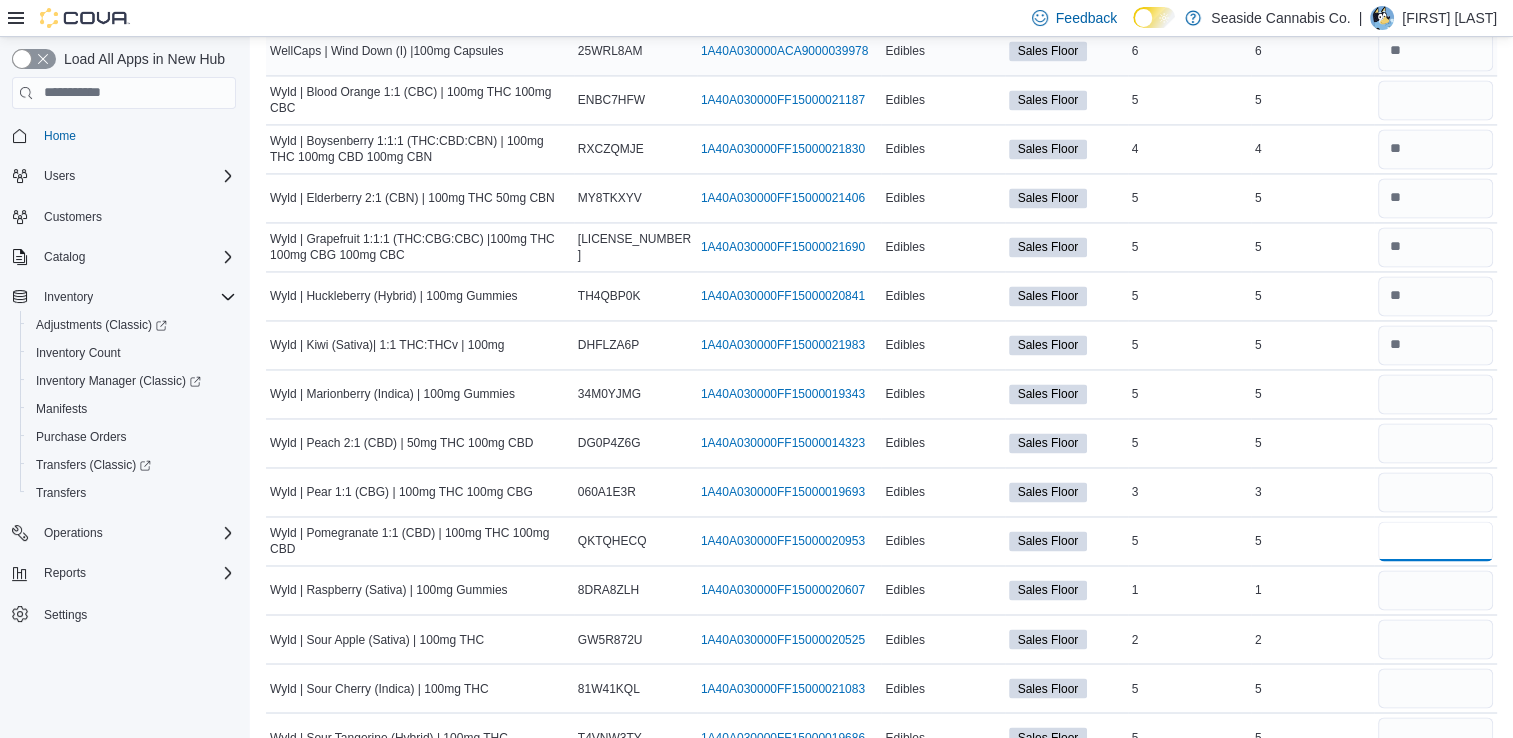 type 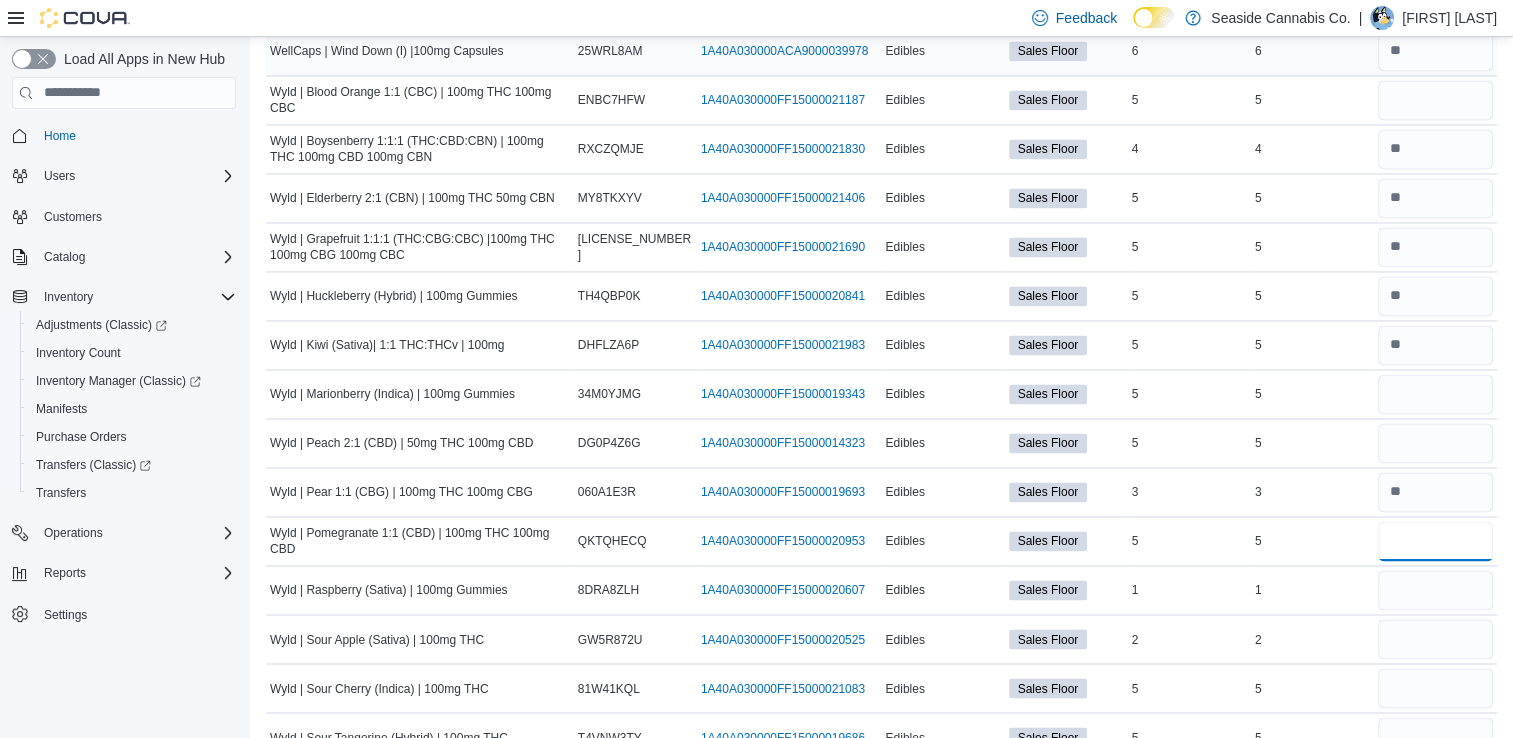 type on "*" 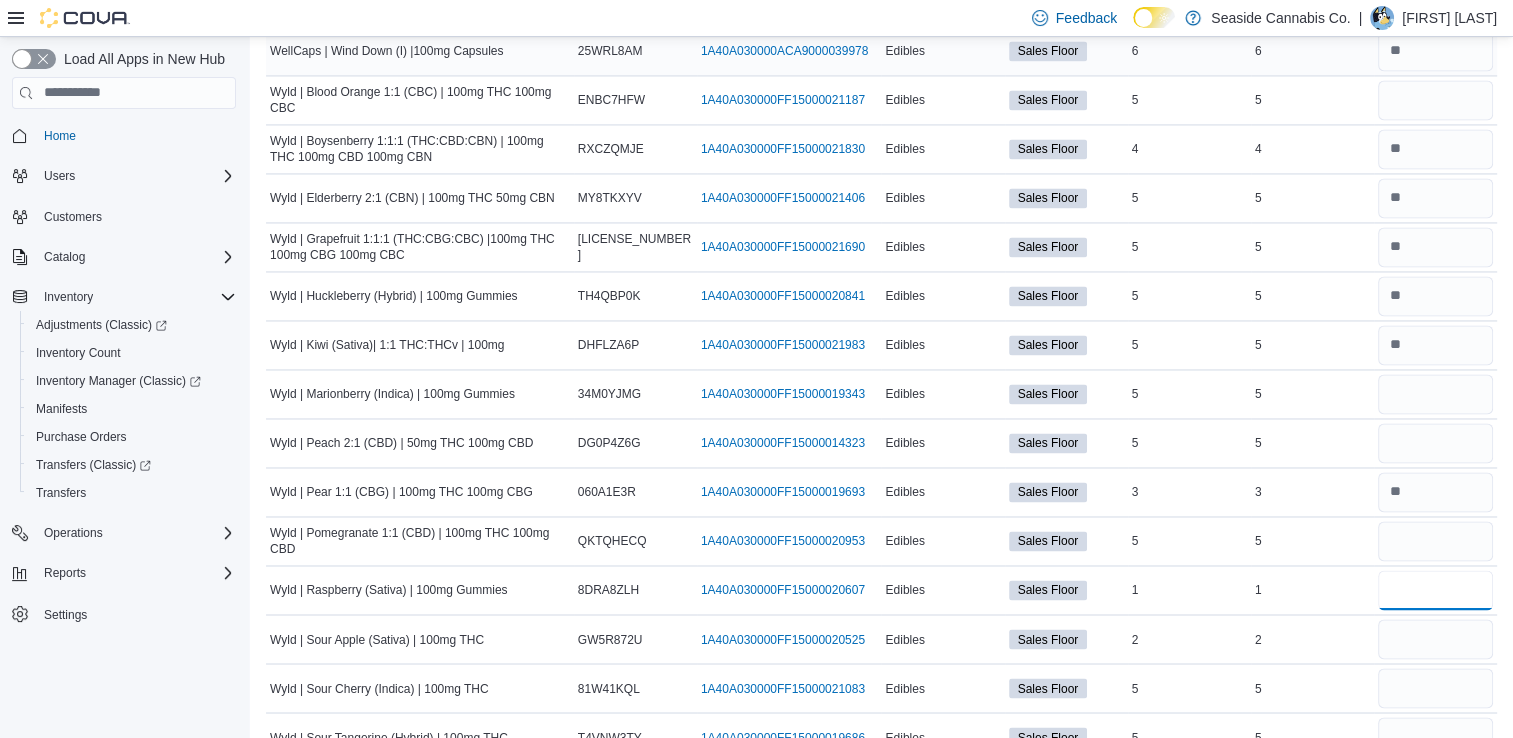 type 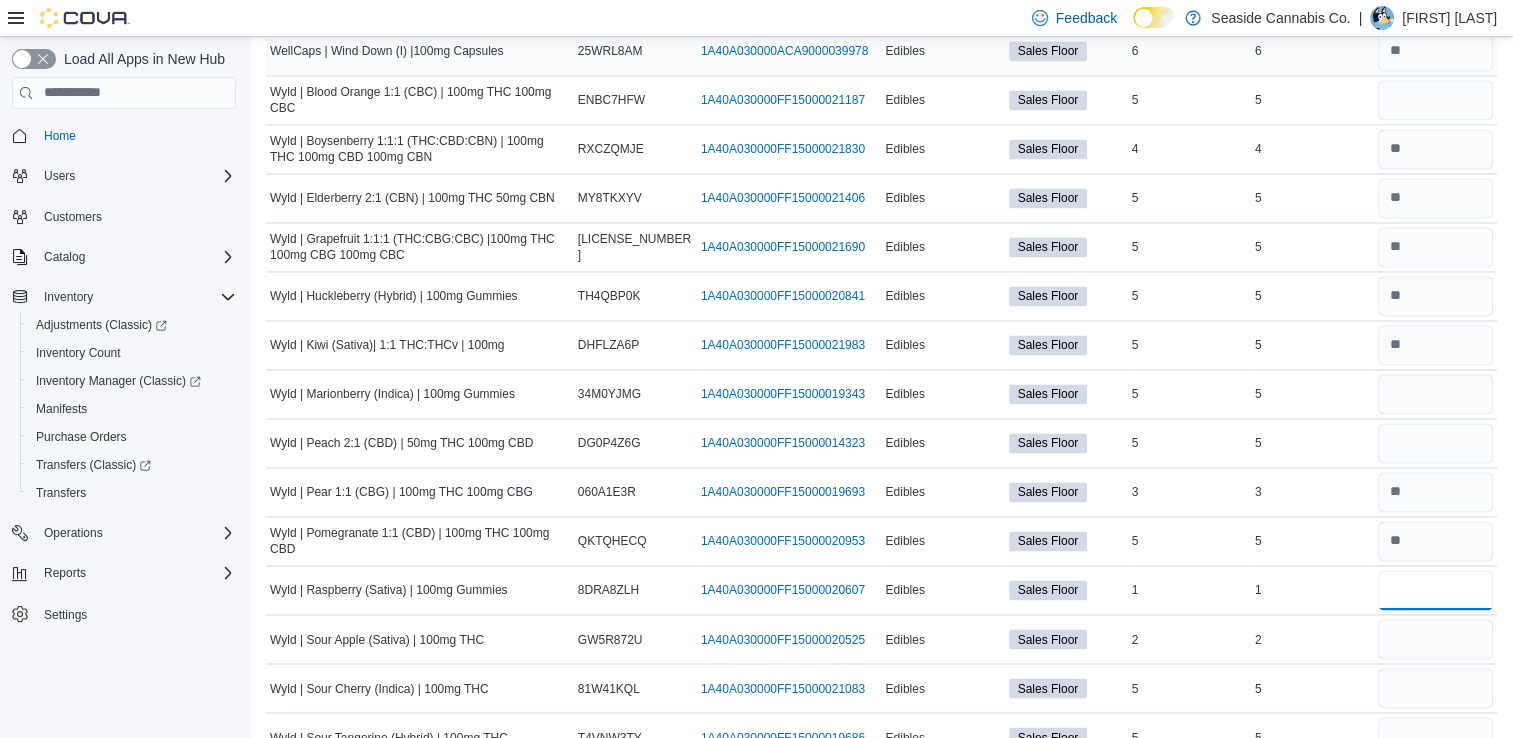 type on "*" 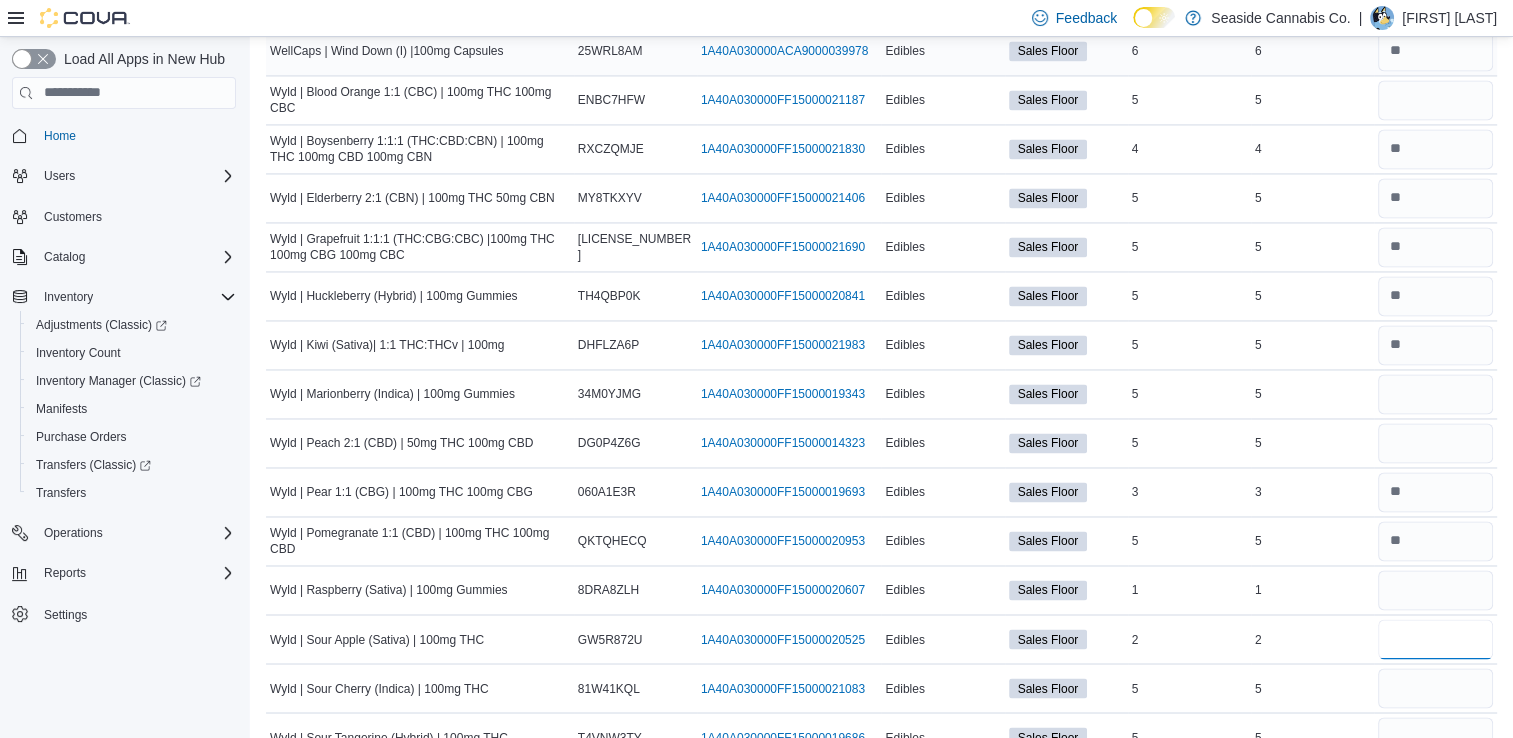 type 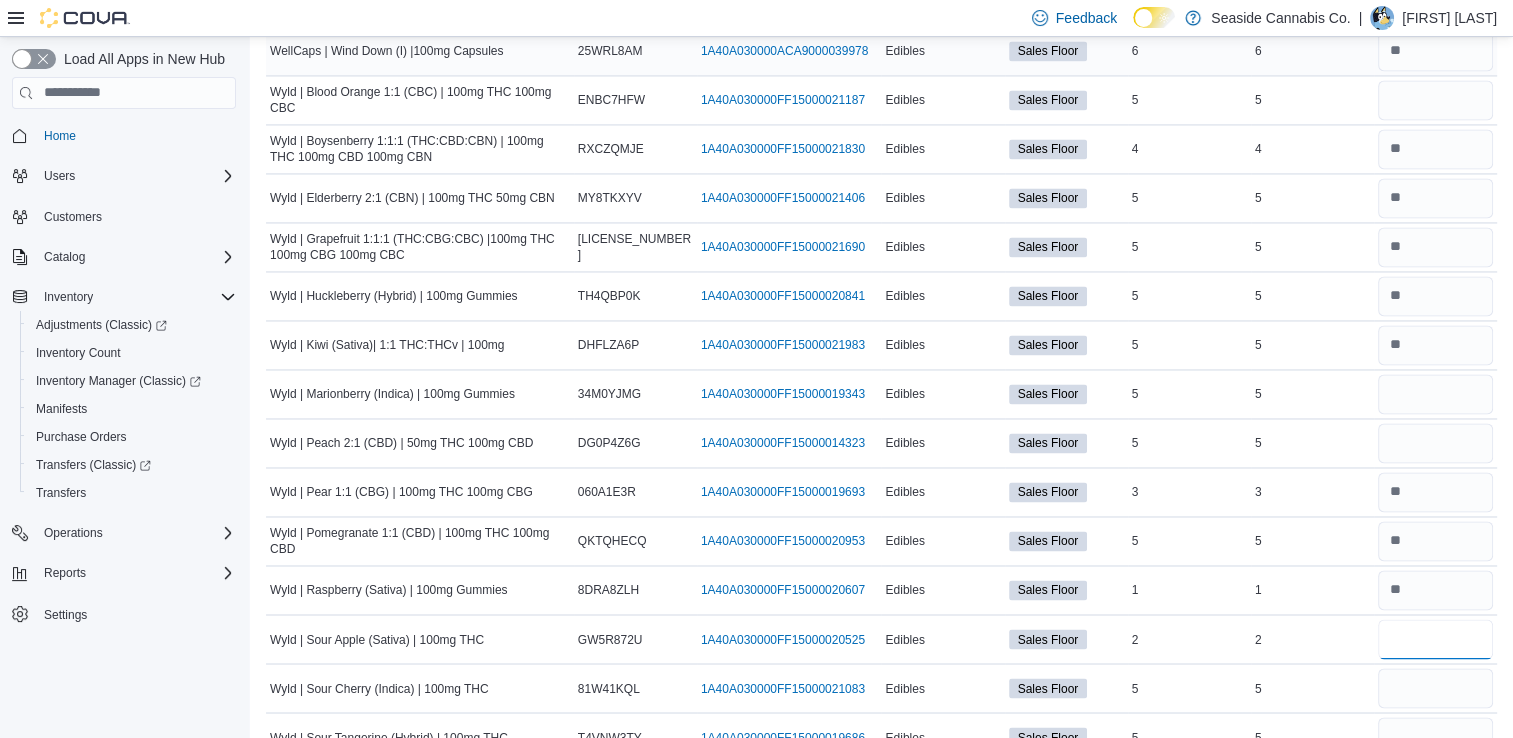 type on "*" 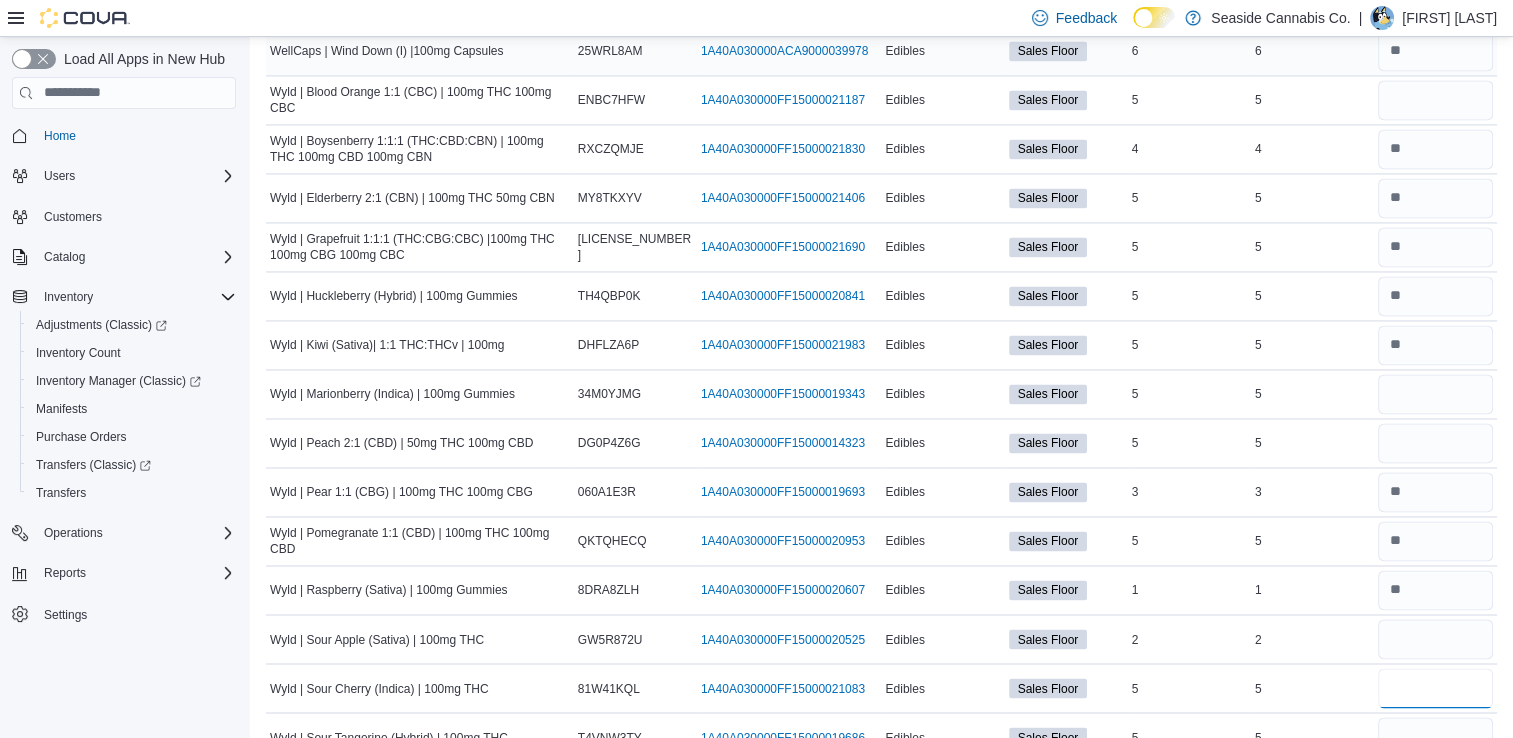 type 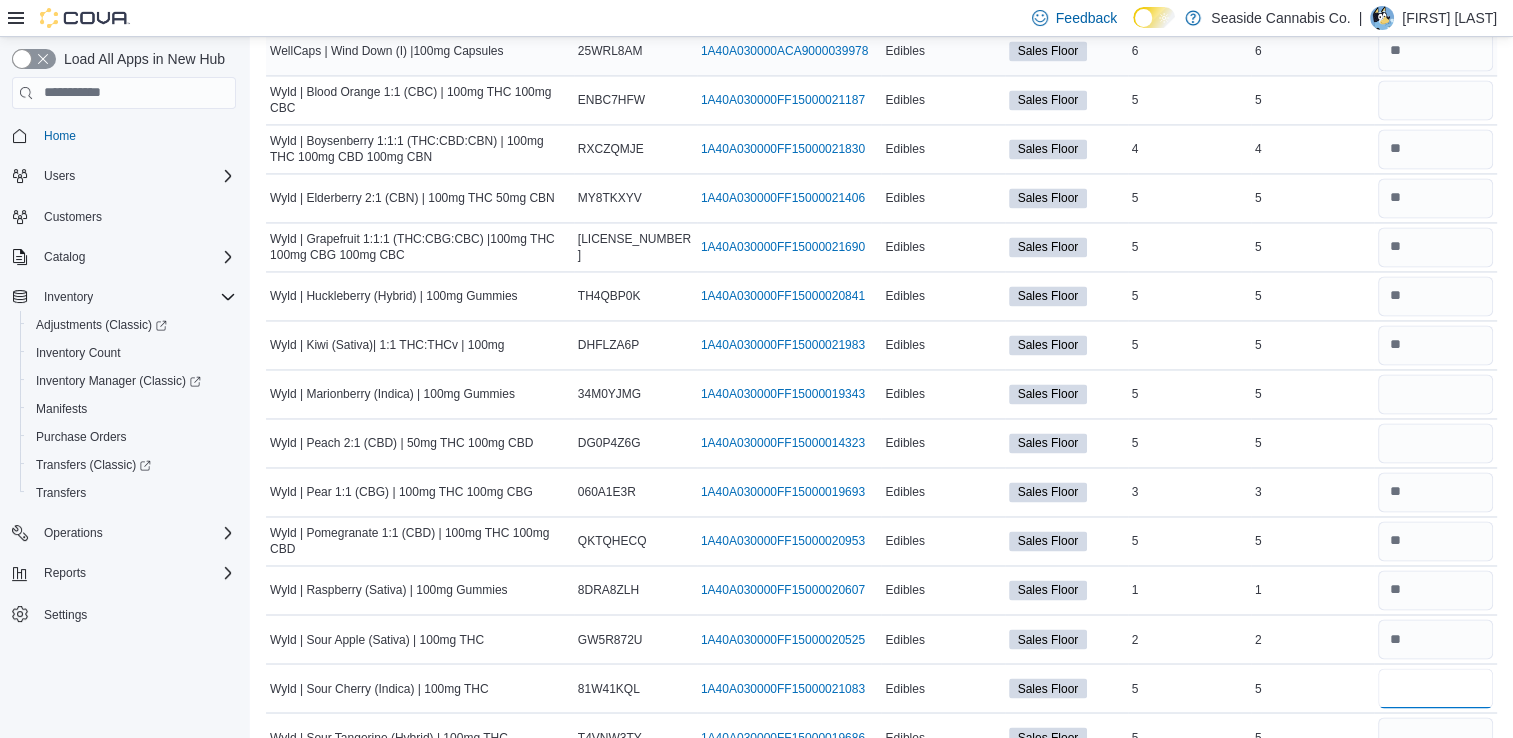 type on "*" 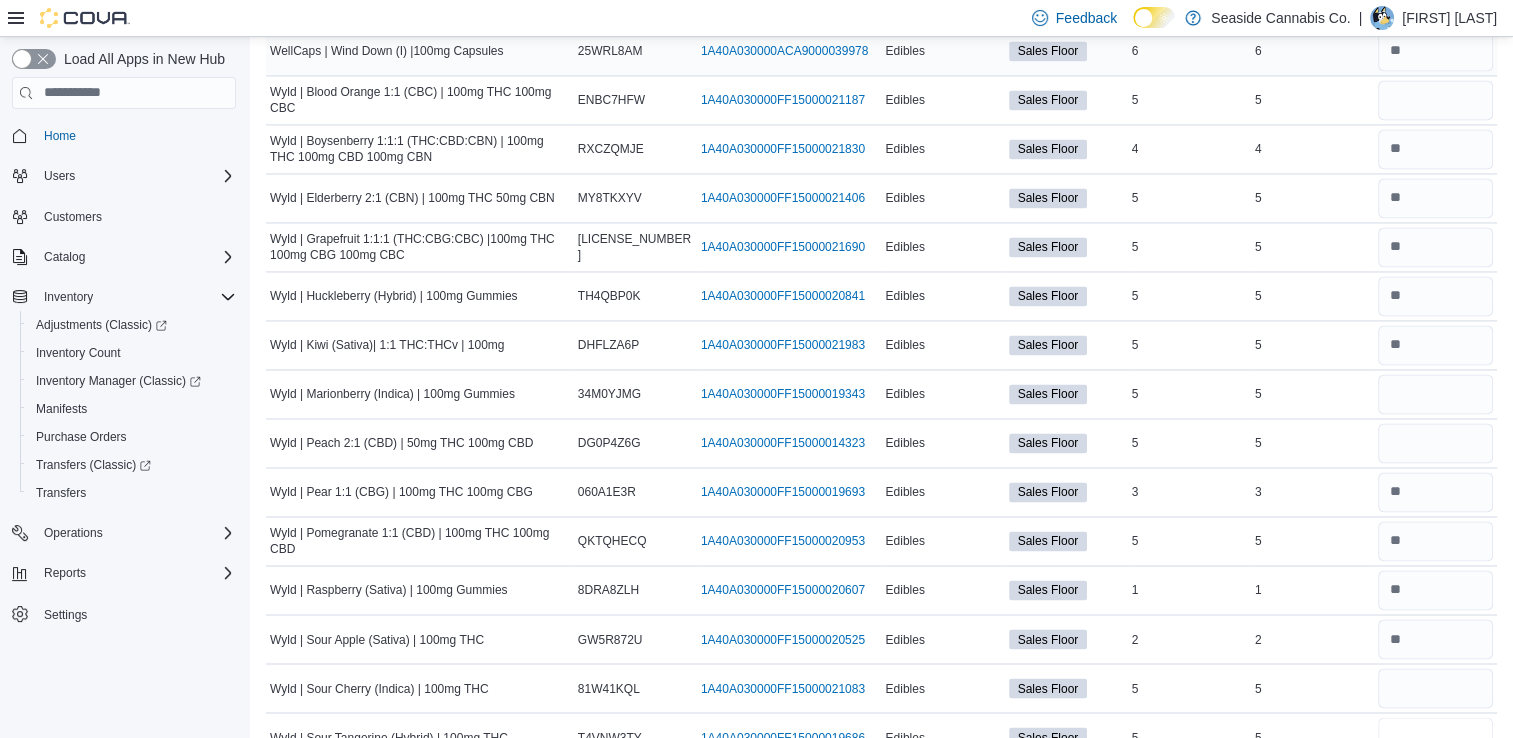 type 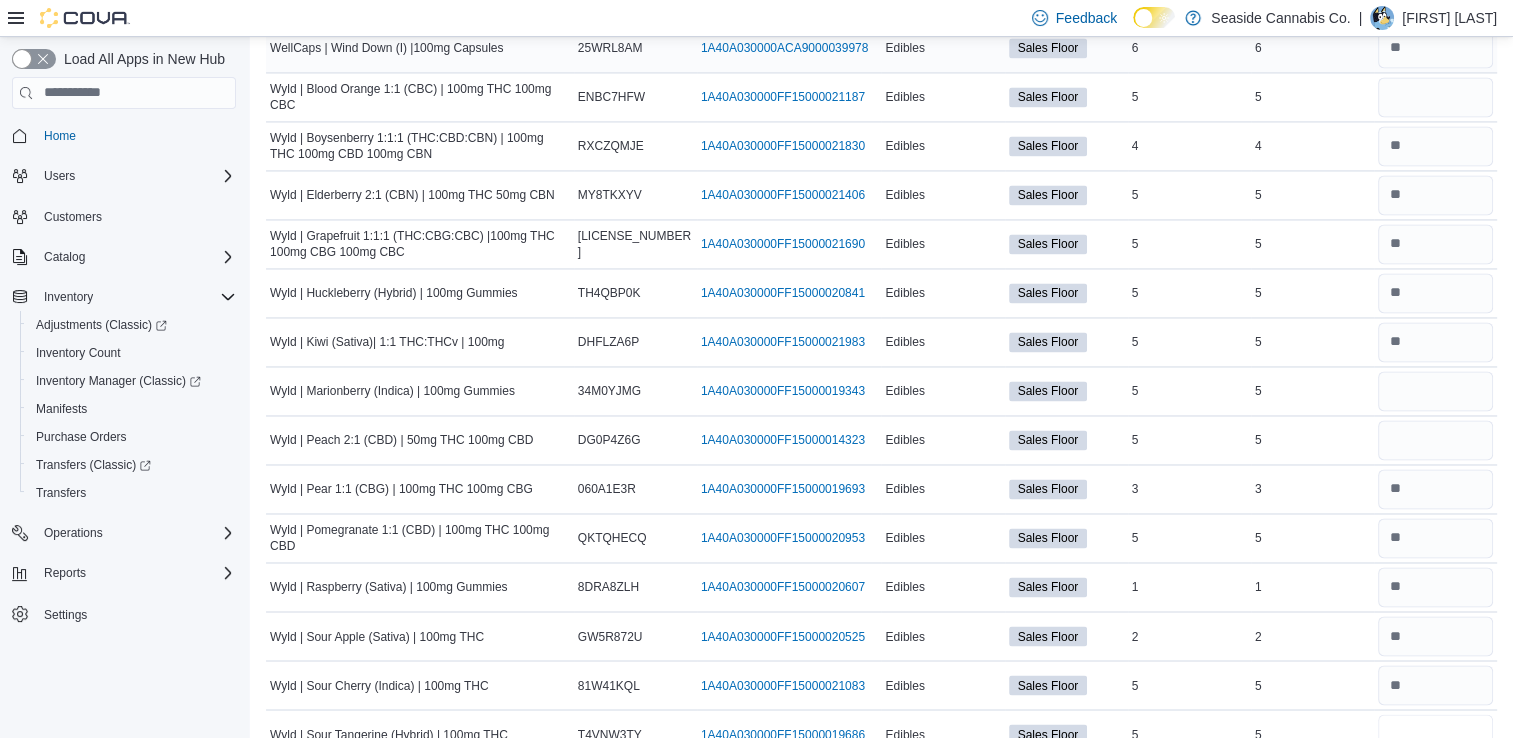 scroll, scrollTop: 3330, scrollLeft: 0, axis: vertical 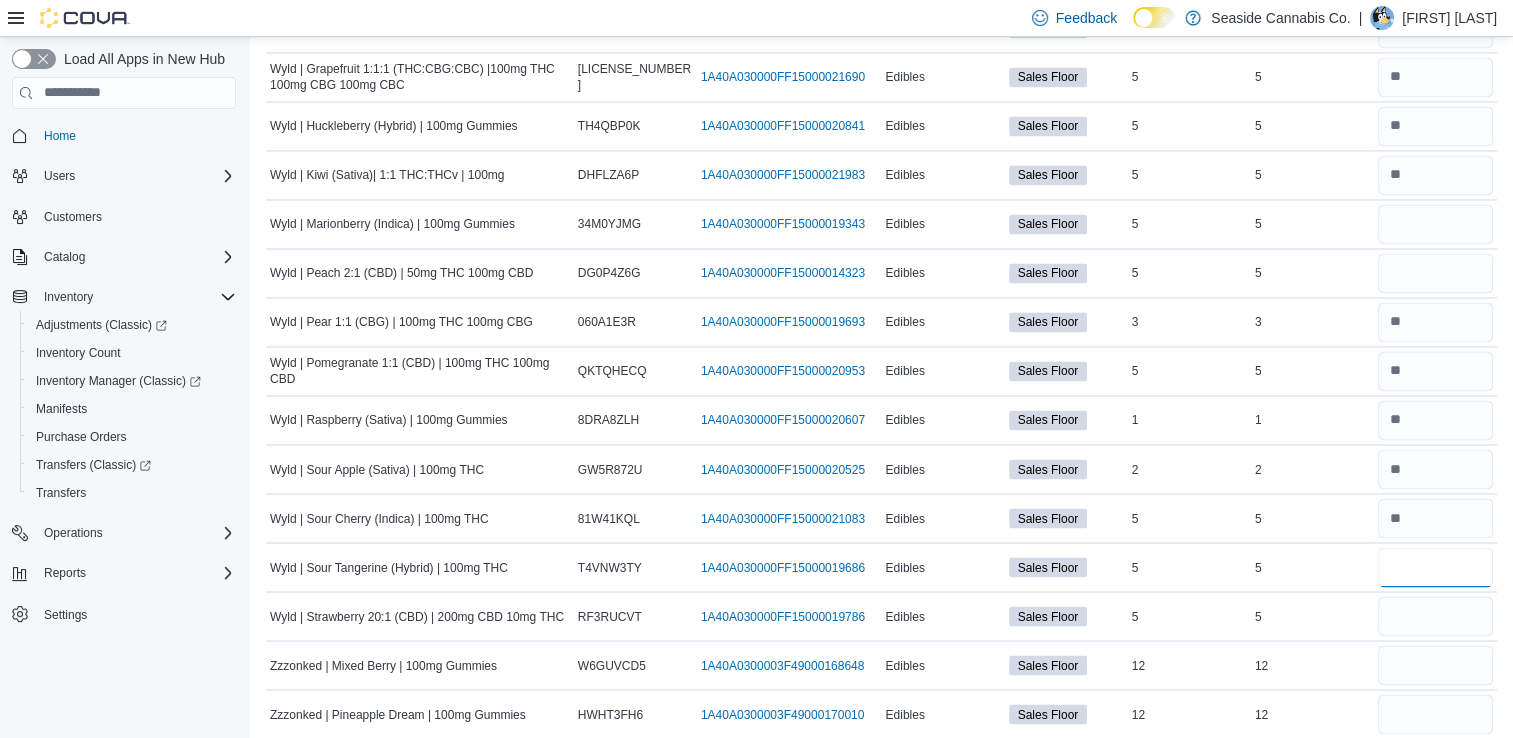 type on "*" 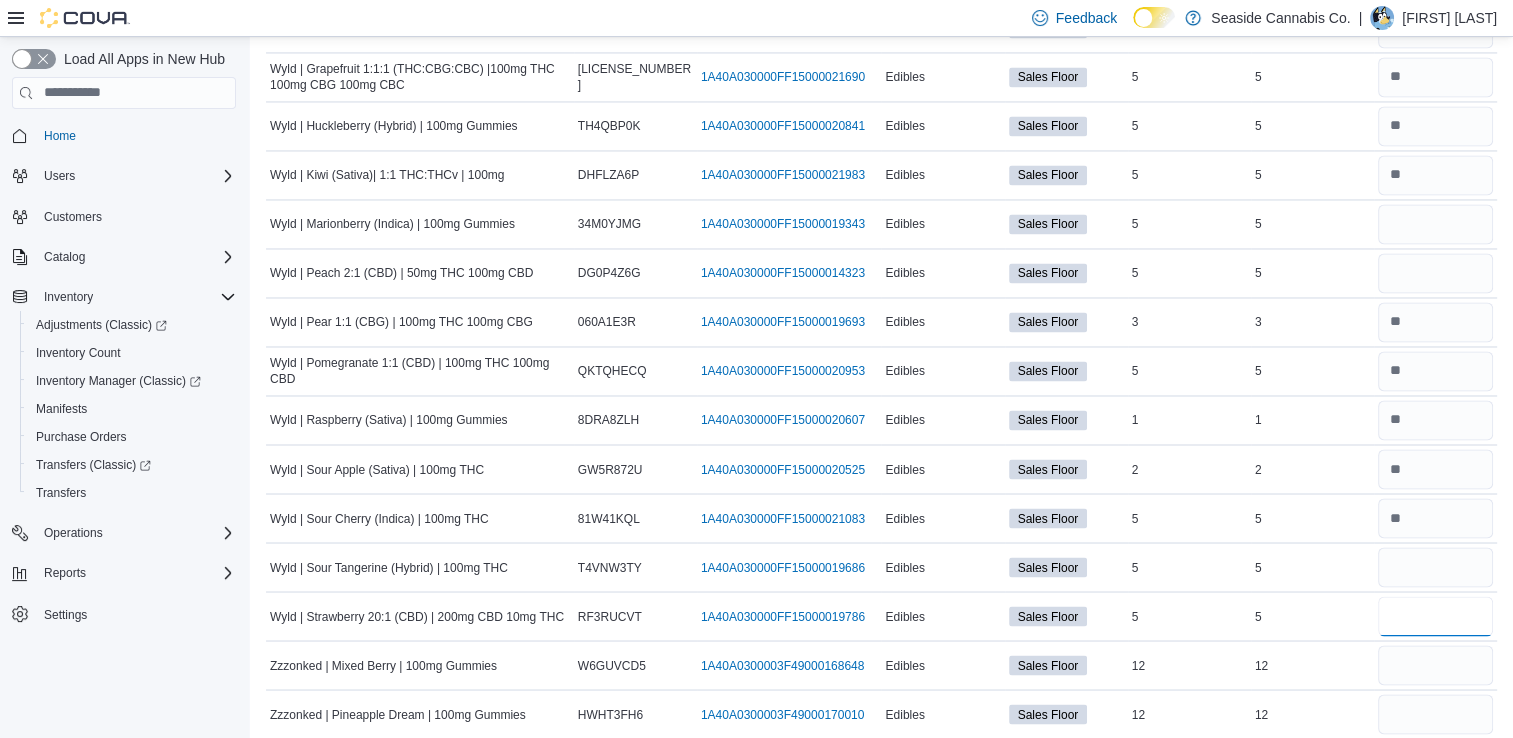 type 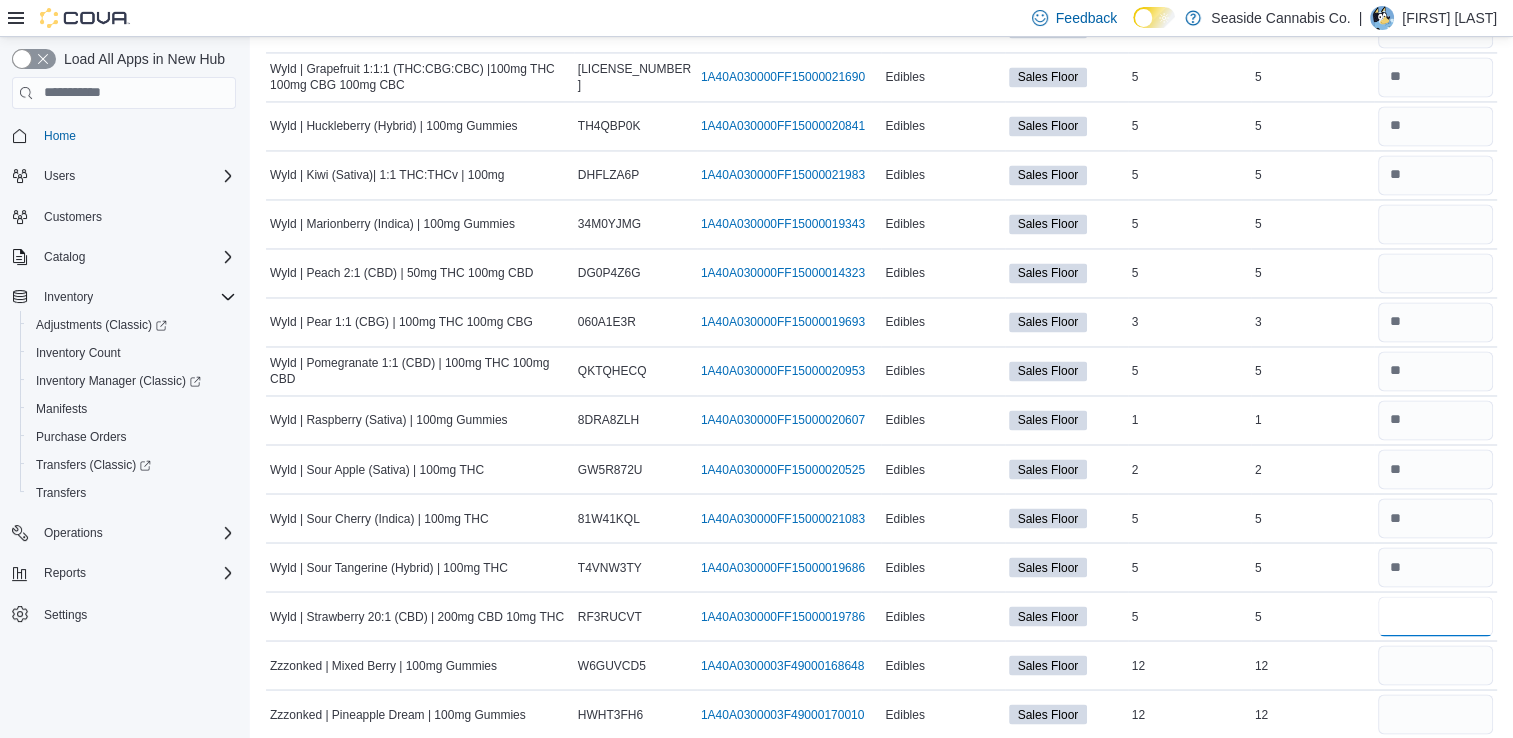type on "*" 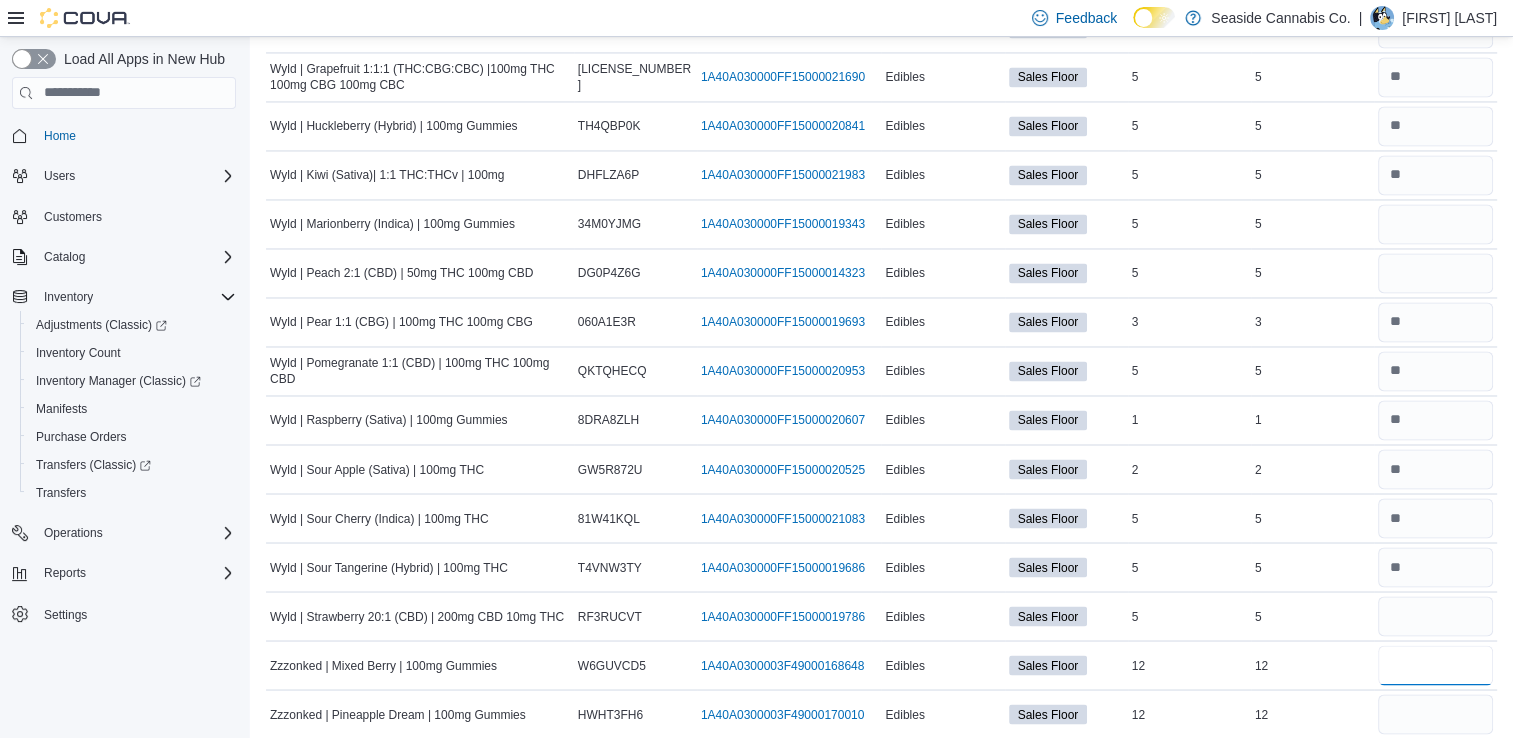 type 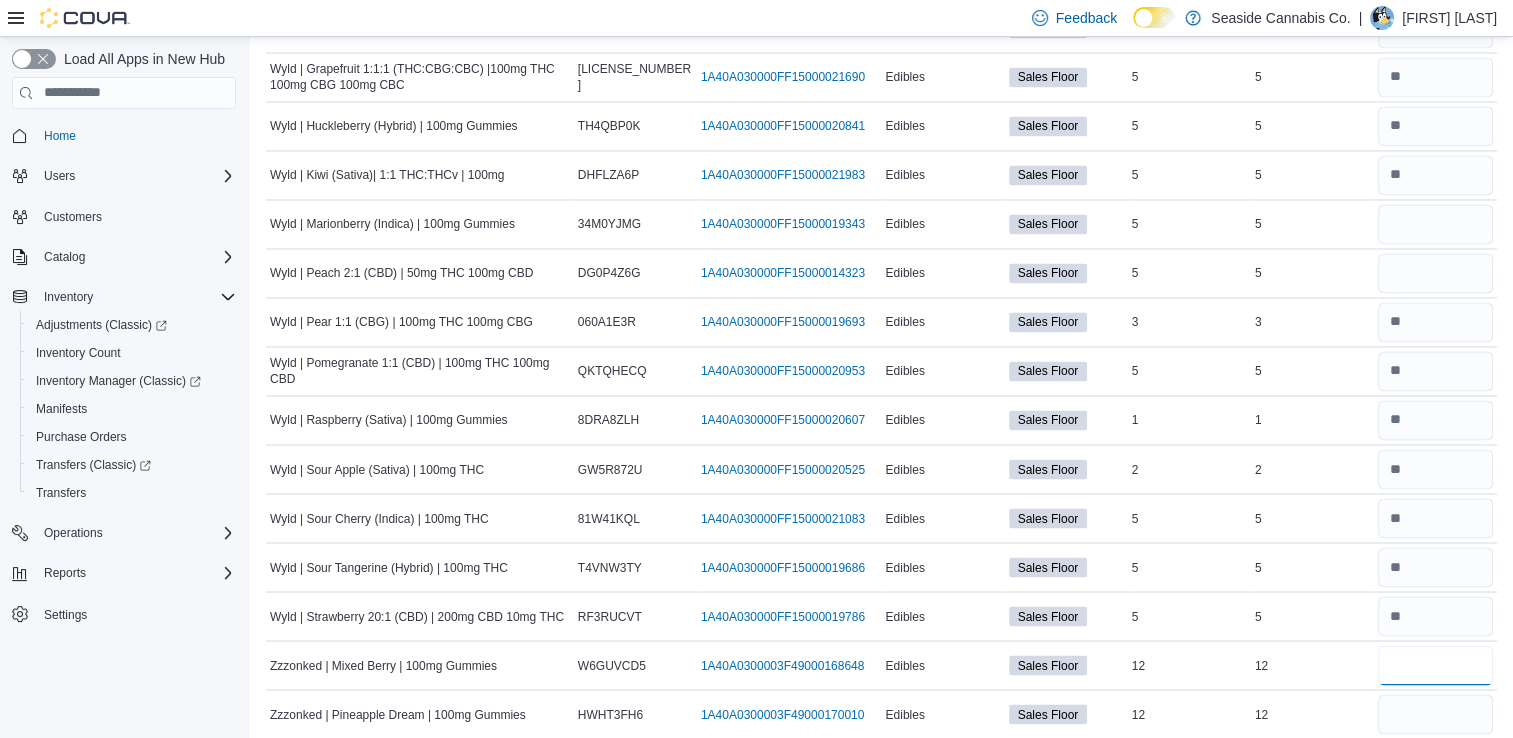 type on "**" 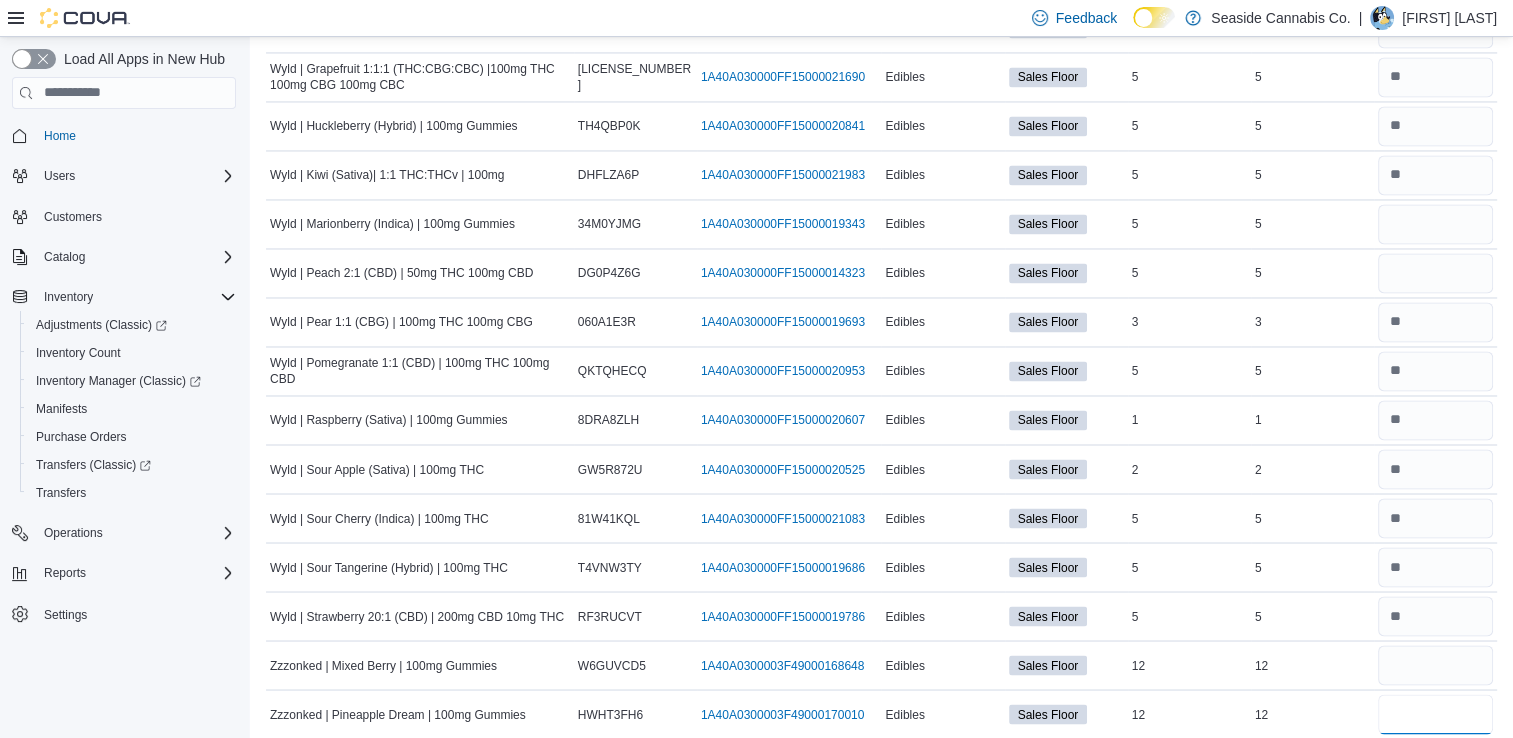 type 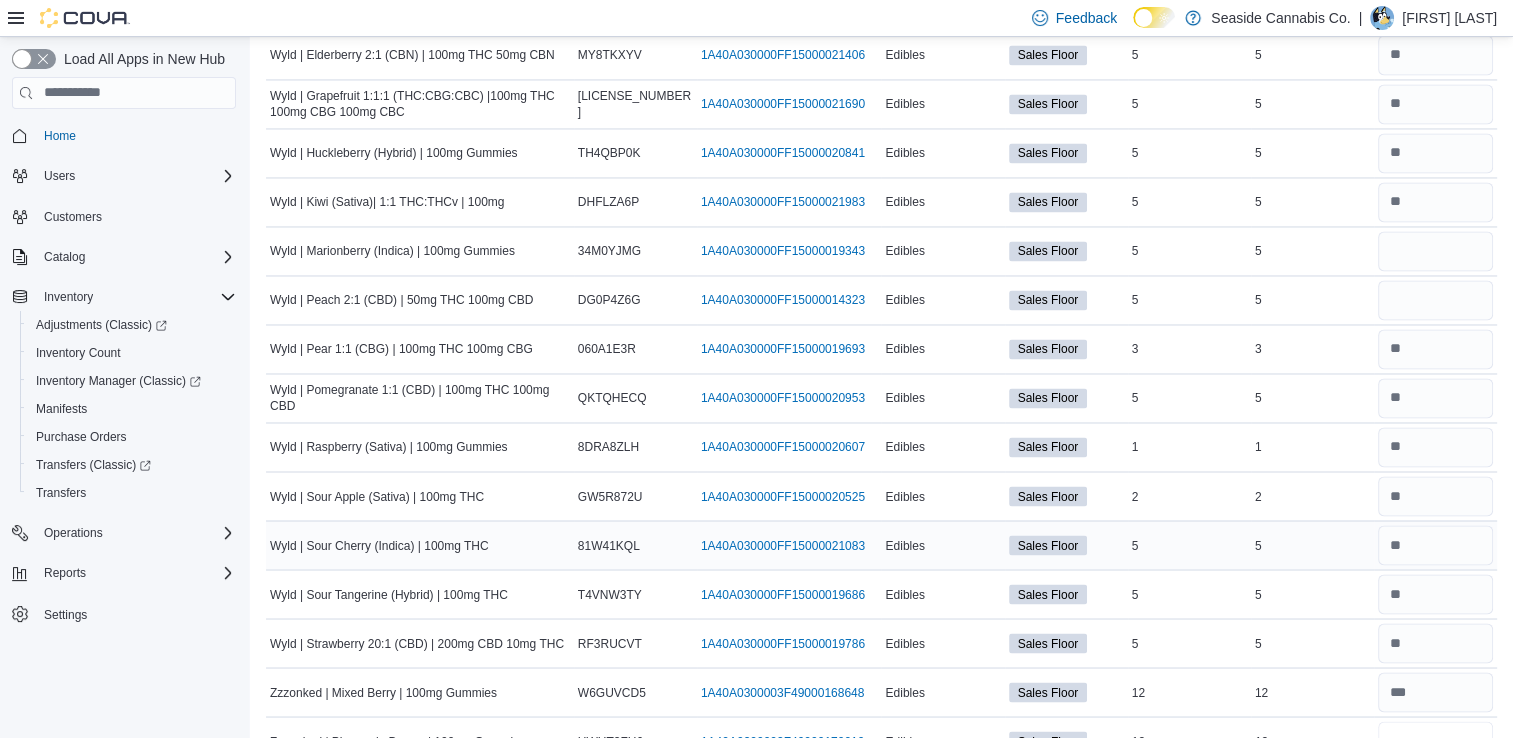 scroll, scrollTop: 3330, scrollLeft: 0, axis: vertical 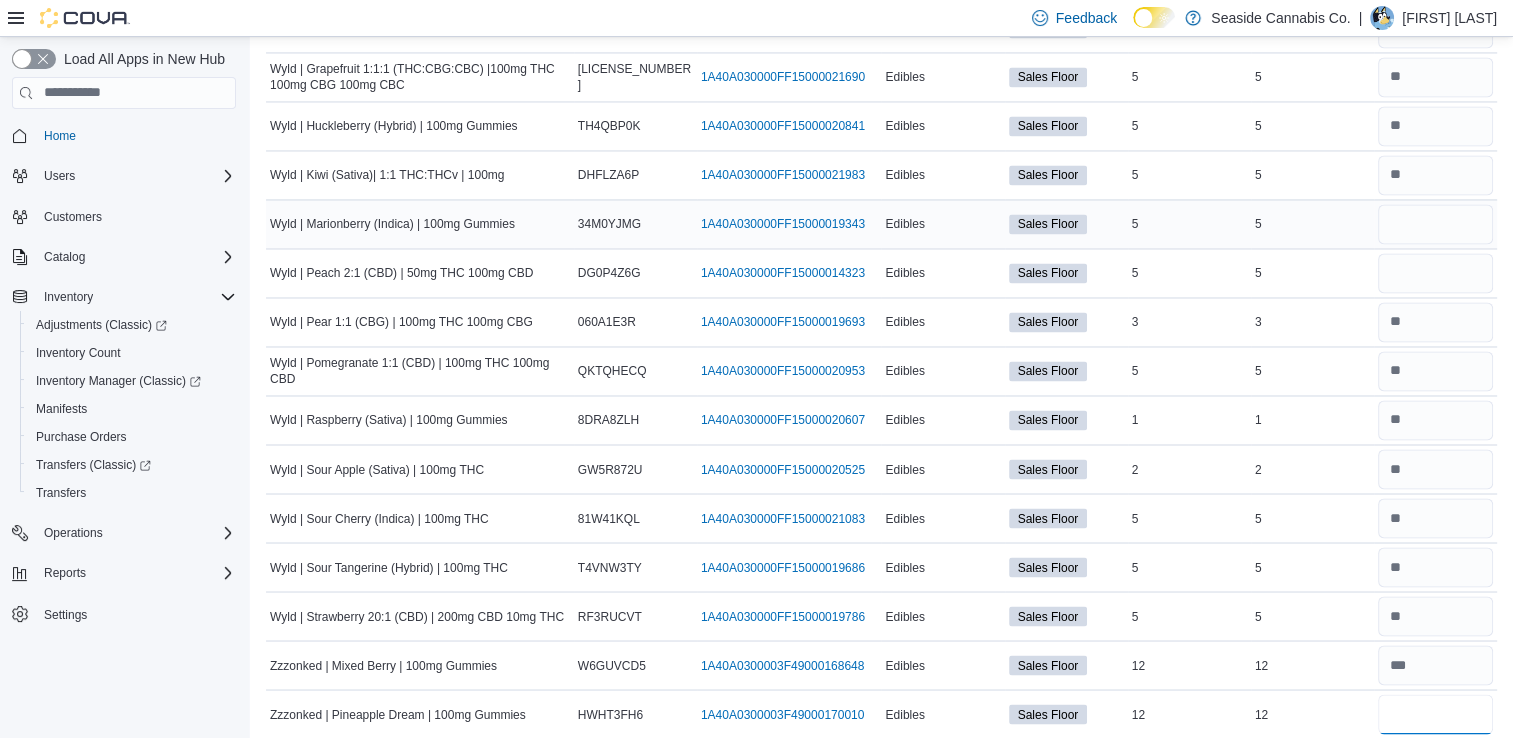 type on "**" 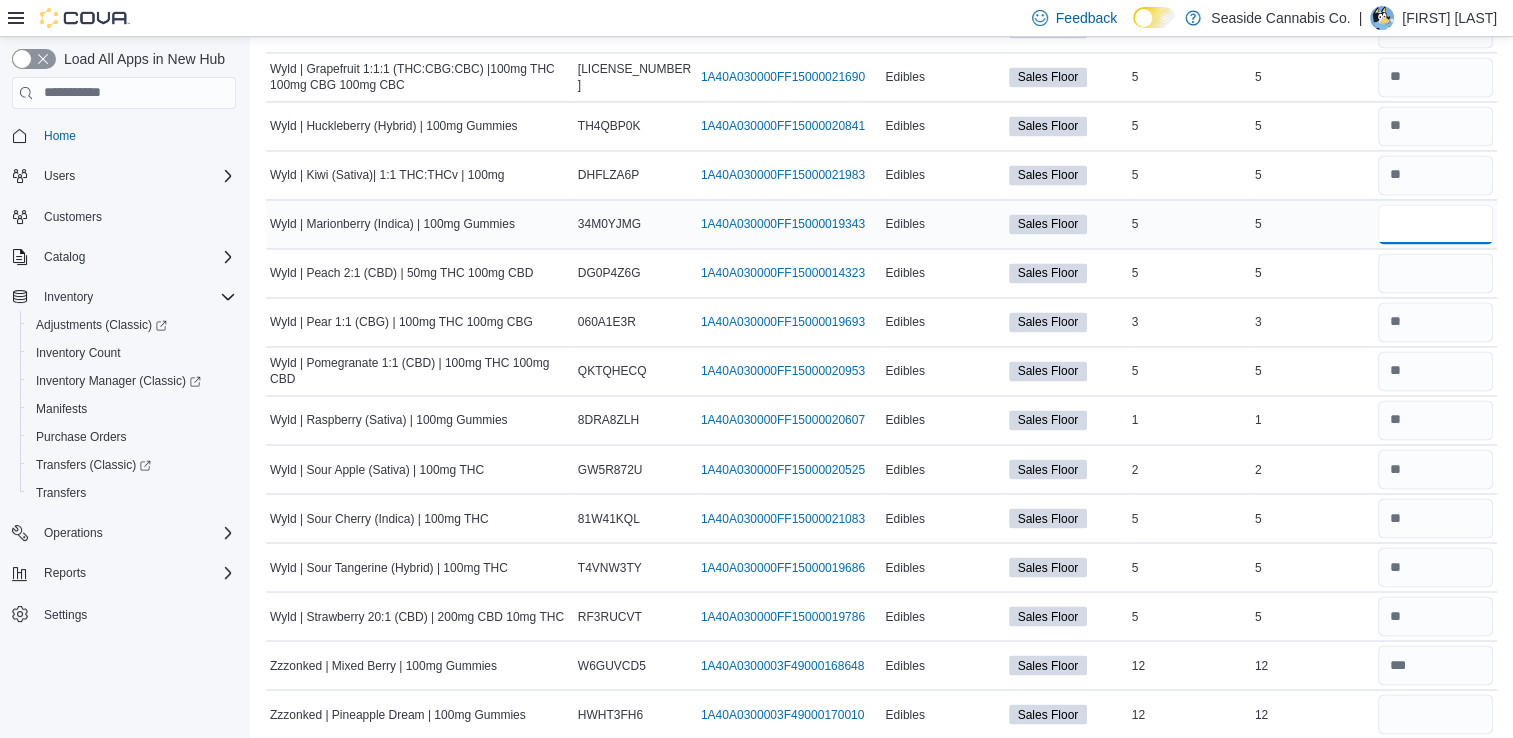 click at bounding box center [1435, 224] 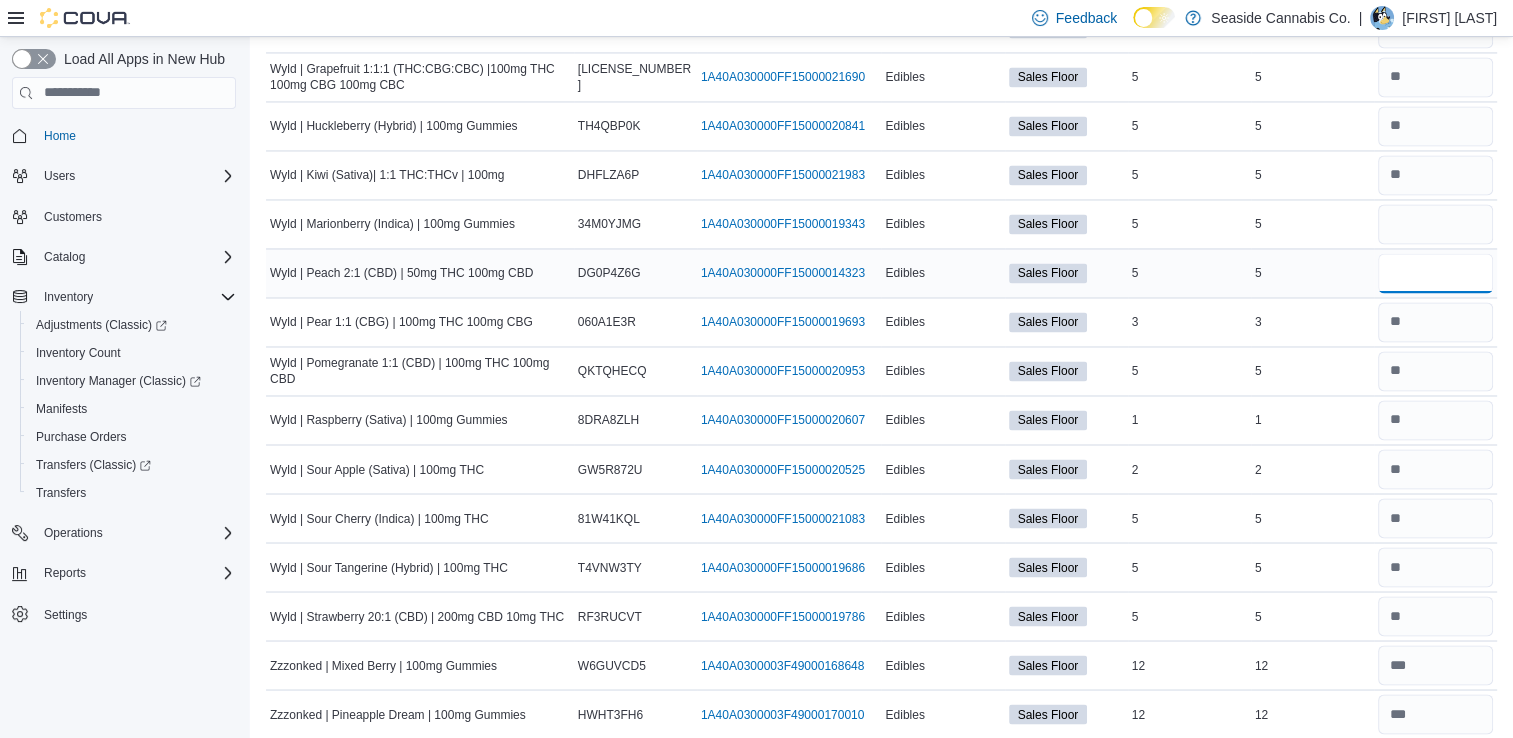 click at bounding box center [1435, 273] 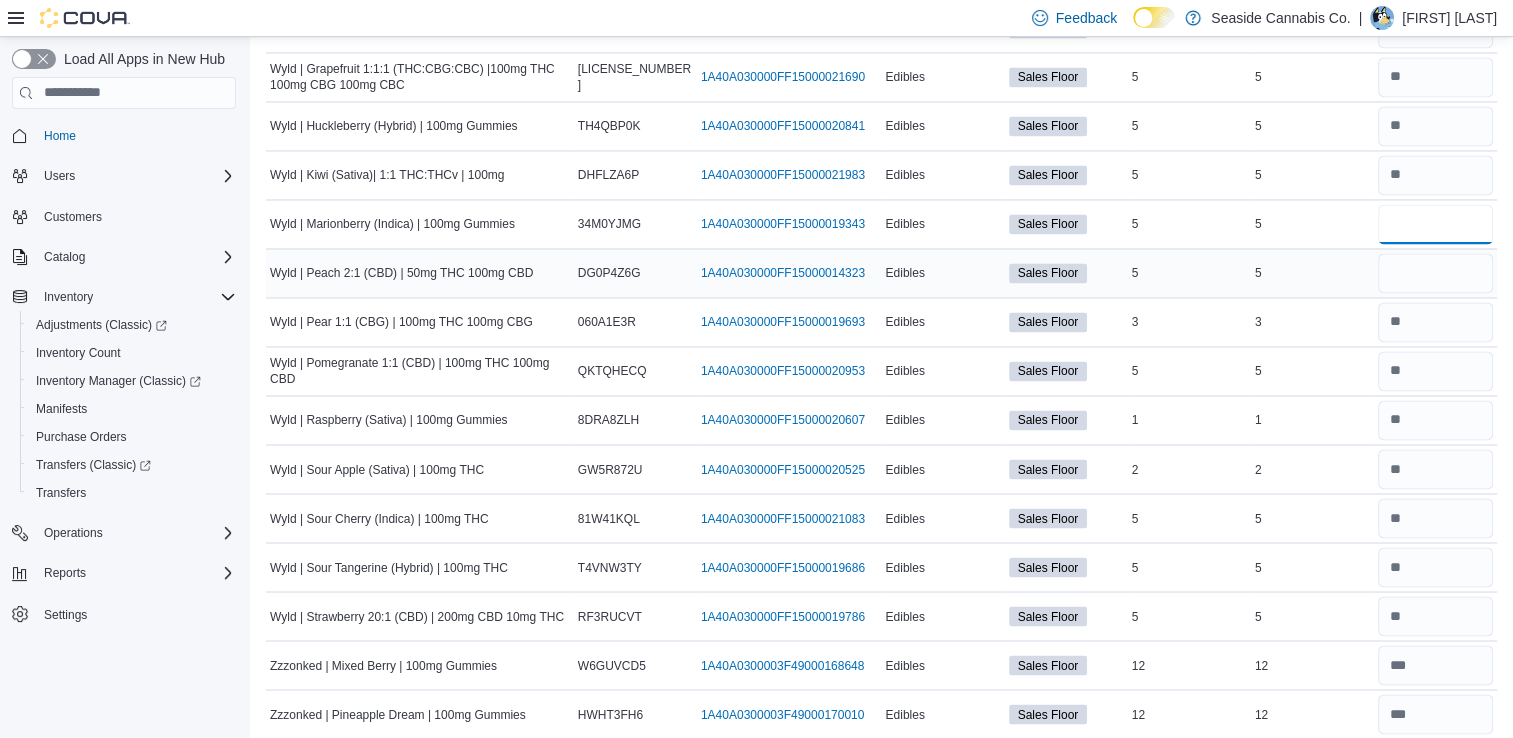 type 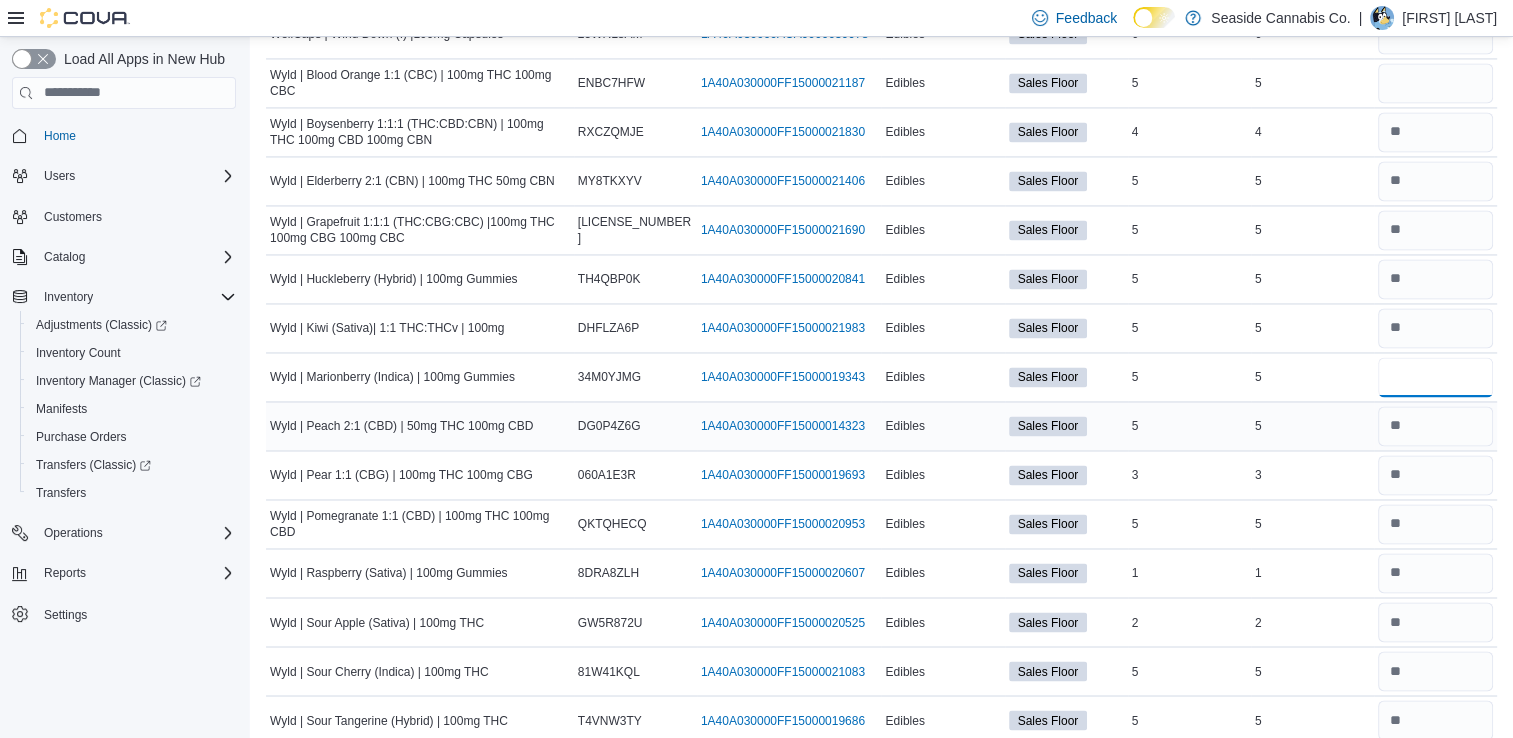 scroll, scrollTop: 3125, scrollLeft: 0, axis: vertical 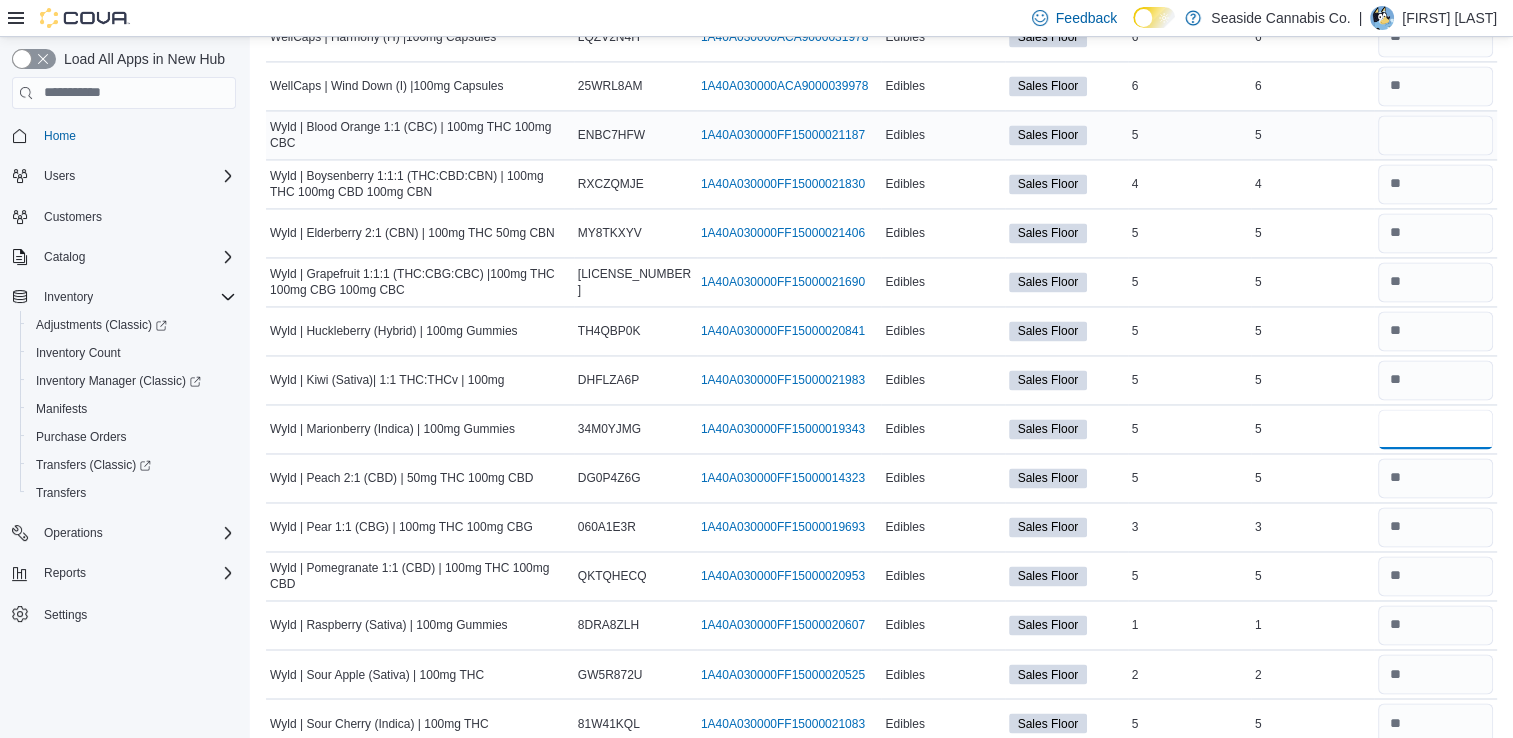 type on "*" 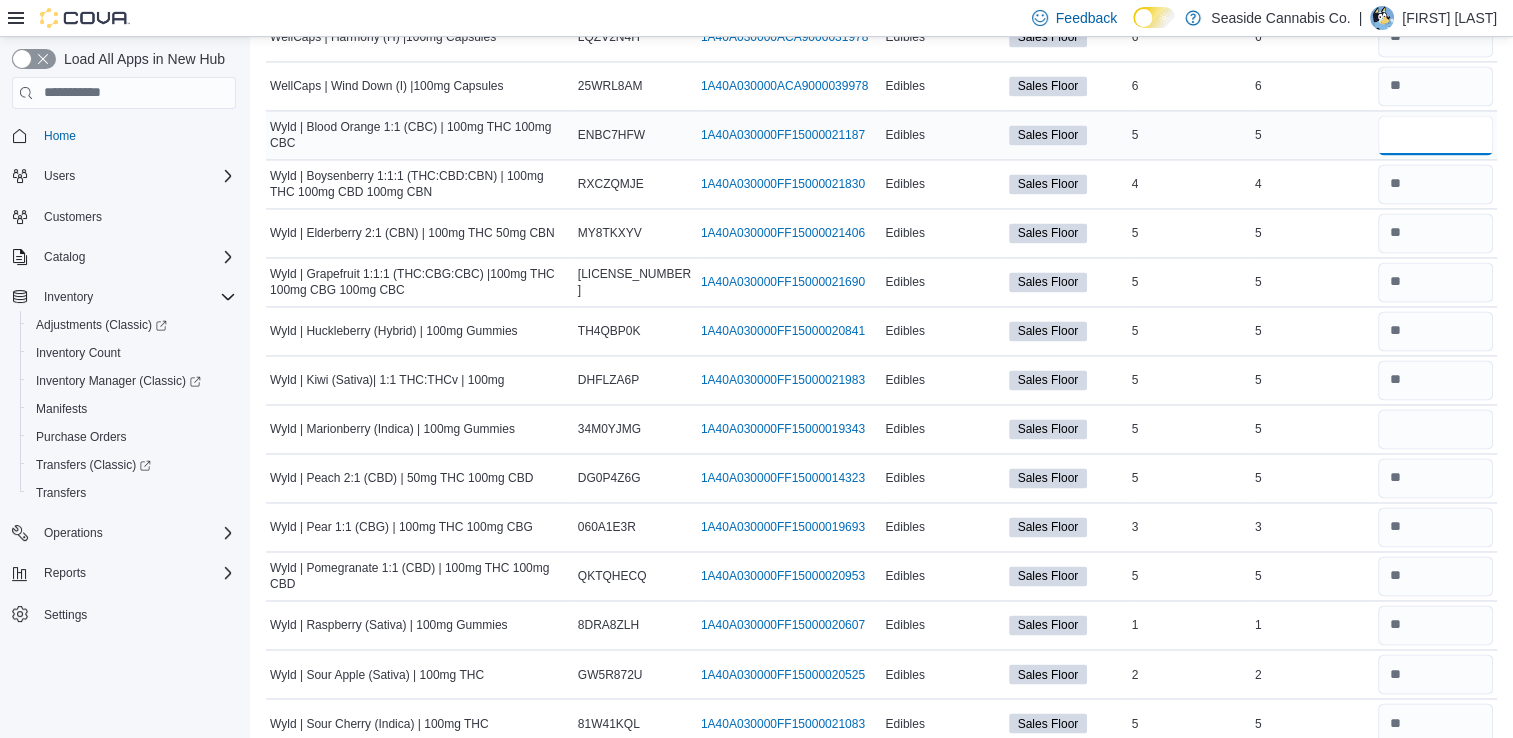 type 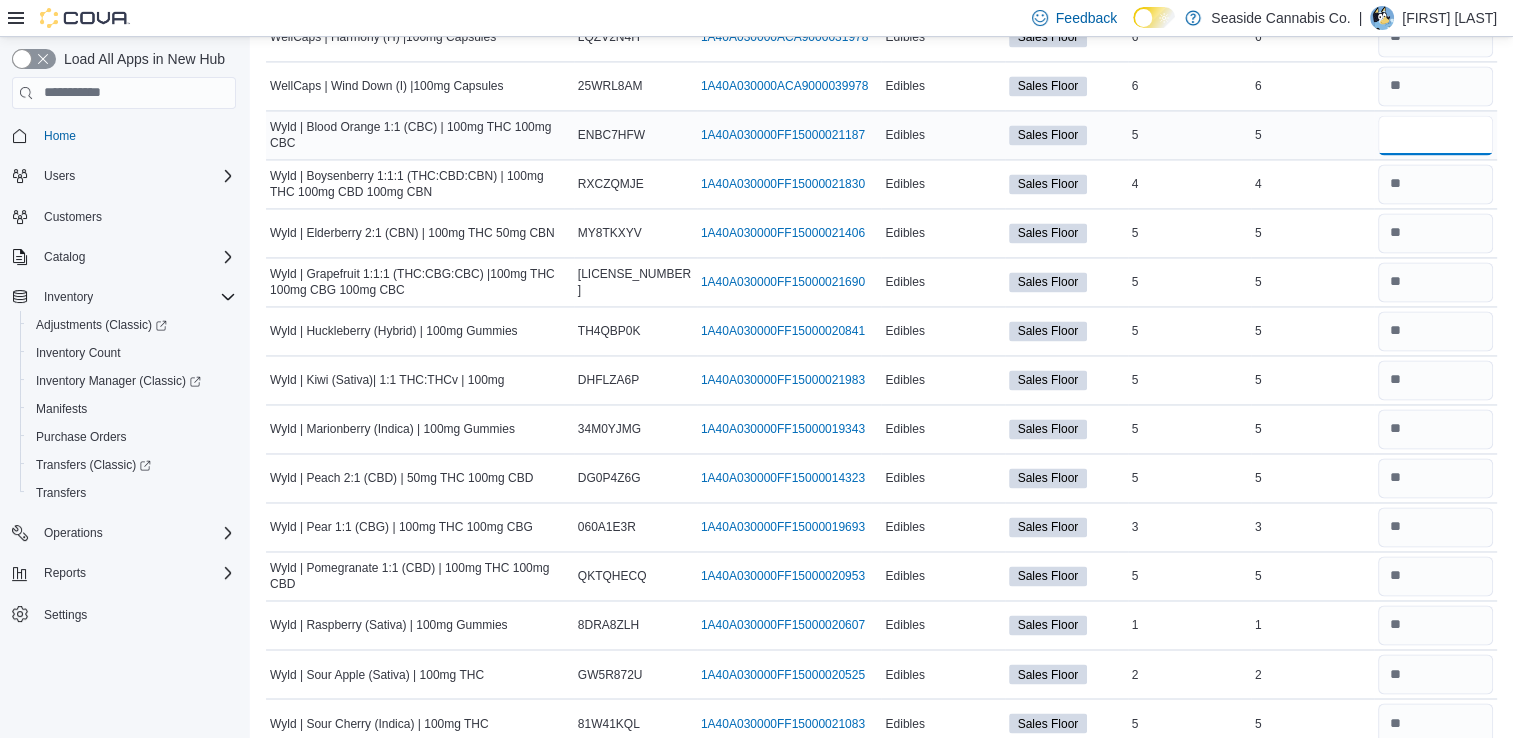 click at bounding box center (1435, 135) 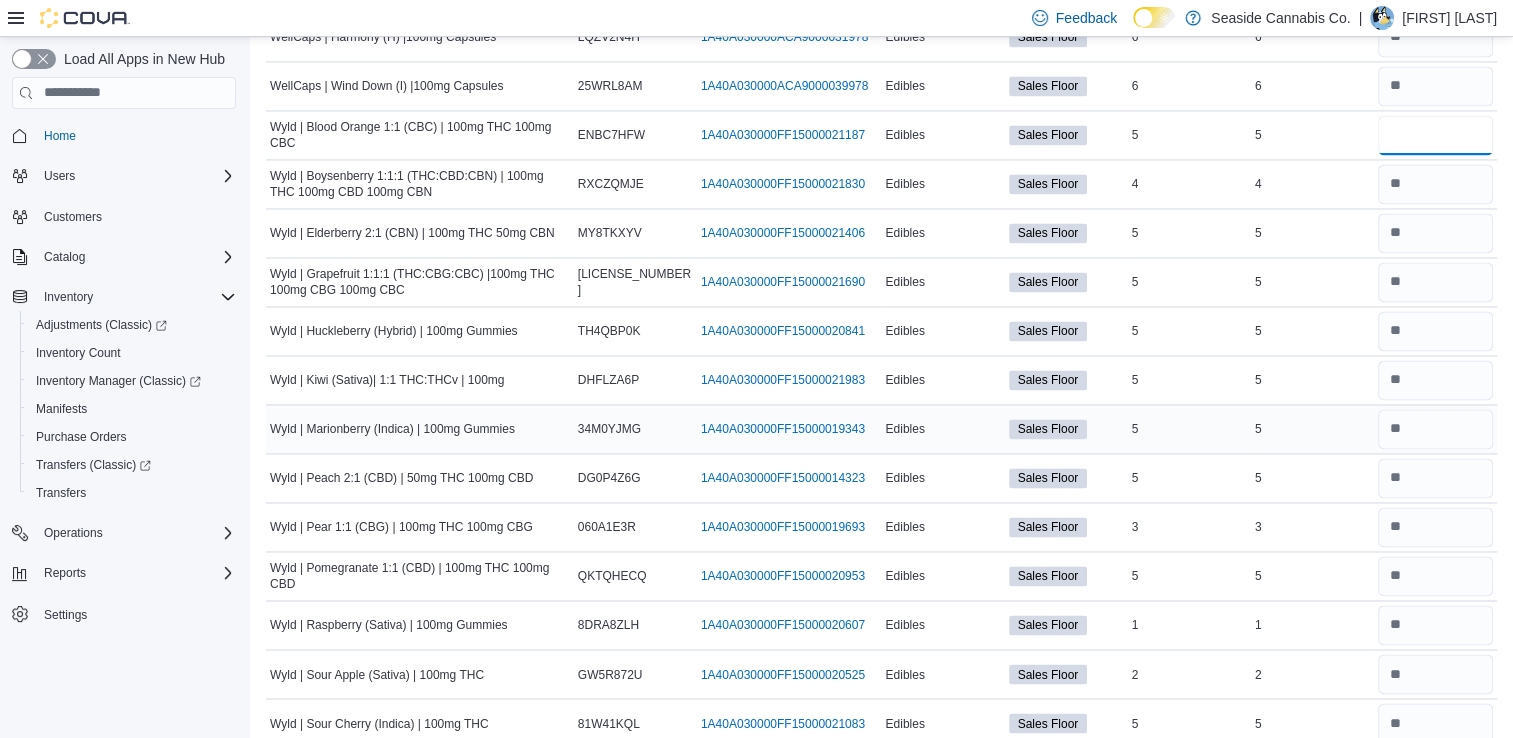 type on "*" 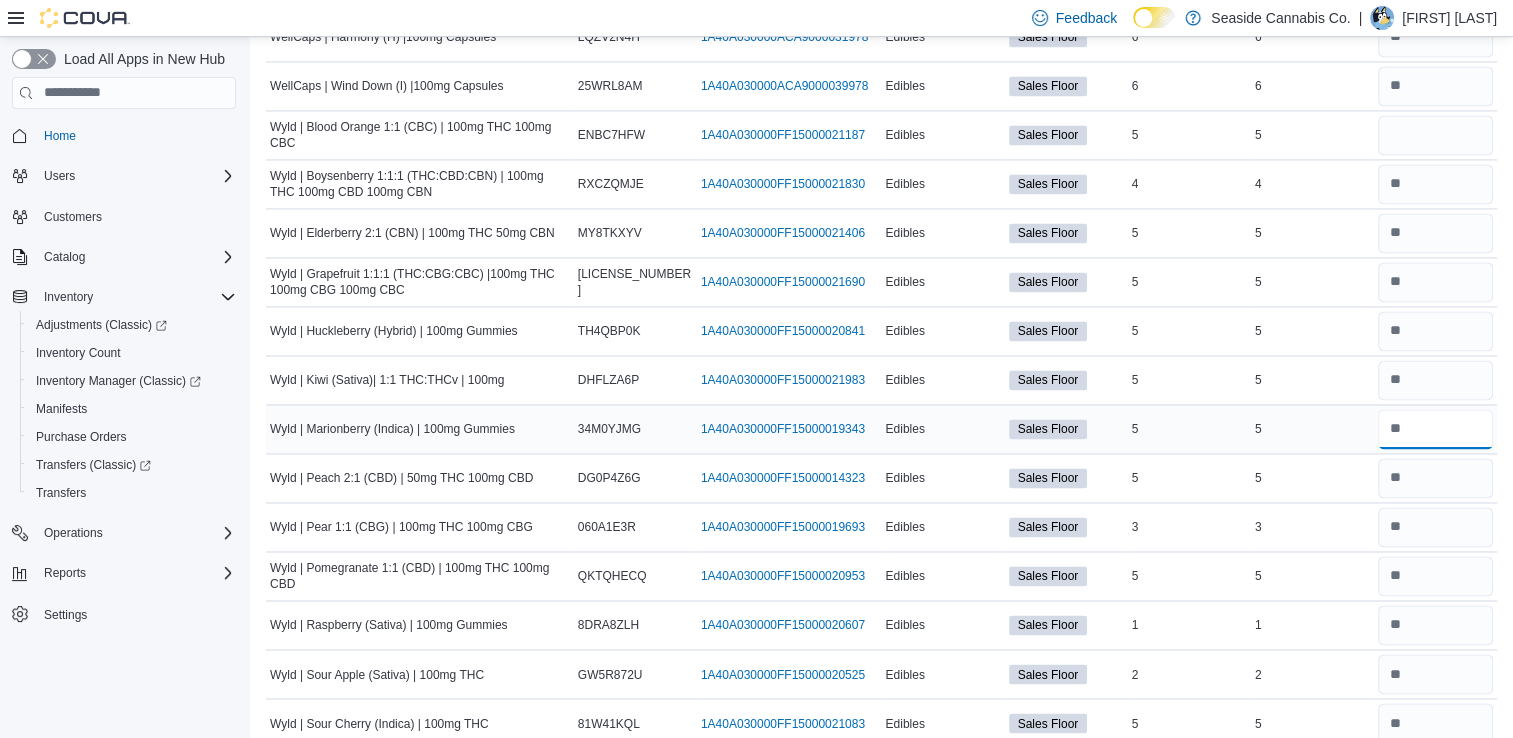 click at bounding box center [1435, 429] 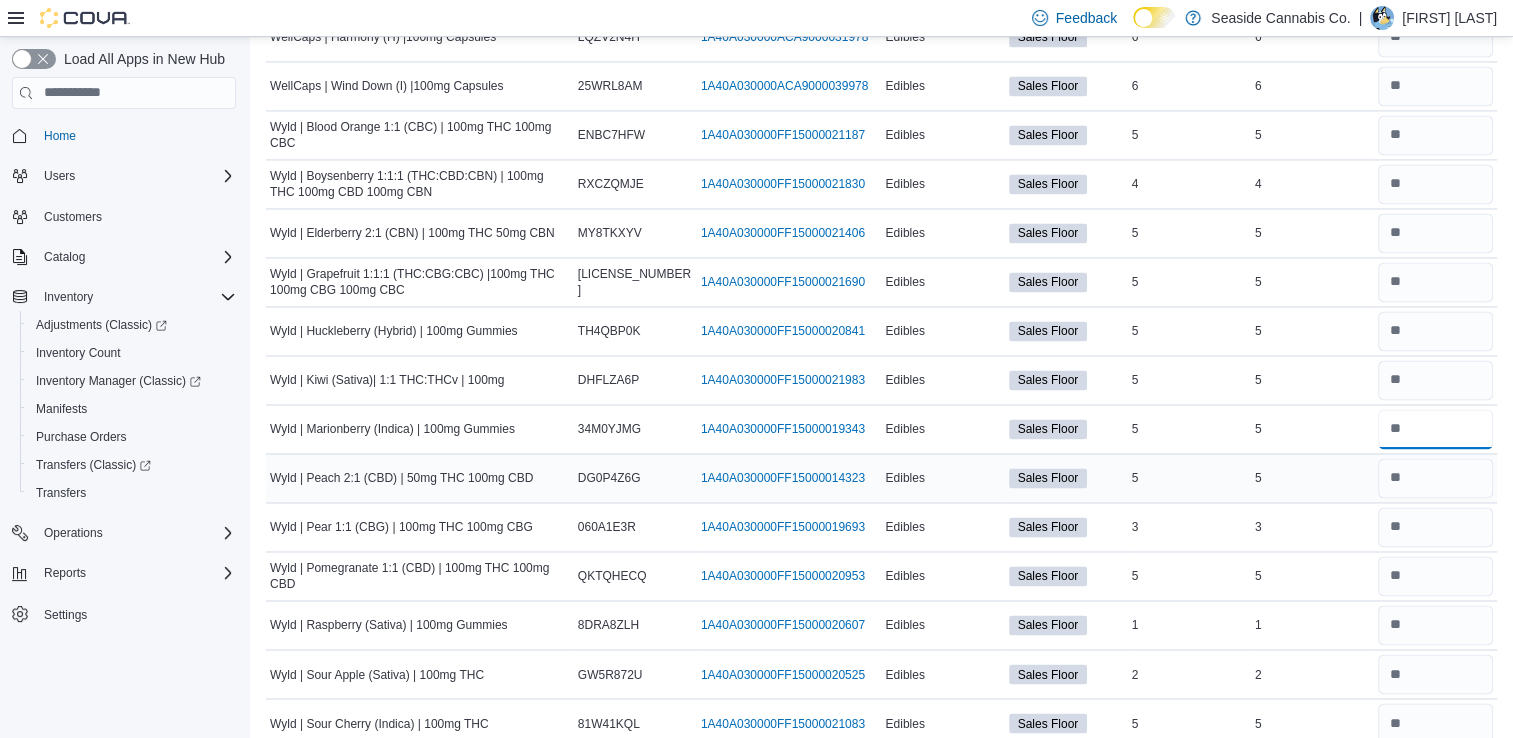 type on "*" 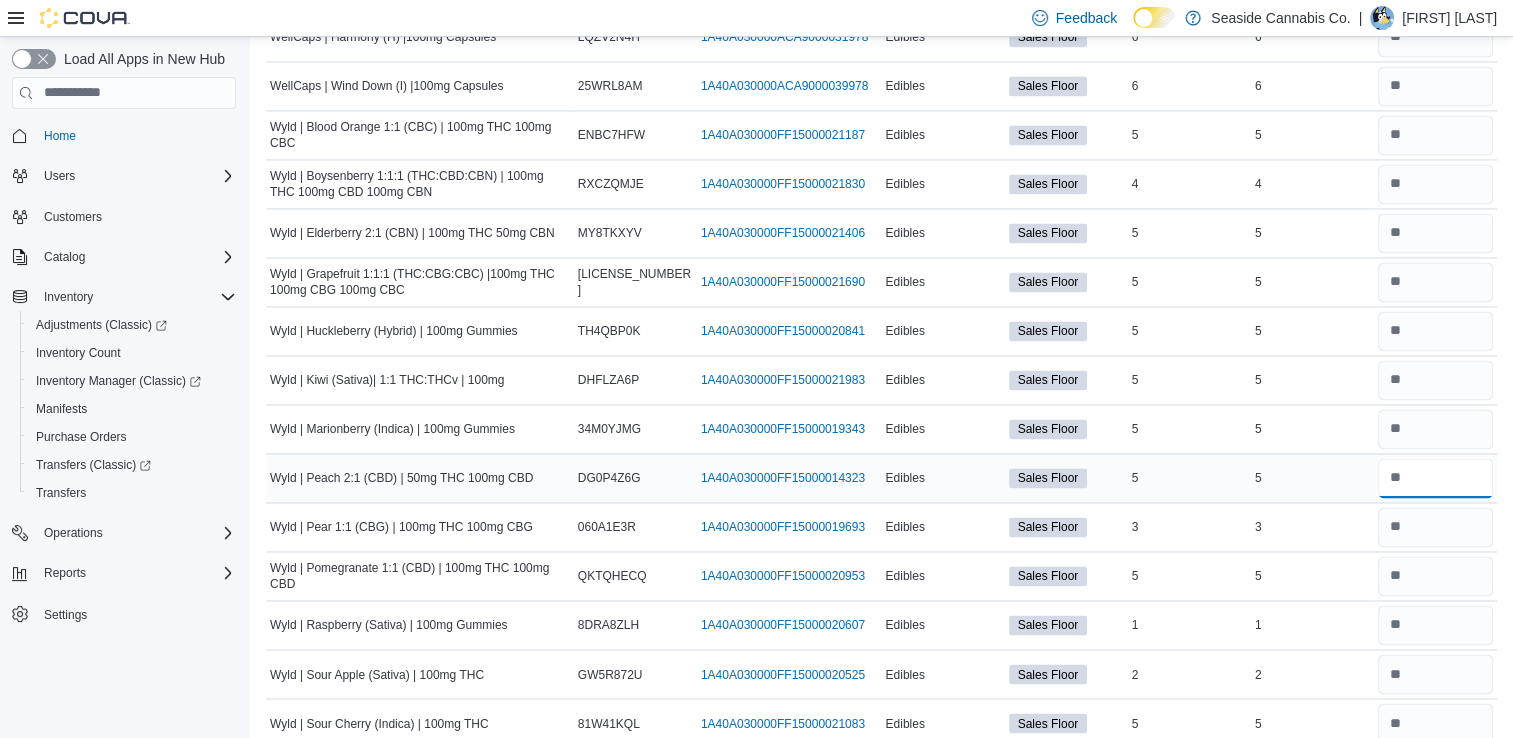 type 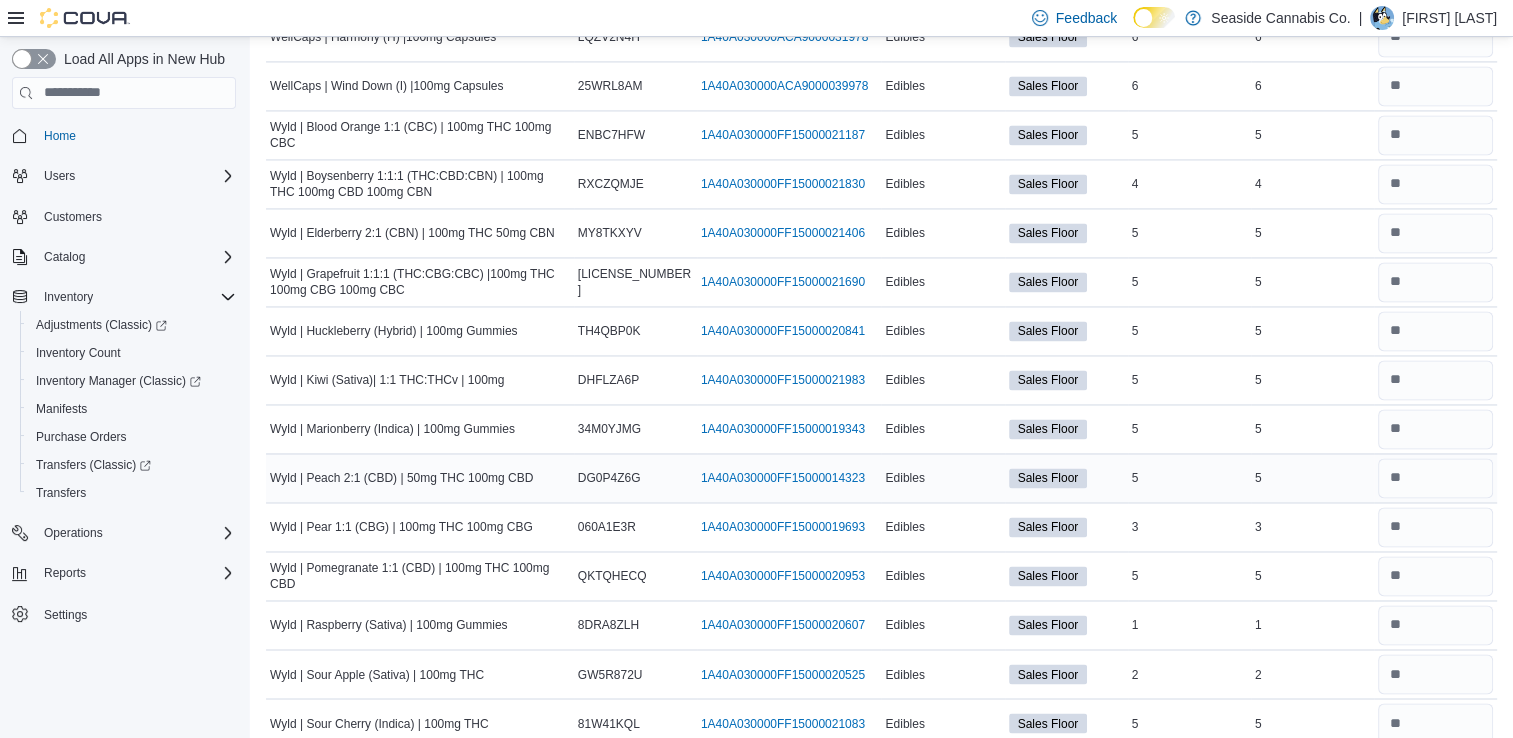 type 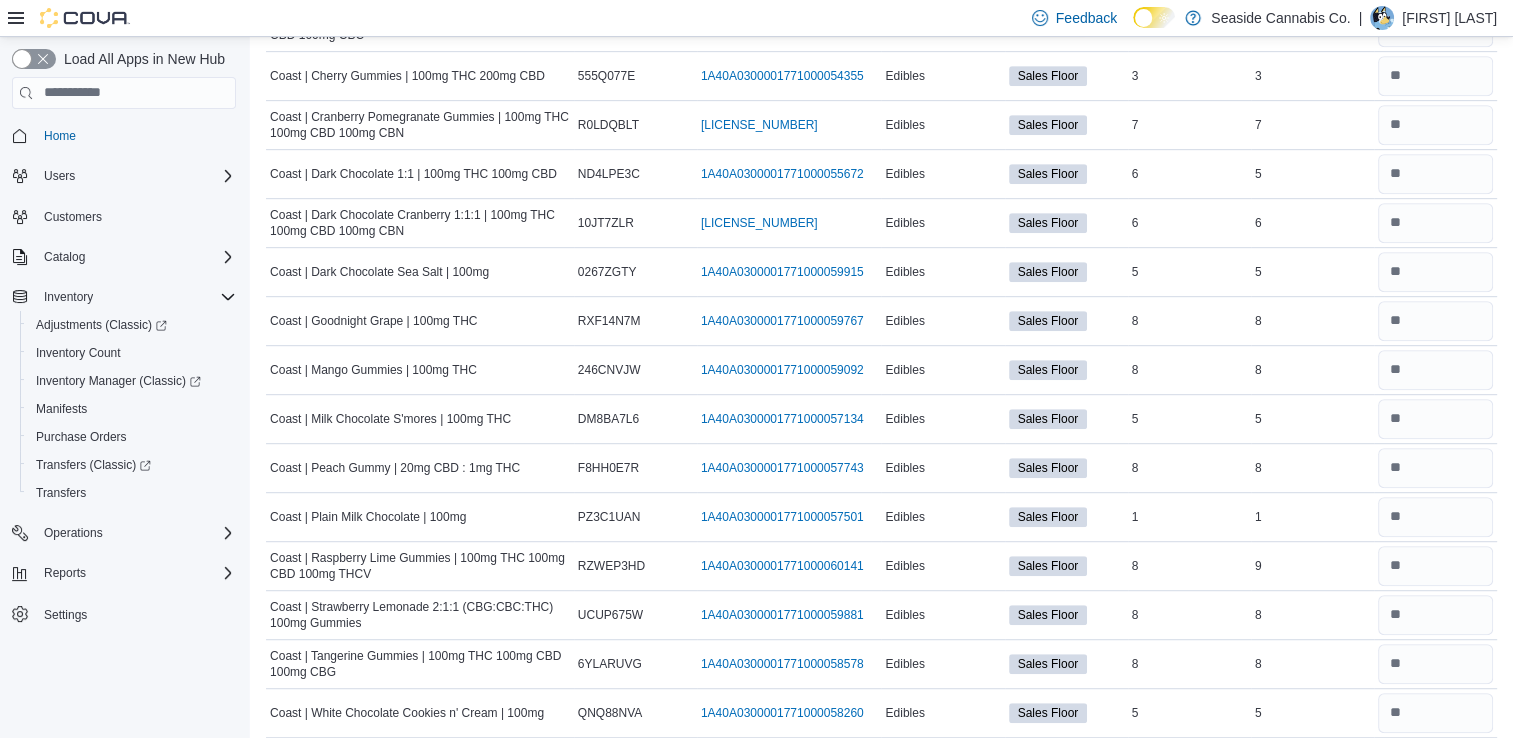 scroll, scrollTop: 0, scrollLeft: 0, axis: both 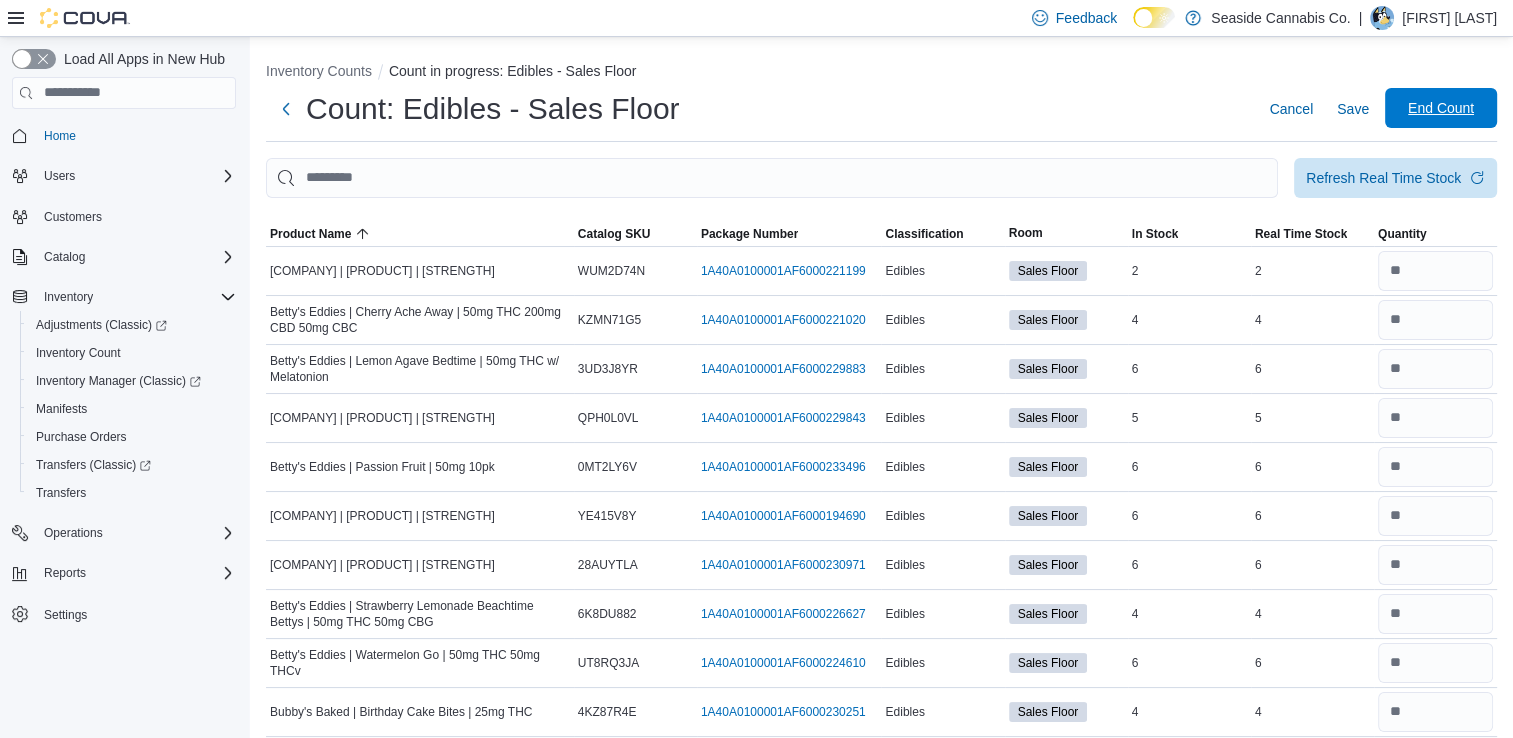 click on "End Count" at bounding box center (1441, 108) 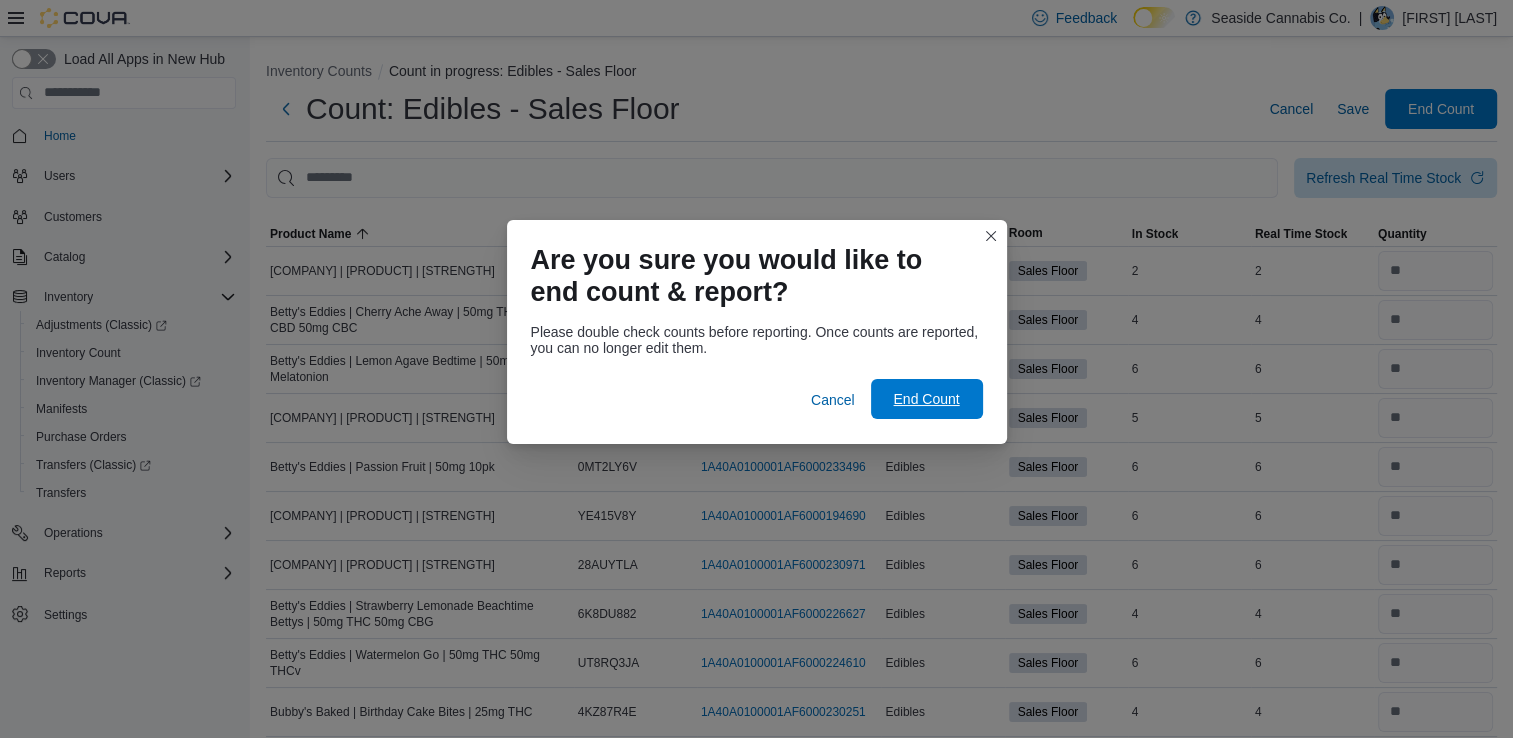 click on "End Count" at bounding box center [926, 399] 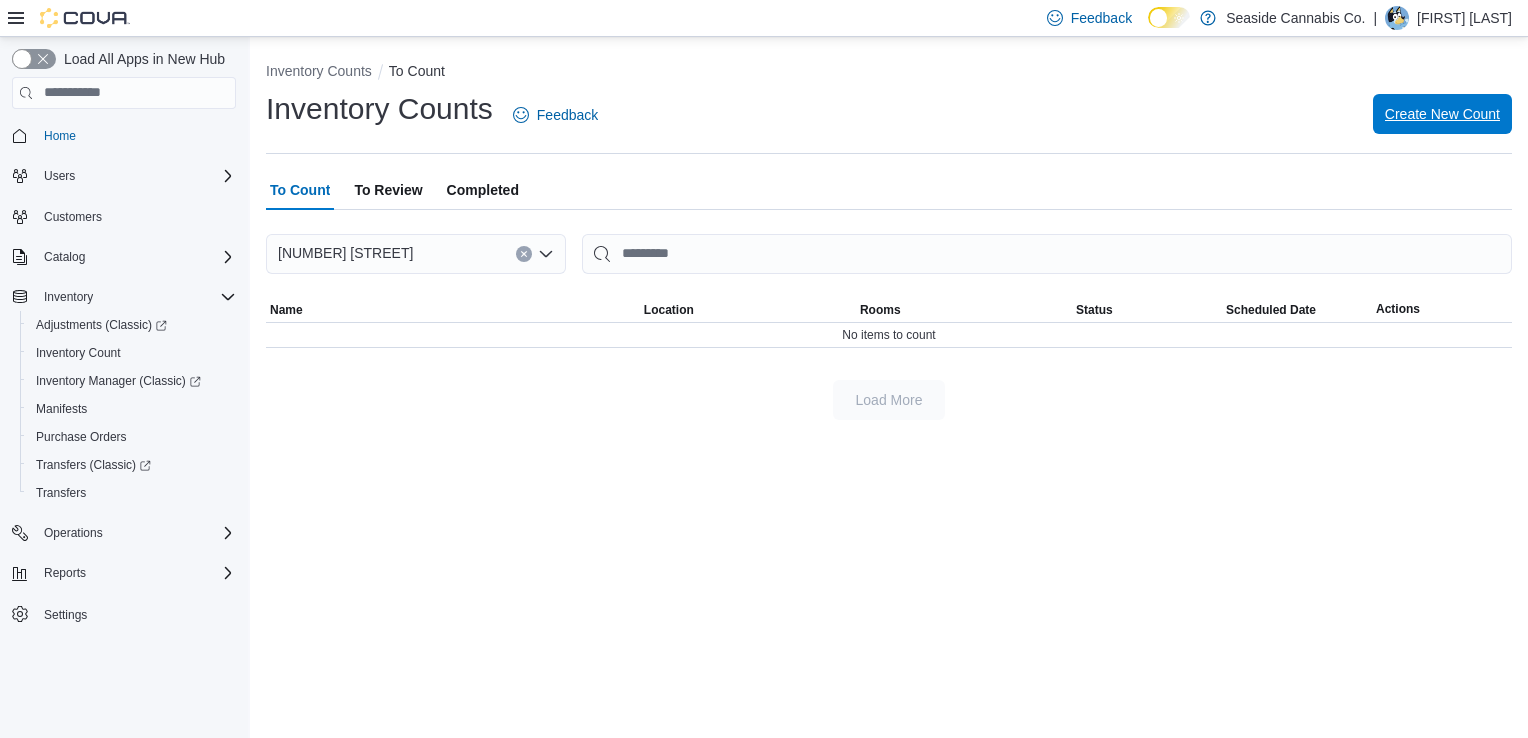 click on "Create New Count" at bounding box center [1442, 114] 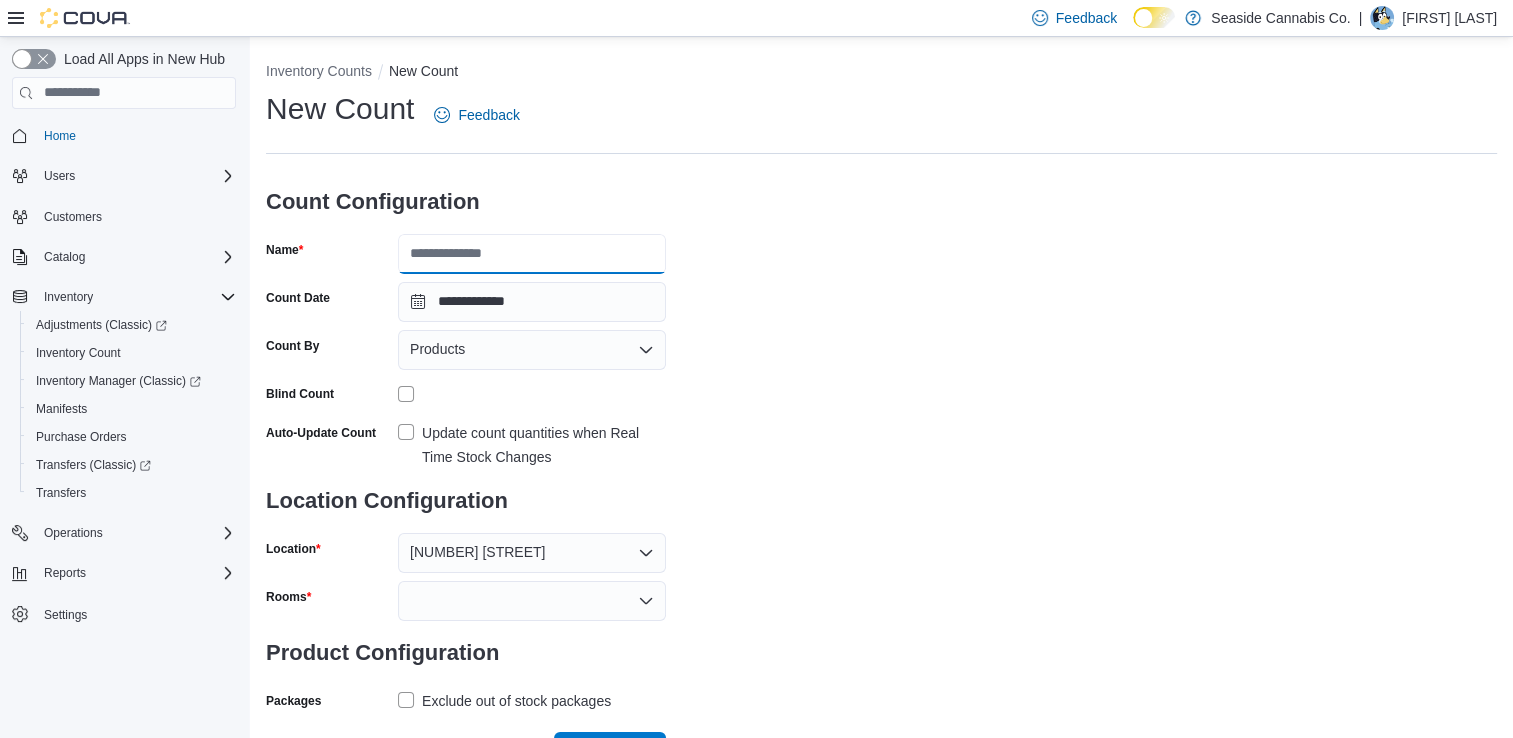 click on "Name" at bounding box center (532, 254) 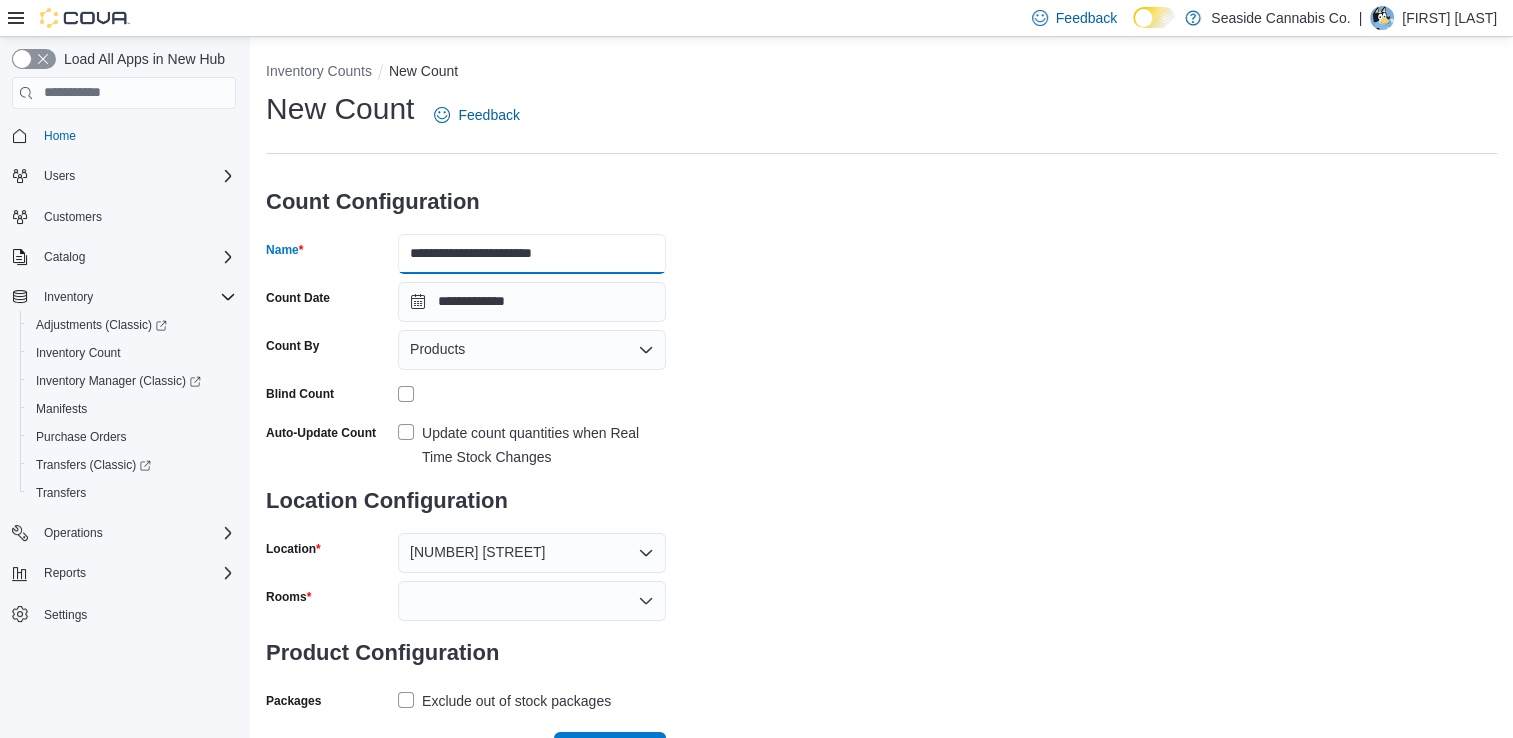type on "**********" 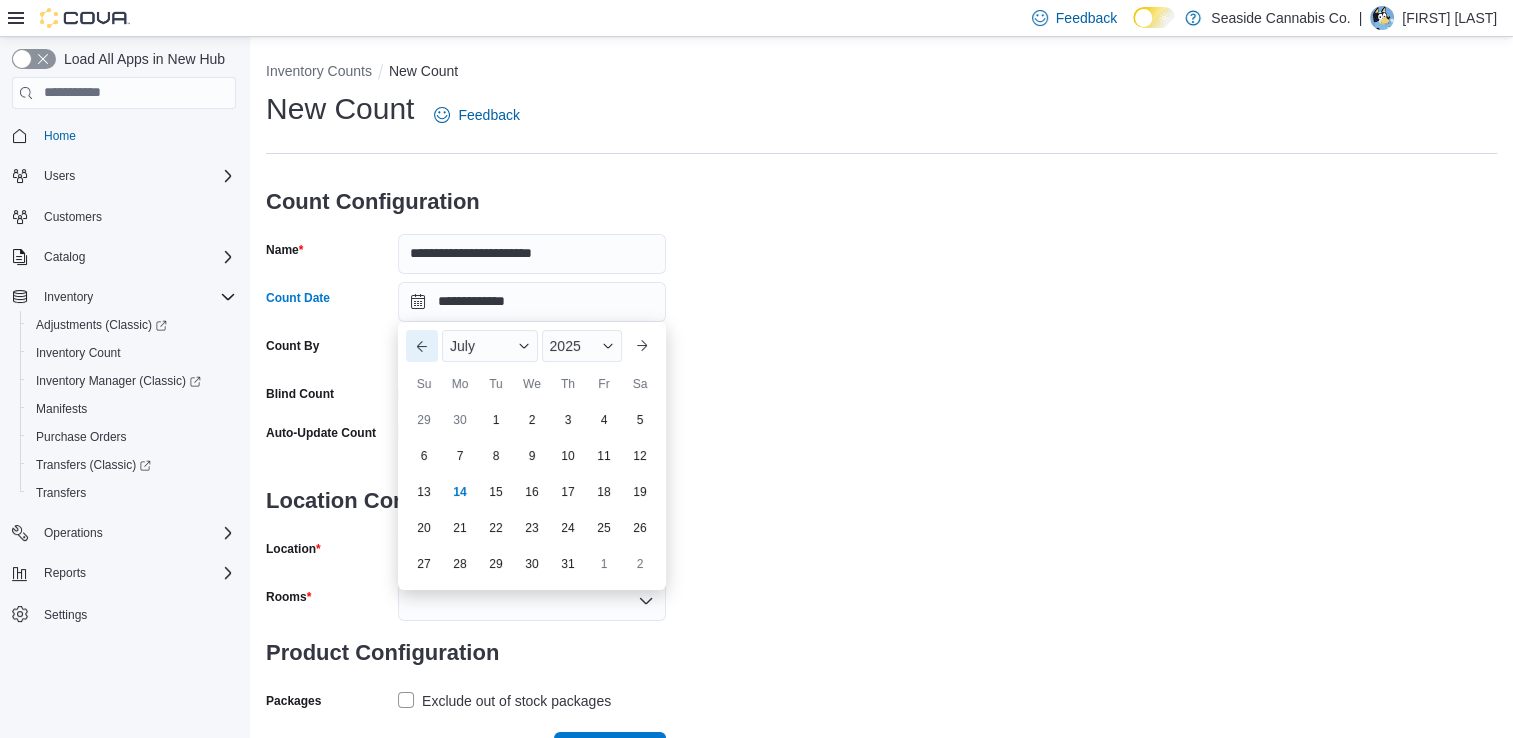 type 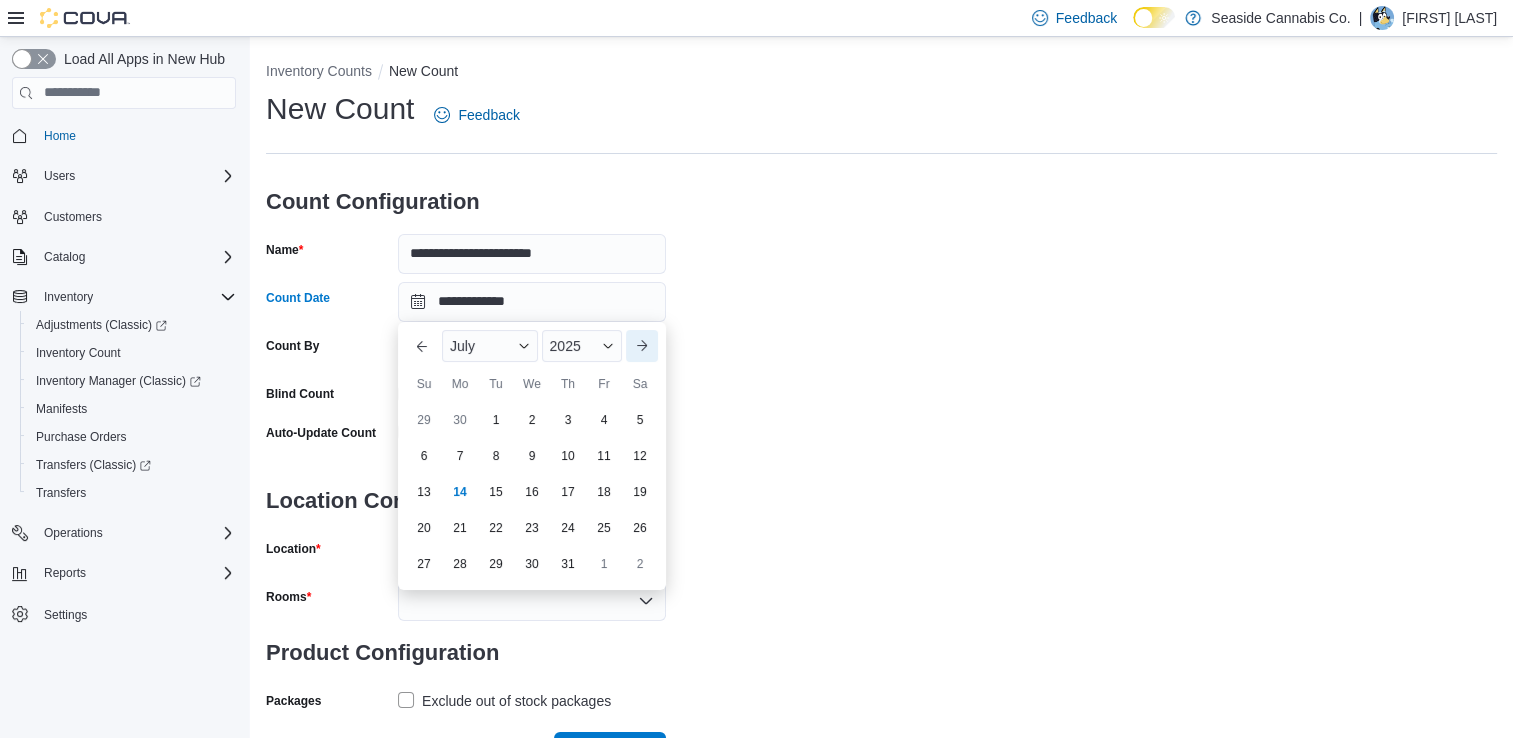 type 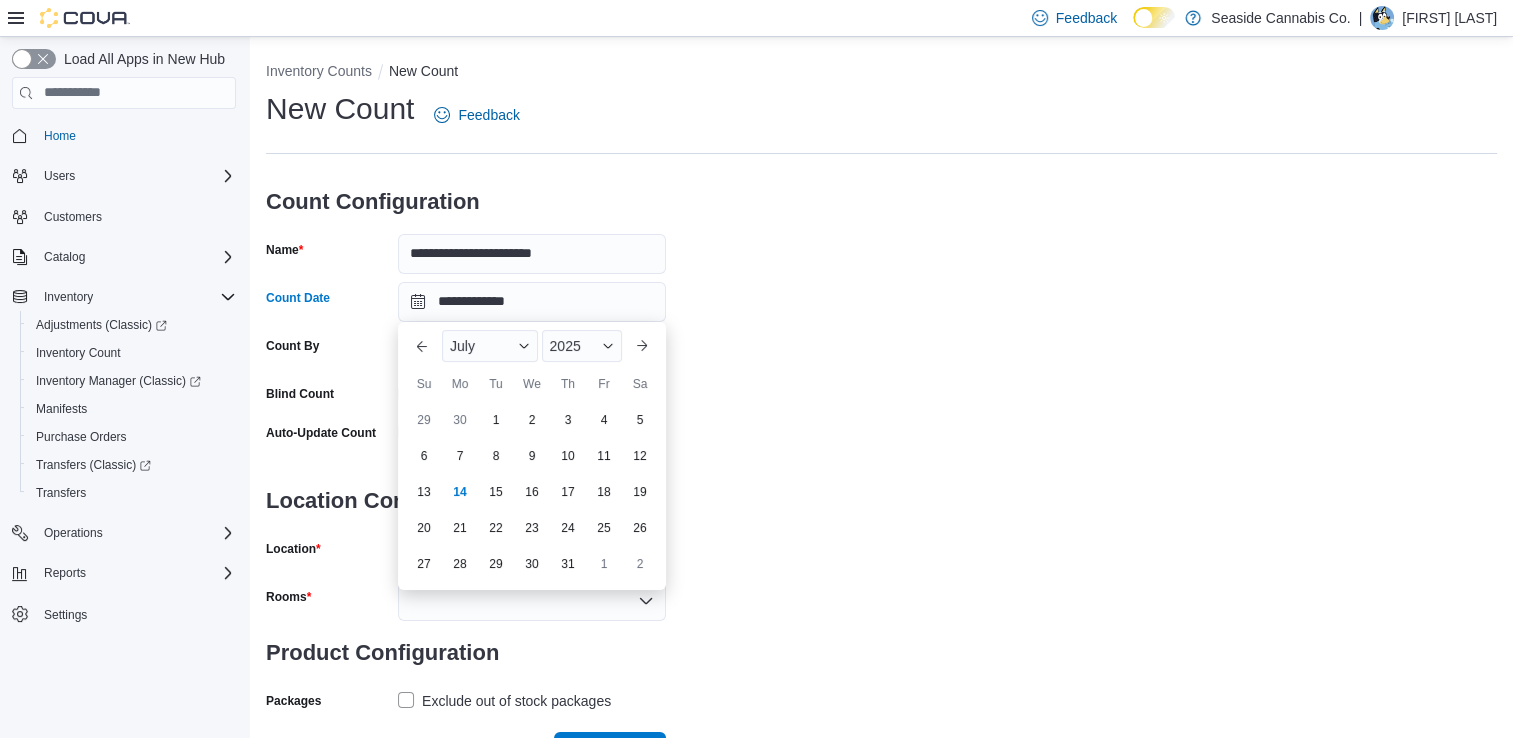 click on "**********" at bounding box center (881, 402) 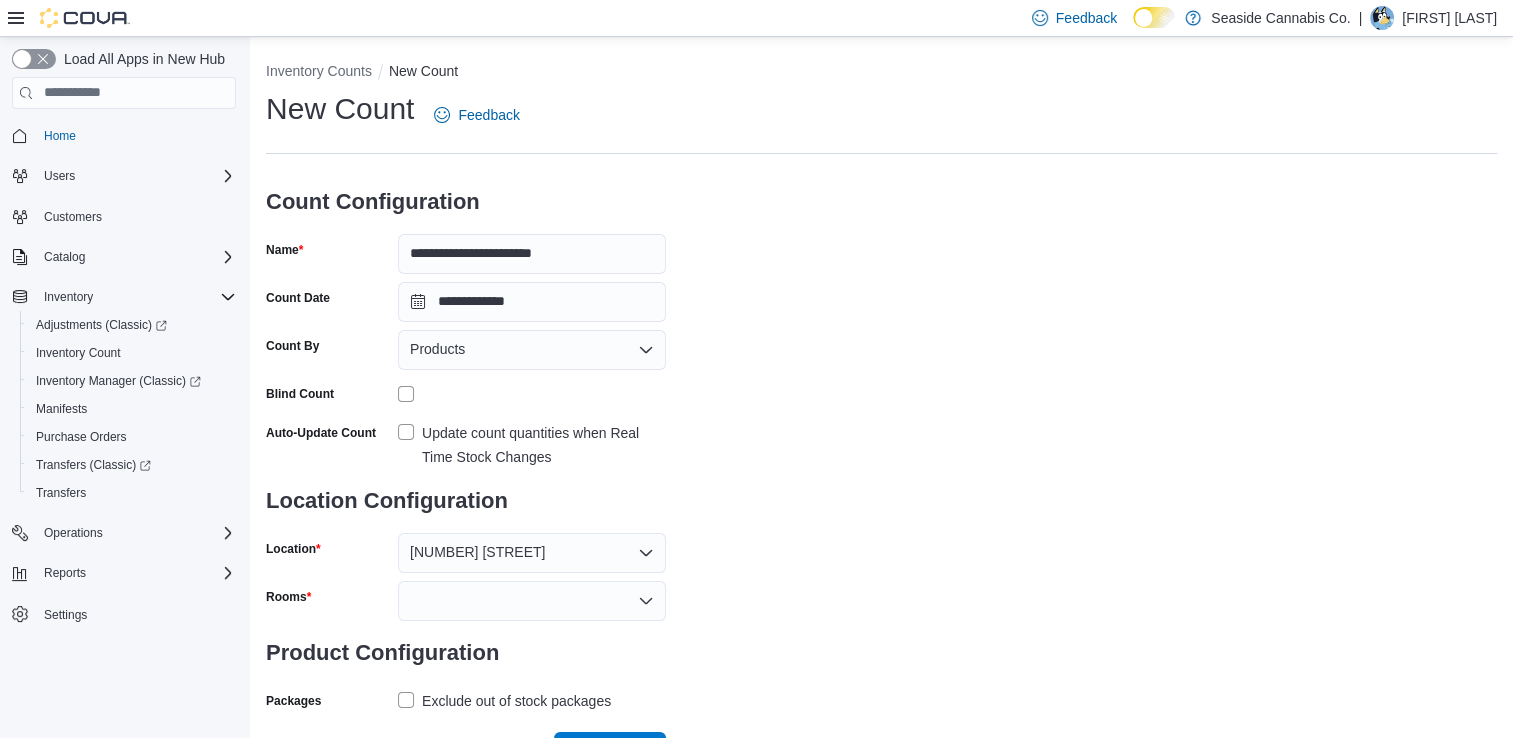 click on "Update count quantities when Real Time Stock Changes" at bounding box center (532, 443) 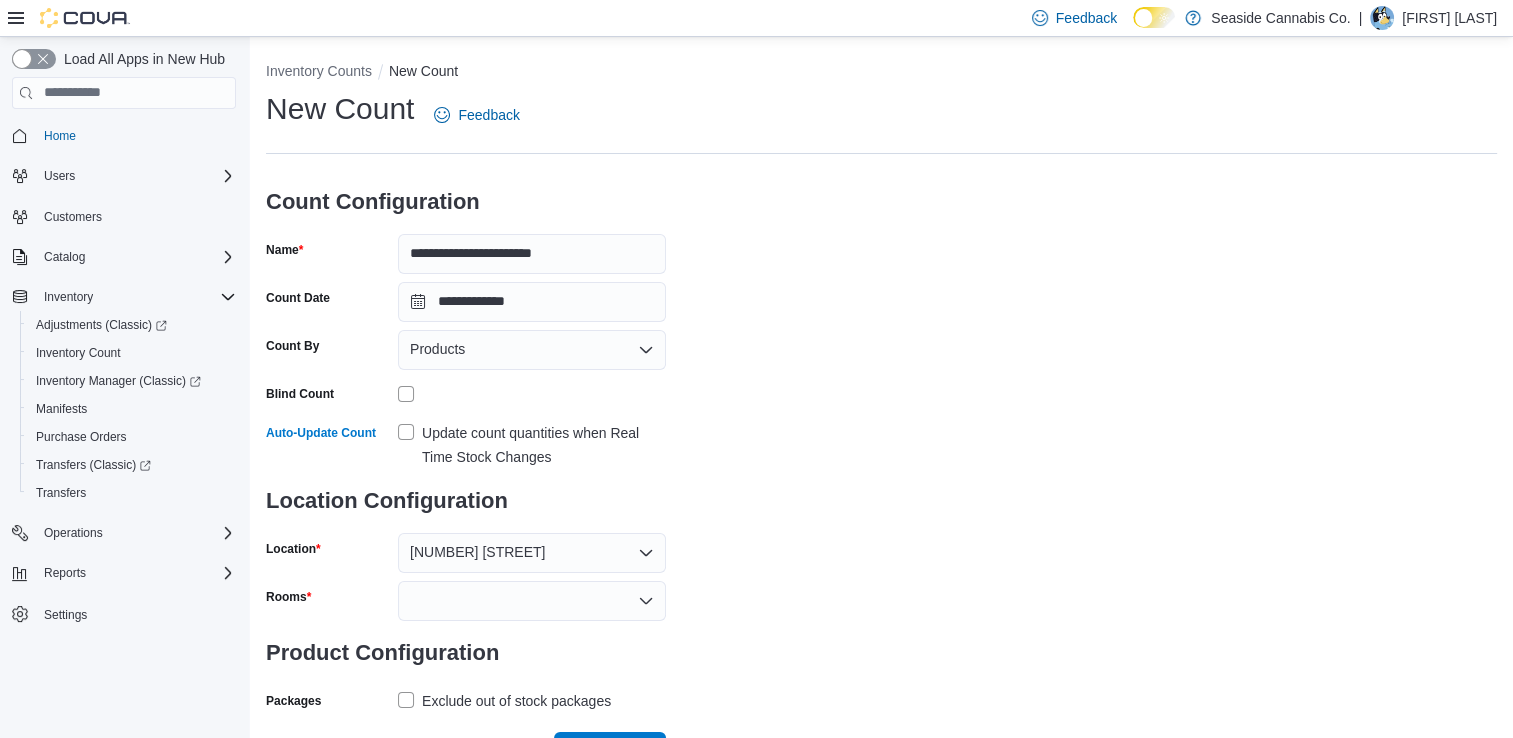 click at bounding box center (532, 601) 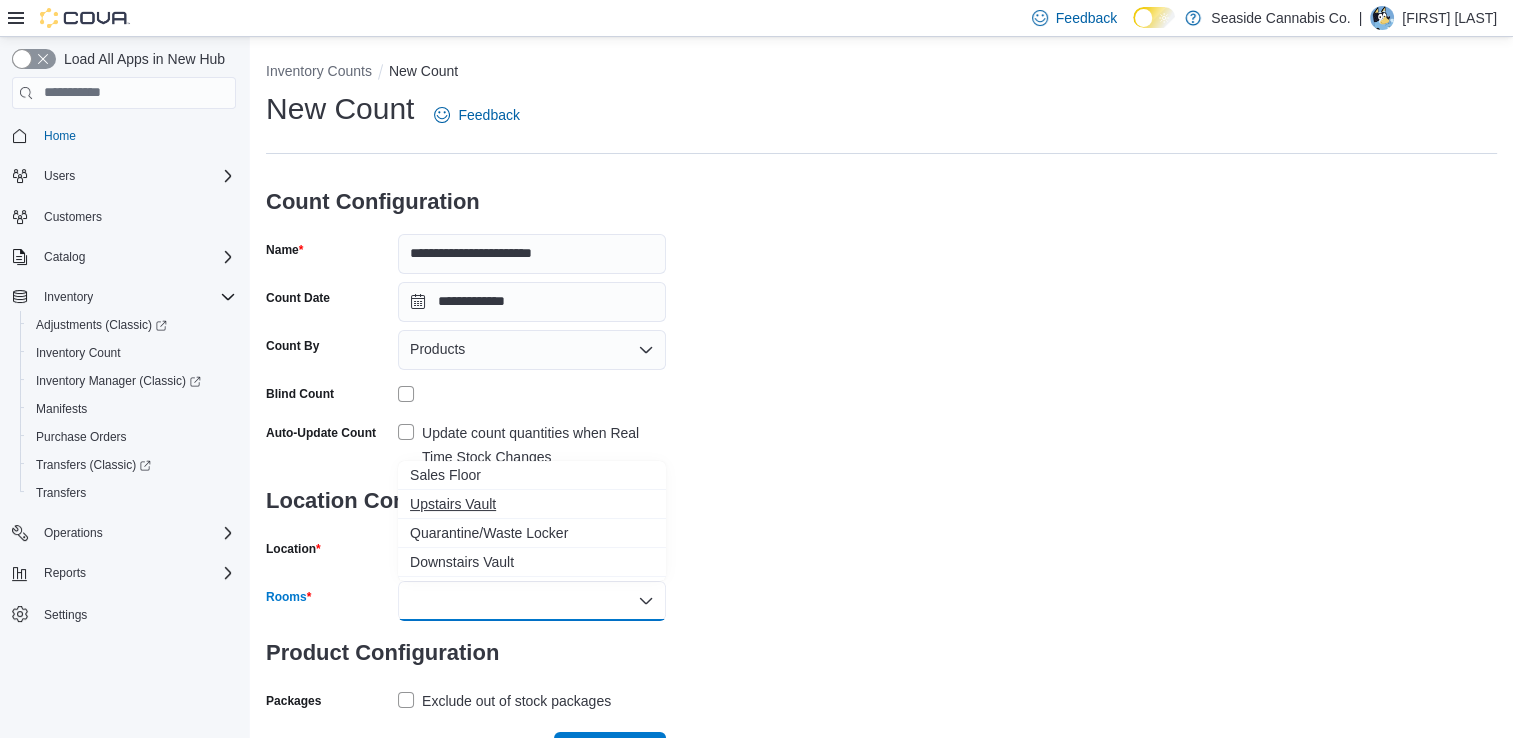 click on "Upstairs Vault" at bounding box center (532, 504) 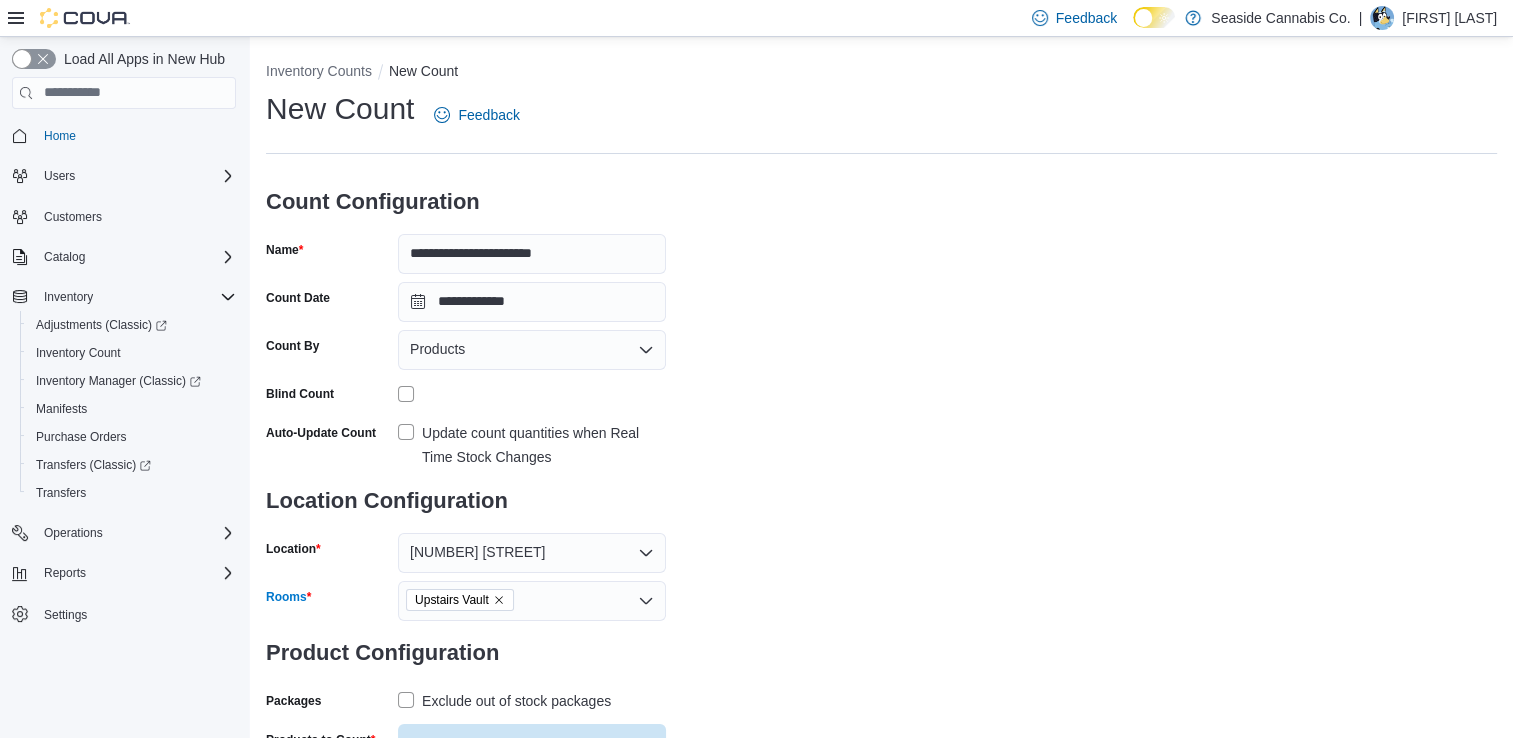 scroll, scrollTop: 81, scrollLeft: 0, axis: vertical 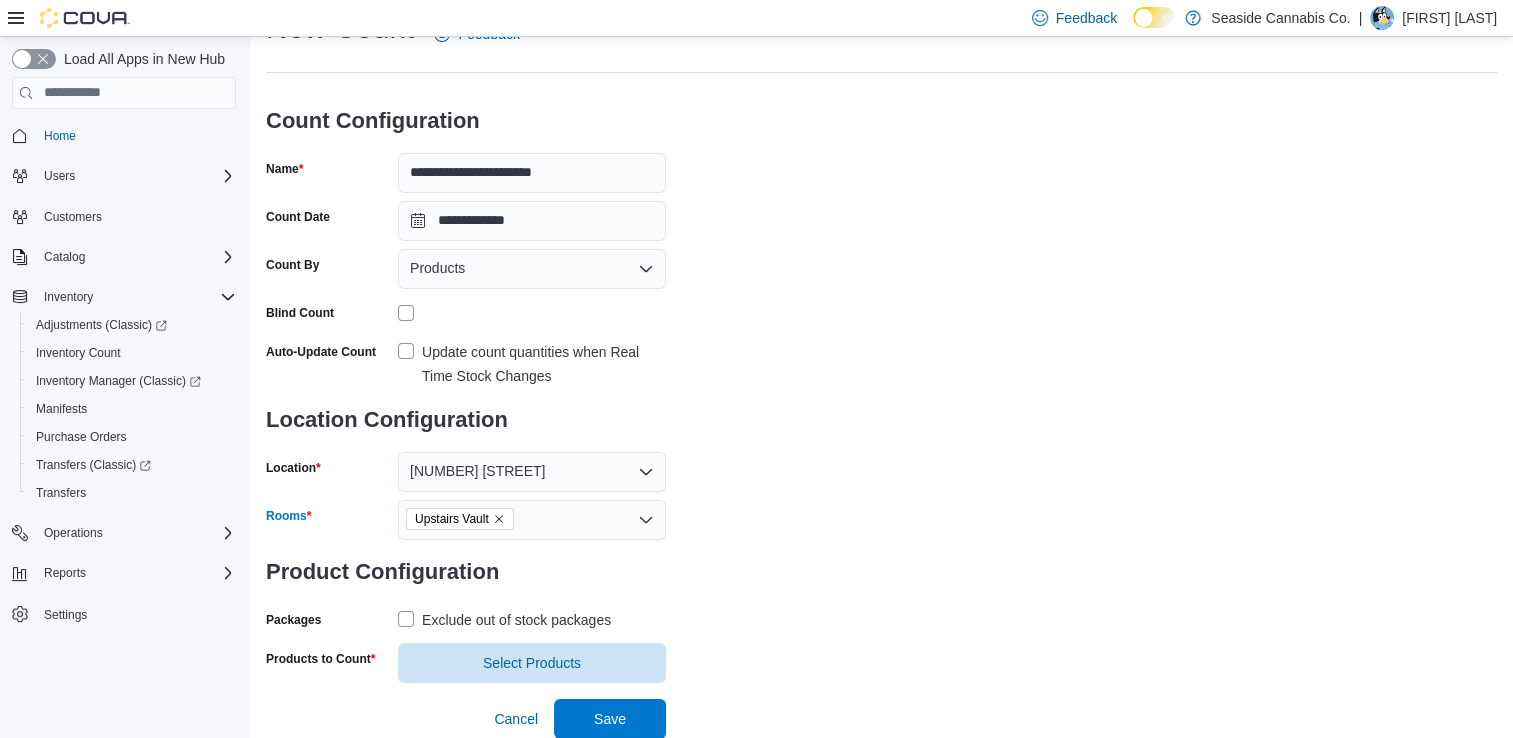 click on "Exclude out of stock packages" at bounding box center (516, 620) 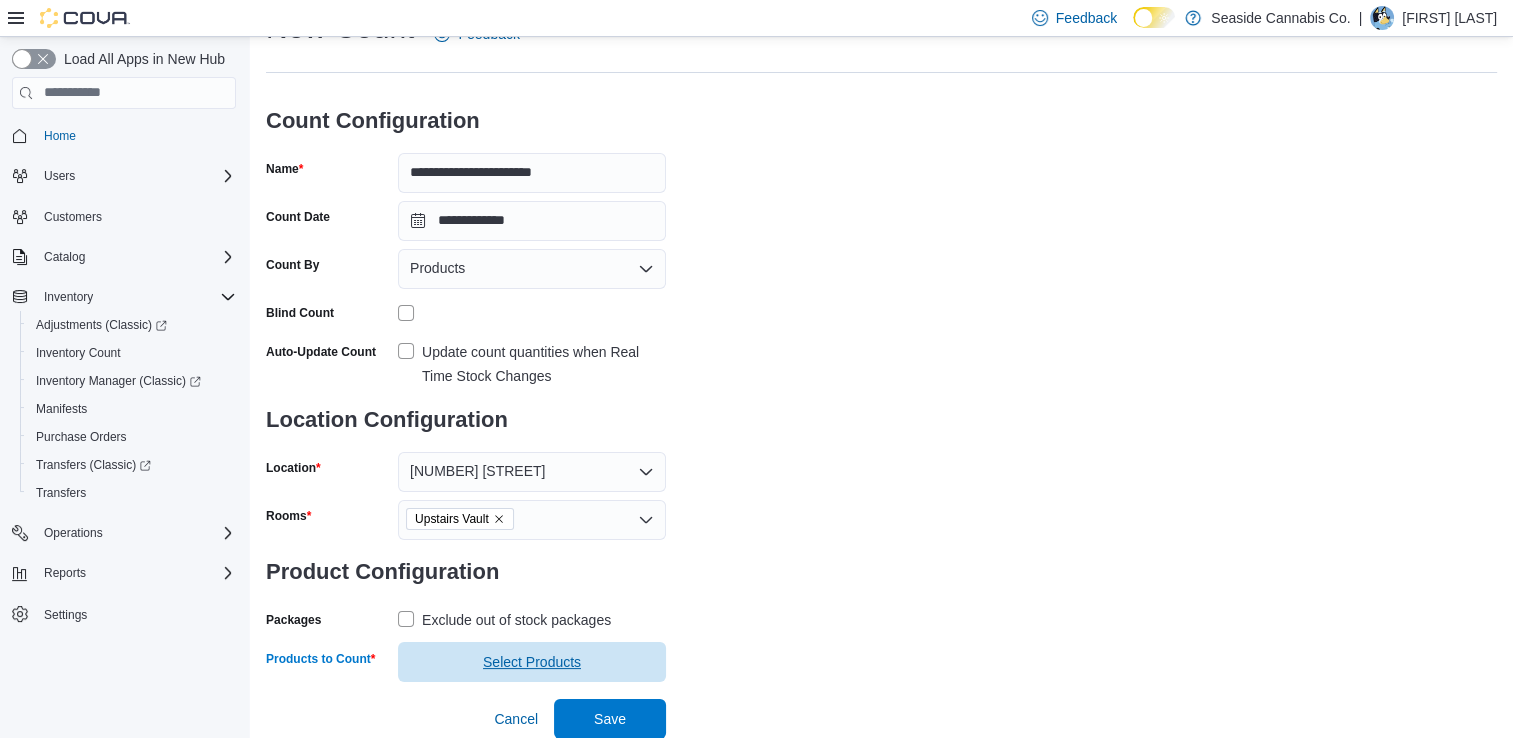 click on "Select Products" at bounding box center (532, 662) 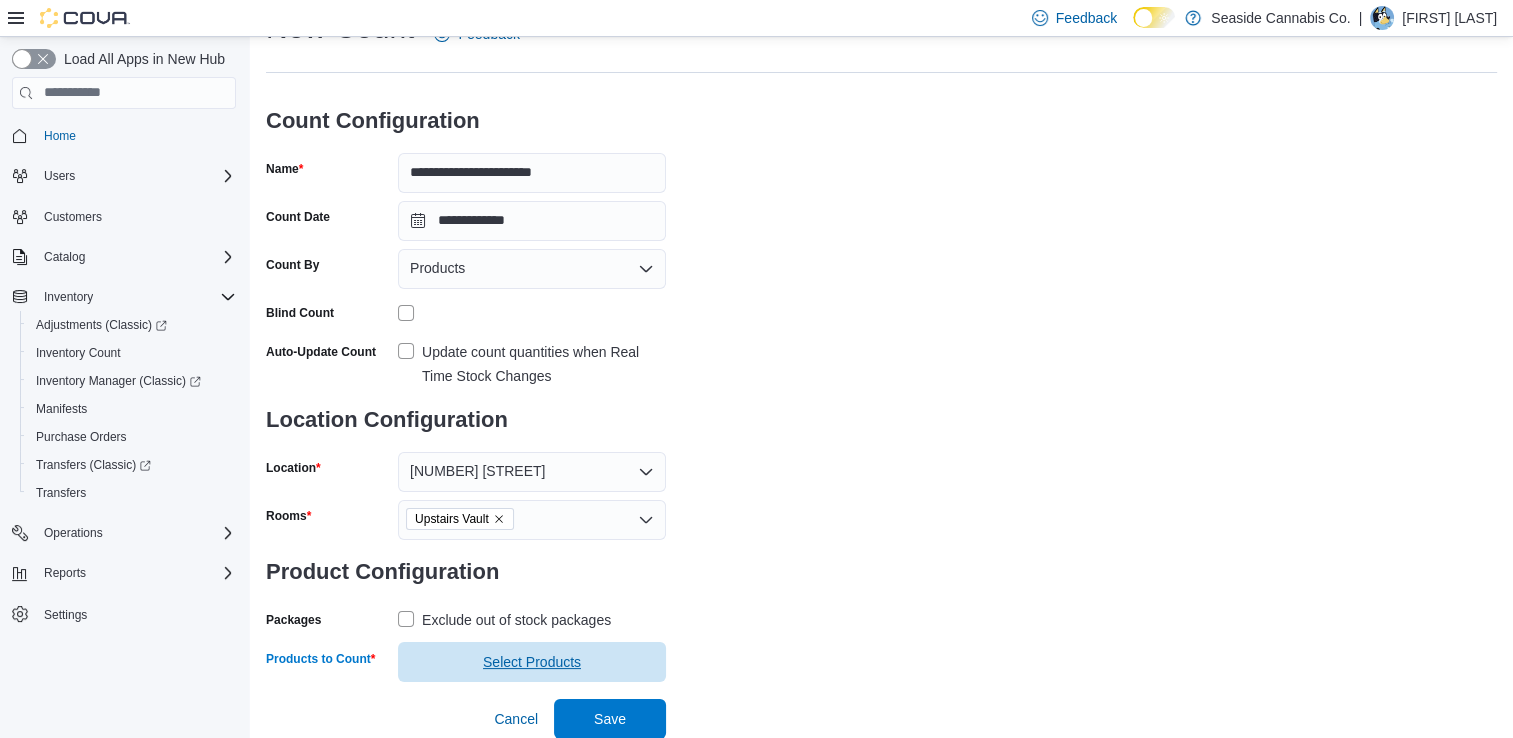 scroll, scrollTop: 0, scrollLeft: 0, axis: both 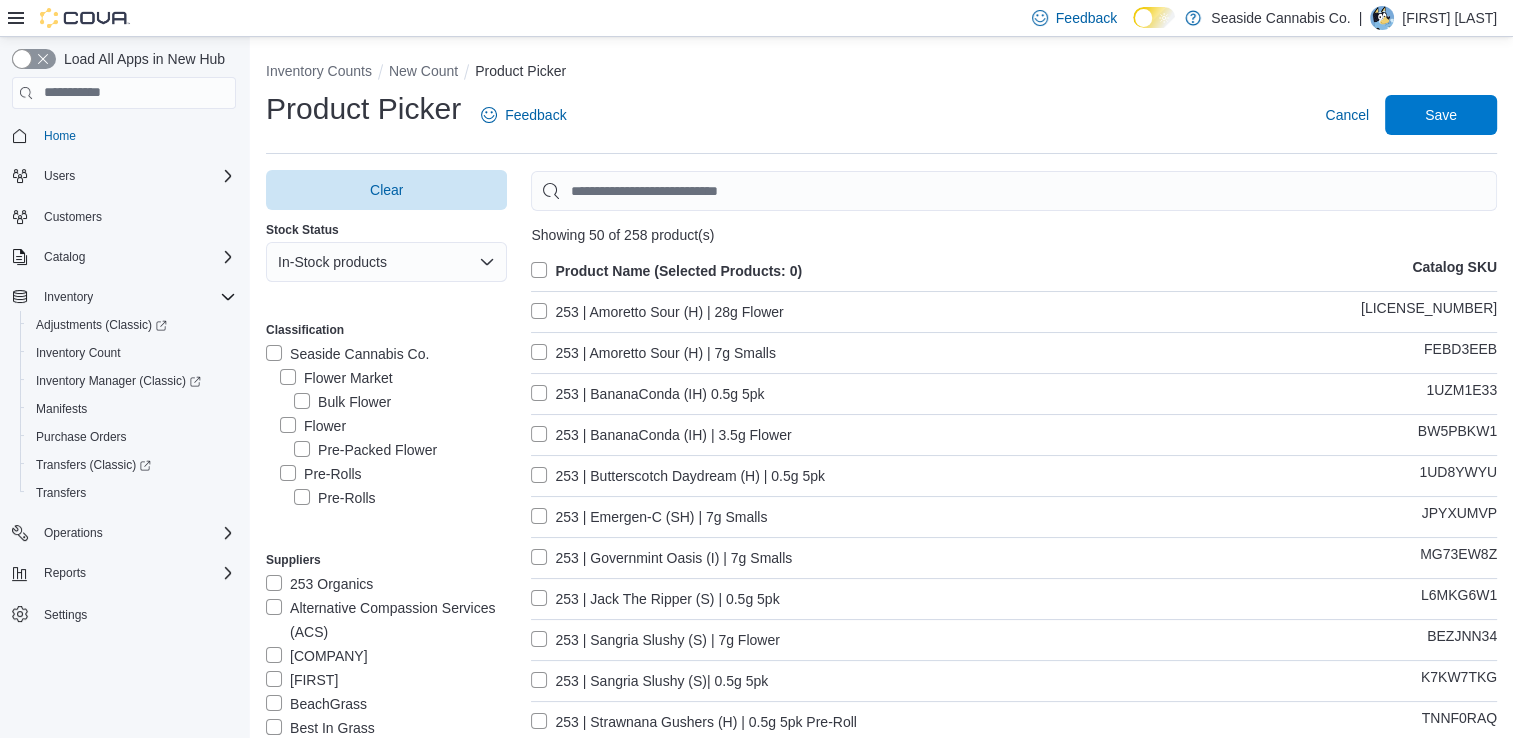 click on "Pre-Rolls" at bounding box center [321, 474] 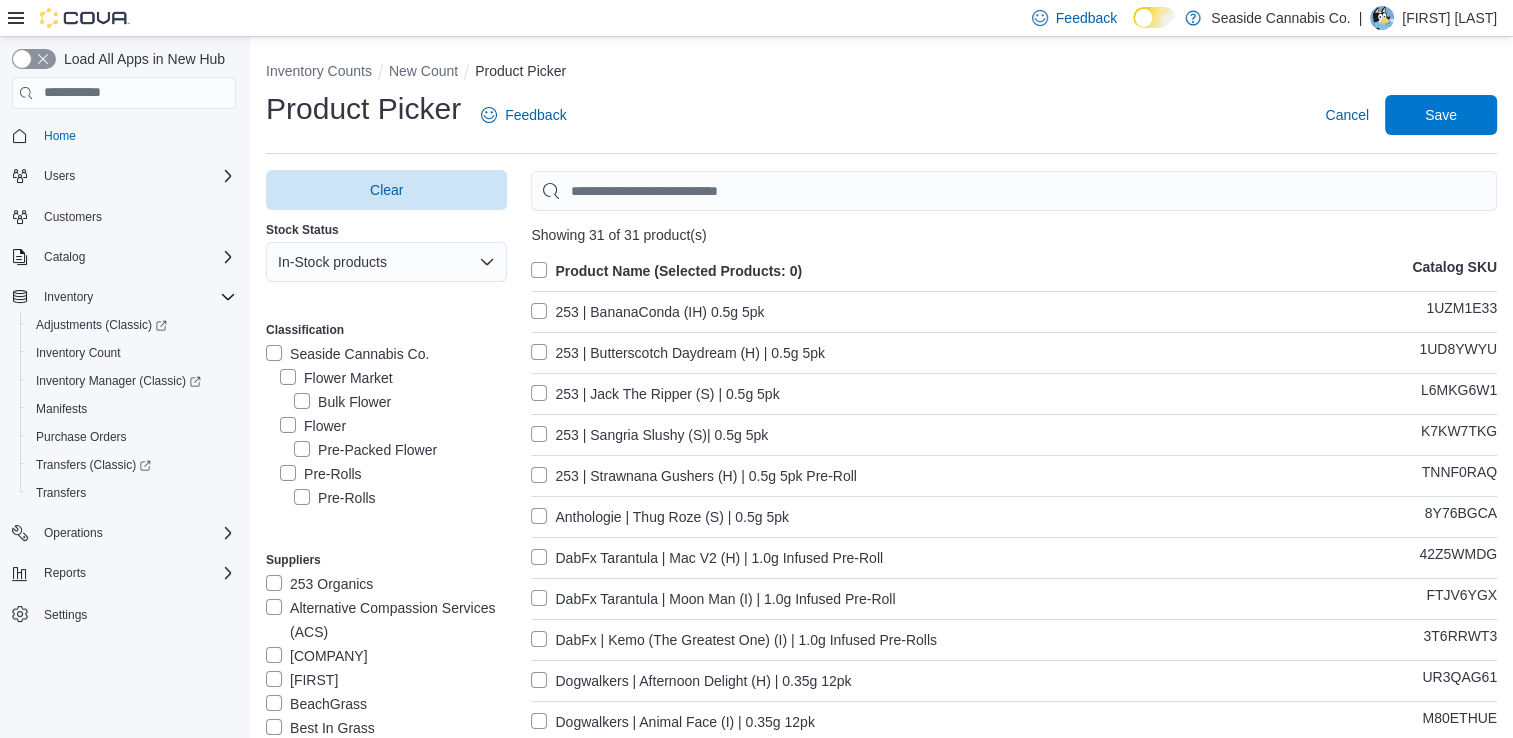 click on "Product Name (Selected Products: 0)" at bounding box center [666, 271] 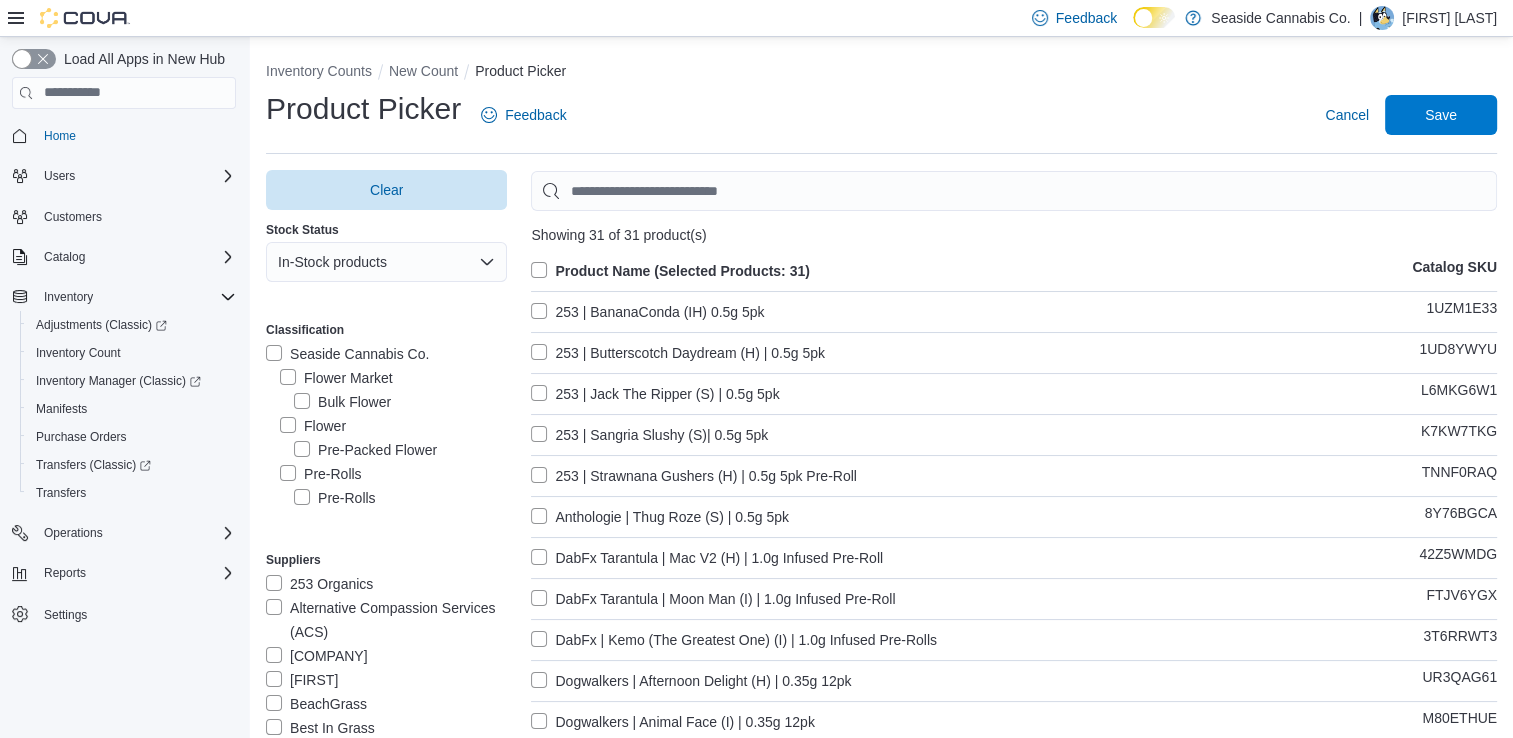 click on "Pre-Rolls" at bounding box center (321, 474) 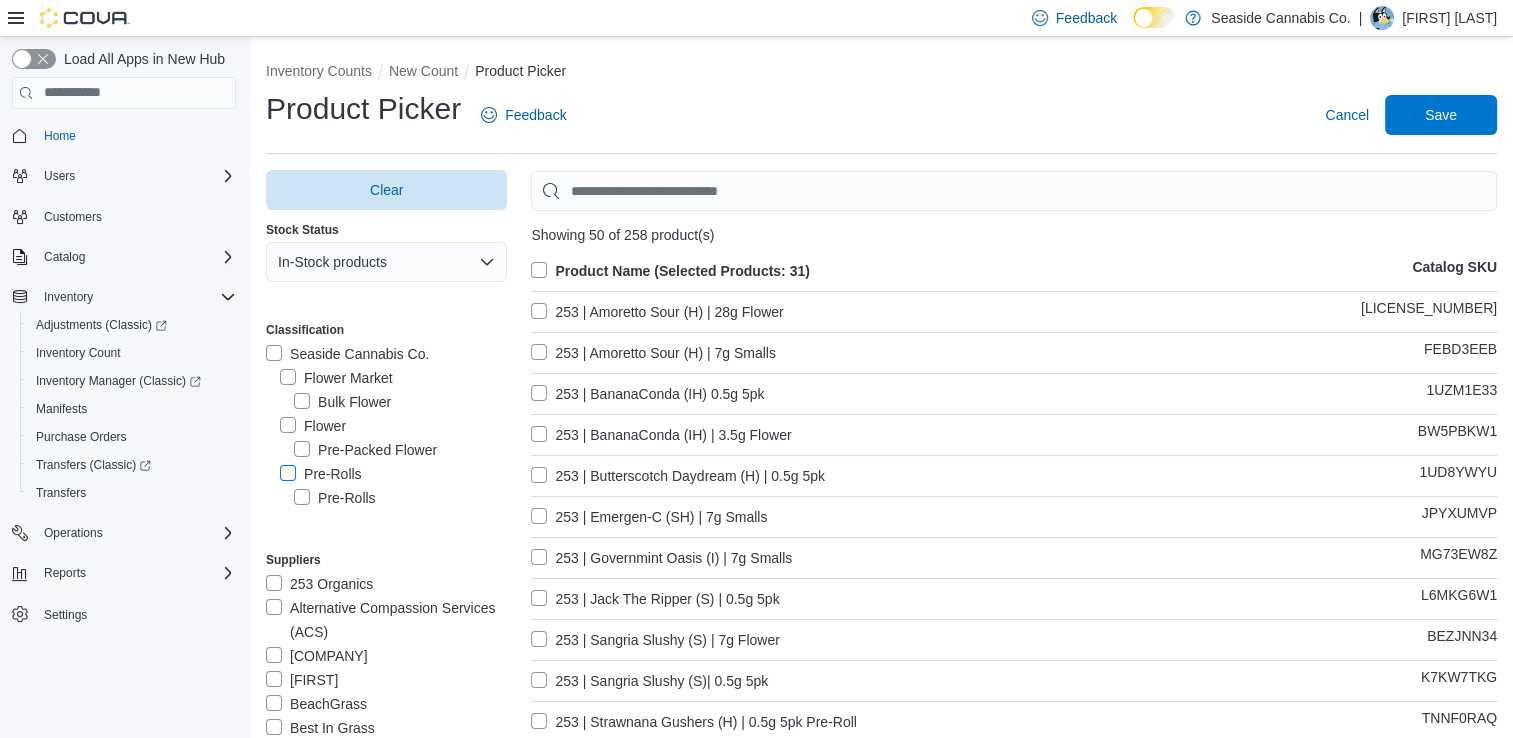 scroll, scrollTop: 72, scrollLeft: 0, axis: vertical 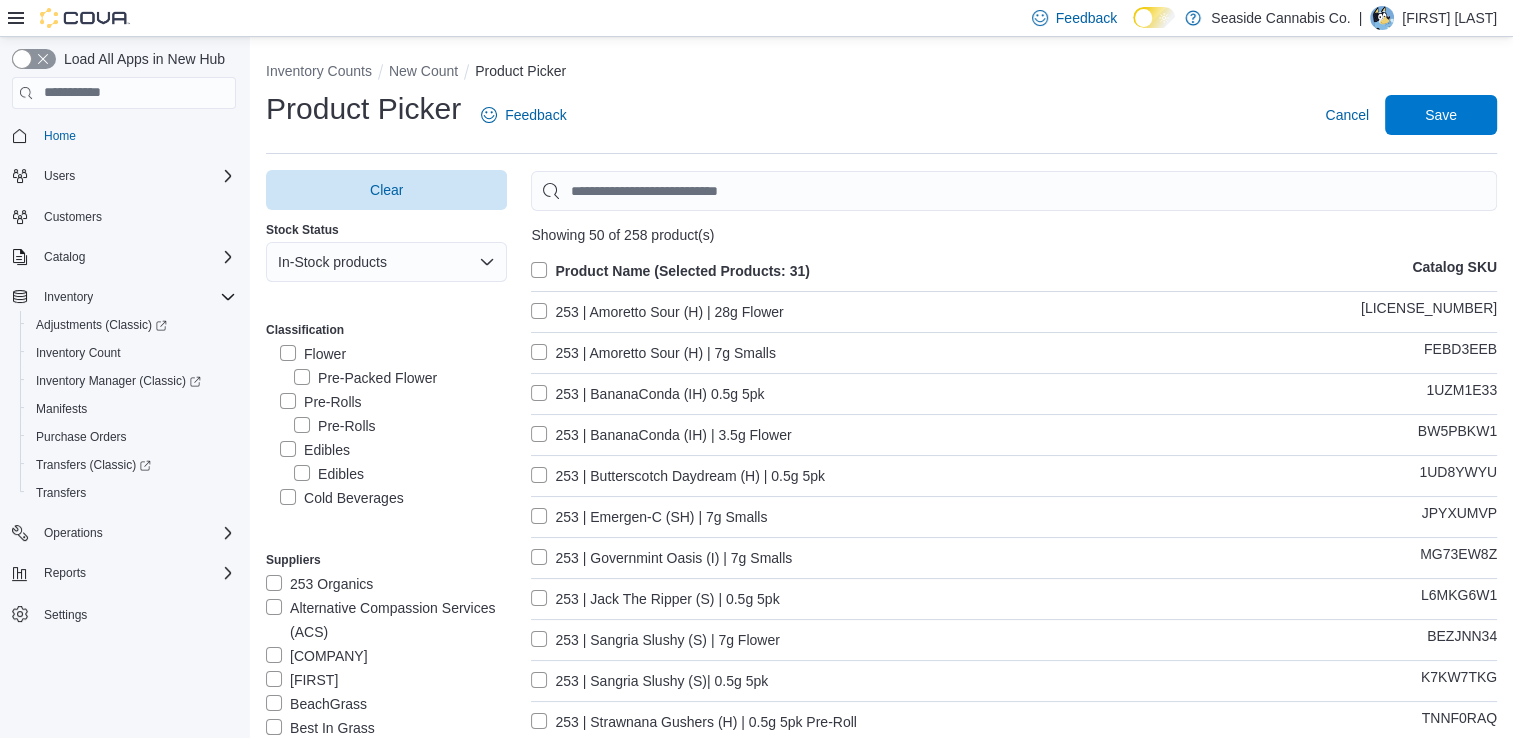 click on "Edibles" at bounding box center (315, 450) 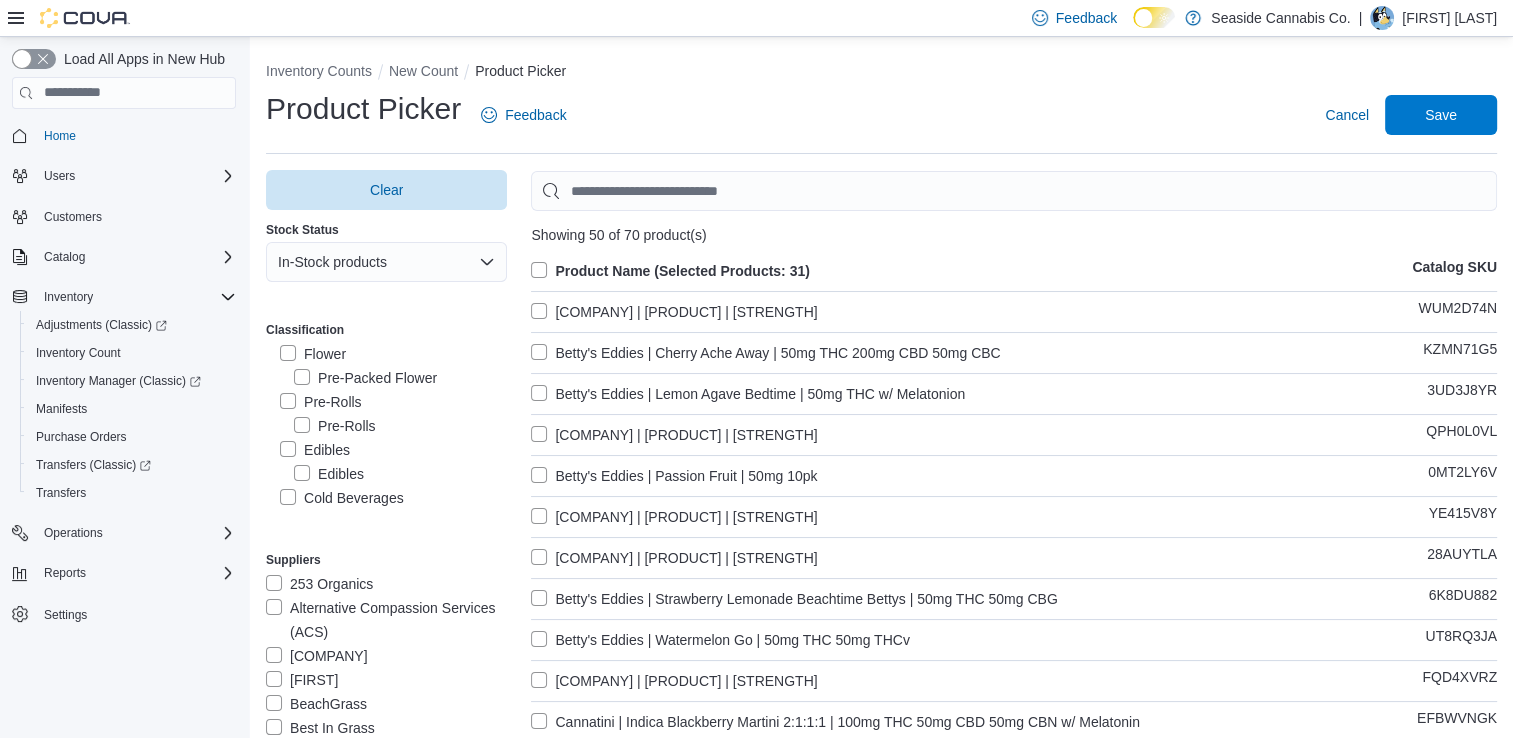 click on "Product Name (Selected Products: 31)" at bounding box center (670, 271) 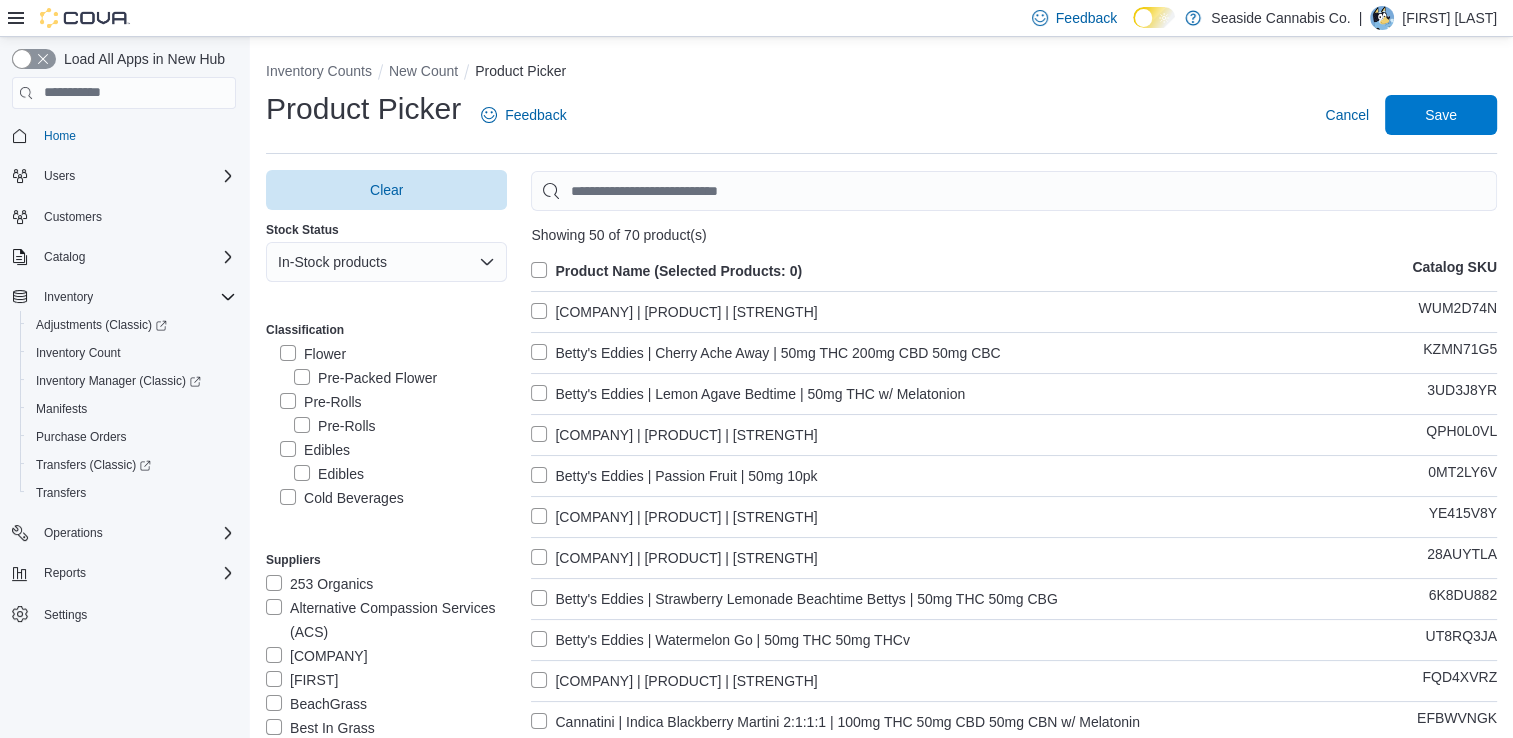 click on "Product Name (Selected Products: 0)" at bounding box center (666, 271) 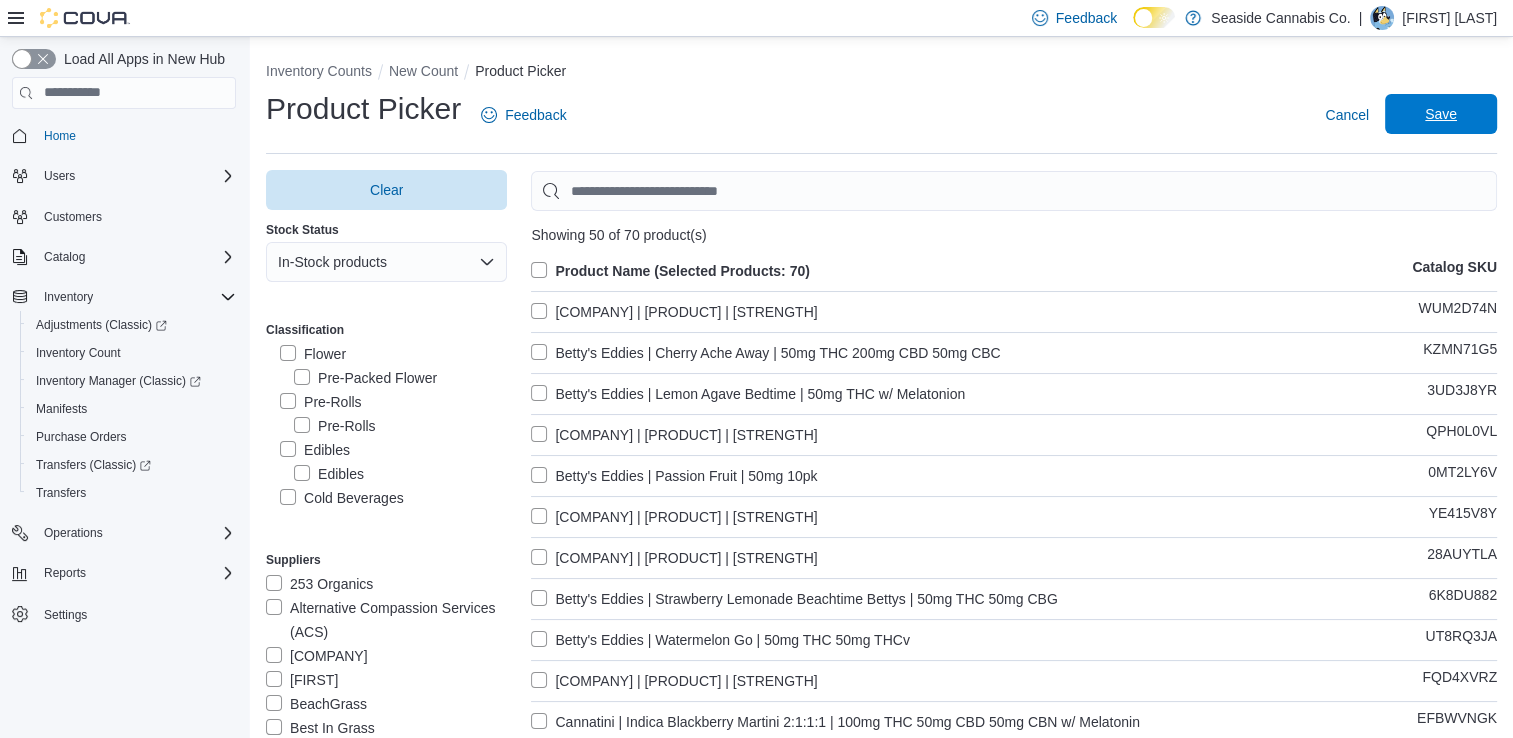 click on "Save" at bounding box center [1441, 114] 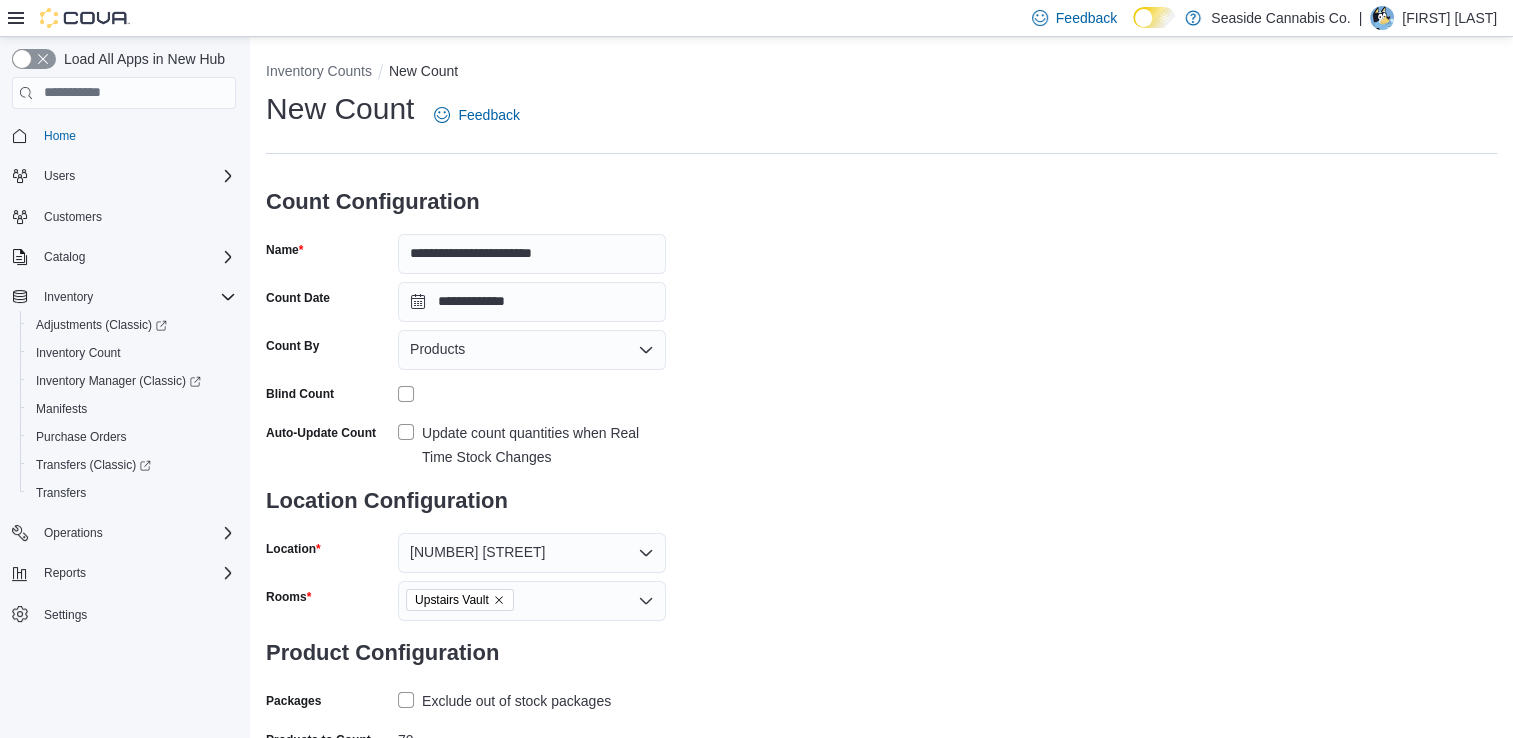 scroll, scrollTop: 120, scrollLeft: 0, axis: vertical 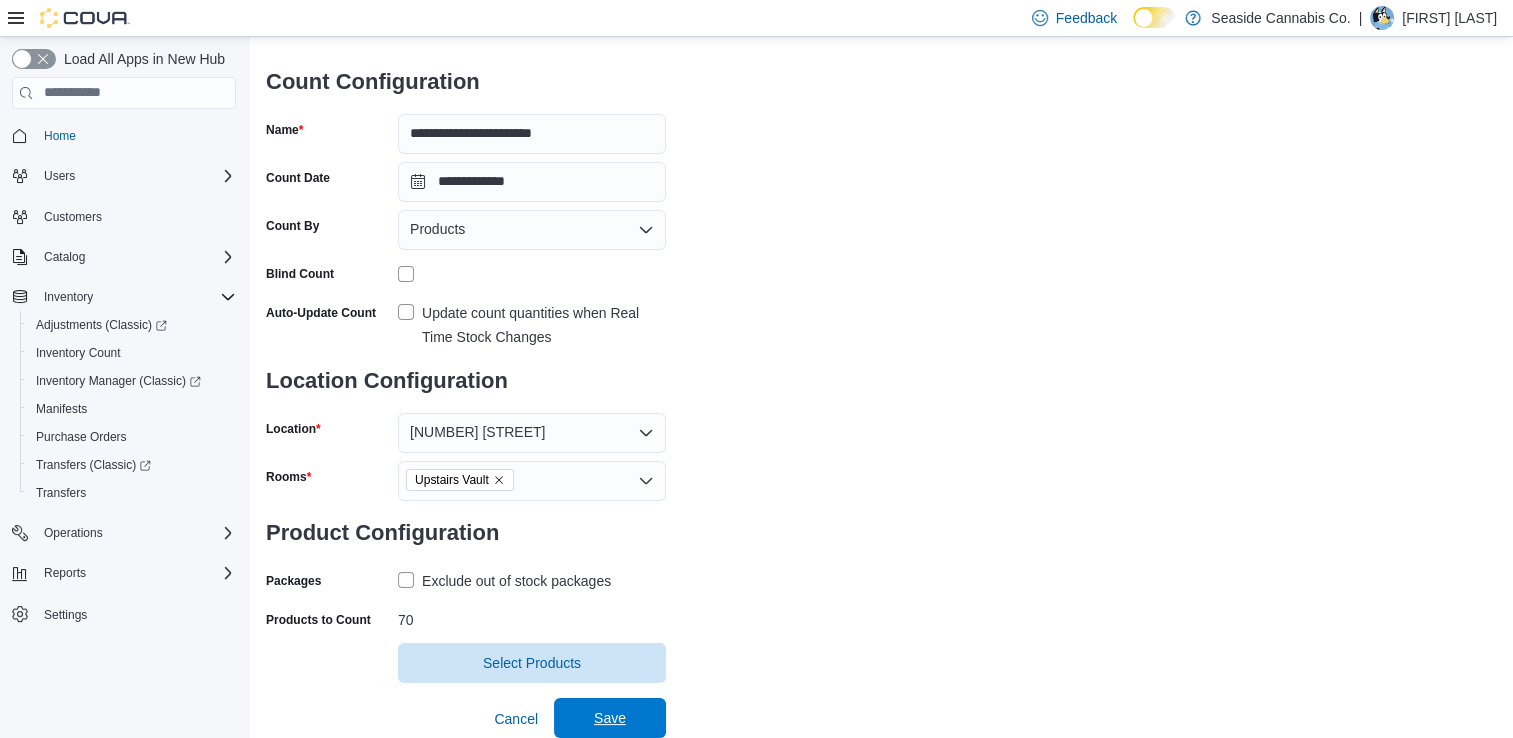 click on "Save" at bounding box center [610, 718] 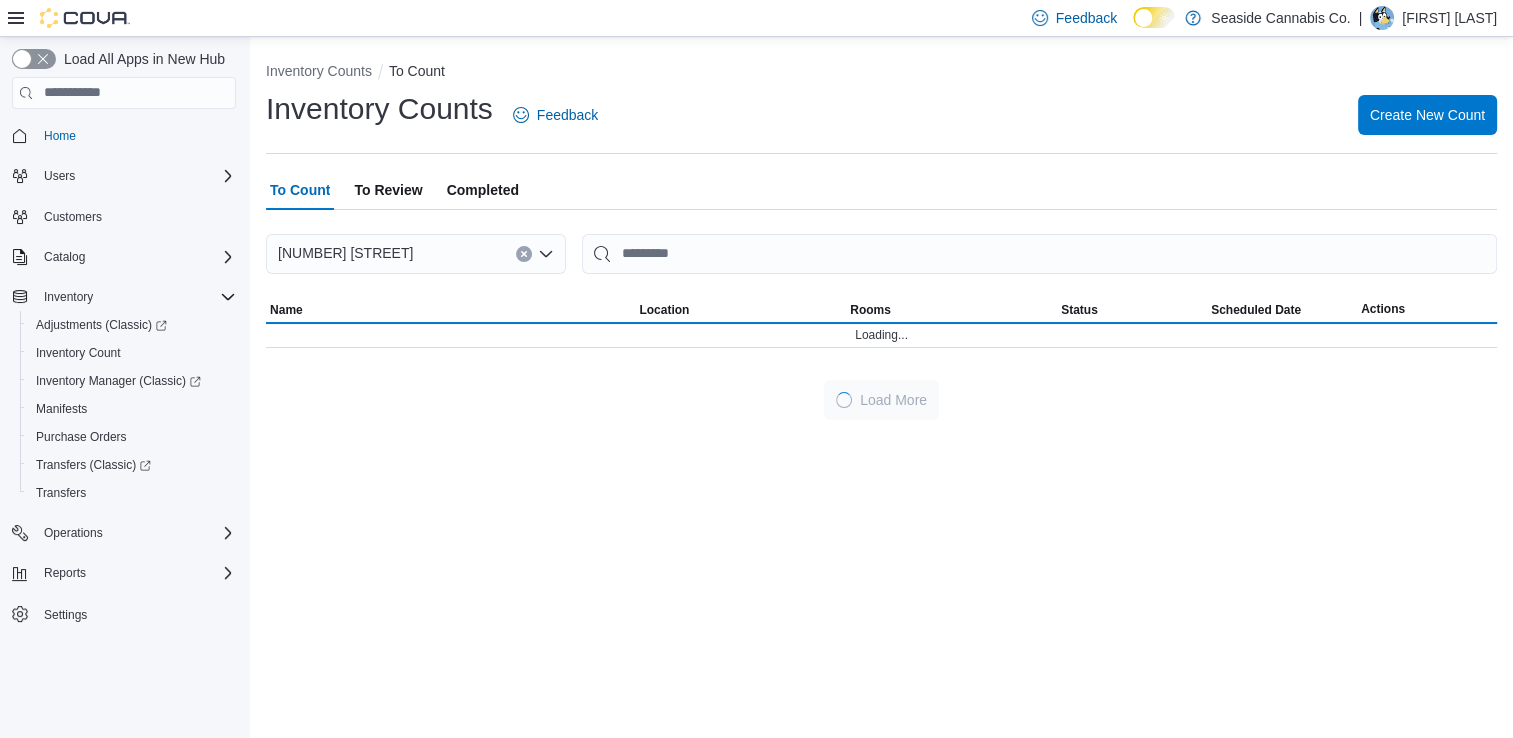scroll, scrollTop: 0, scrollLeft: 0, axis: both 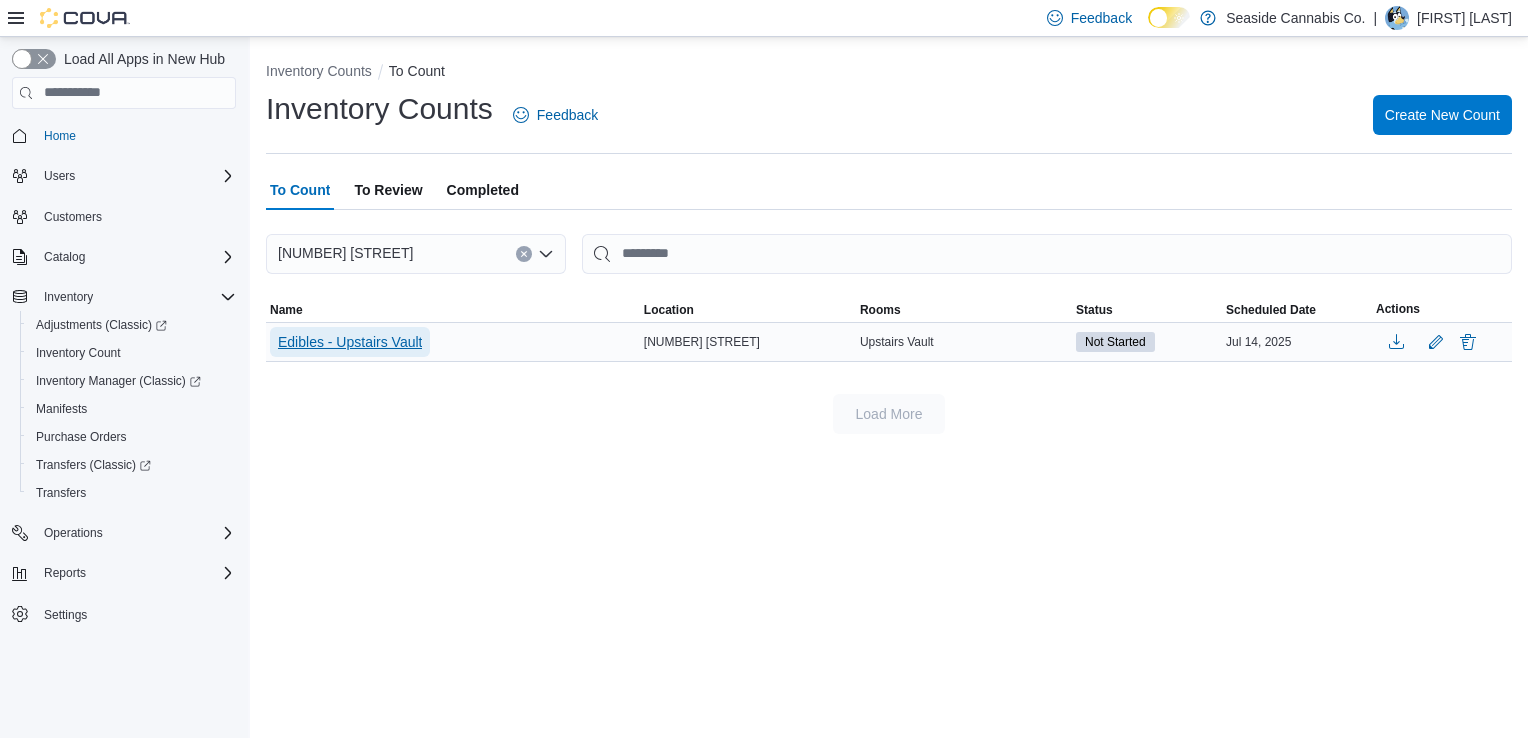 click on "Edibles - Upstairs Vault" at bounding box center (350, 342) 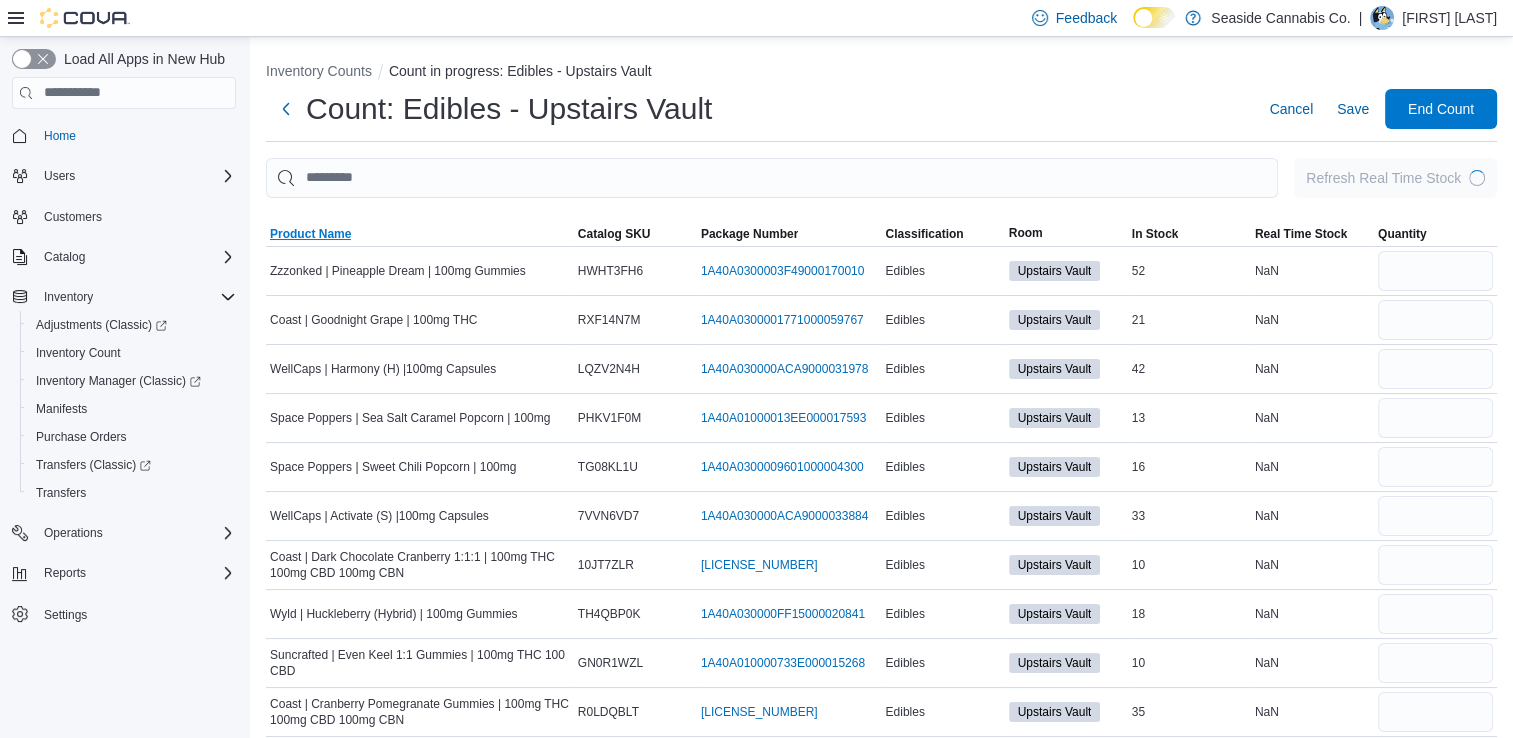 click on "Product Name" at bounding box center [420, 234] 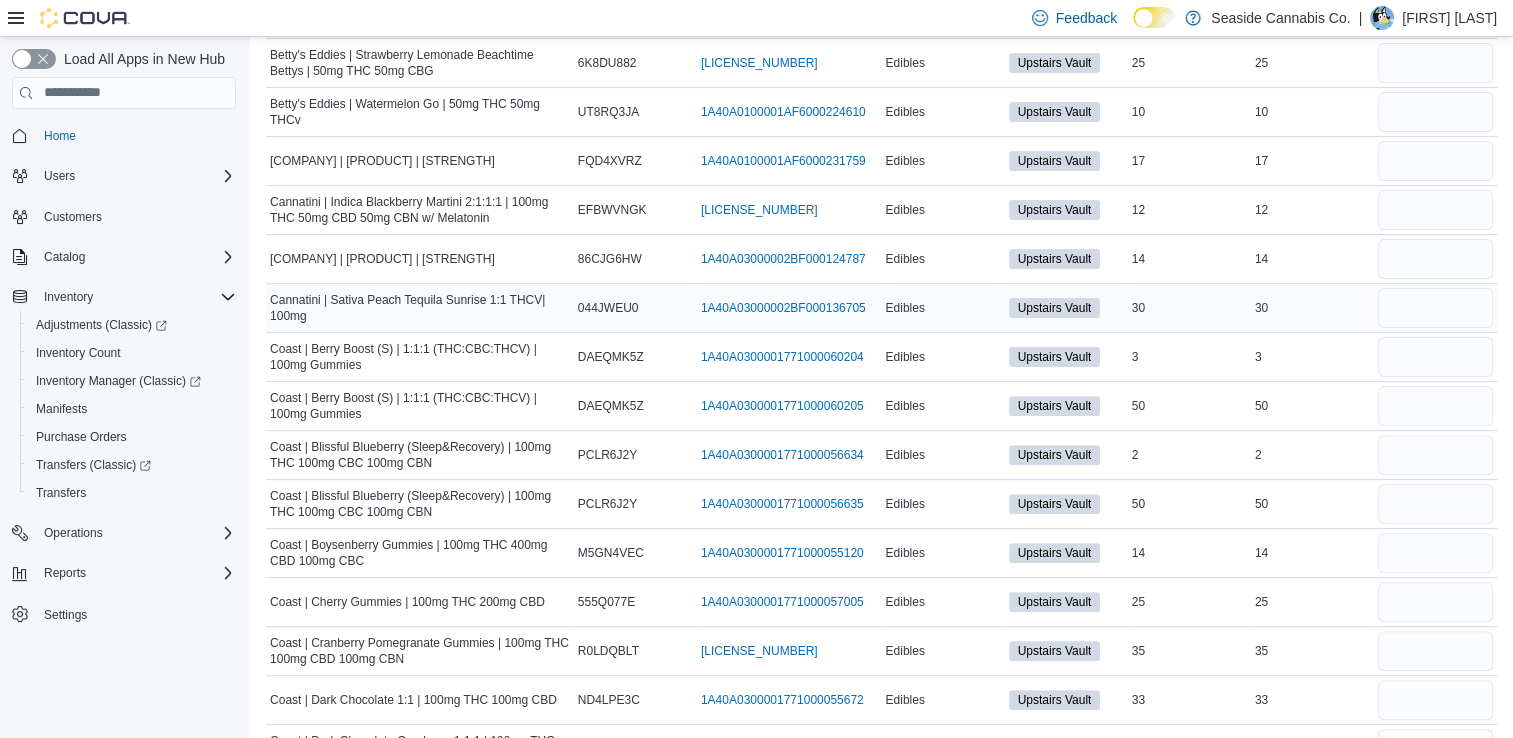 scroll, scrollTop: 588, scrollLeft: 0, axis: vertical 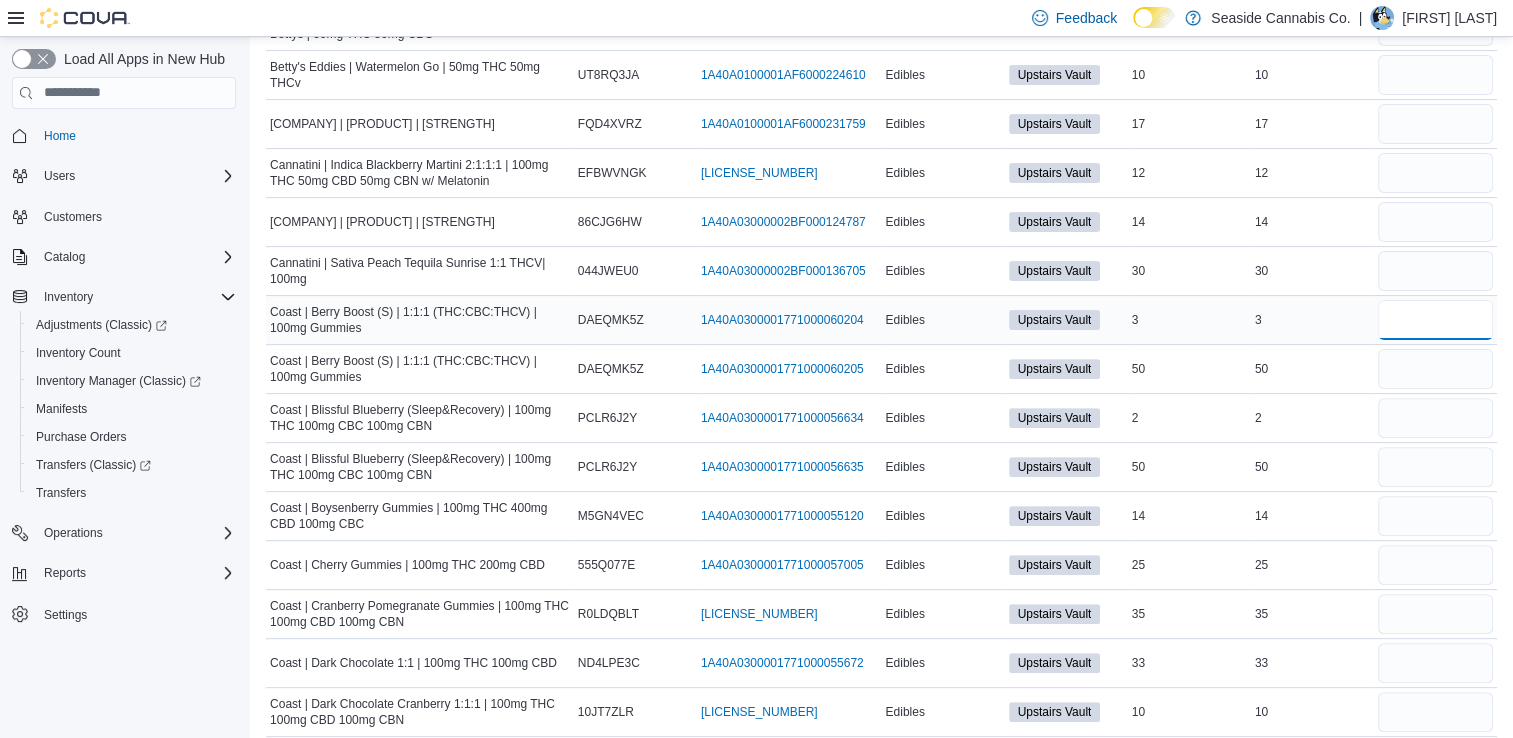 click at bounding box center [1435, 320] 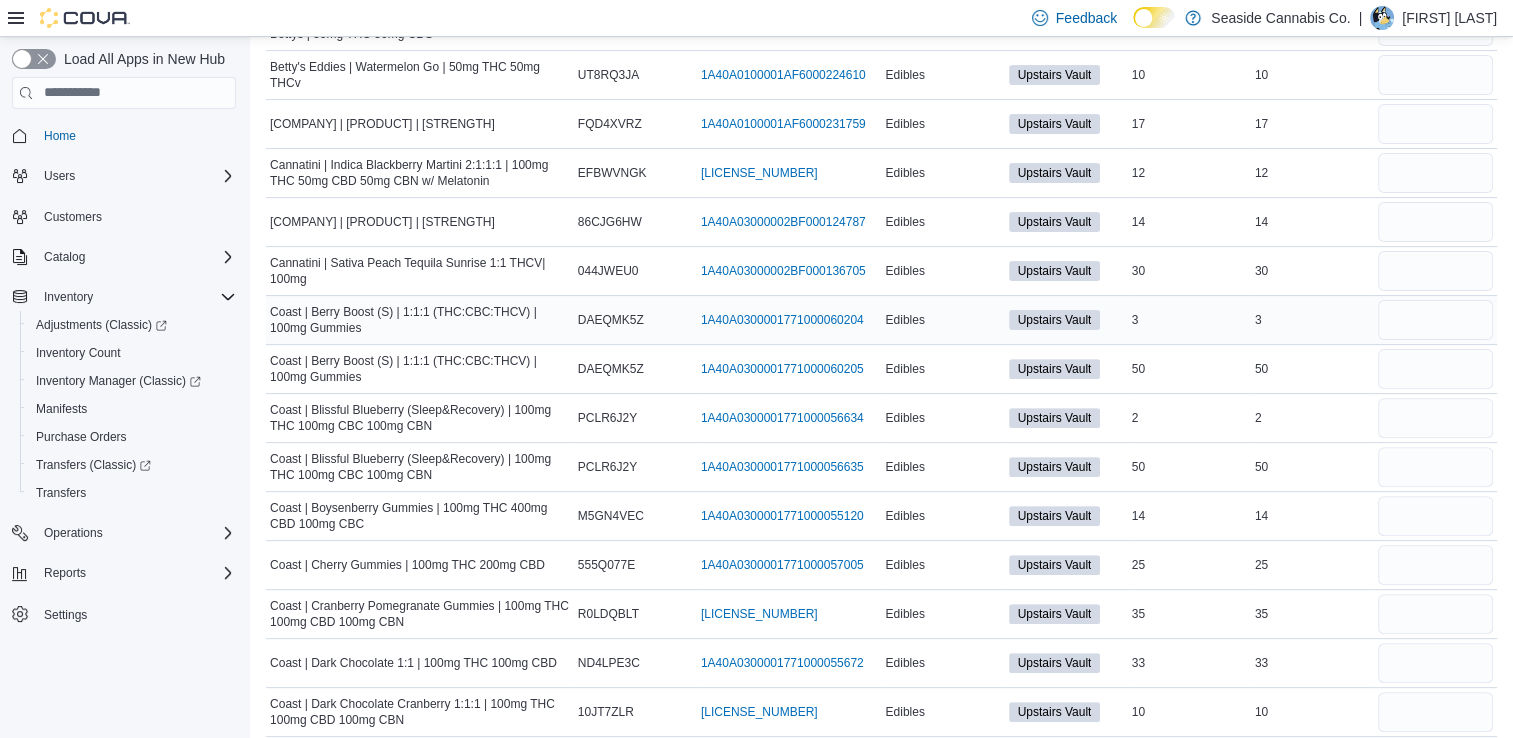 type 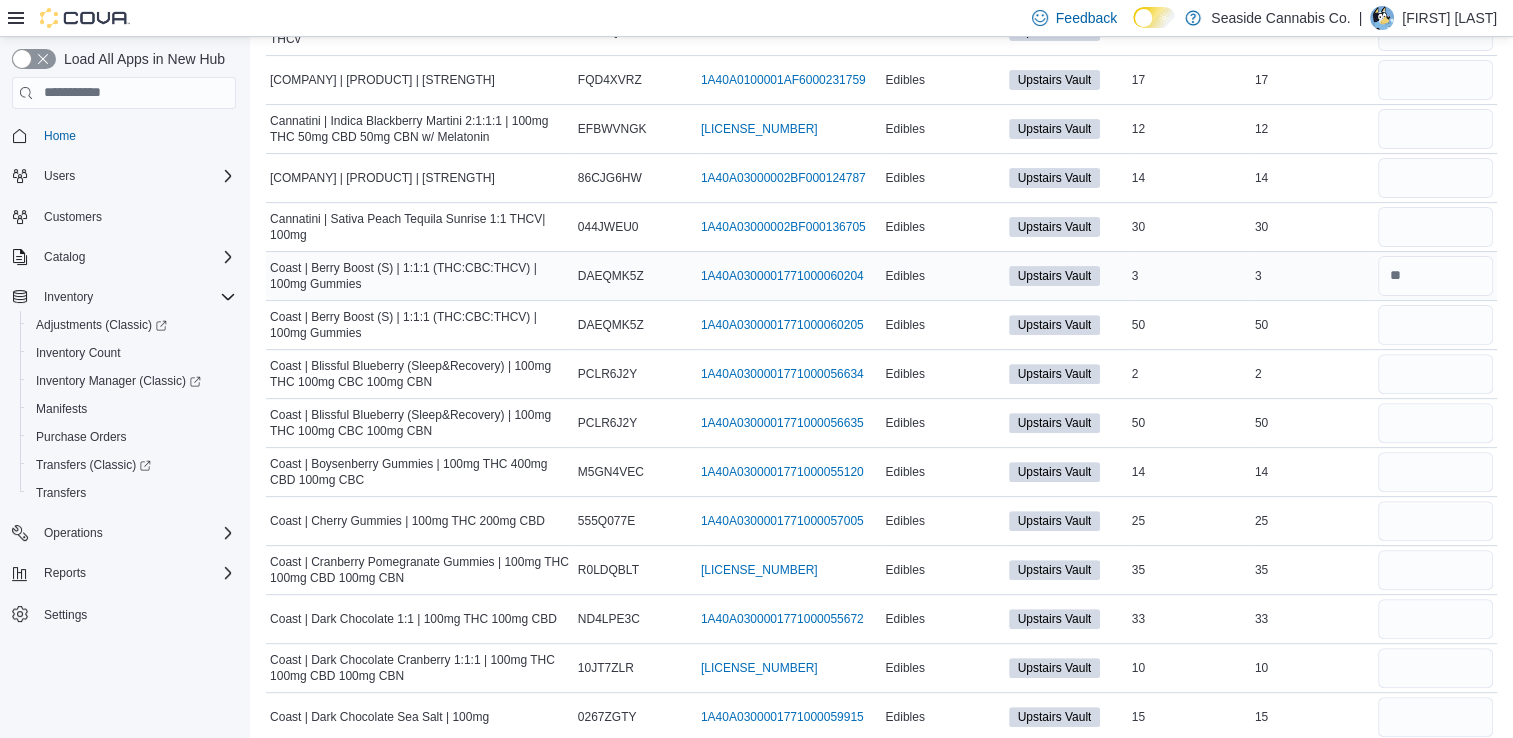 scroll, scrollTop: 634, scrollLeft: 0, axis: vertical 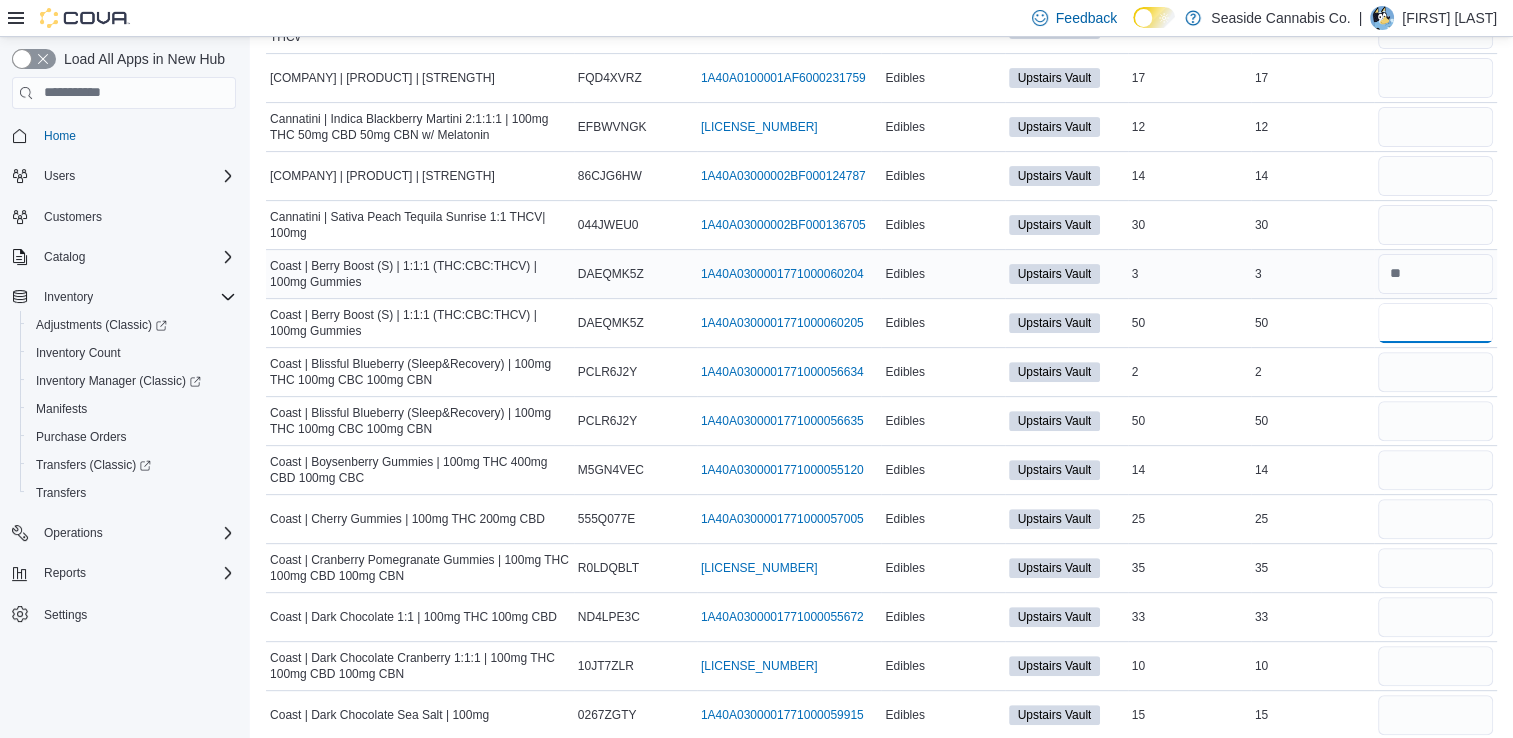 click at bounding box center [1435, 323] 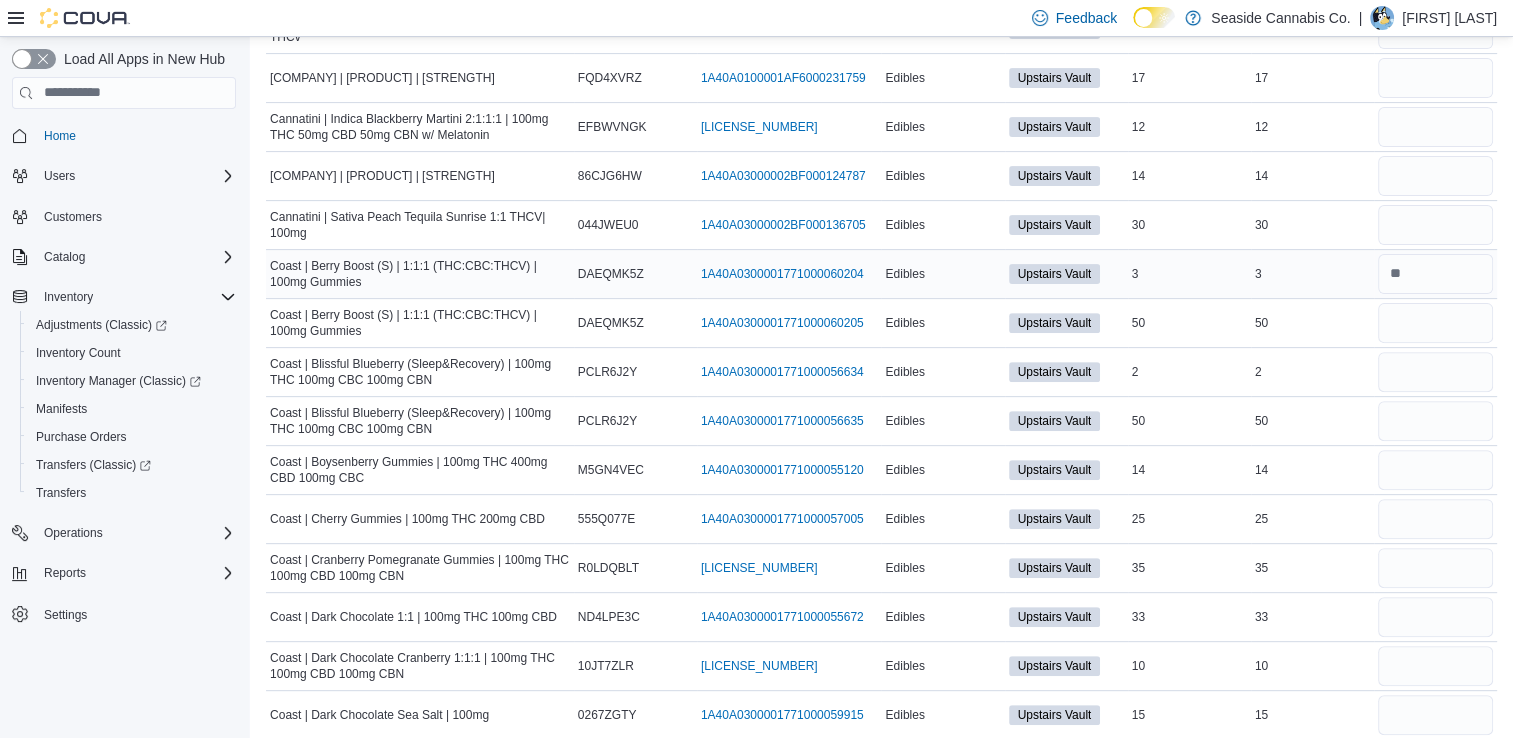 type 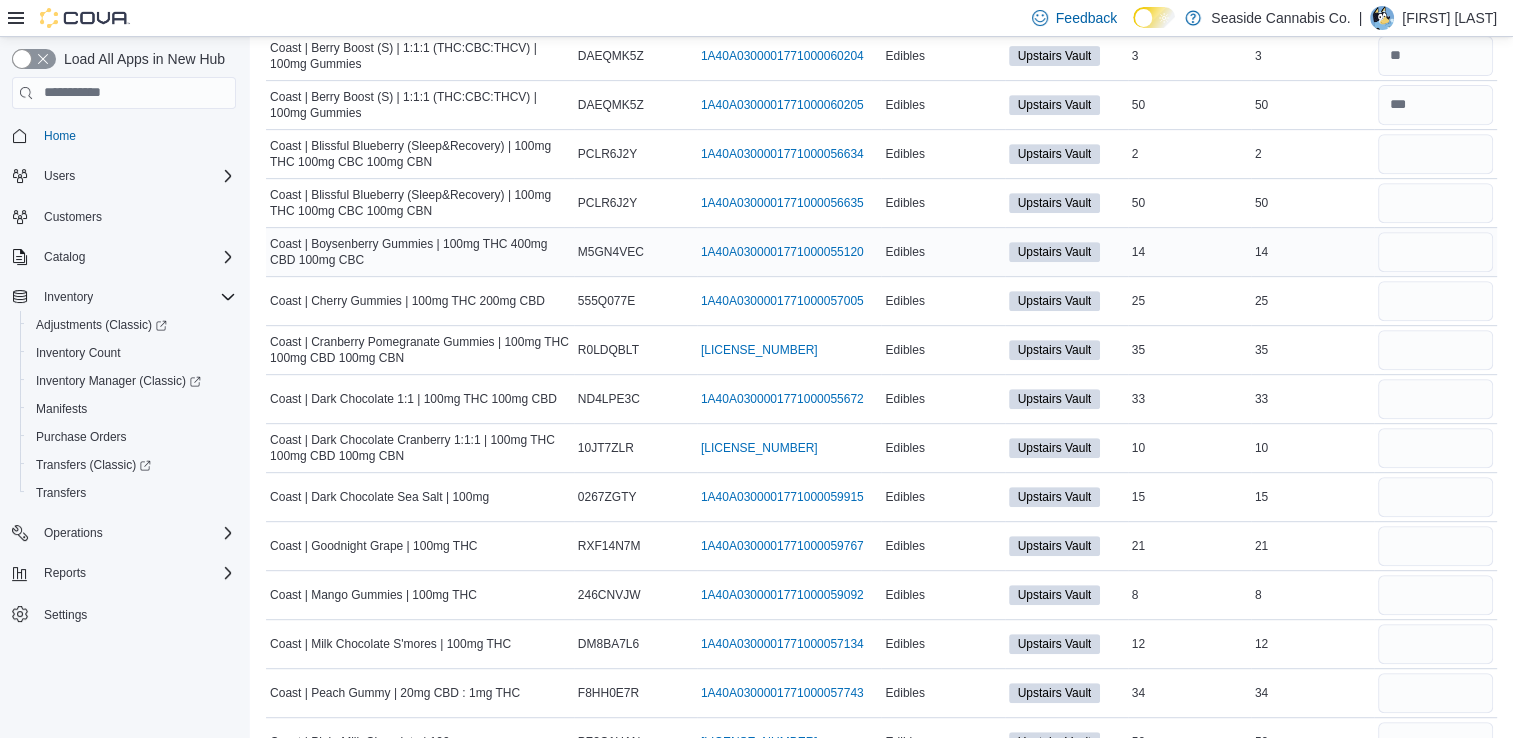 scroll, scrollTop: 859, scrollLeft: 0, axis: vertical 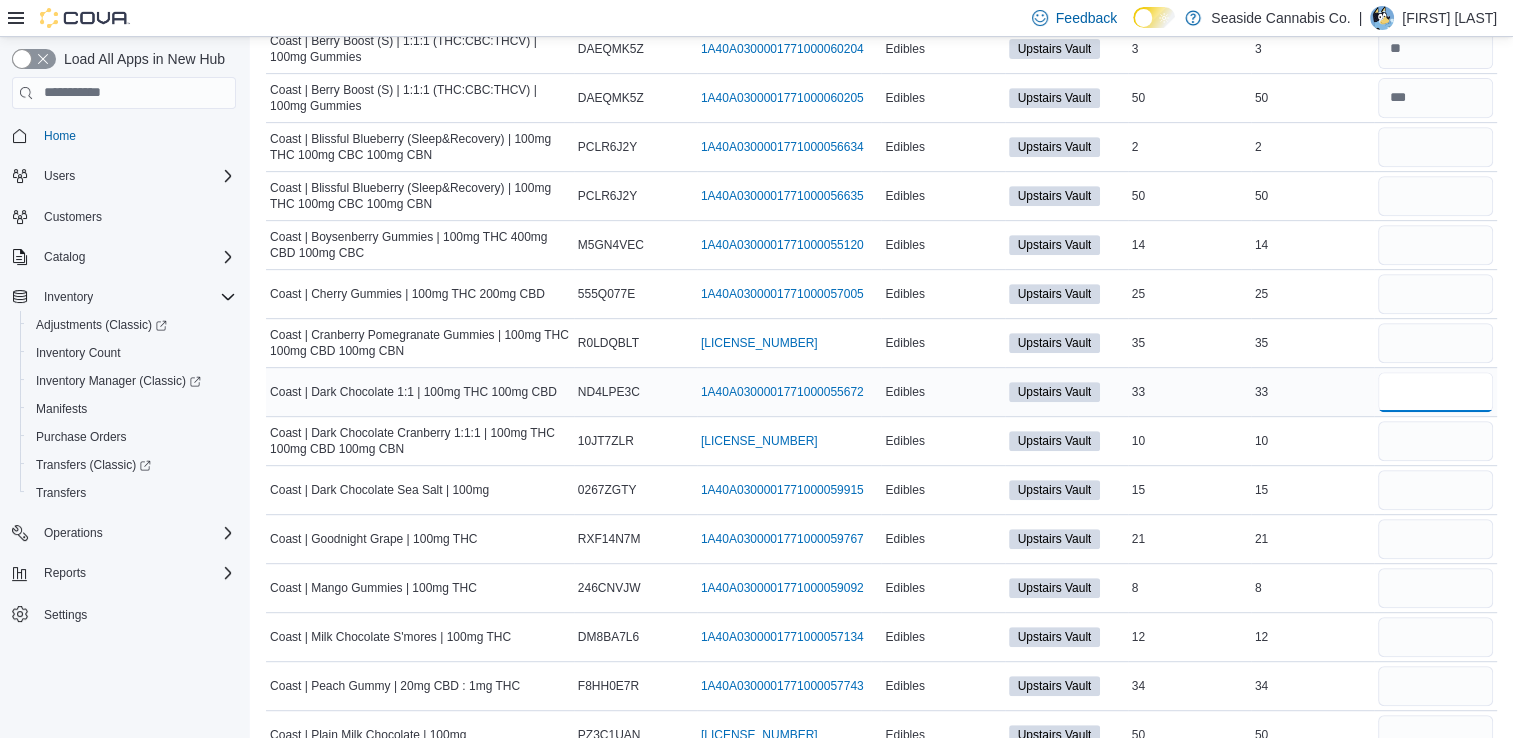 click at bounding box center [1435, 392] 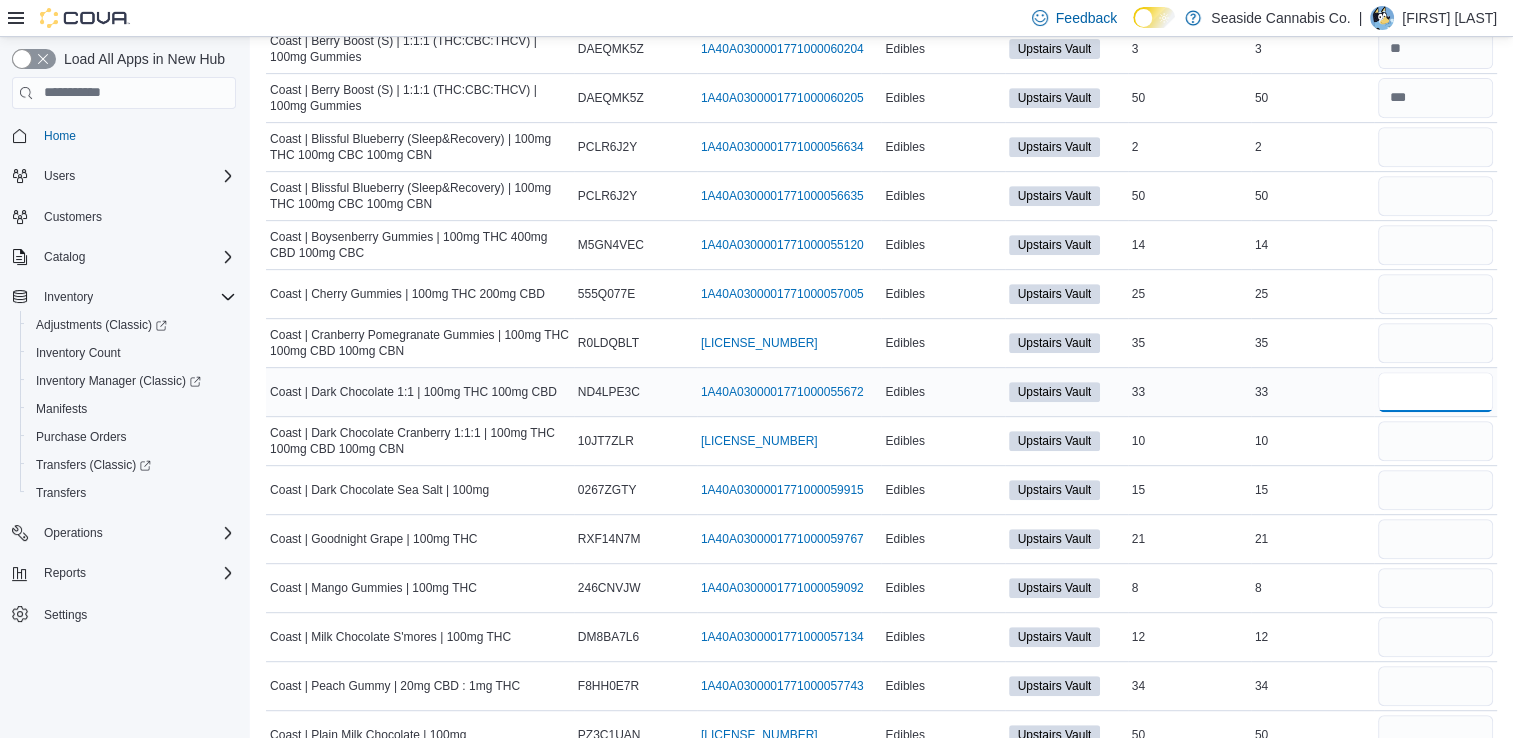 click at bounding box center [1435, 392] 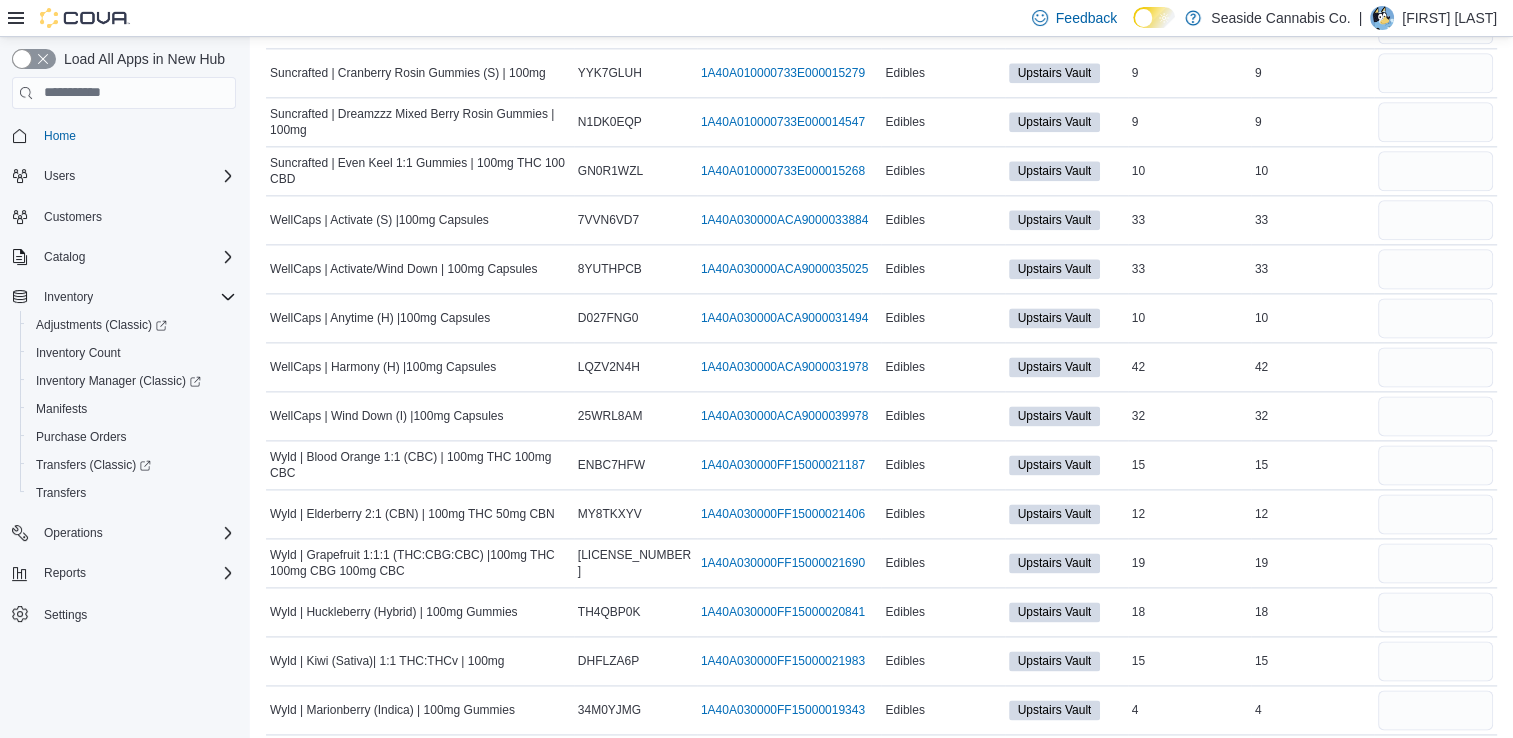 scroll, scrollTop: 3037, scrollLeft: 0, axis: vertical 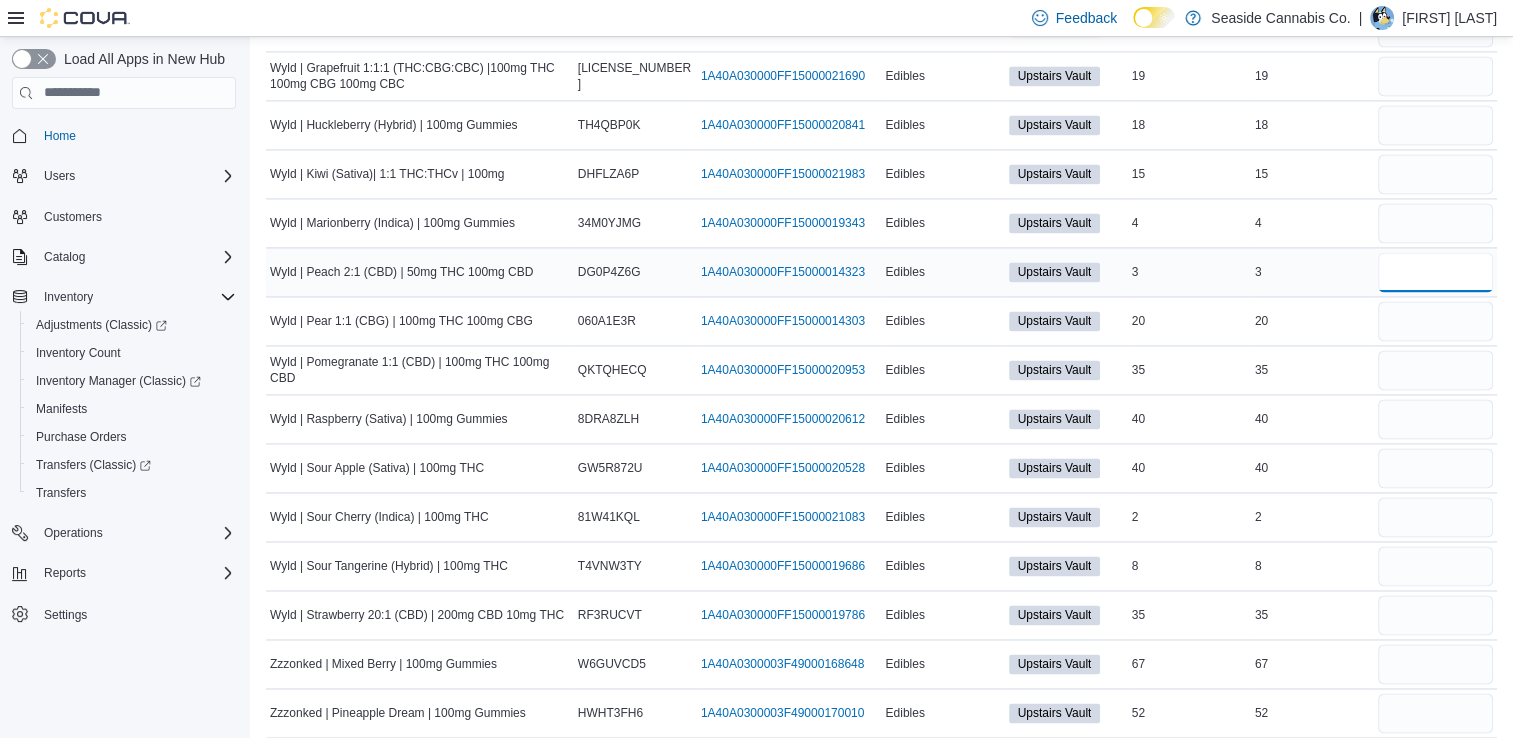 click at bounding box center [1435, 272] 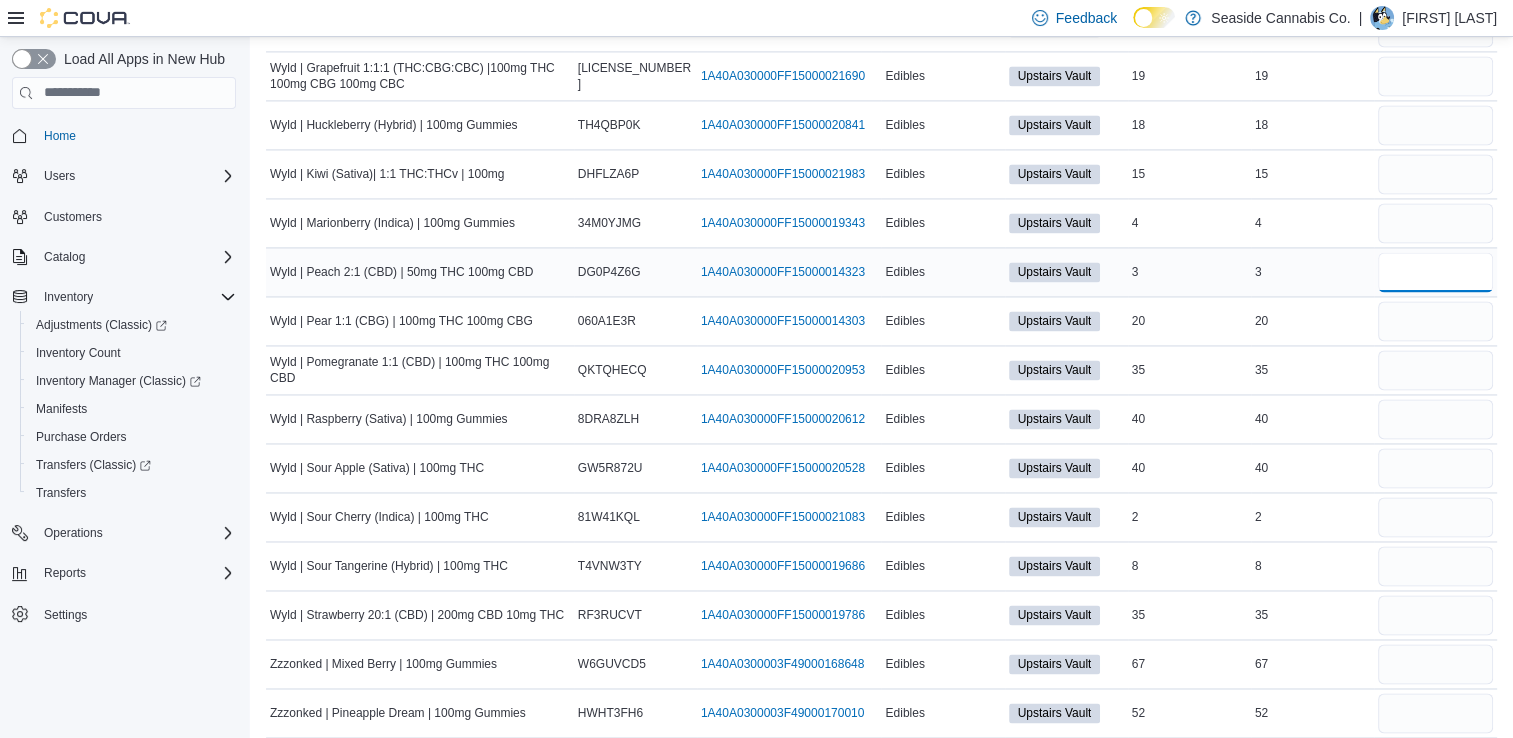 type on "*" 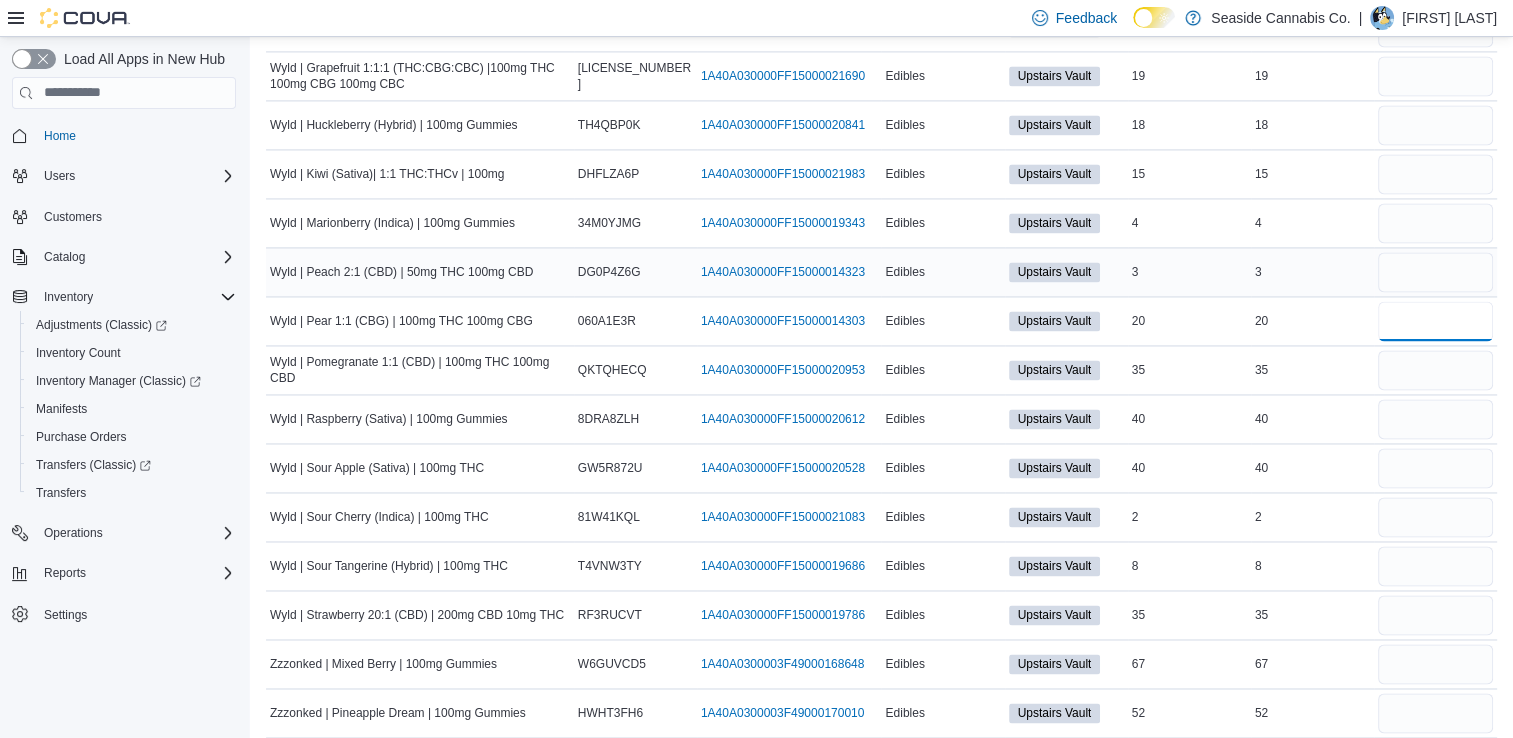 type 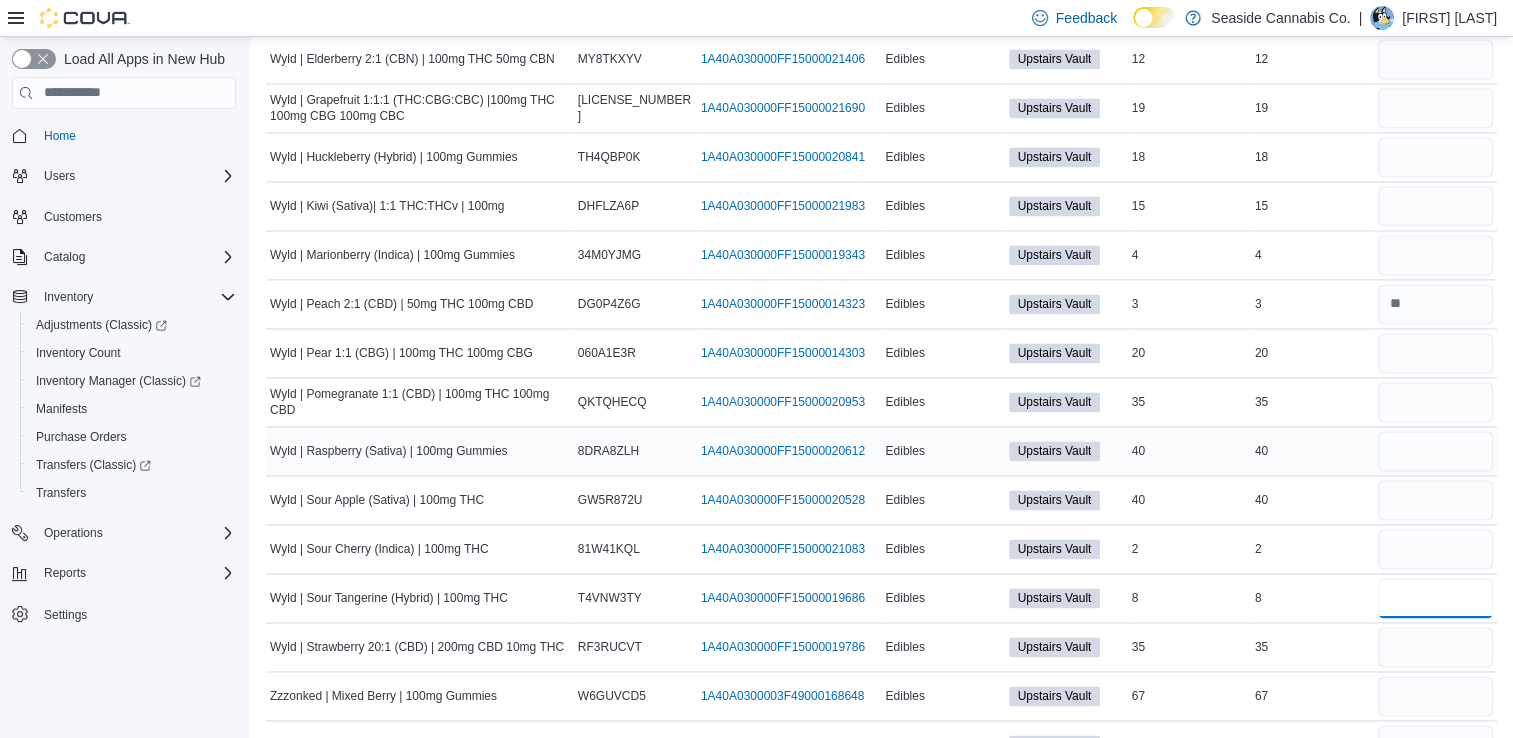 scroll, scrollTop: 3004, scrollLeft: 0, axis: vertical 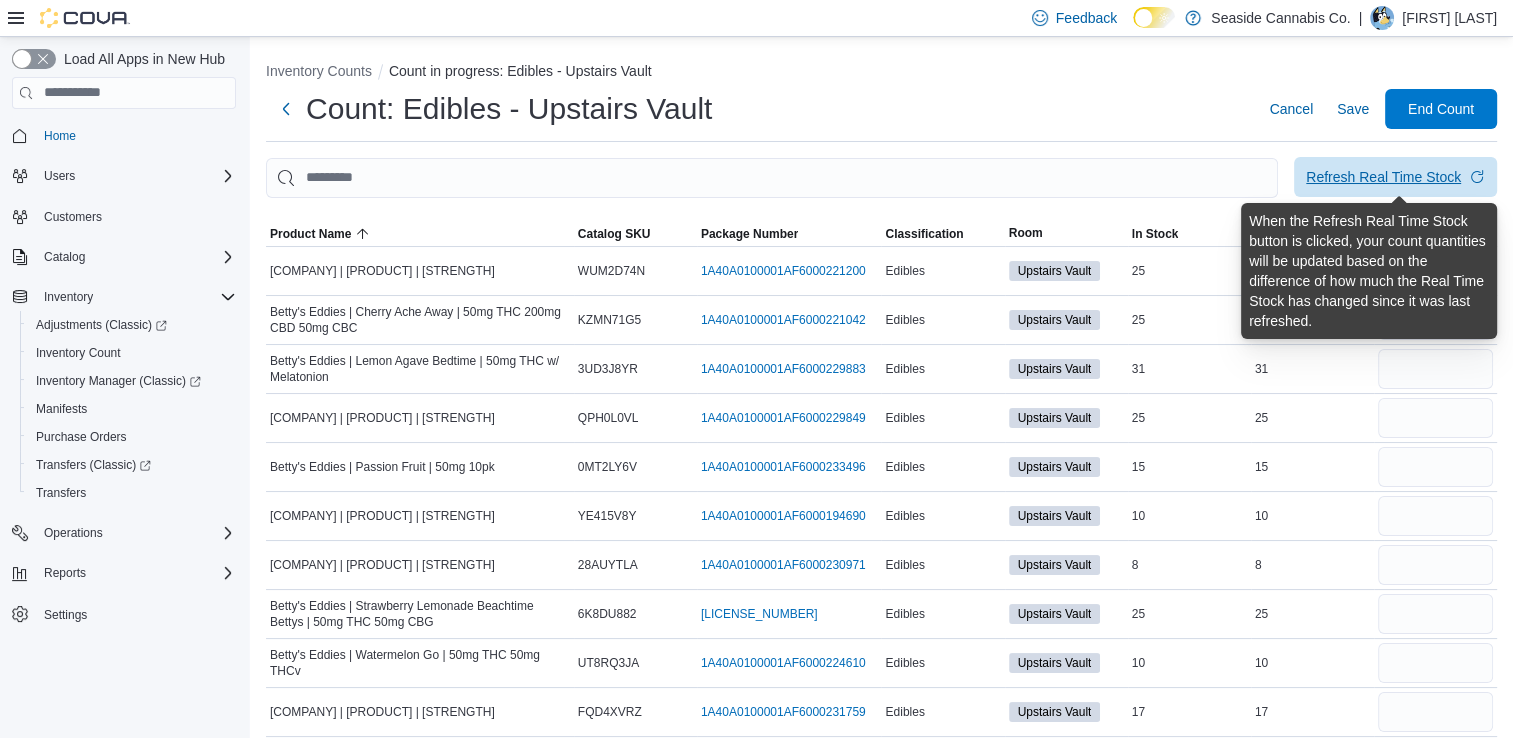 click on "Refresh Real Time Stock" at bounding box center [1383, 177] 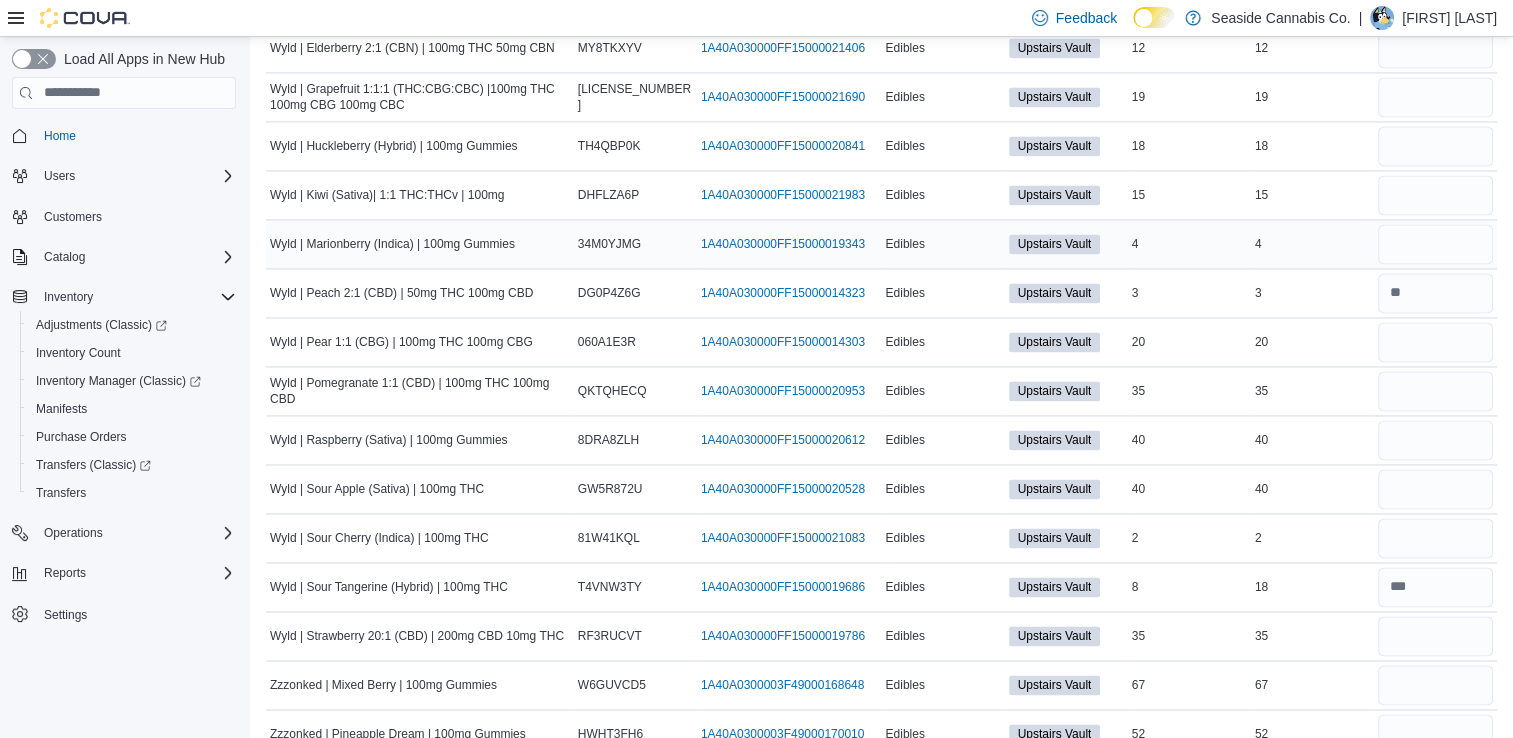 scroll, scrollTop: 3016, scrollLeft: 0, axis: vertical 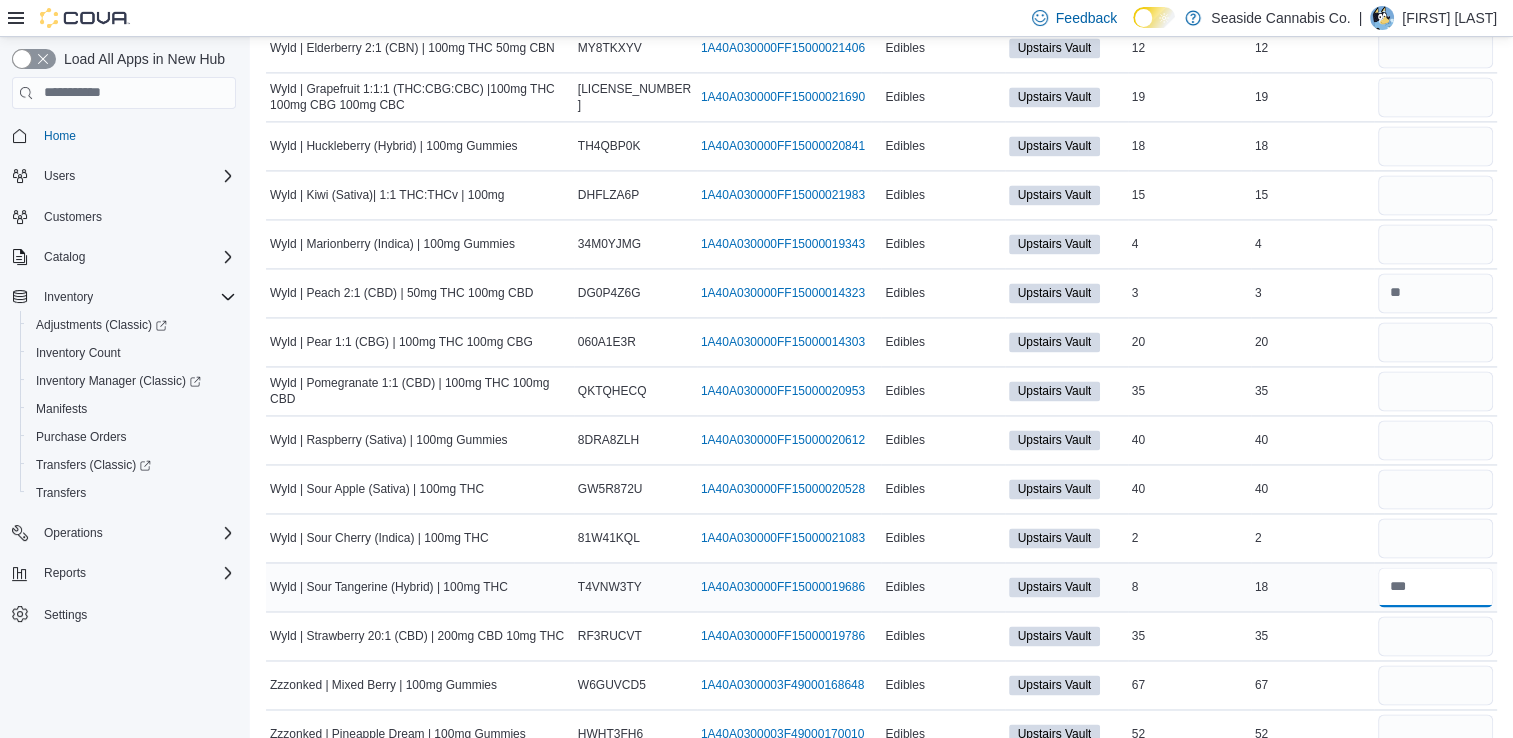 drag, startPoint x: 1436, startPoint y: 579, endPoint x: 1389, endPoint y: 579, distance: 47 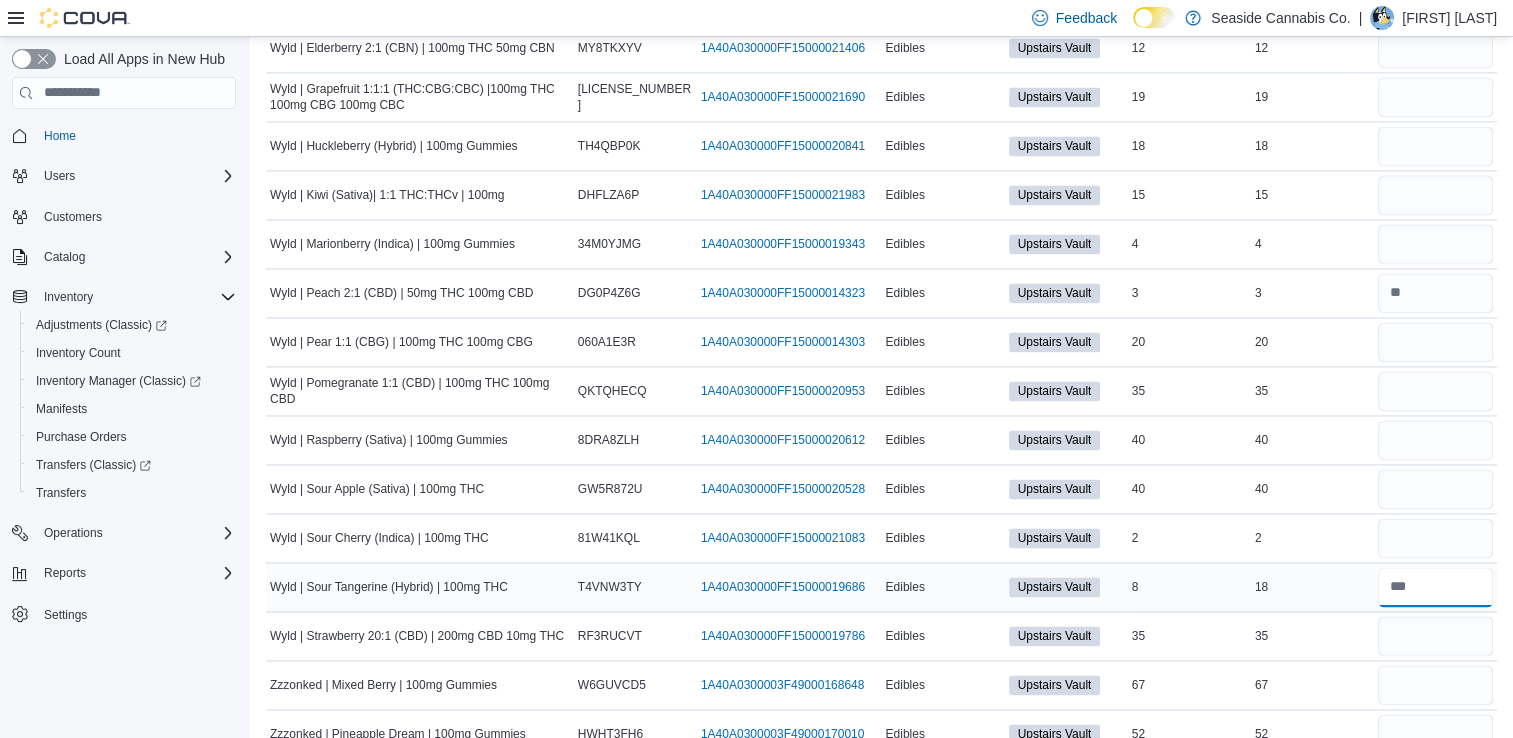 type on "**" 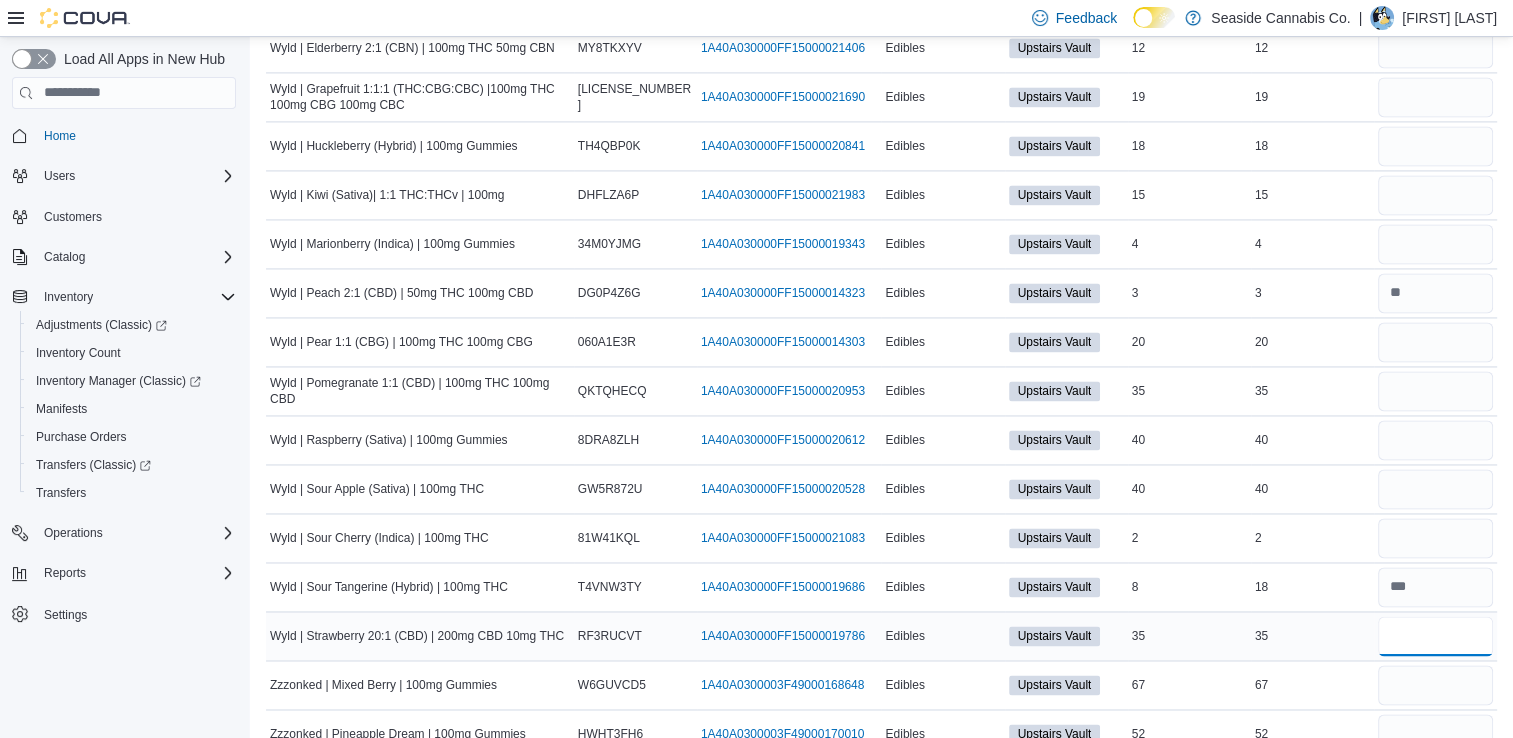 type 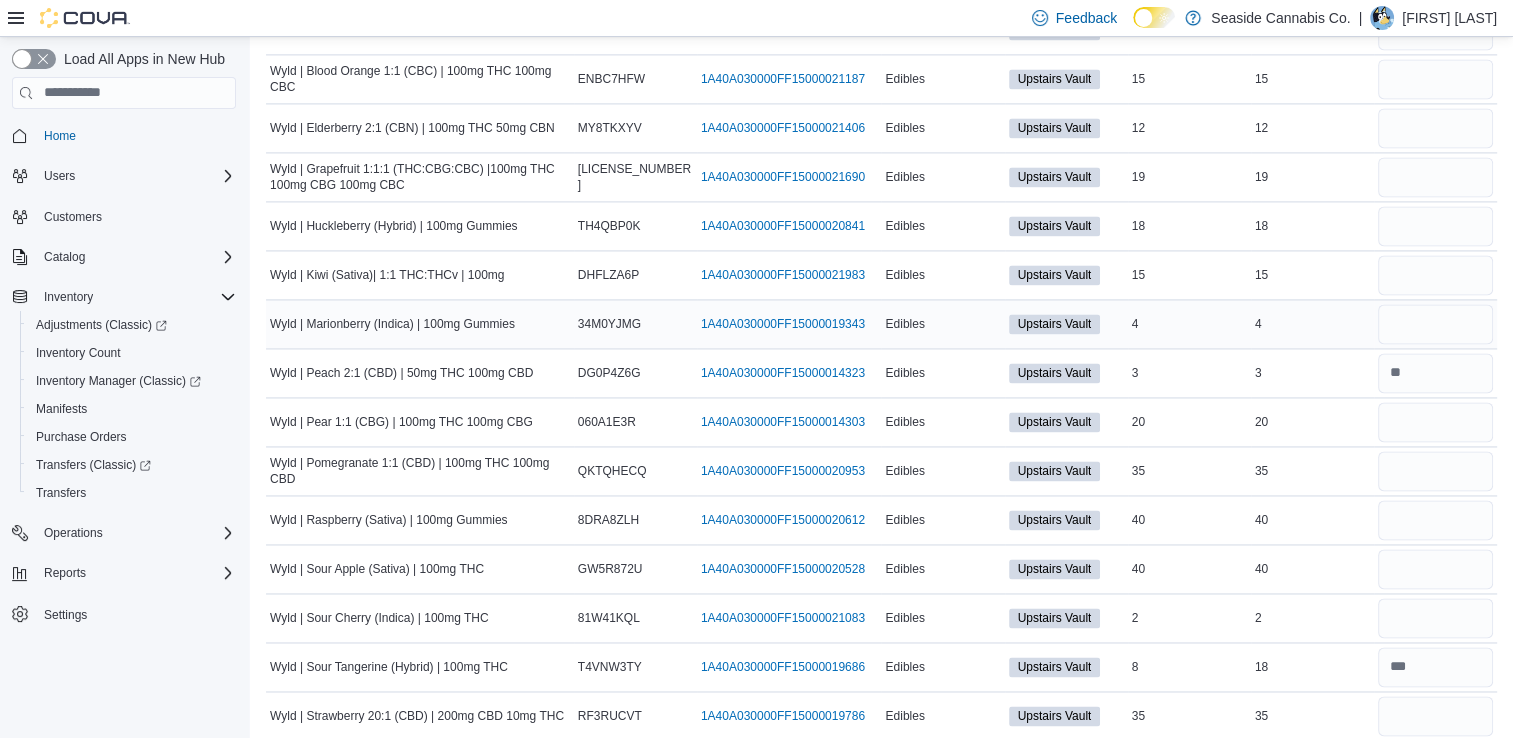 scroll, scrollTop: 2936, scrollLeft: 0, axis: vertical 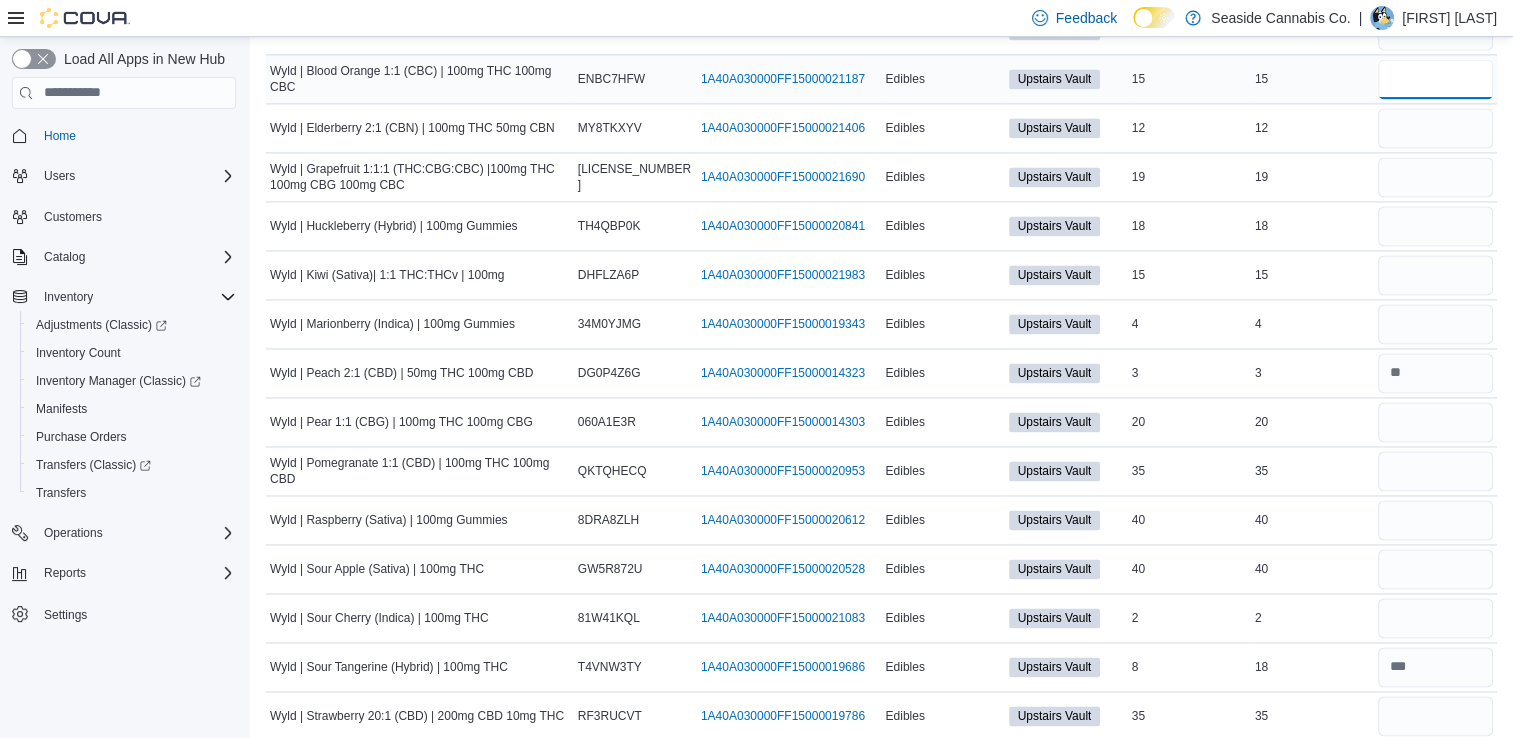 click at bounding box center (1435, 79) 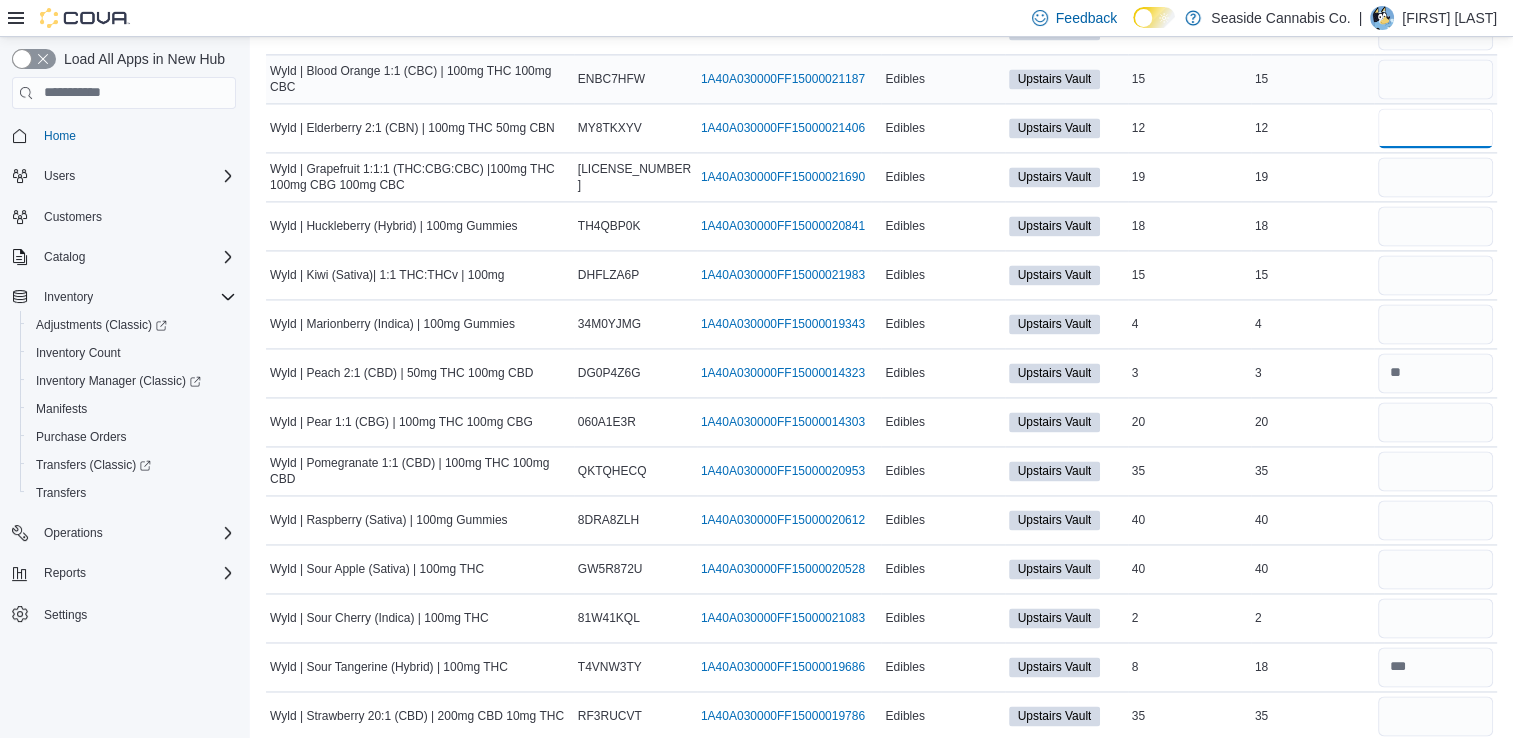 type 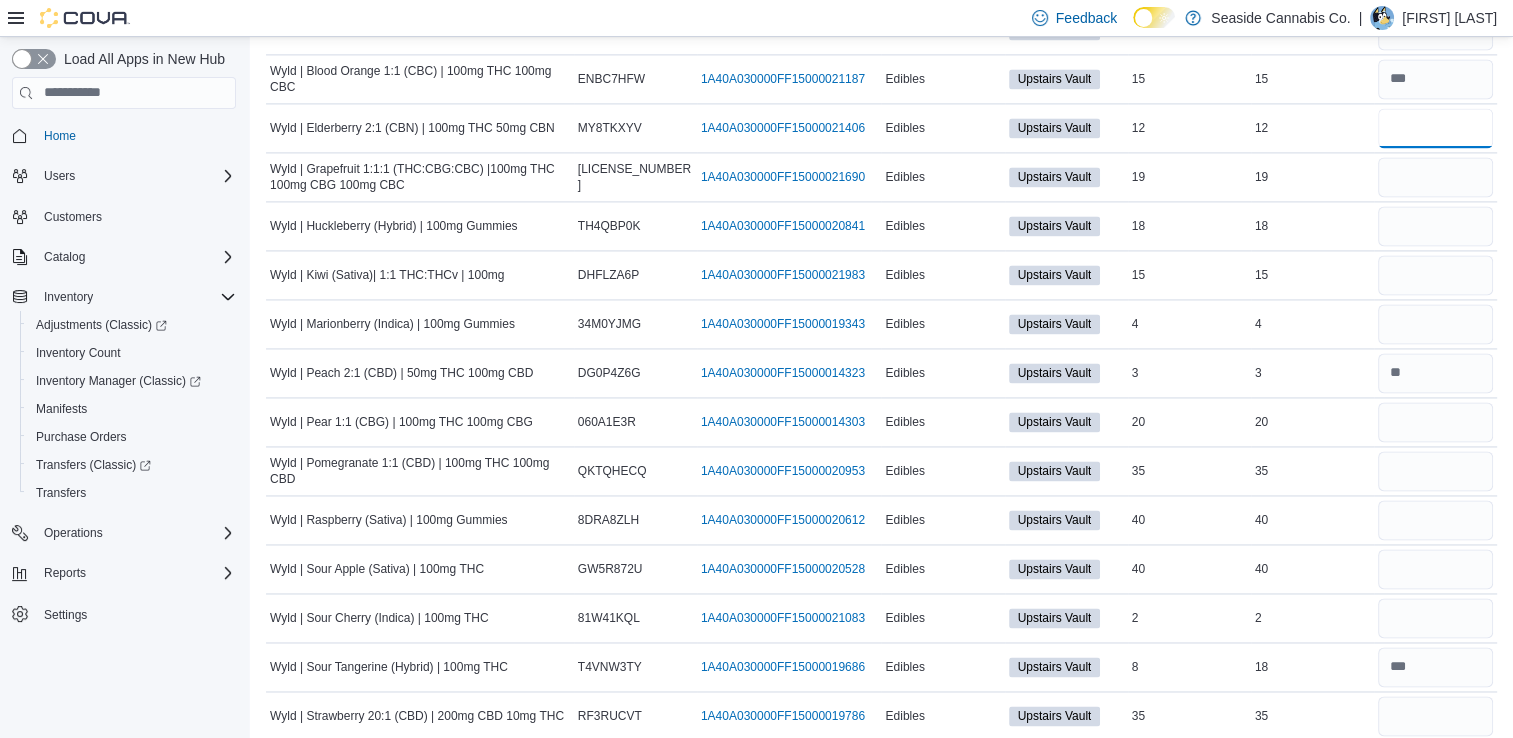 type on "**" 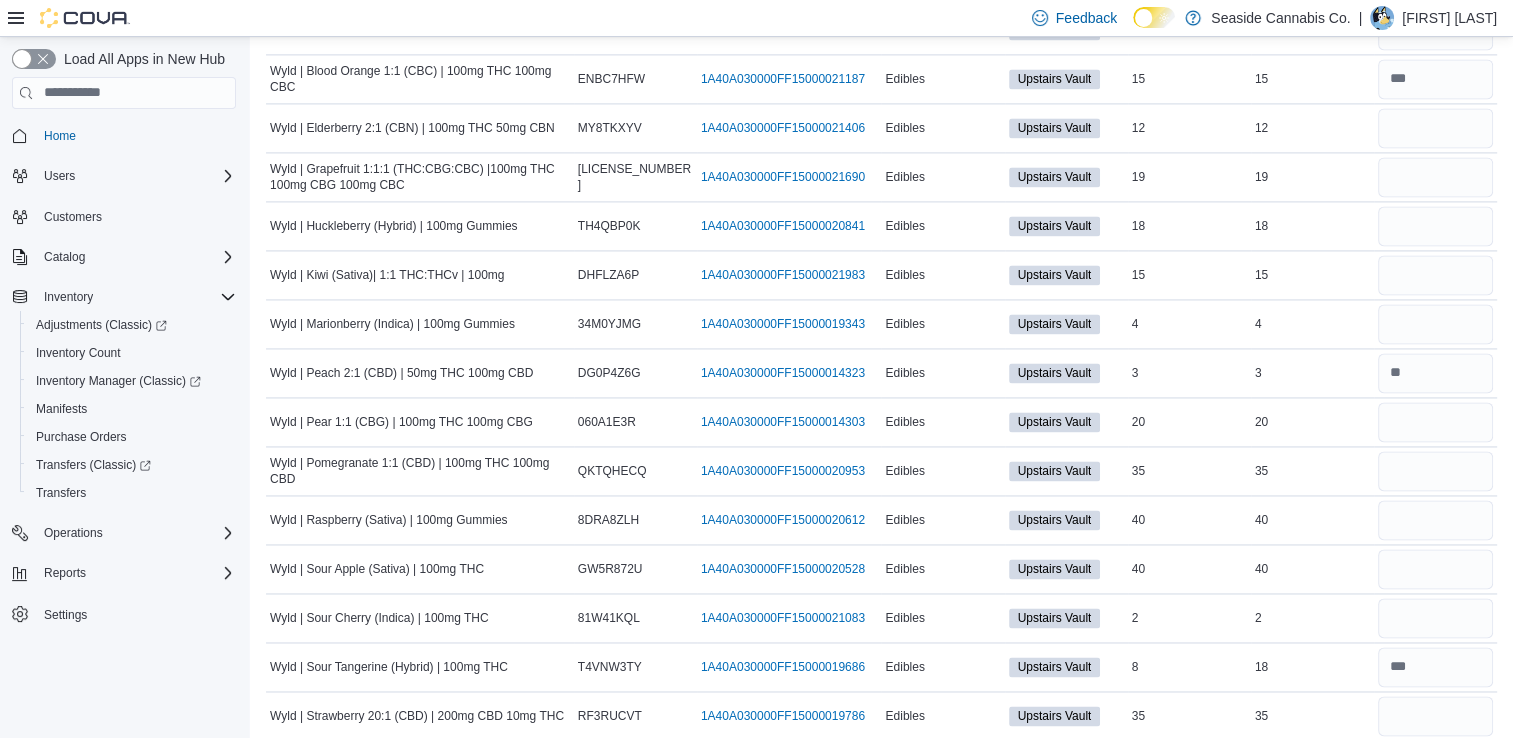 type 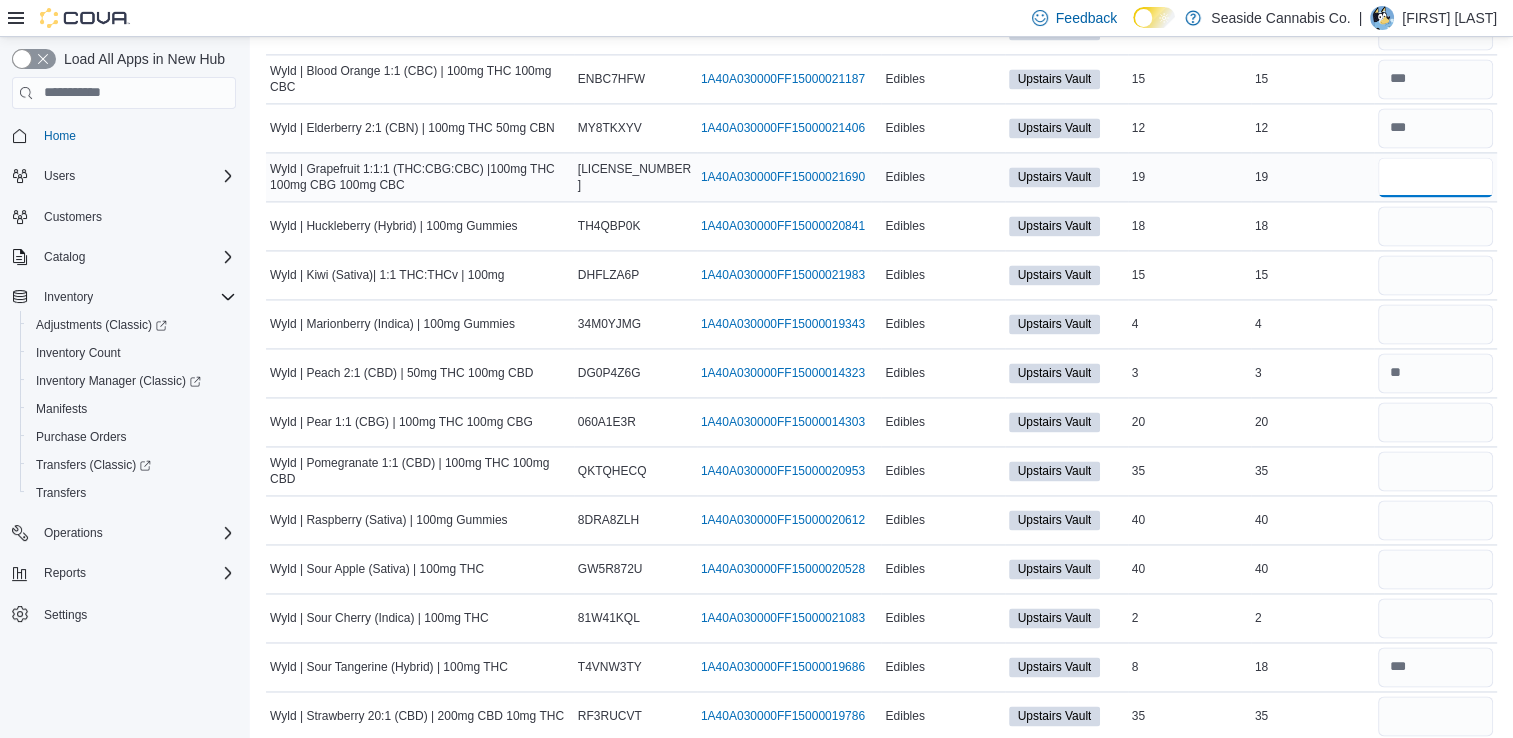 click at bounding box center (1435, 177) 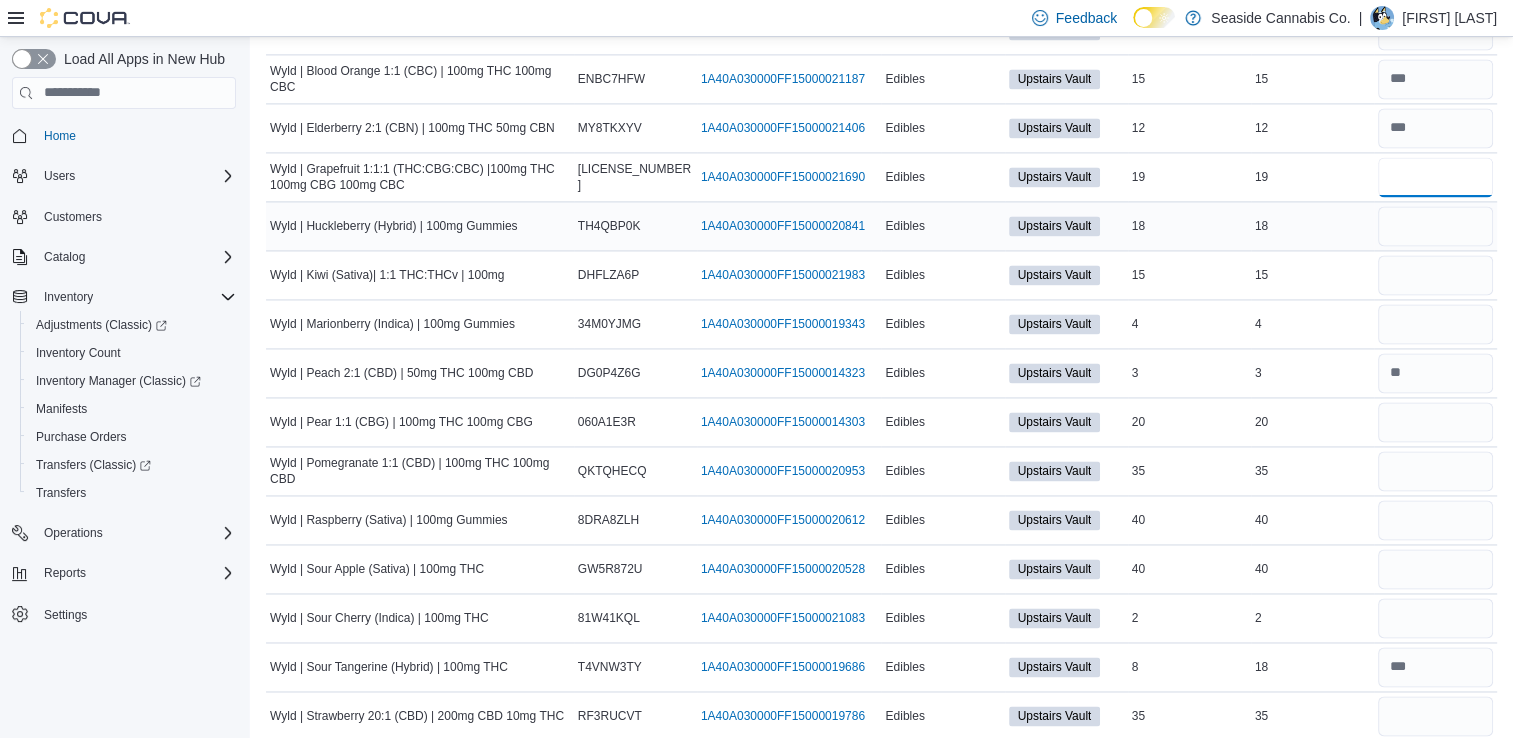 type on "**" 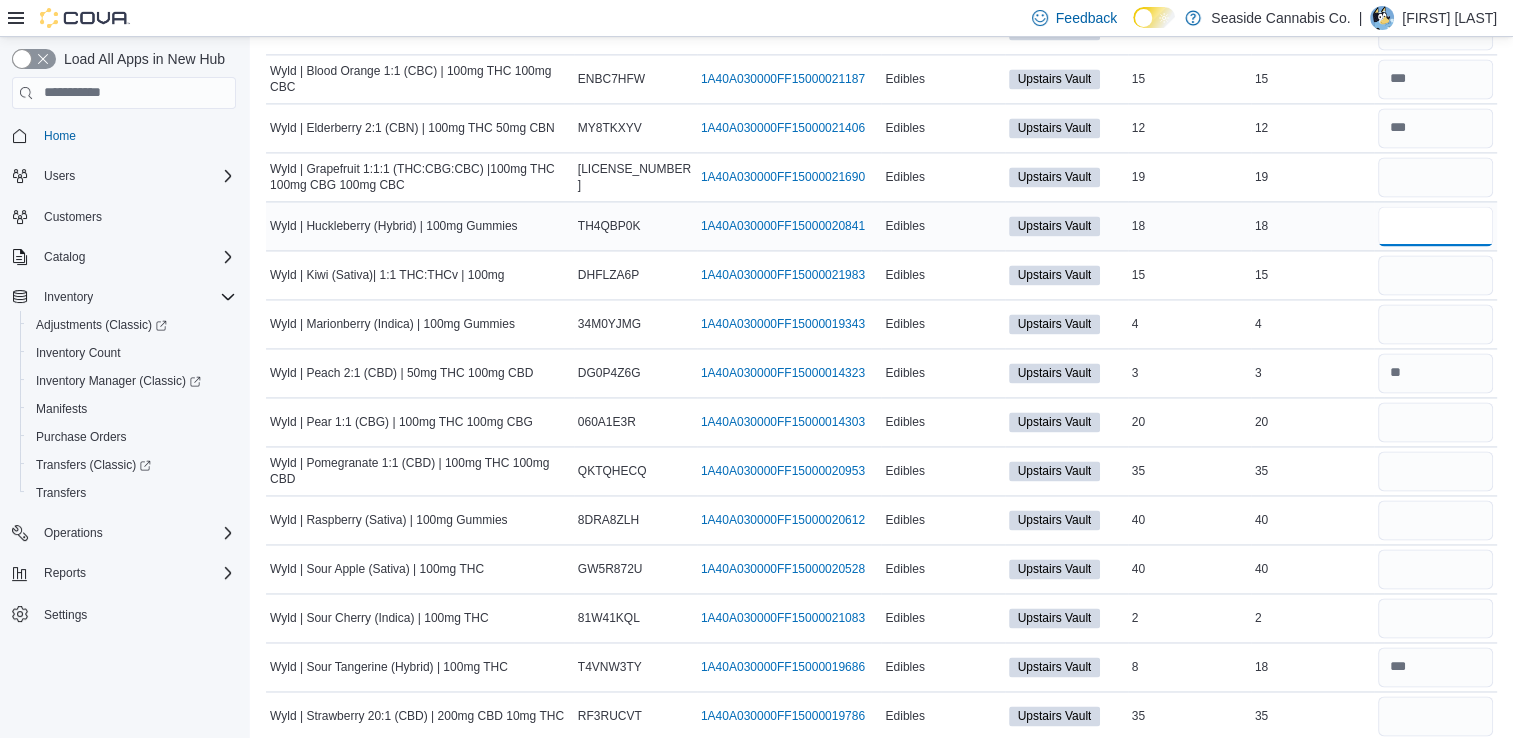 type 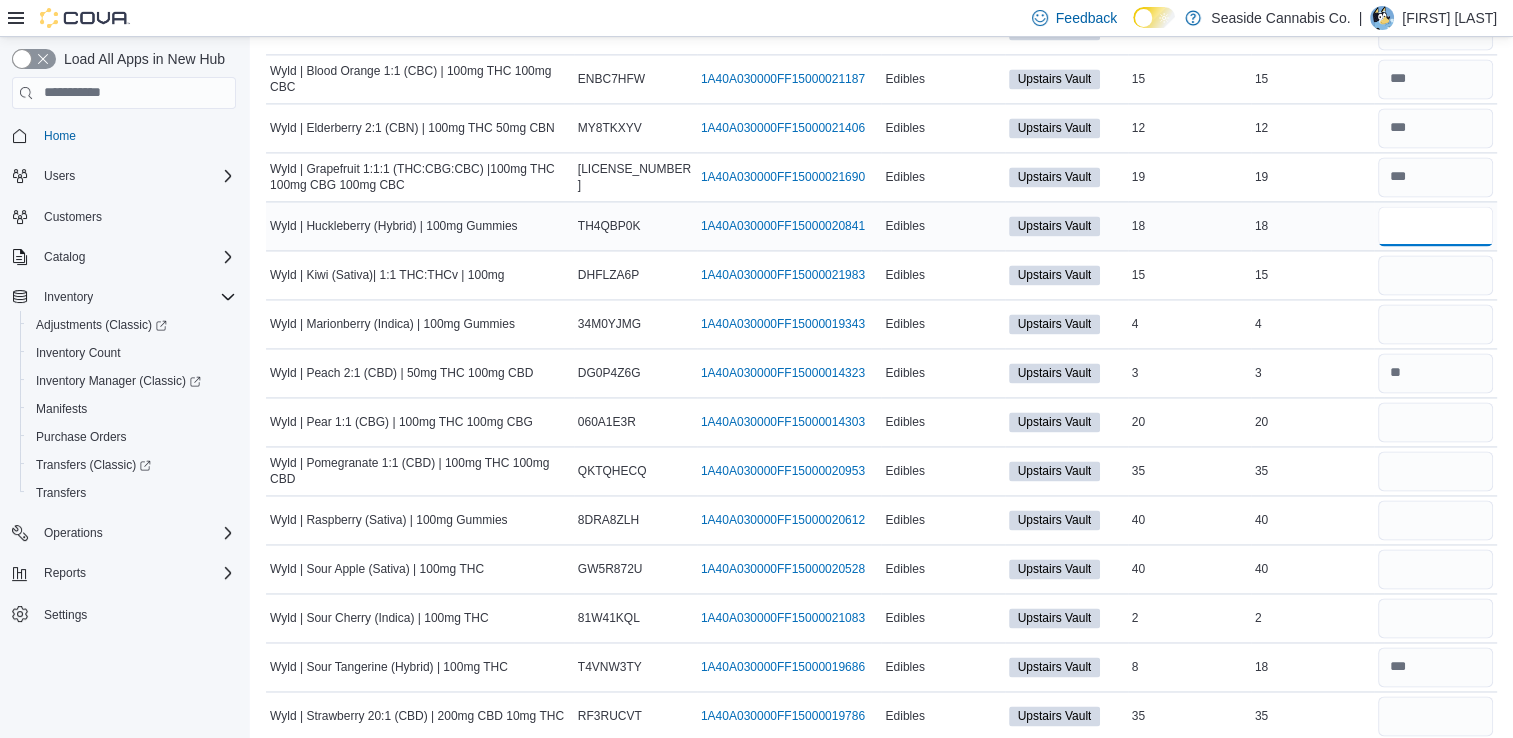 type on "**" 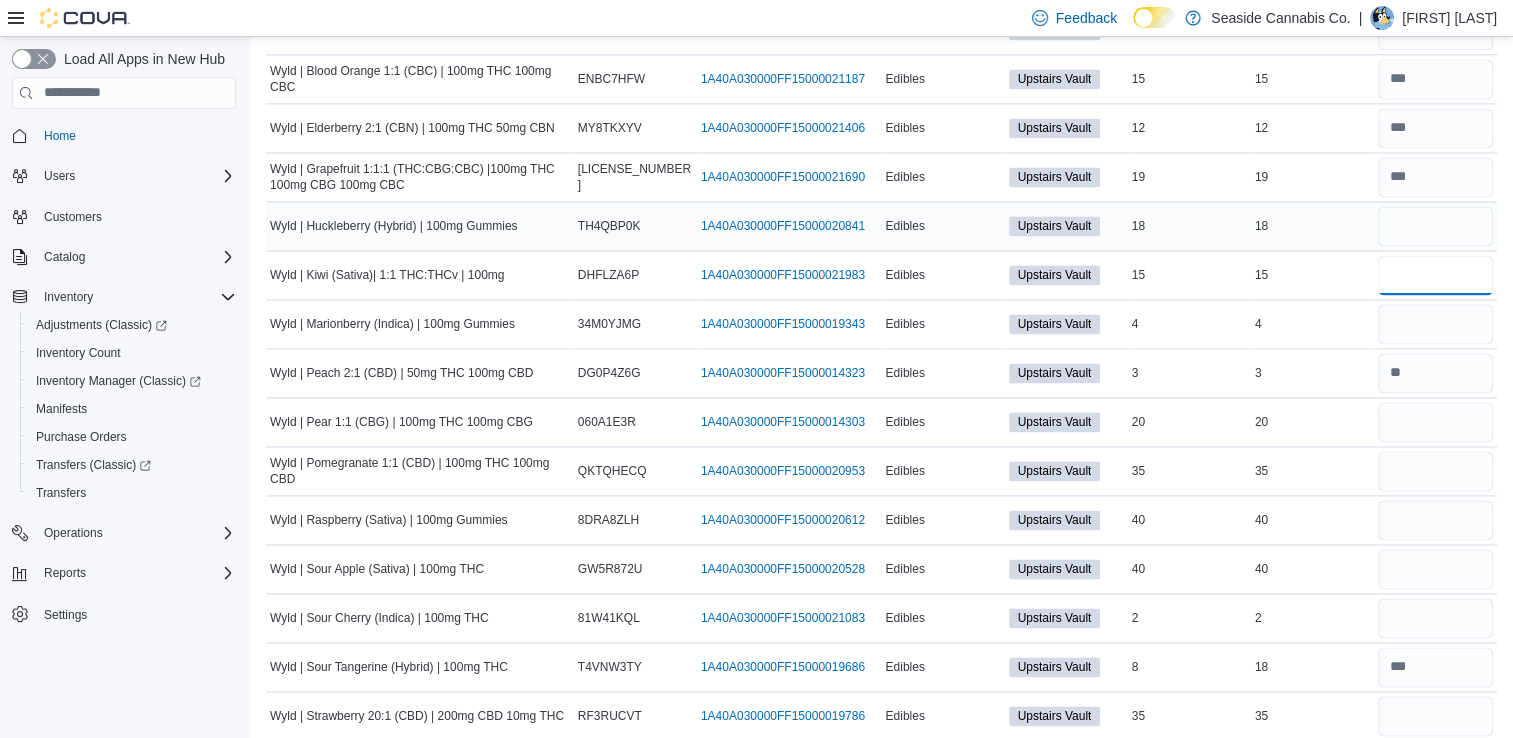 type 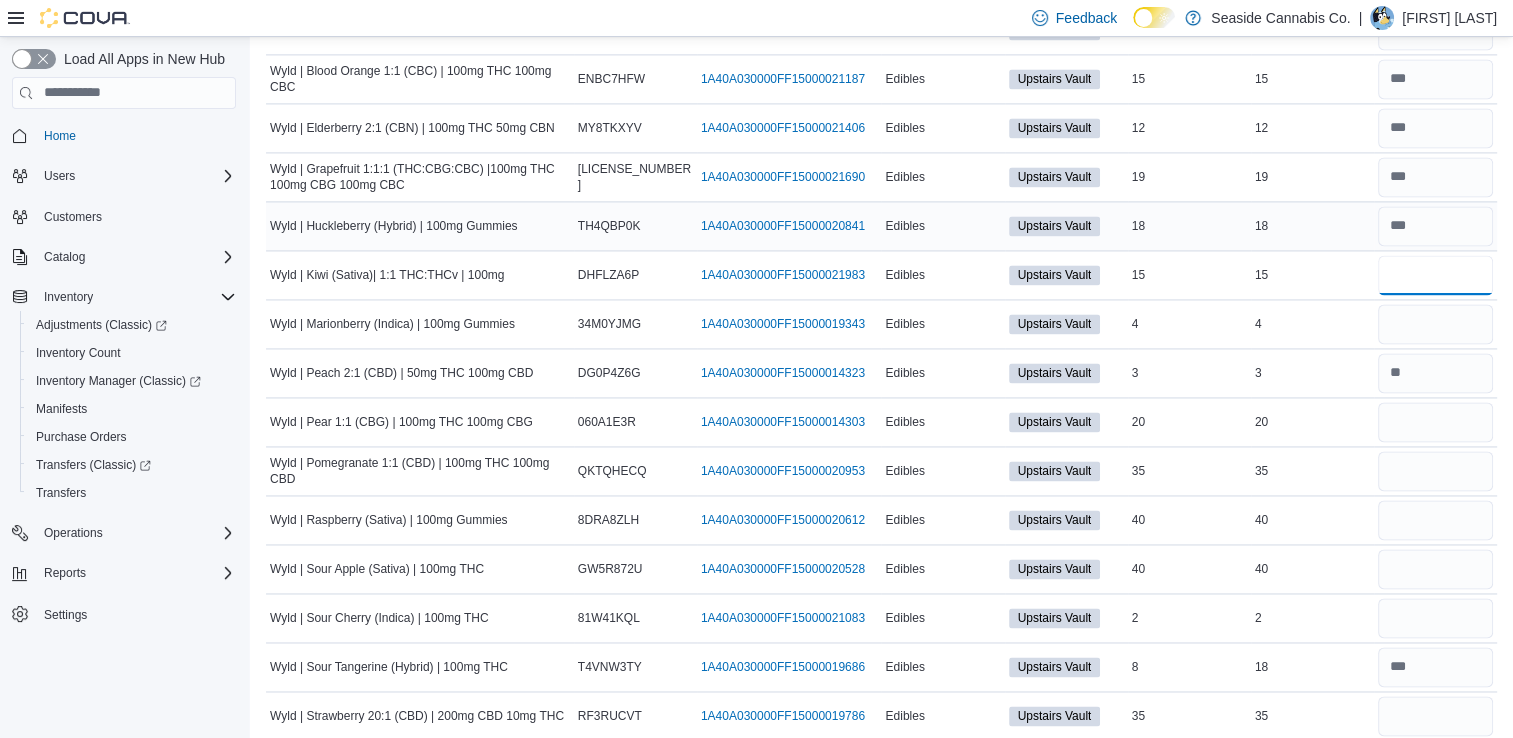 type on "**" 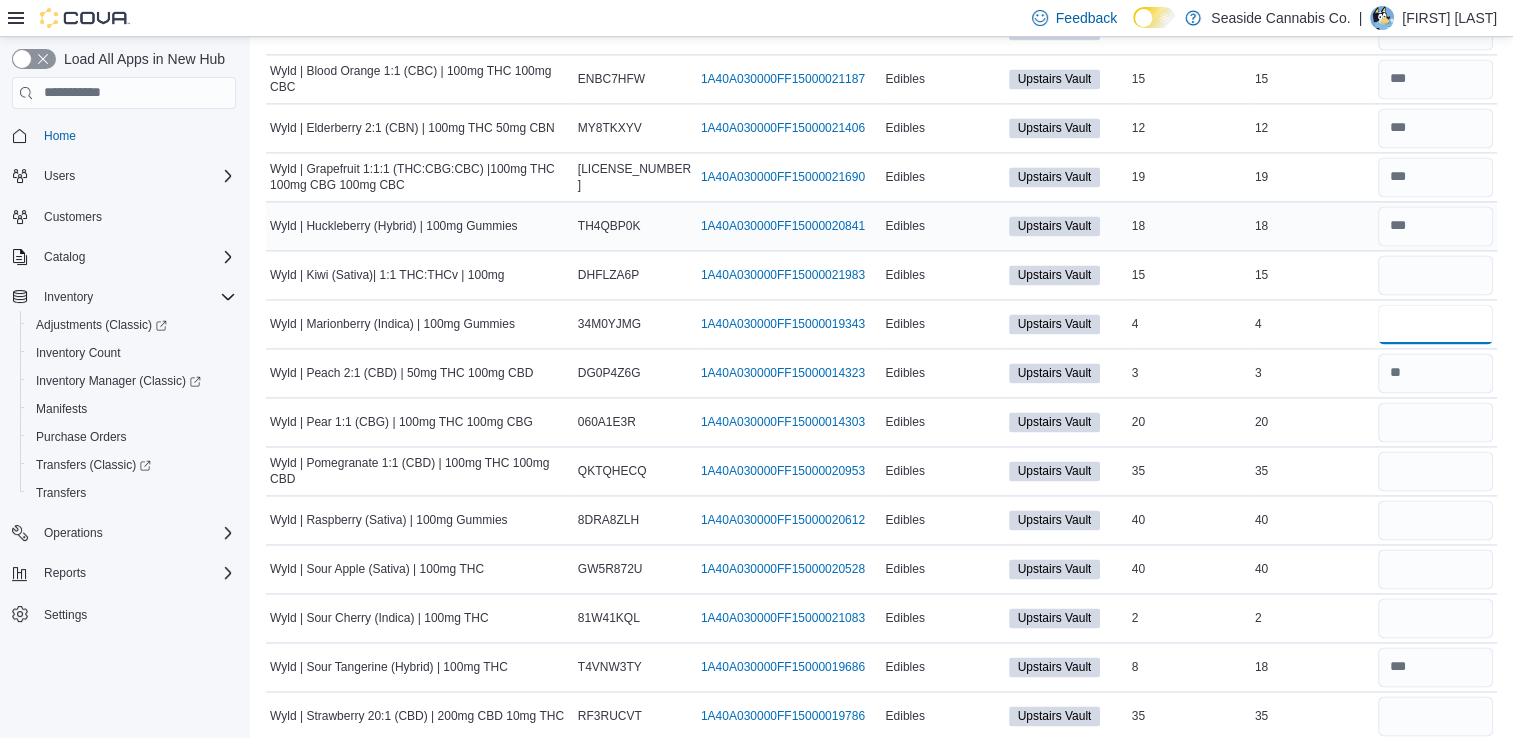 type 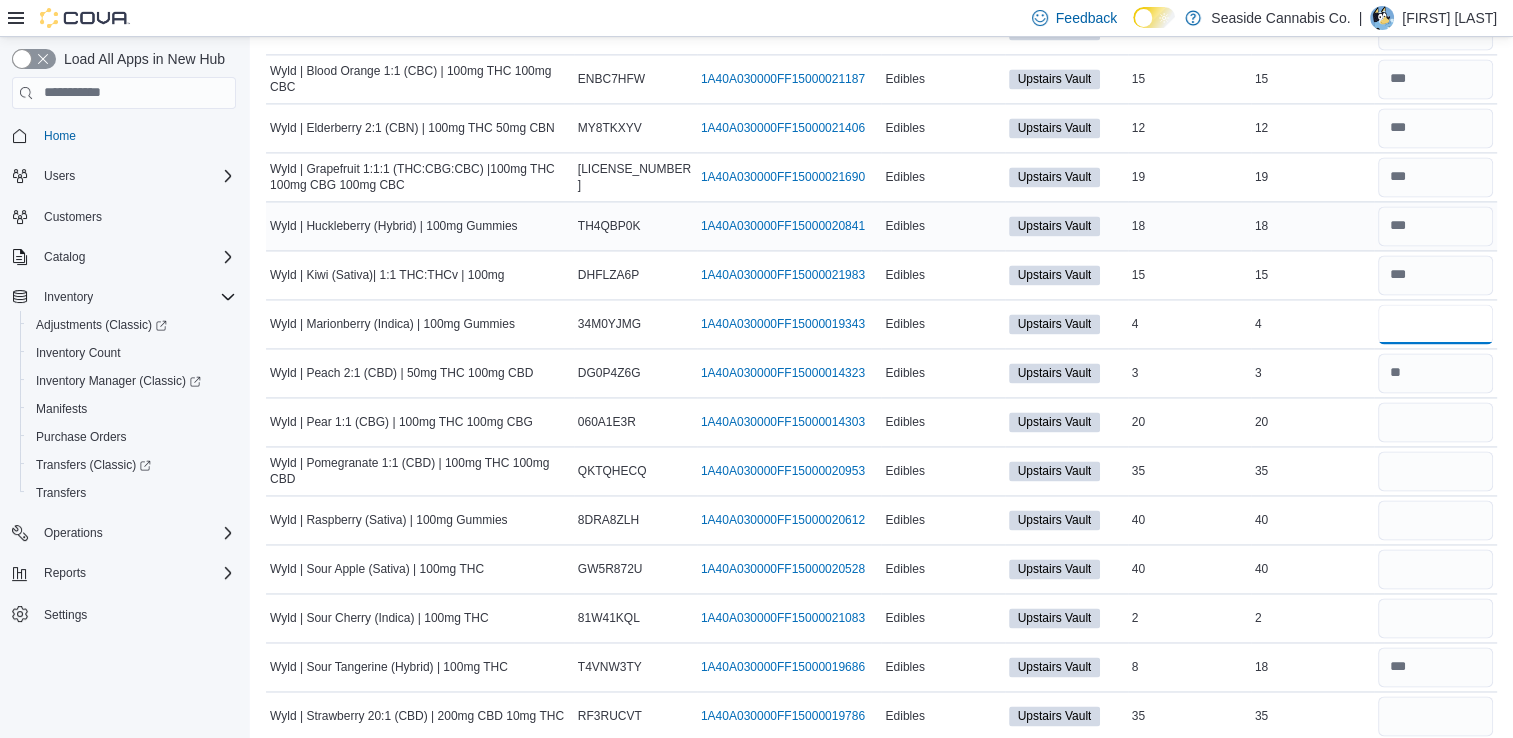 type on "*" 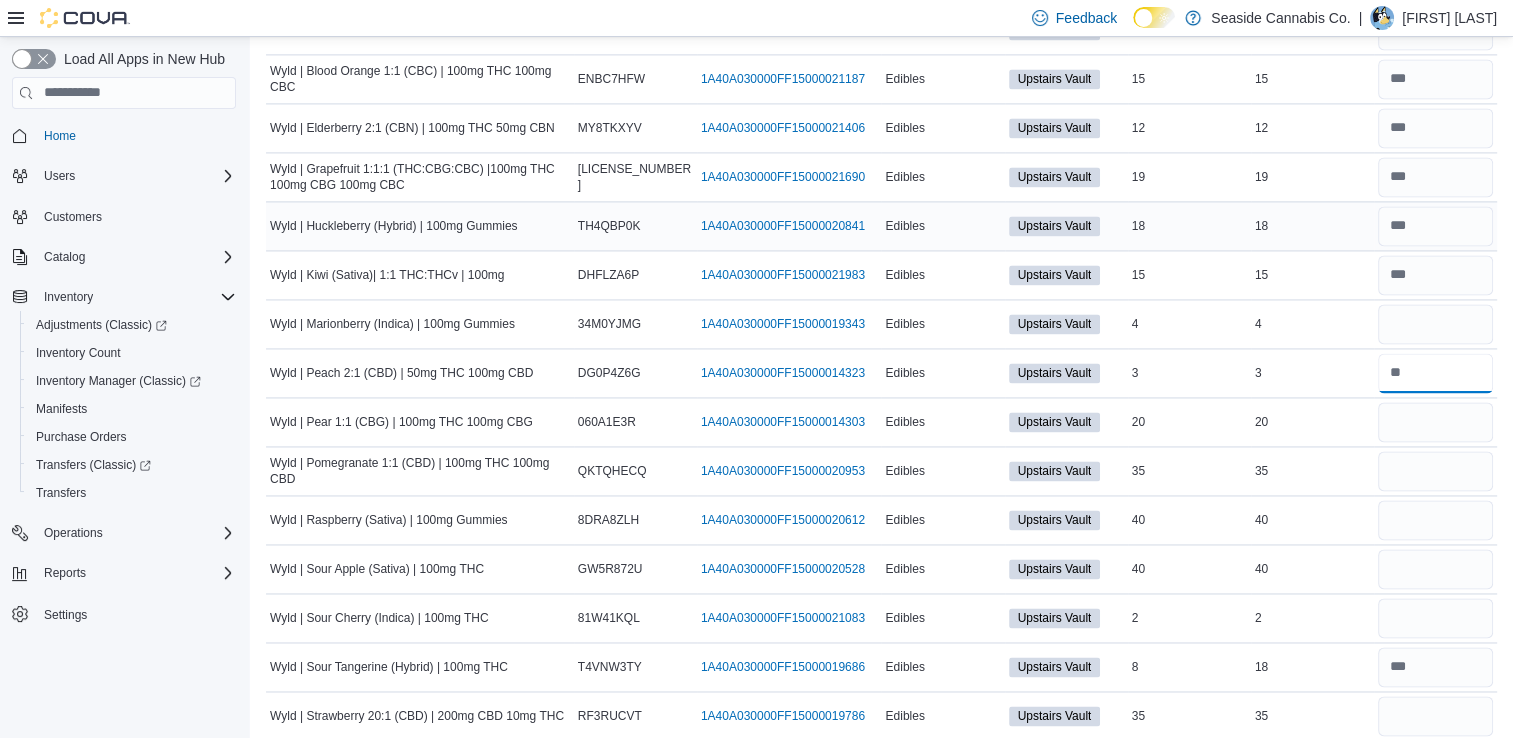 type 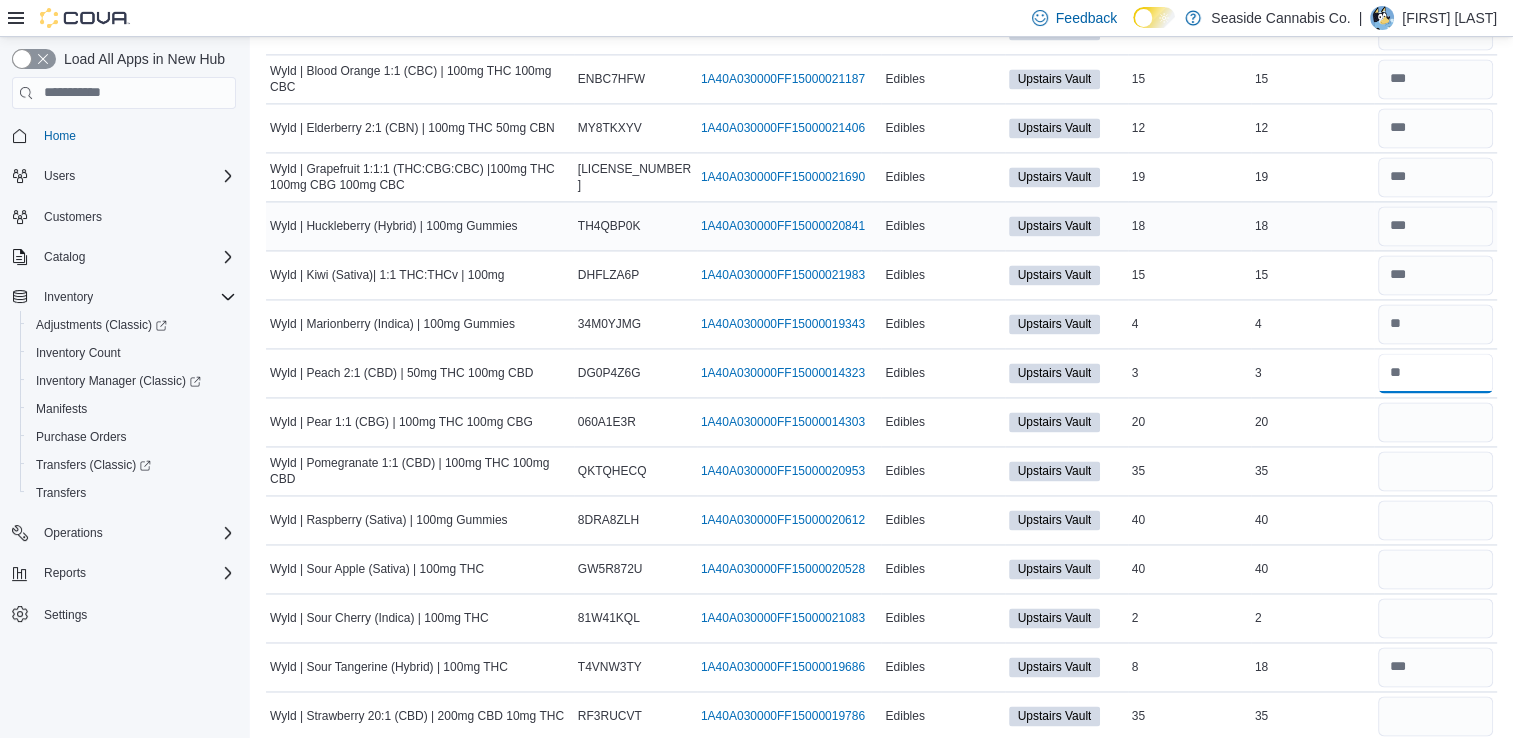 type on "*" 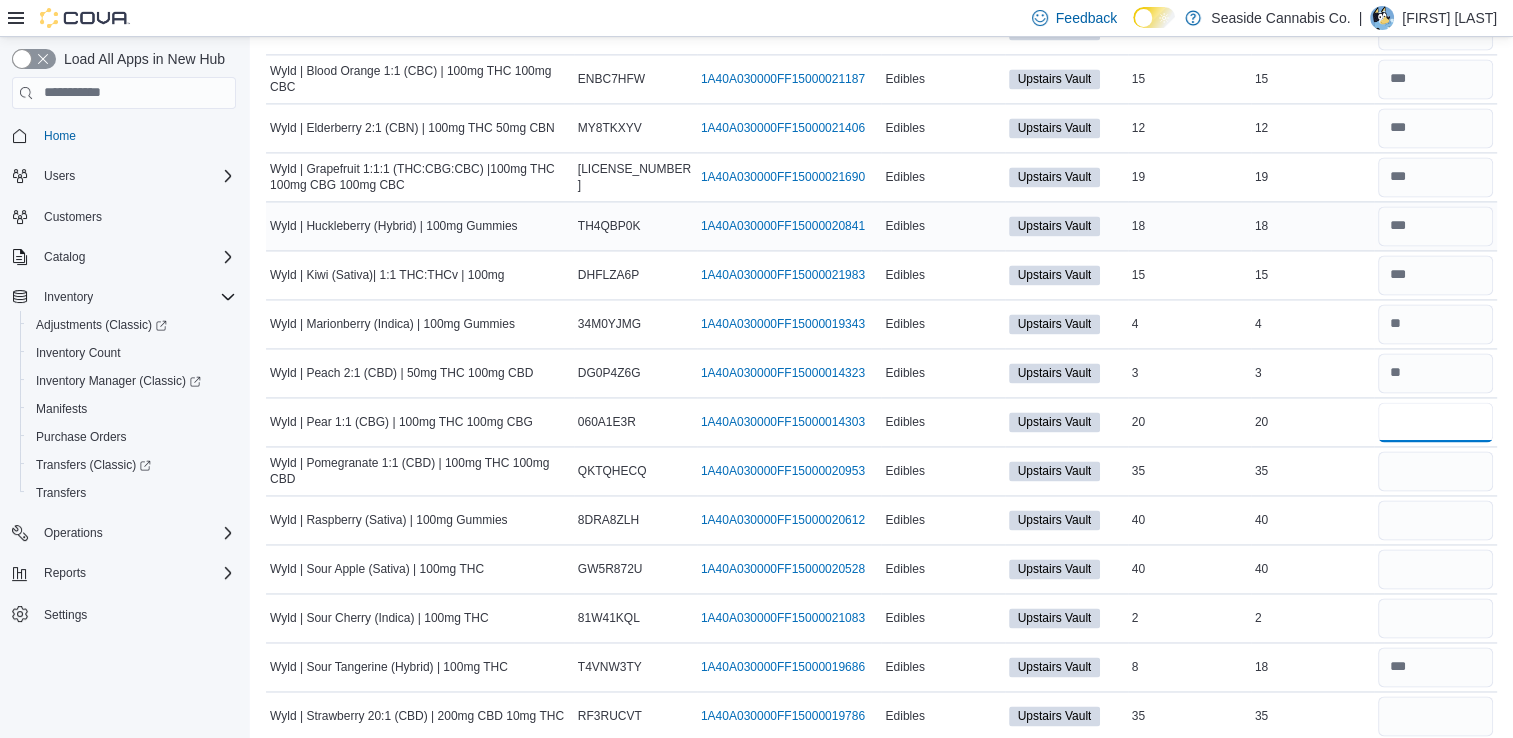 type 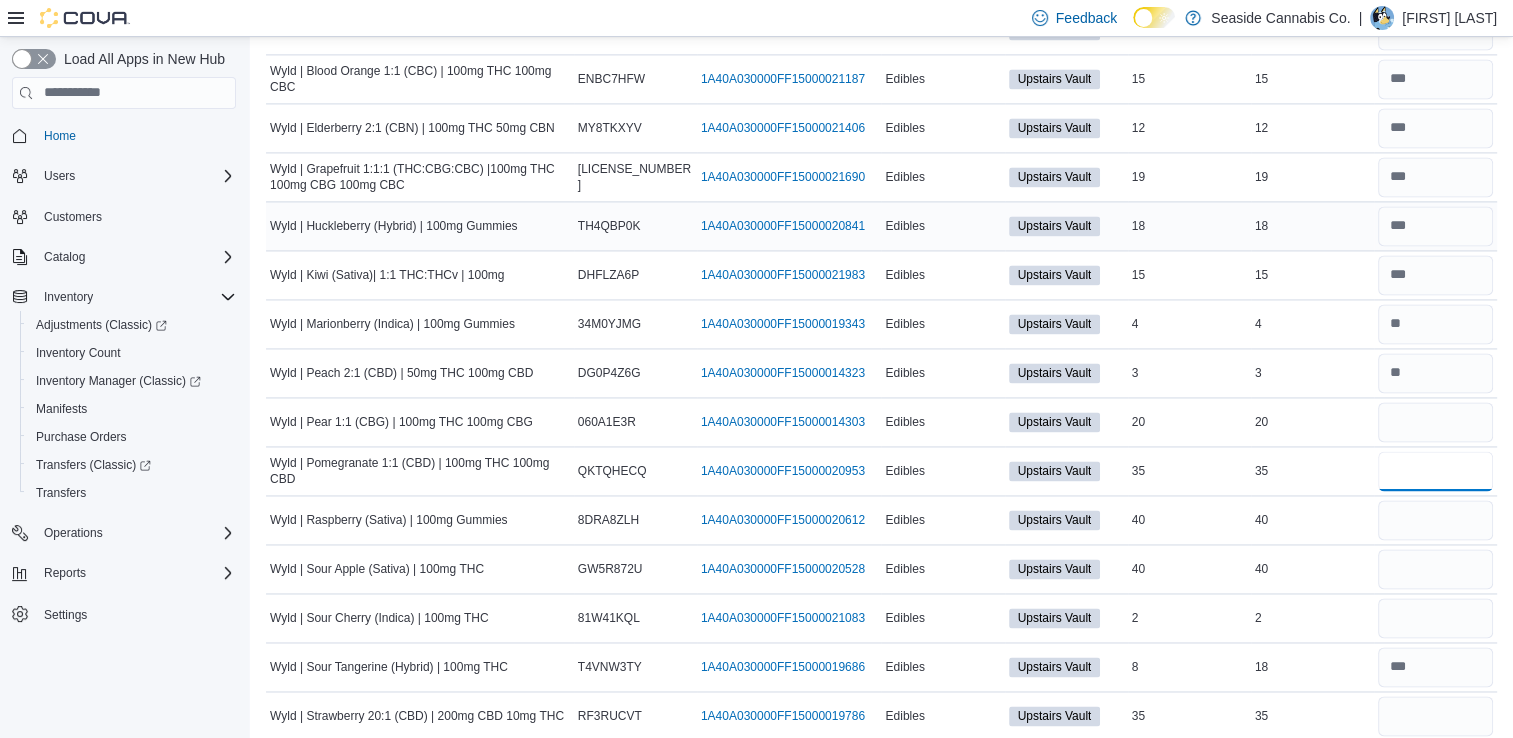 type 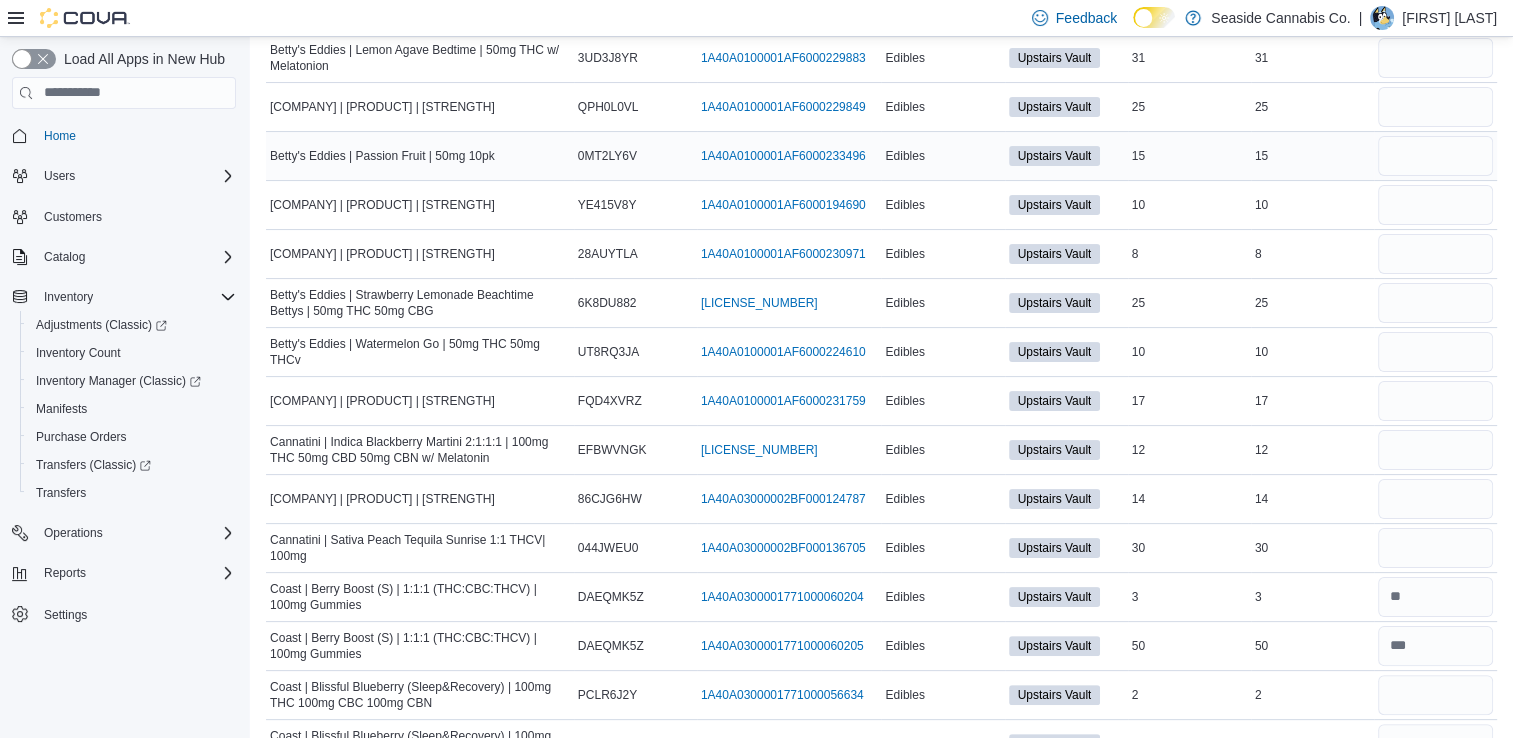 scroll, scrollTop: 0, scrollLeft: 0, axis: both 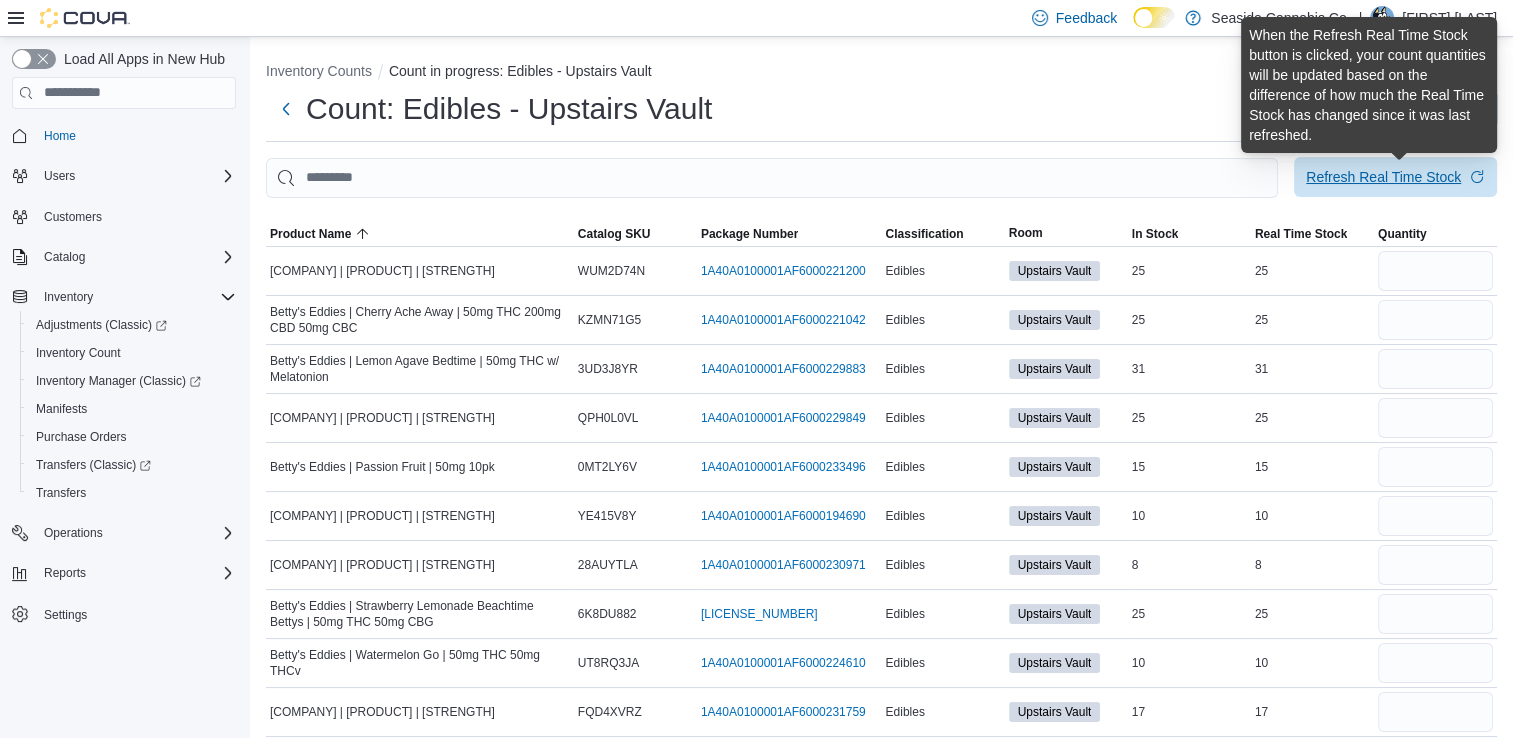 click on "Refresh Real Time Stock" at bounding box center [1383, 177] 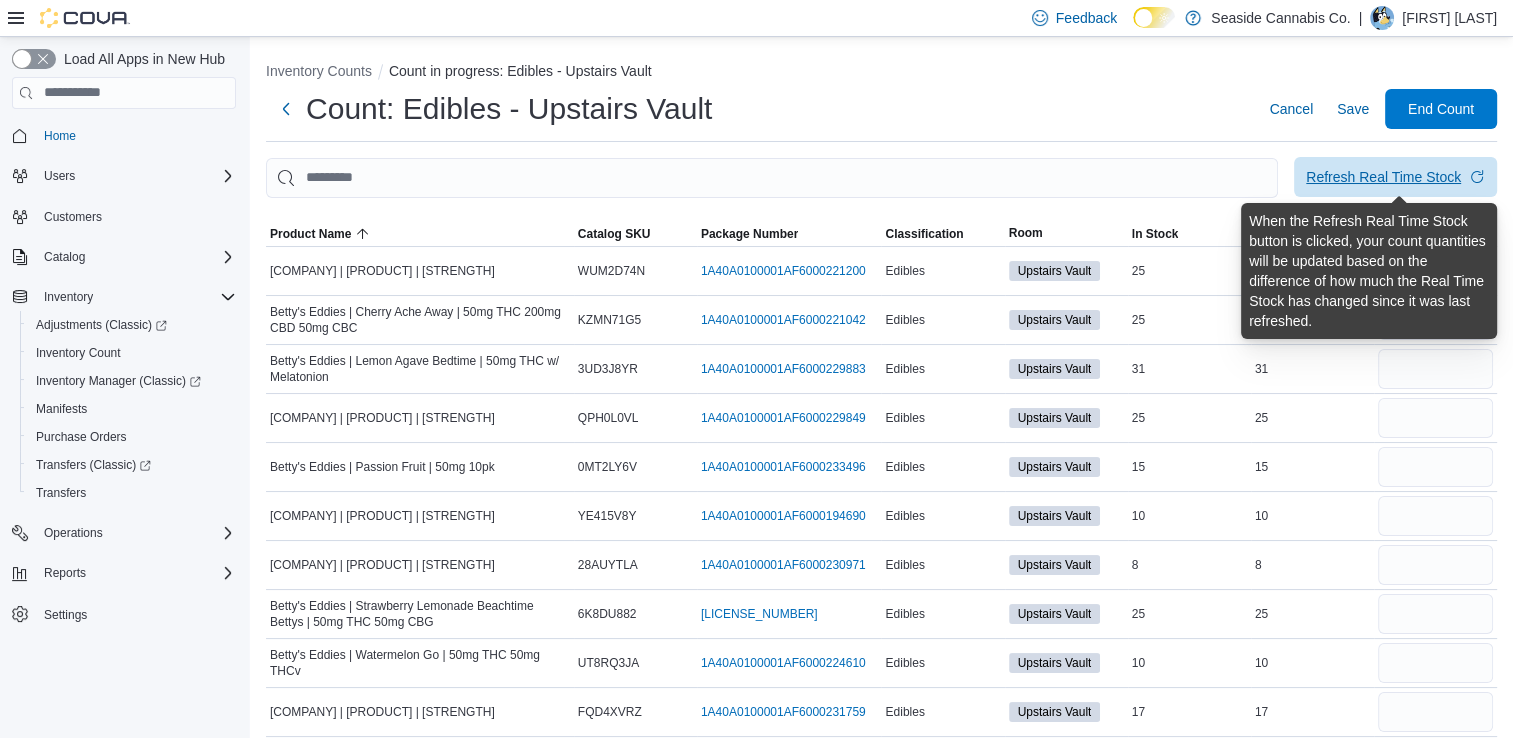 click on "Refresh Real Time Stock" at bounding box center (1383, 177) 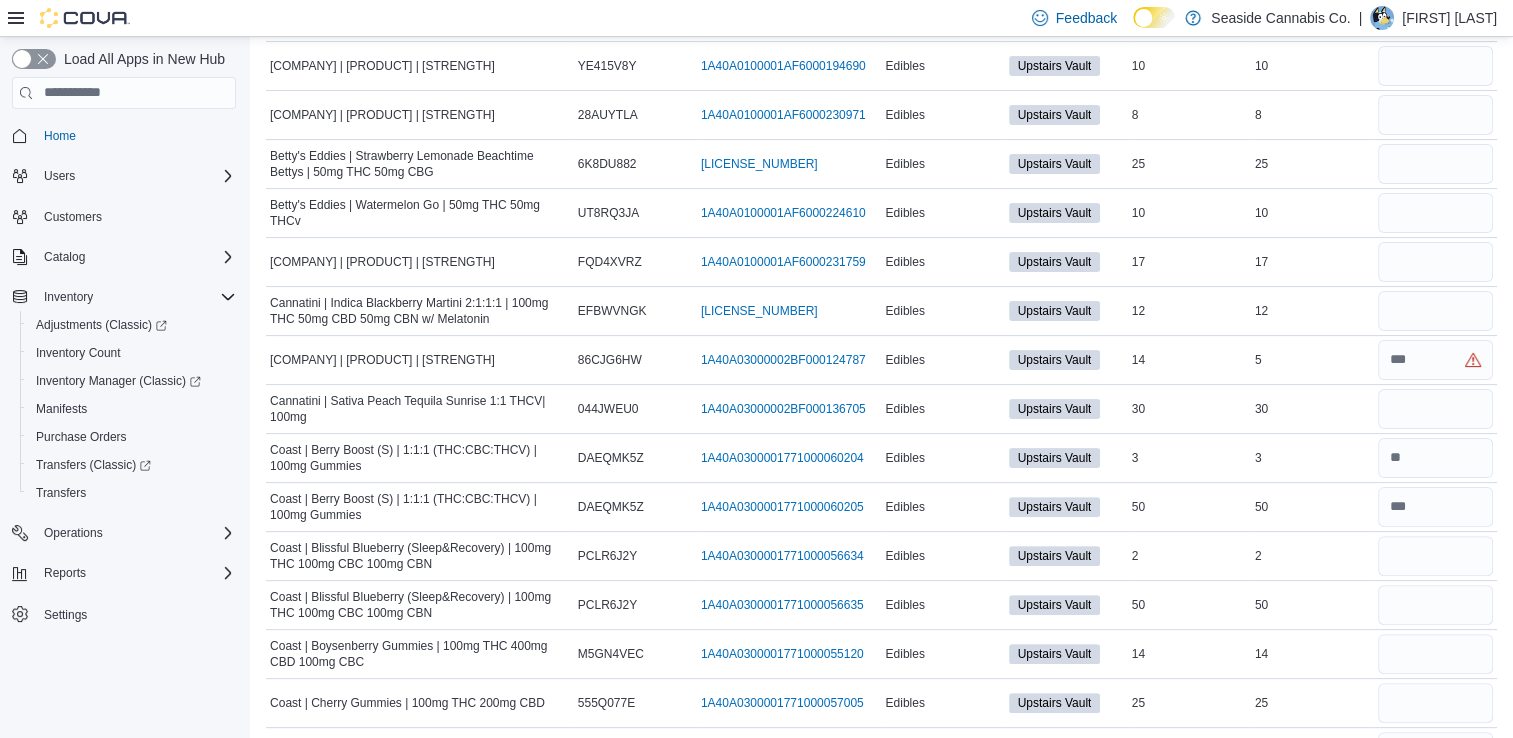 scroll, scrollTop: 690, scrollLeft: 0, axis: vertical 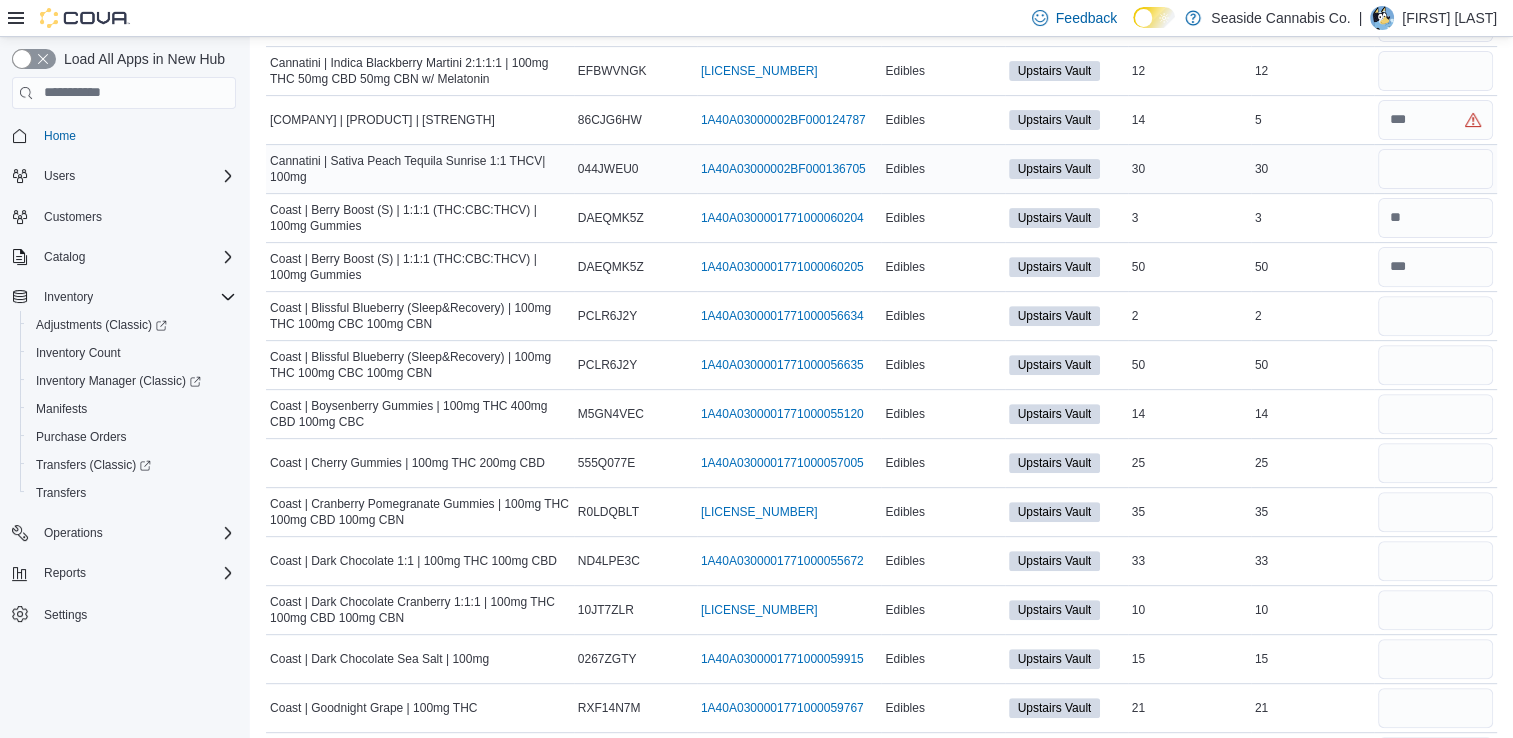 click at bounding box center (1435, 169) 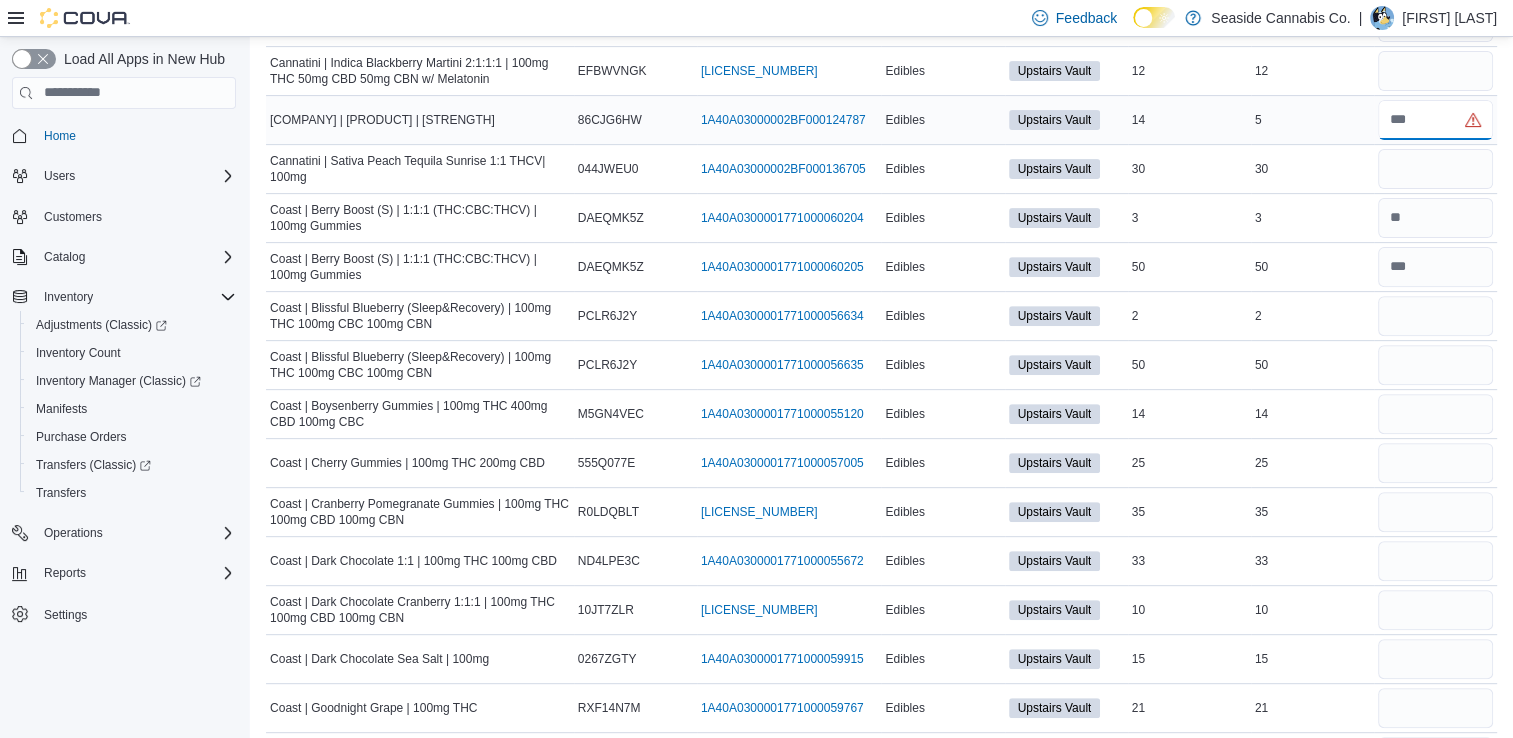 click at bounding box center (1435, 120) 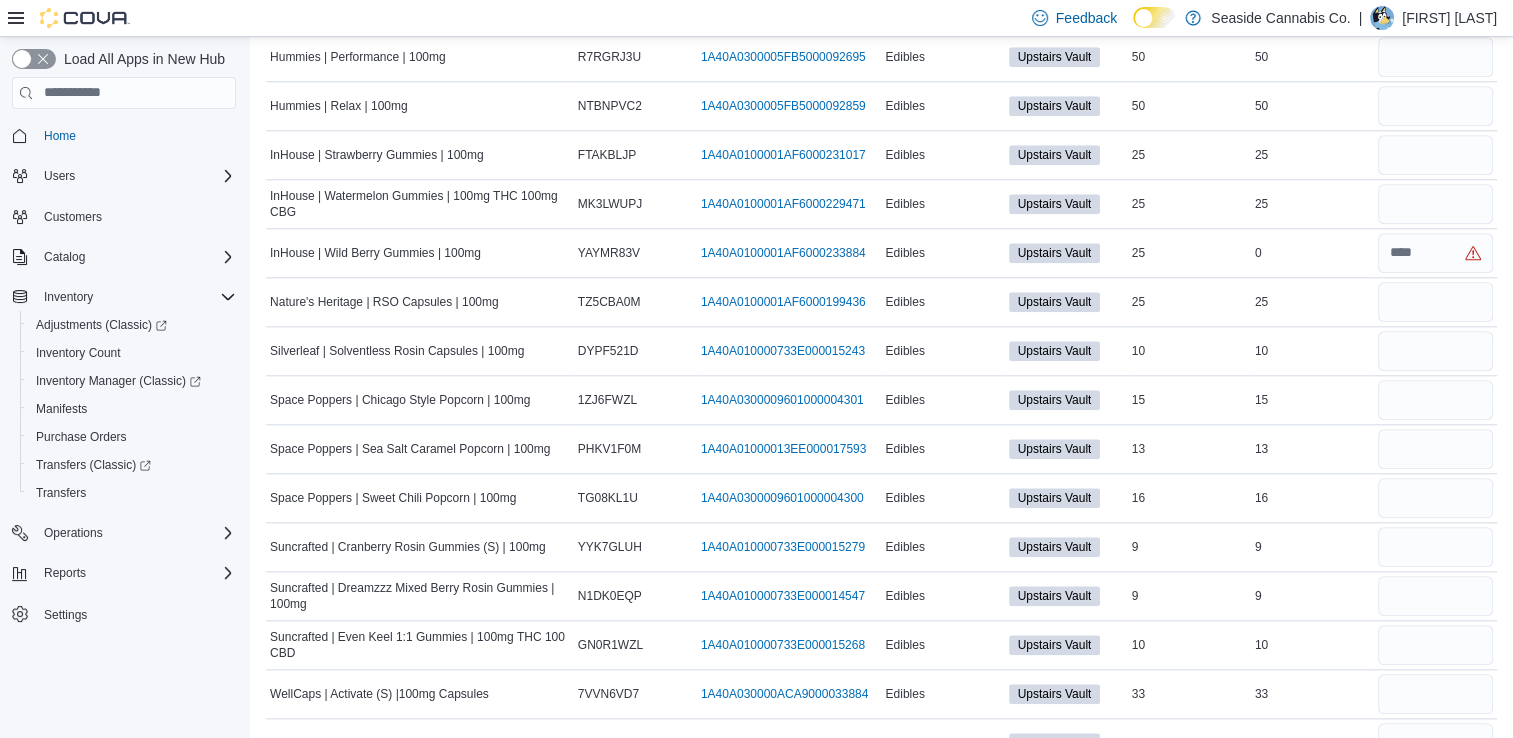 scroll, scrollTop: 2083, scrollLeft: 0, axis: vertical 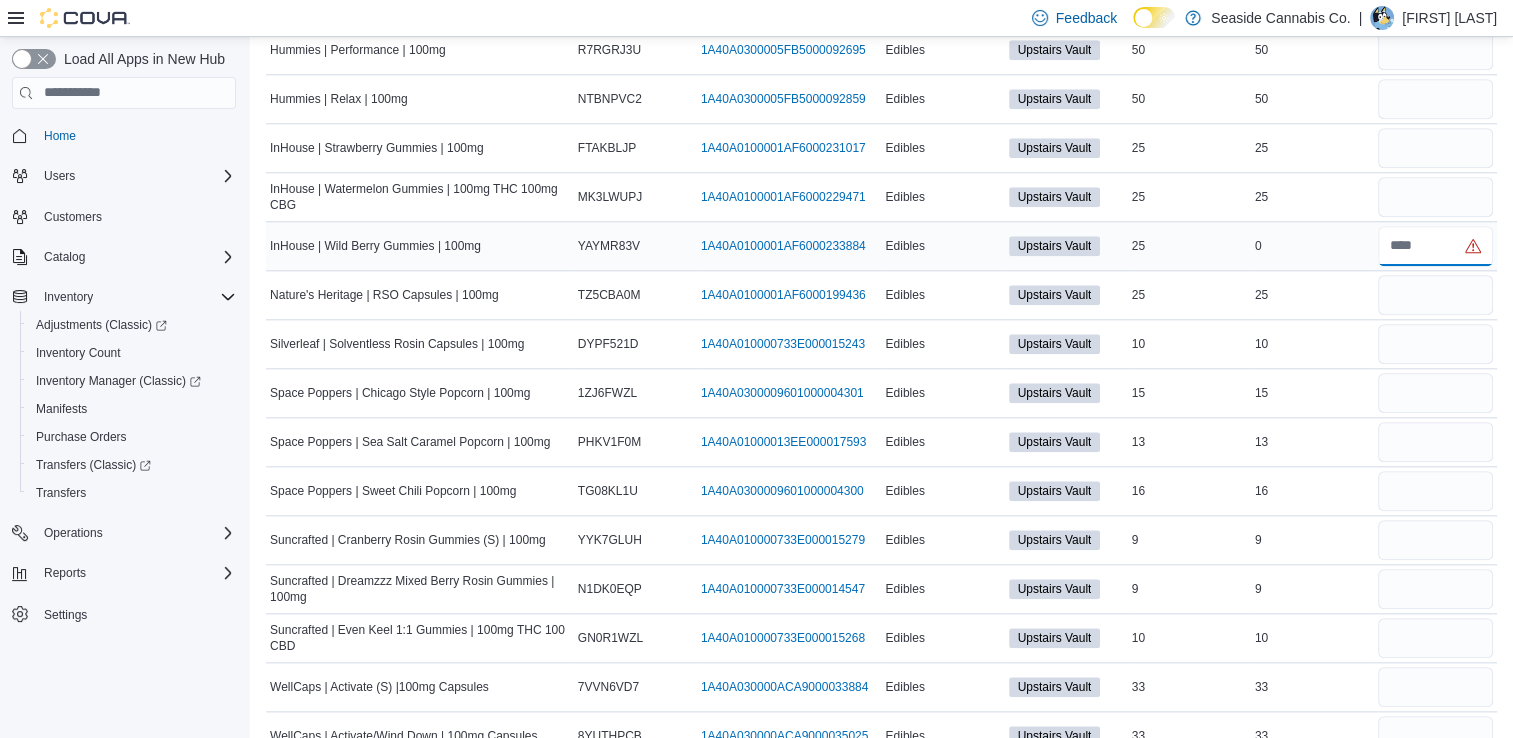 click at bounding box center [1435, 246] 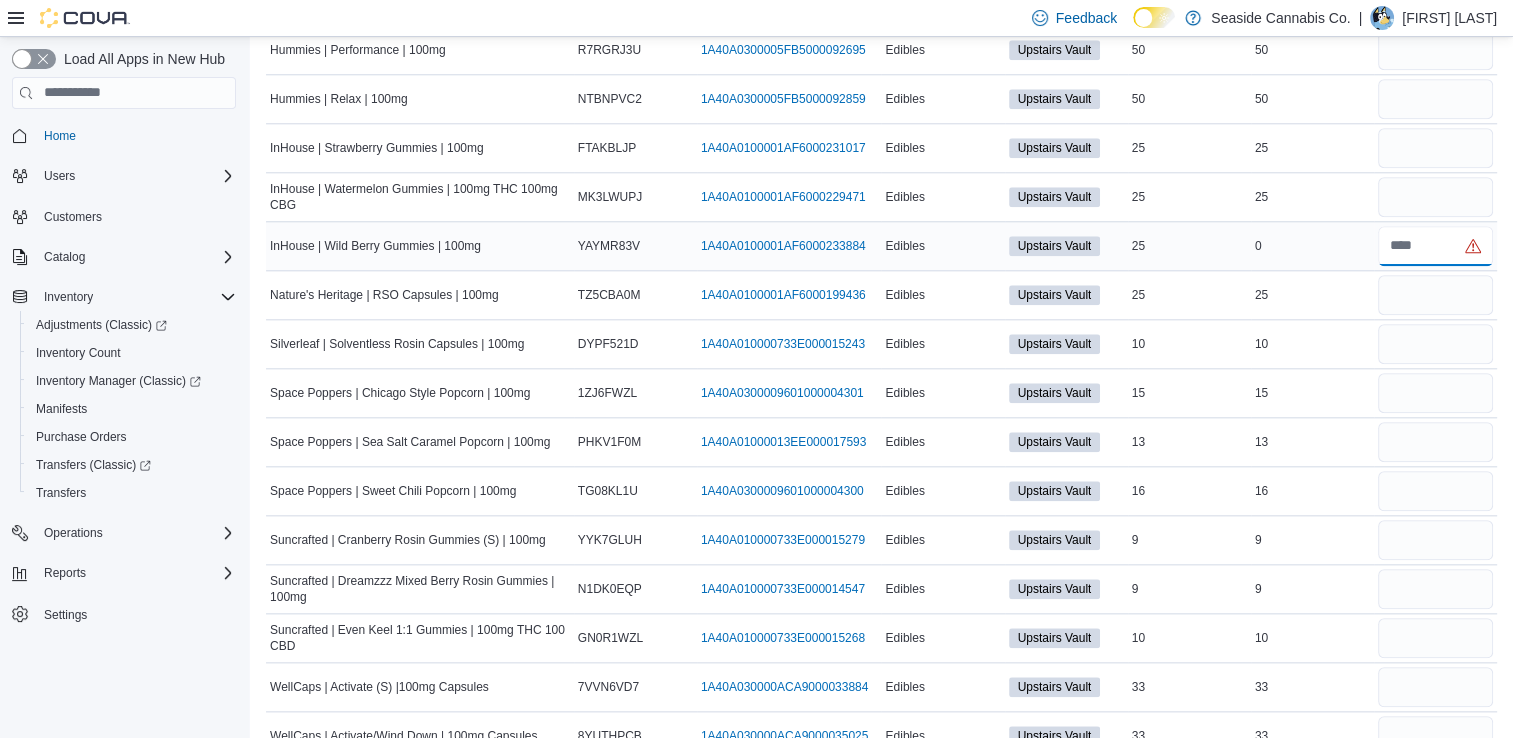 type on "*" 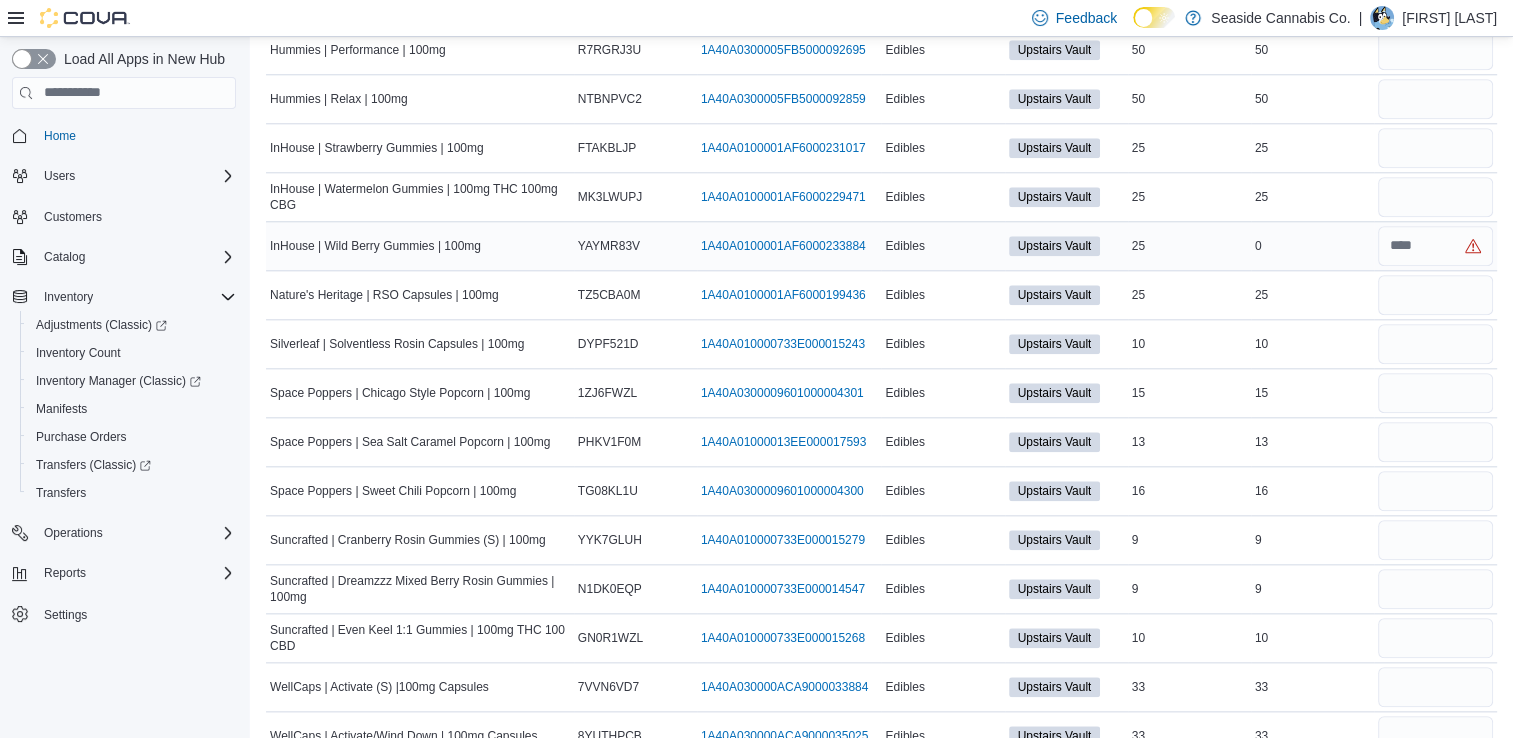 type 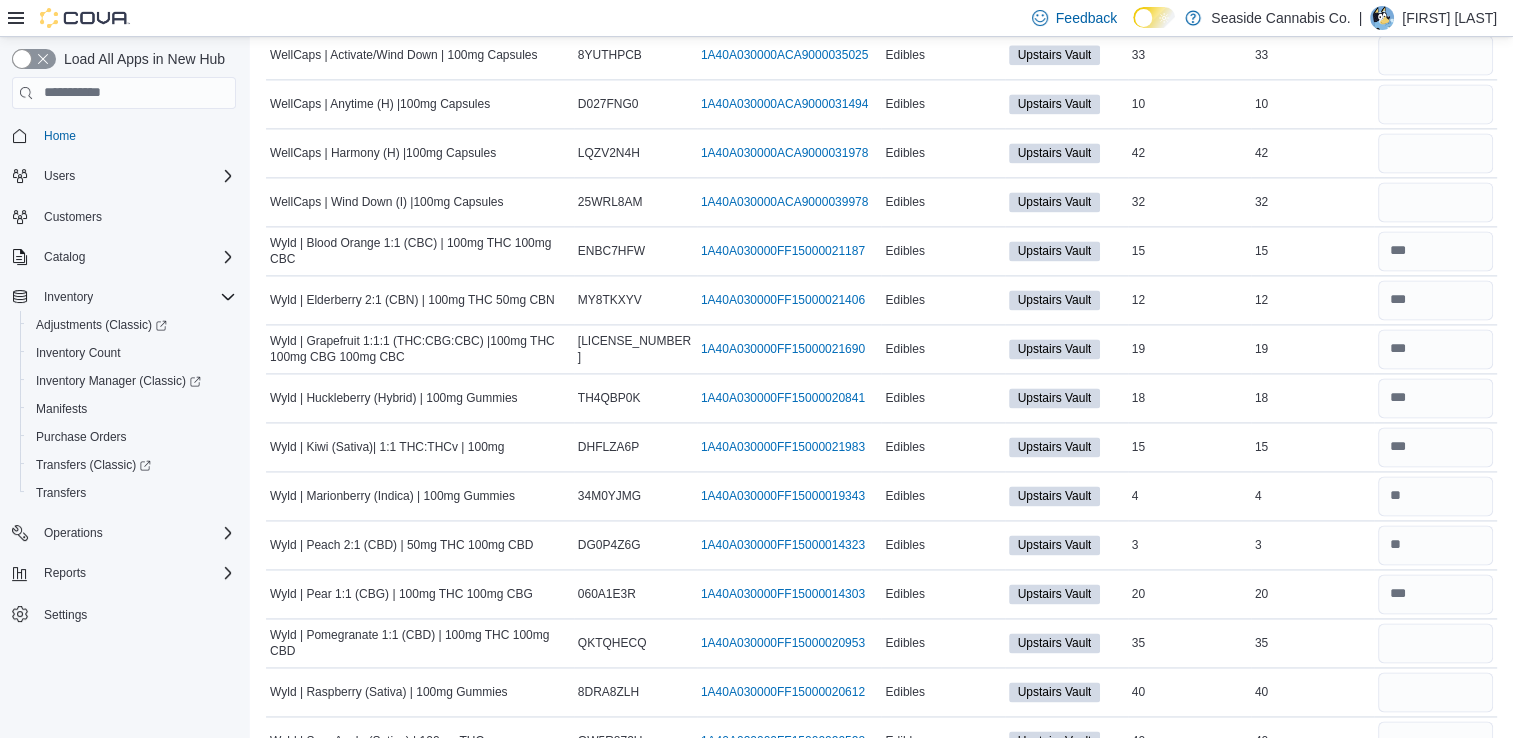 scroll, scrollTop: 2768, scrollLeft: 0, axis: vertical 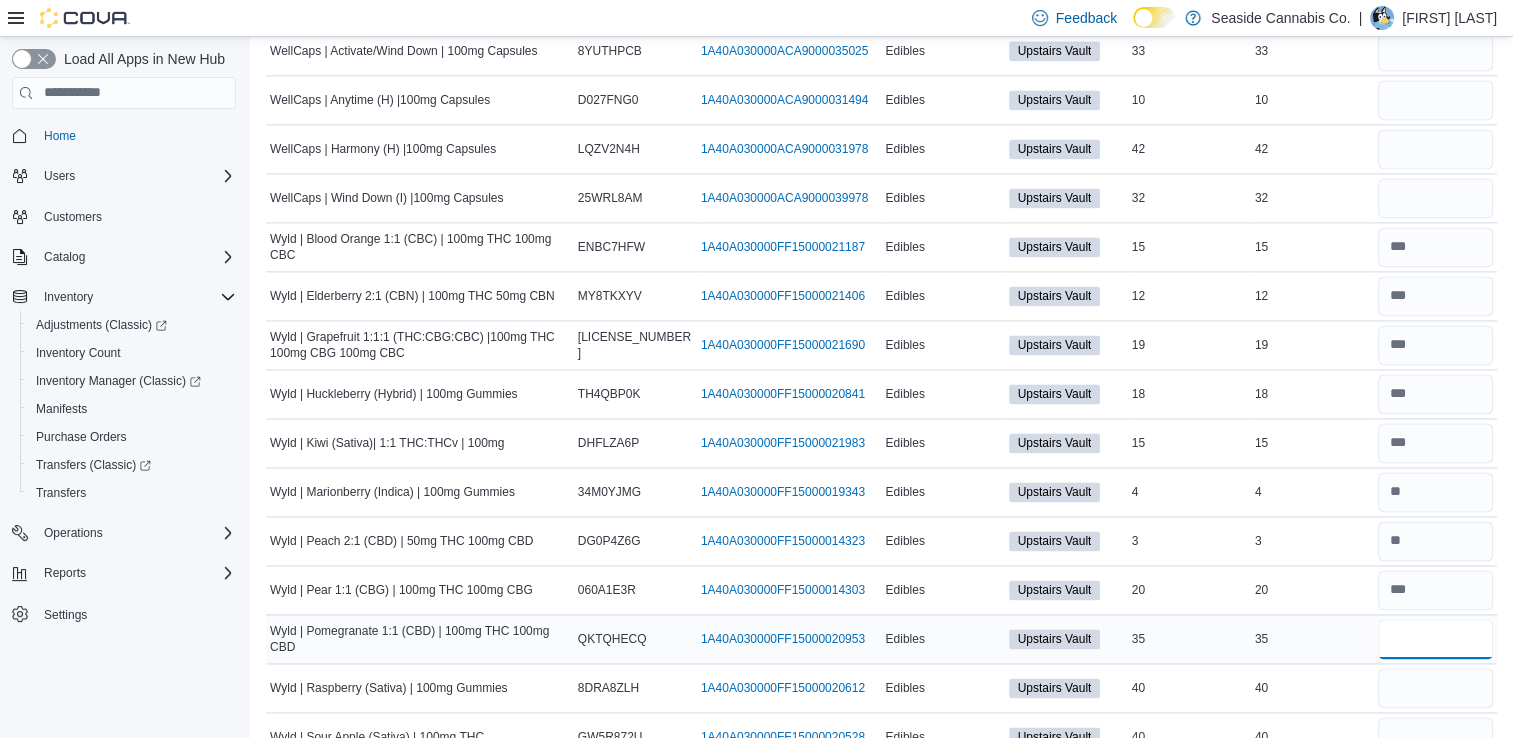 click at bounding box center [1435, 639] 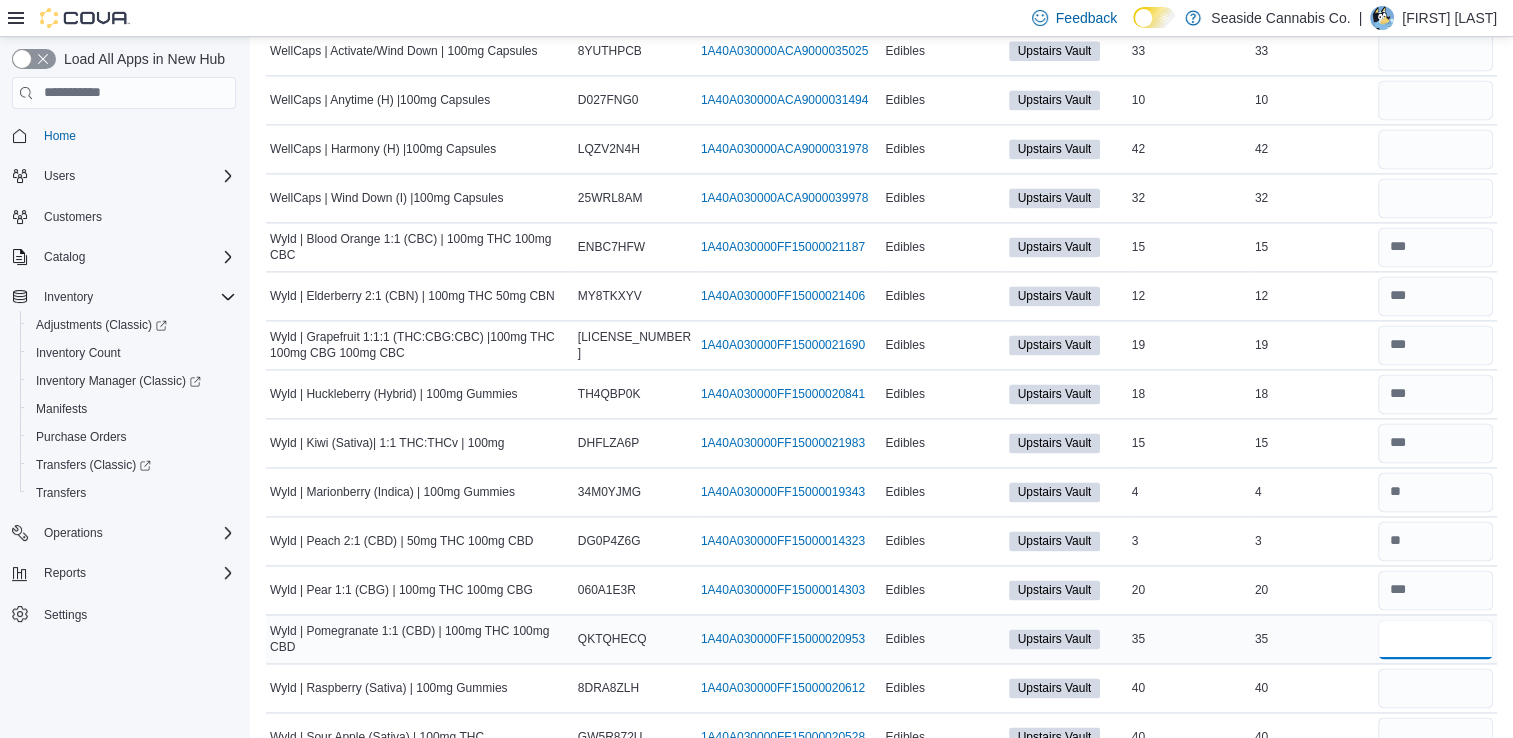 type on "**" 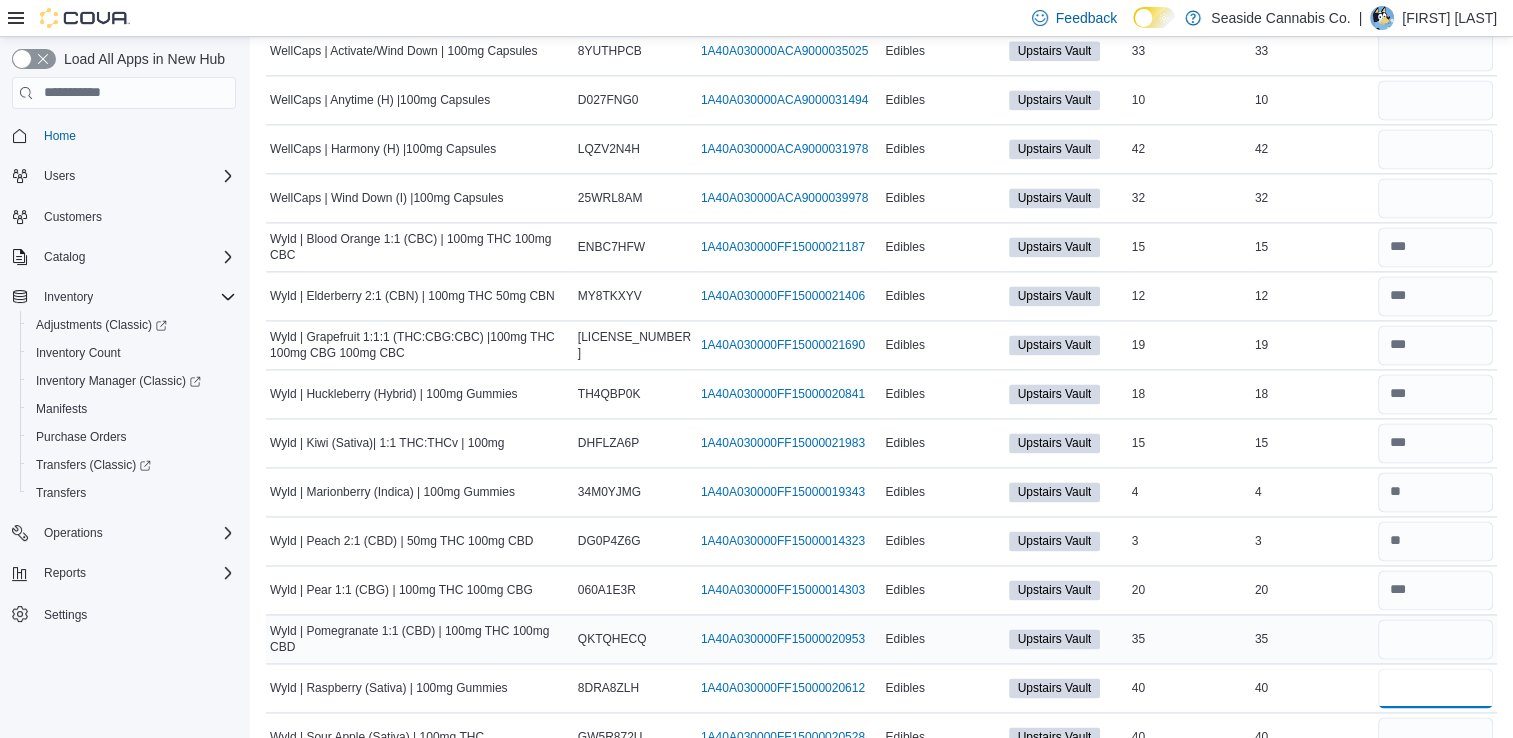 type 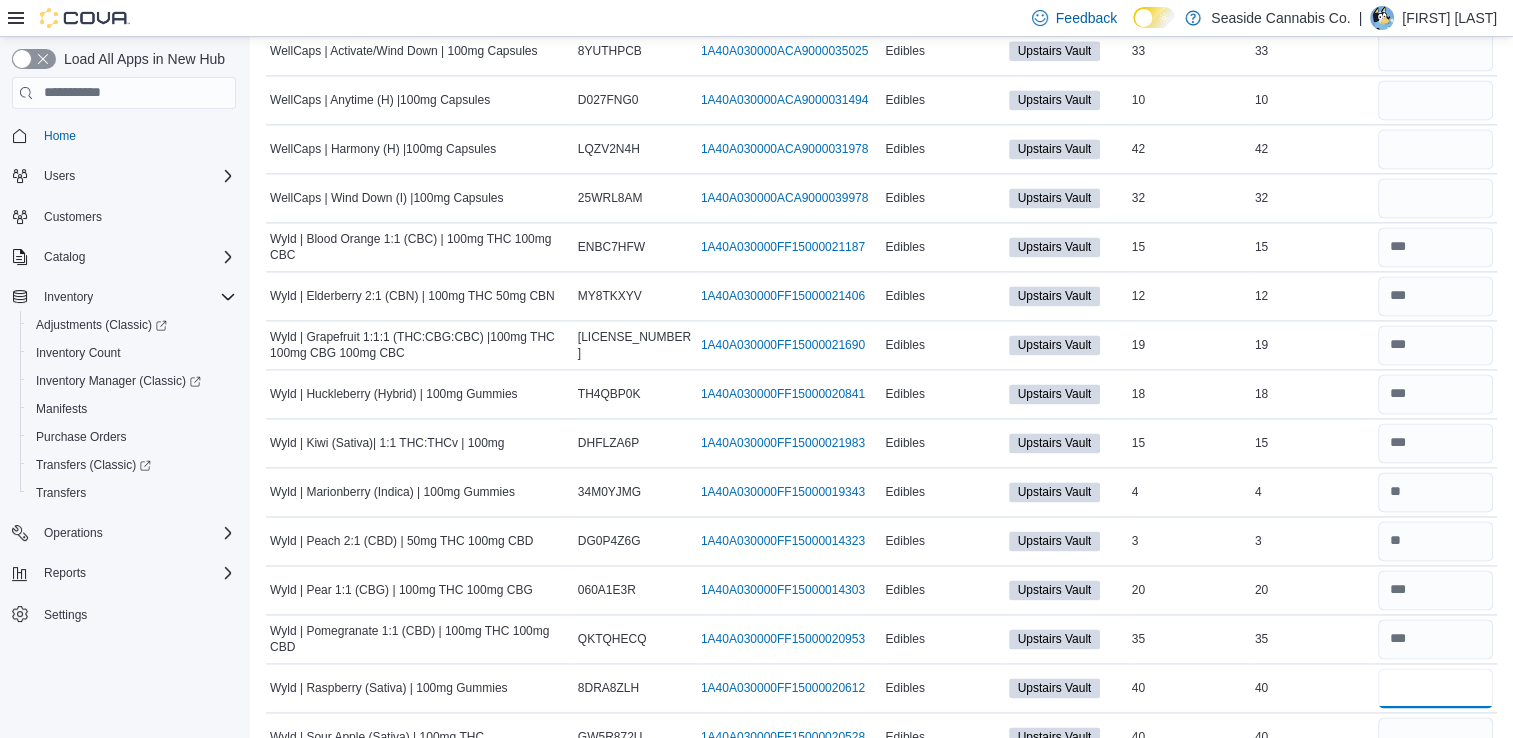 type 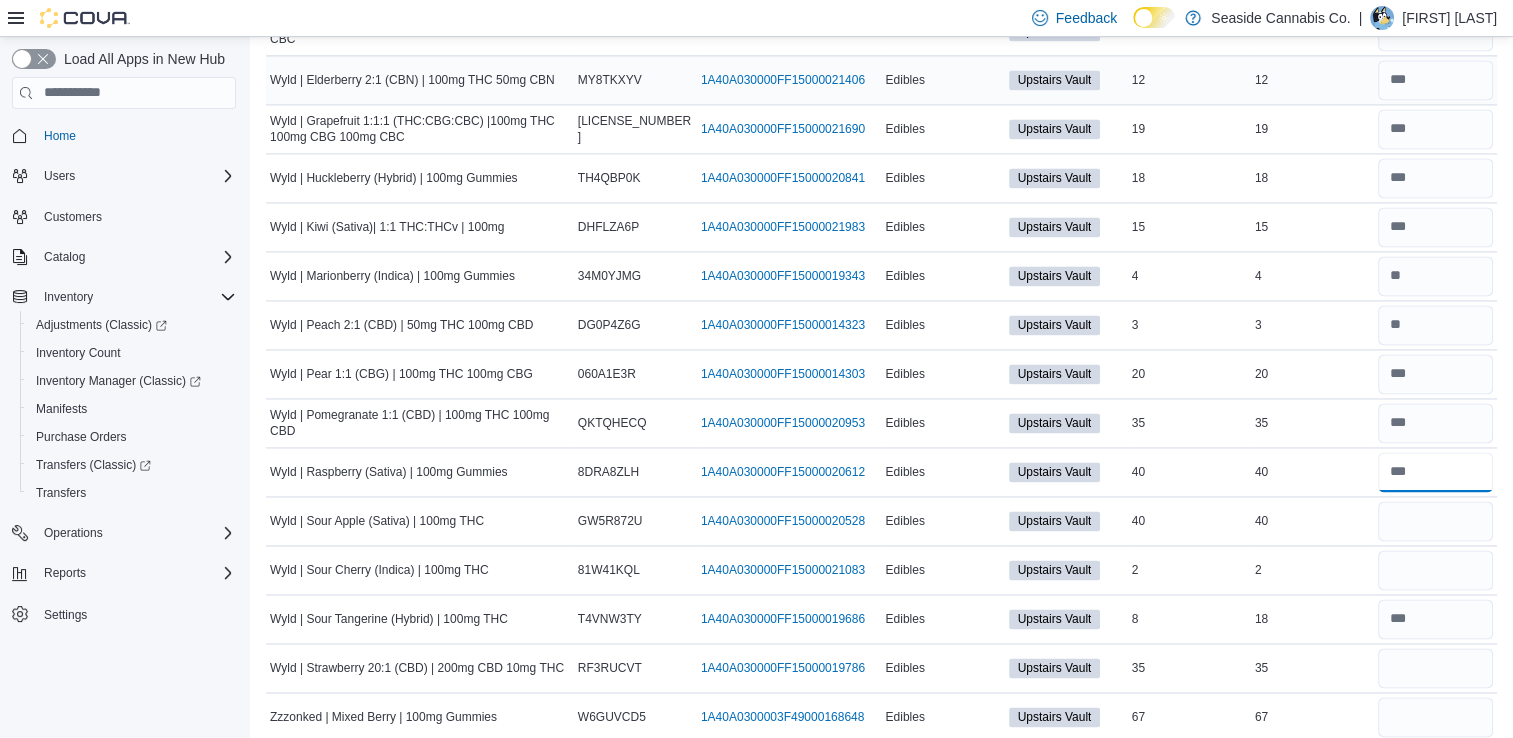 scroll, scrollTop: 3002, scrollLeft: 0, axis: vertical 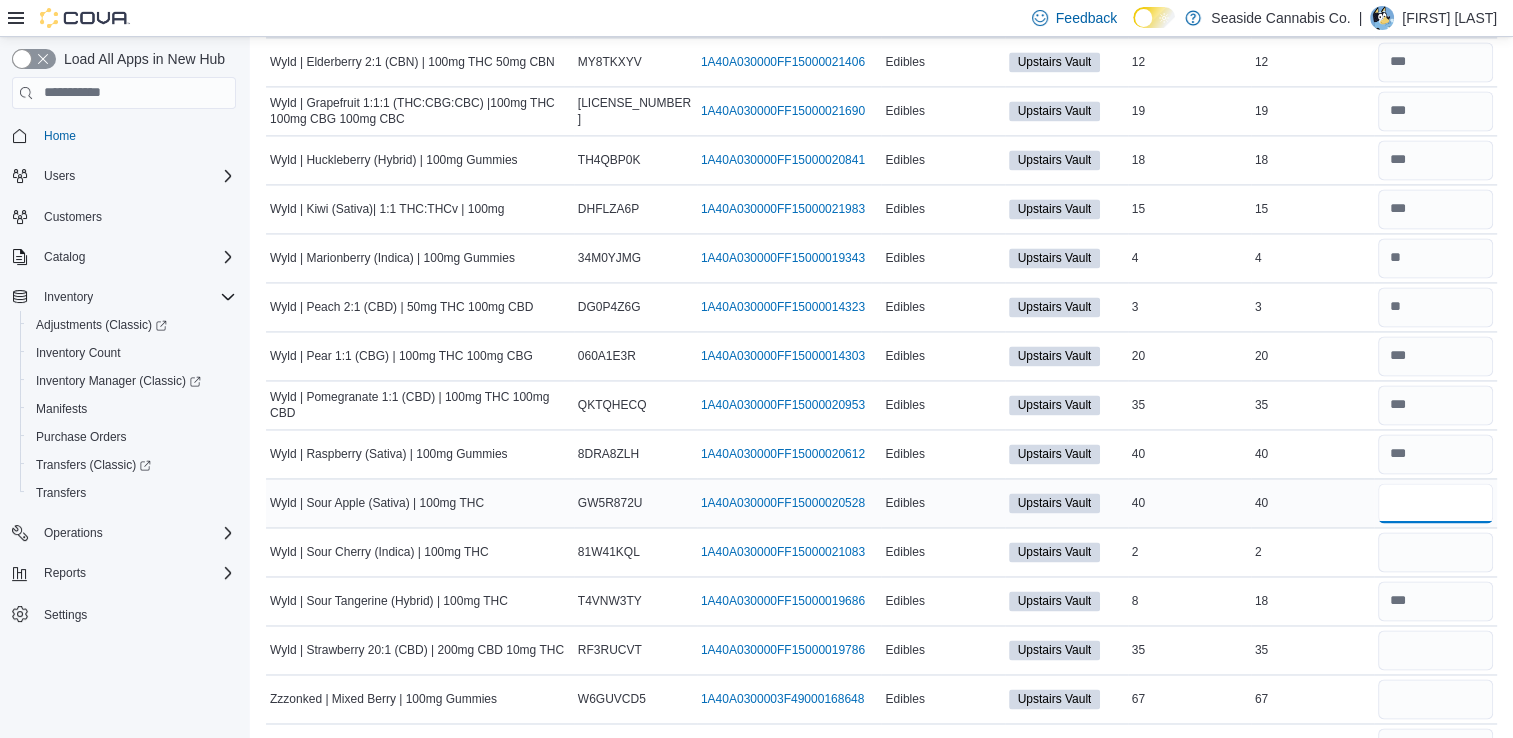 click at bounding box center [1435, 503] 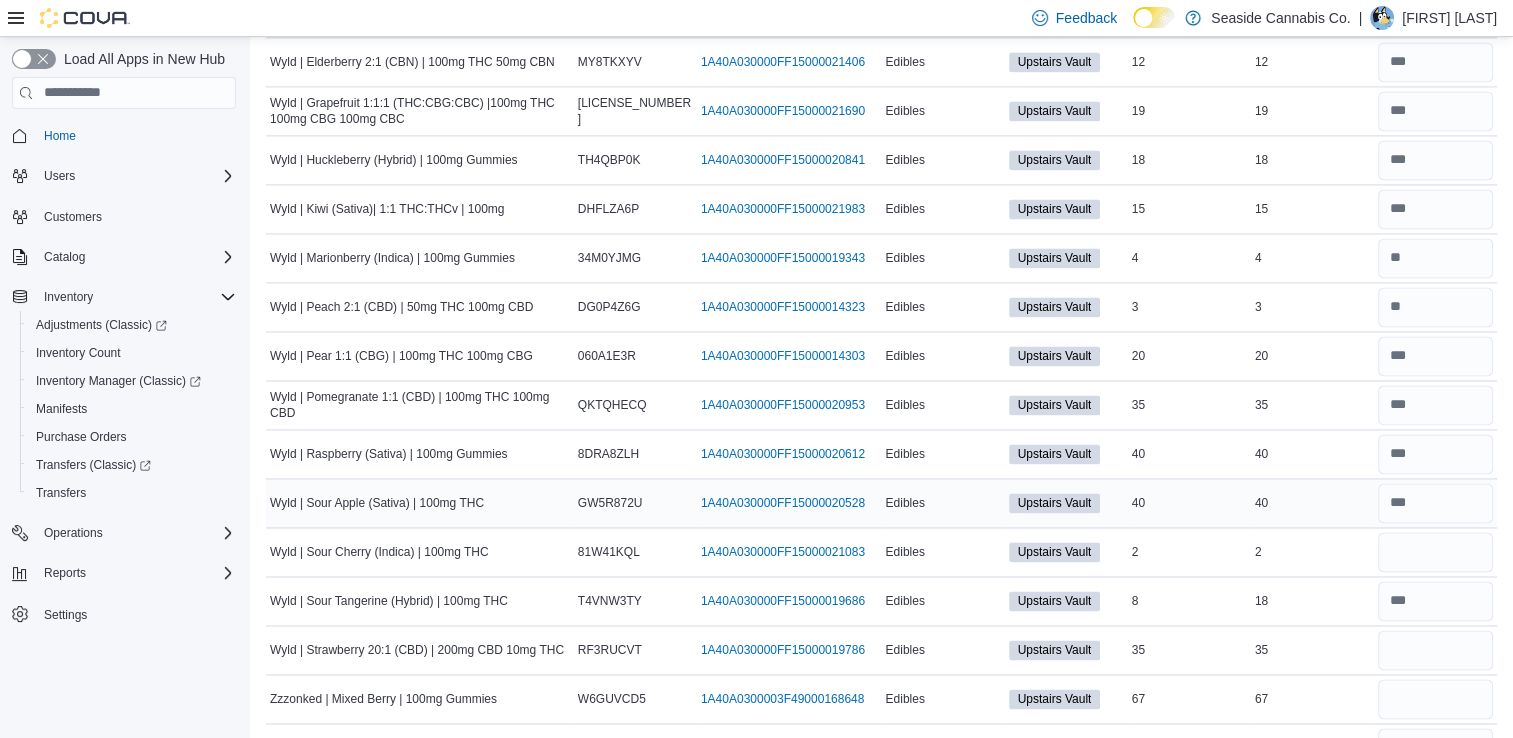 scroll, scrollTop: 3037, scrollLeft: 0, axis: vertical 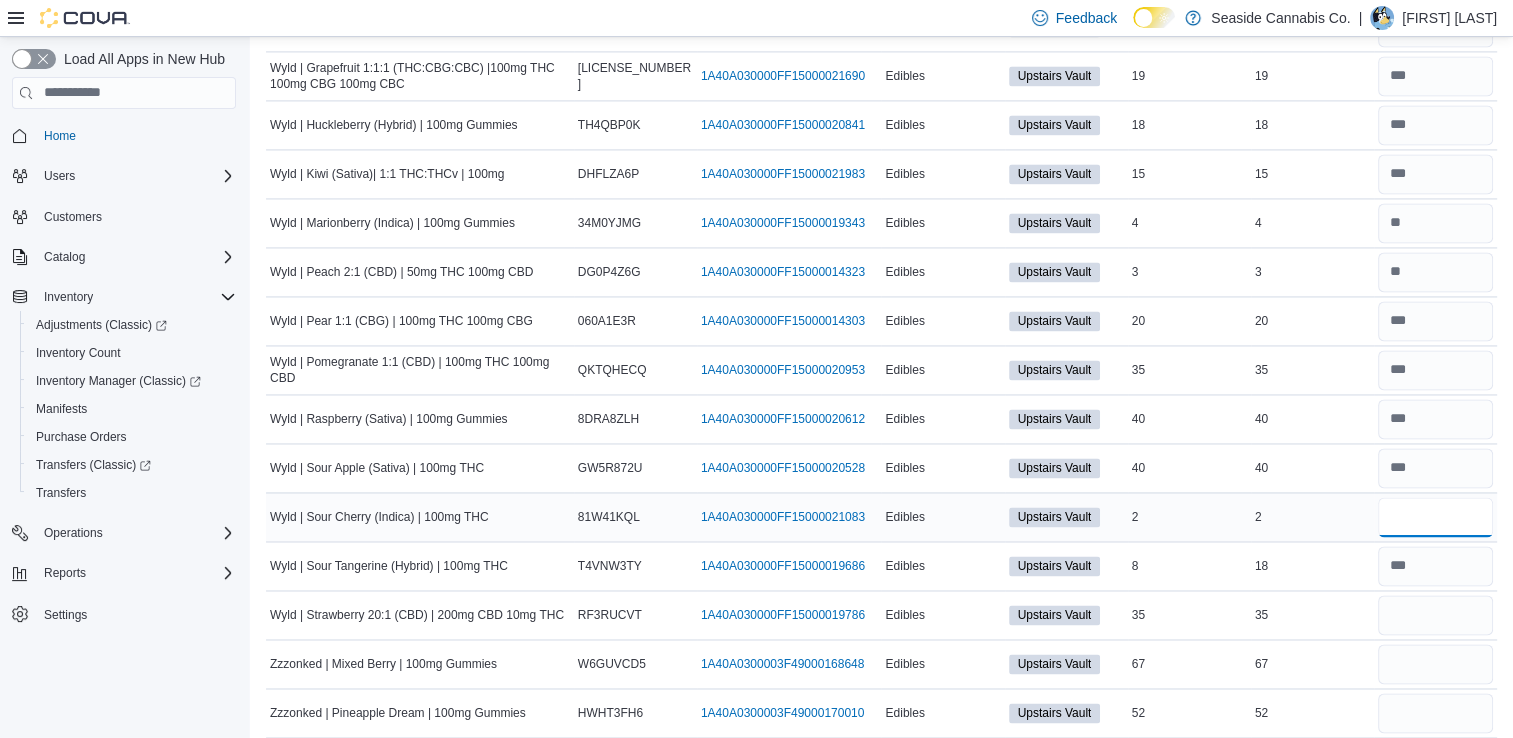 click at bounding box center [1435, 517] 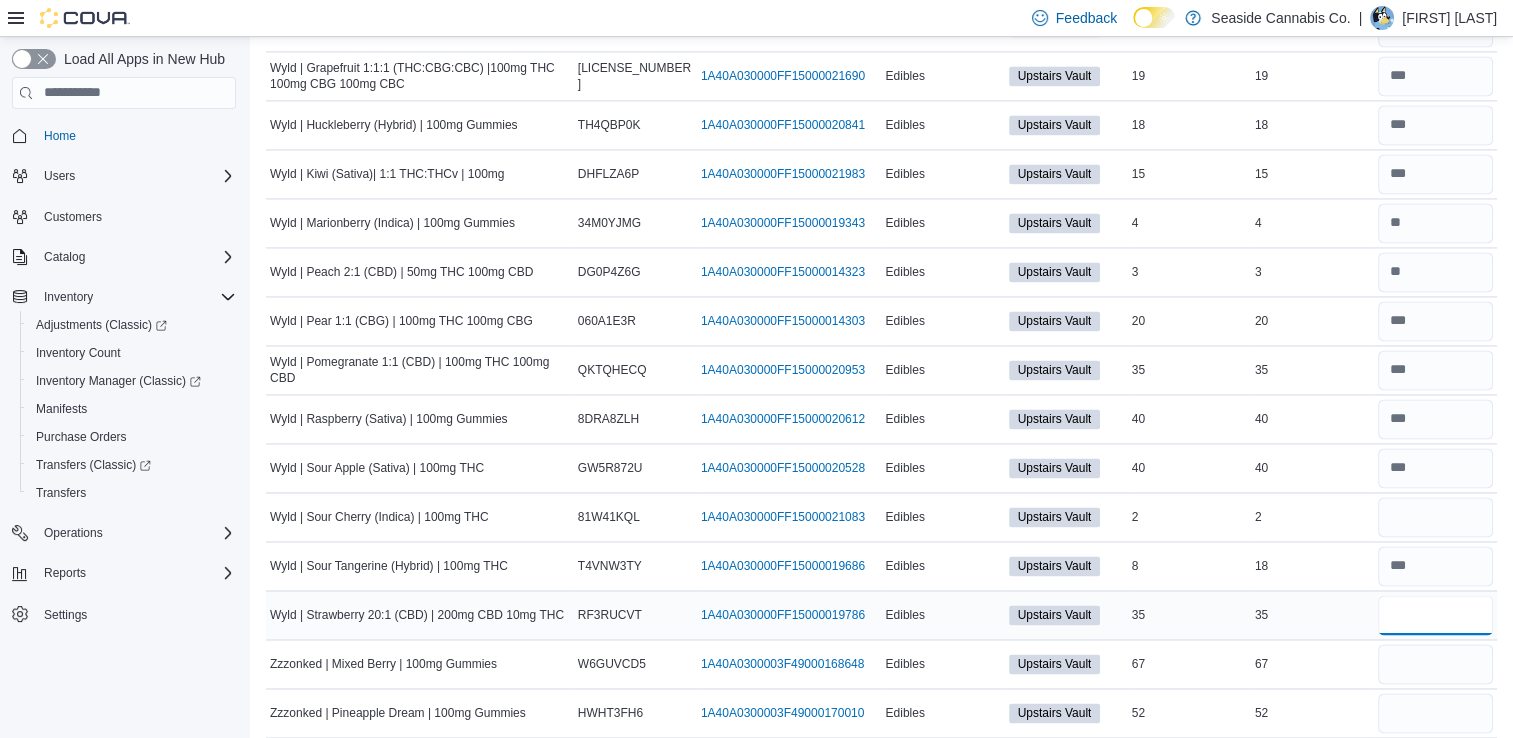 click at bounding box center (1435, 615) 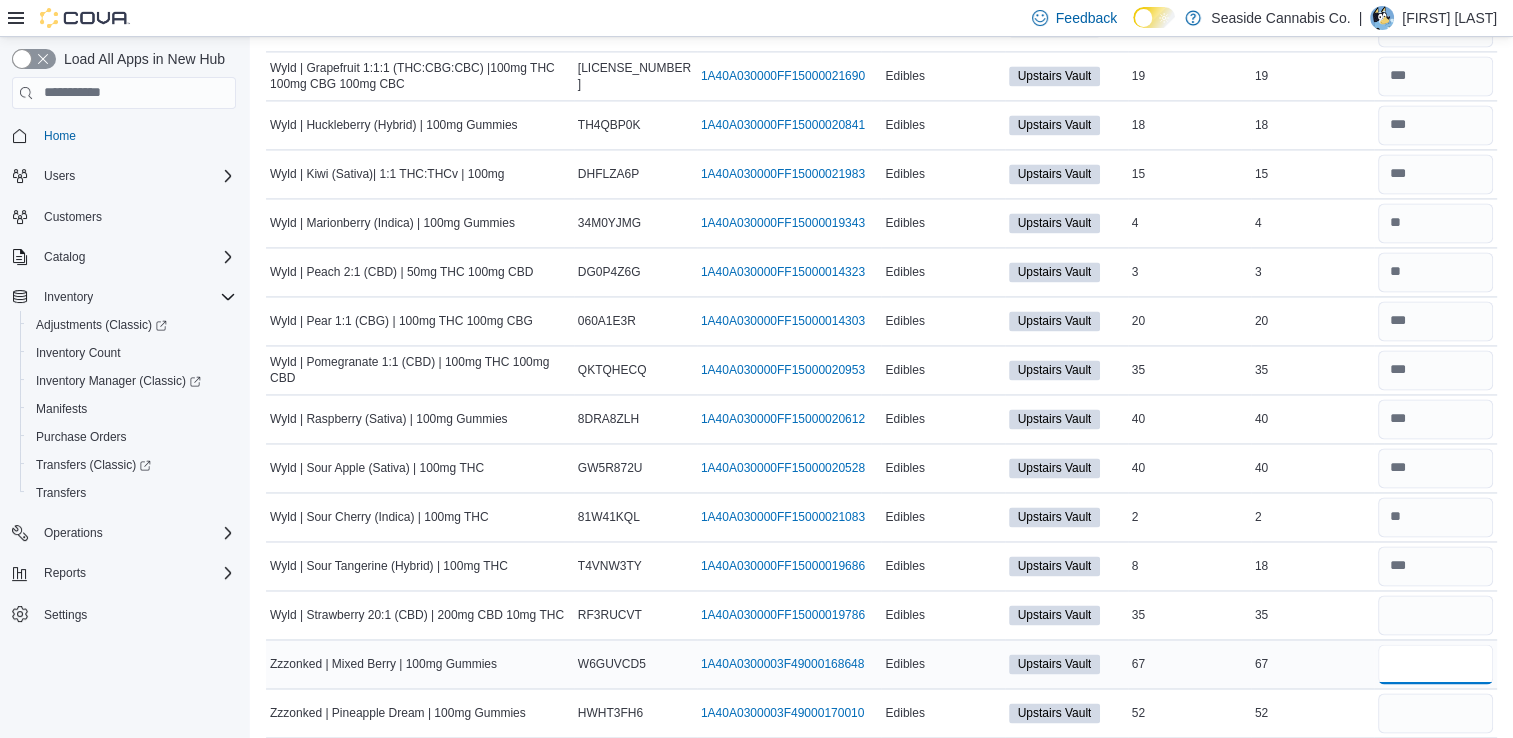 click at bounding box center [1435, 664] 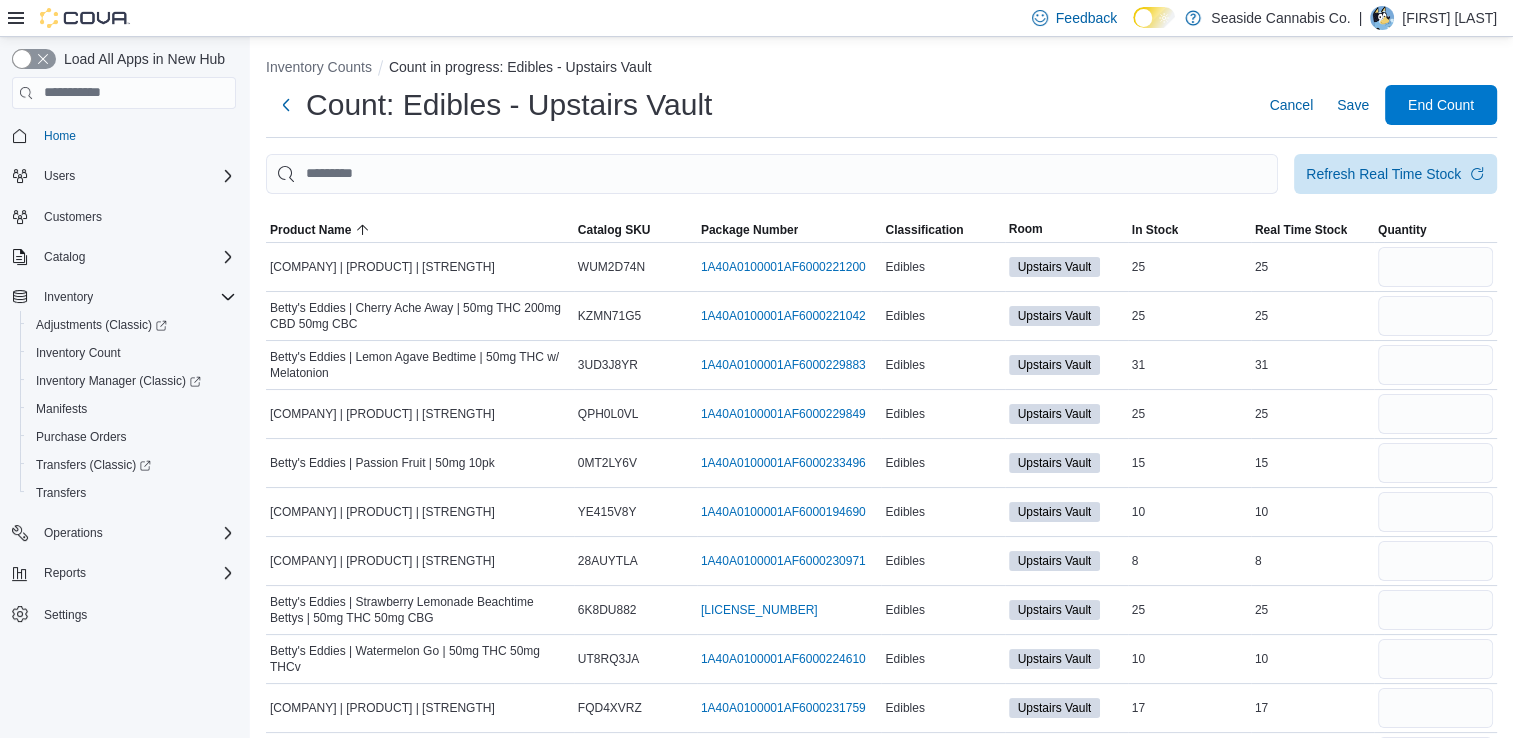 scroll, scrollTop: 0, scrollLeft: 0, axis: both 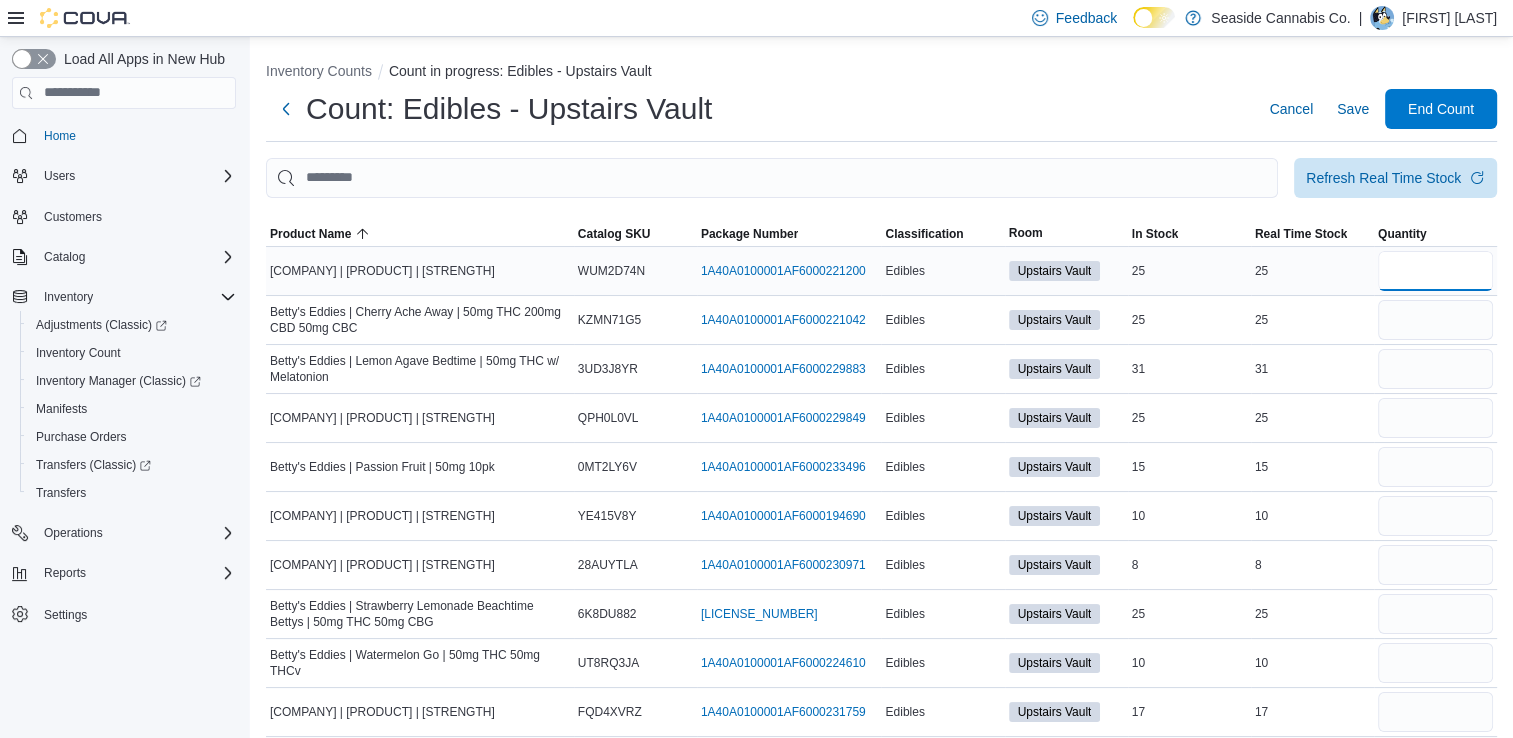 click at bounding box center [1435, 271] 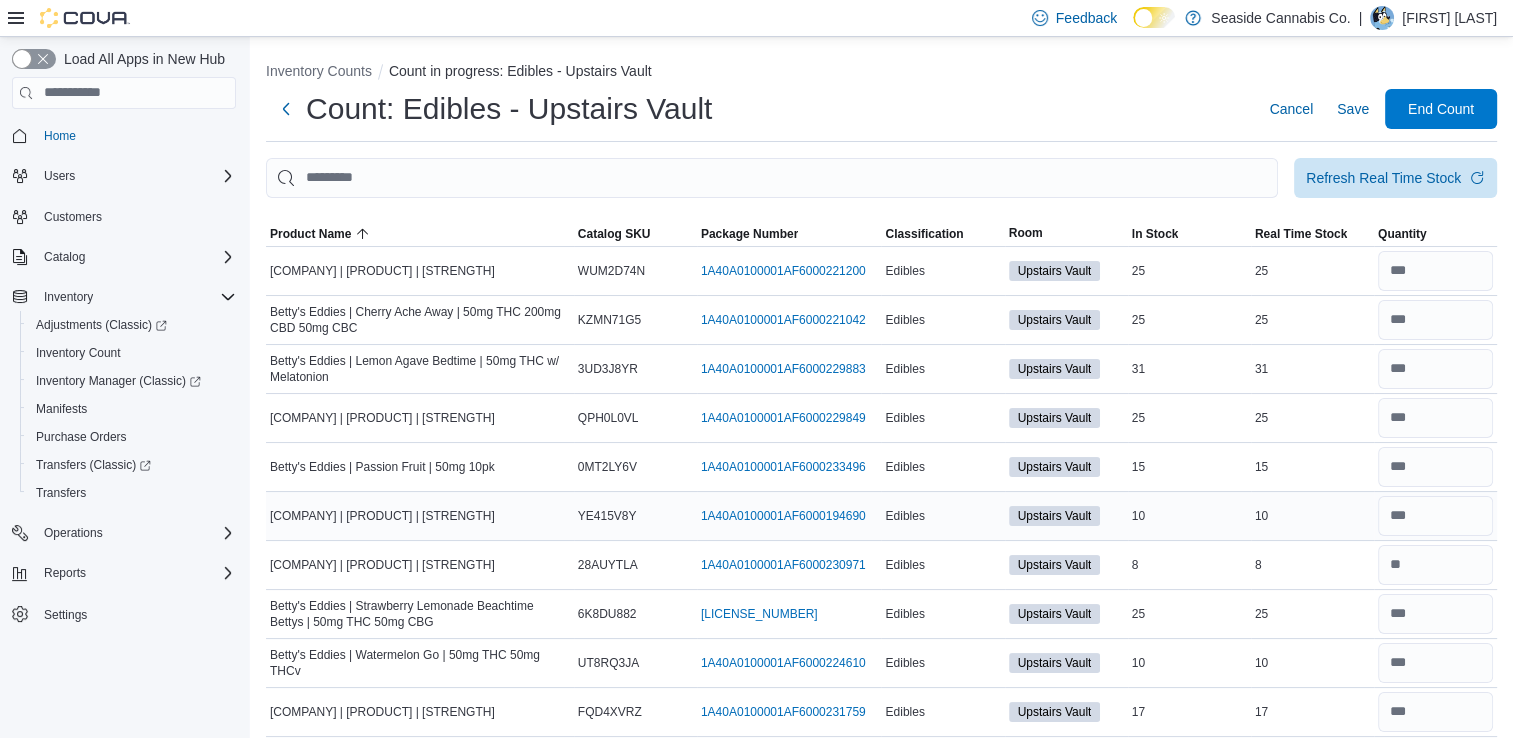 scroll, scrollTop: 389, scrollLeft: 0, axis: vertical 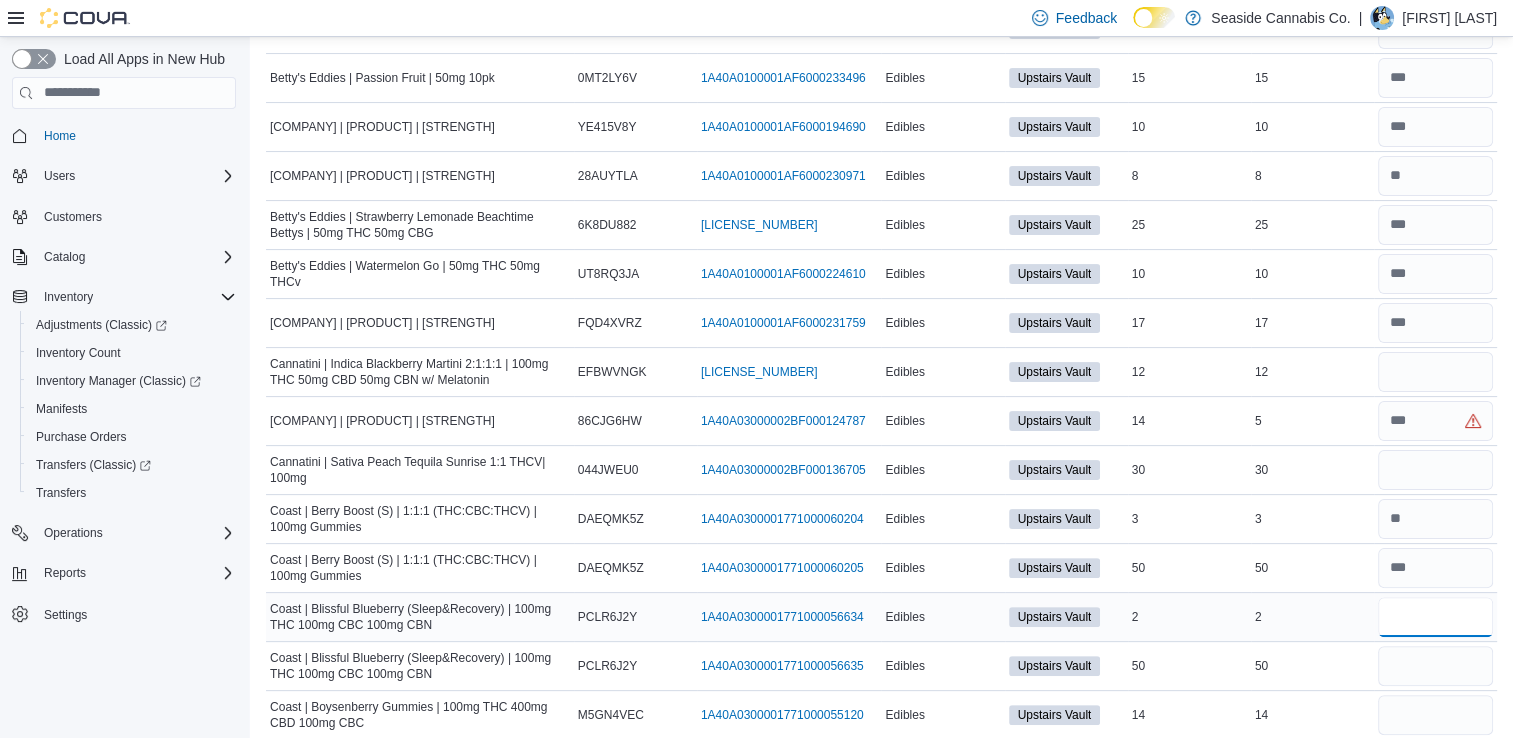 click at bounding box center (1435, 617) 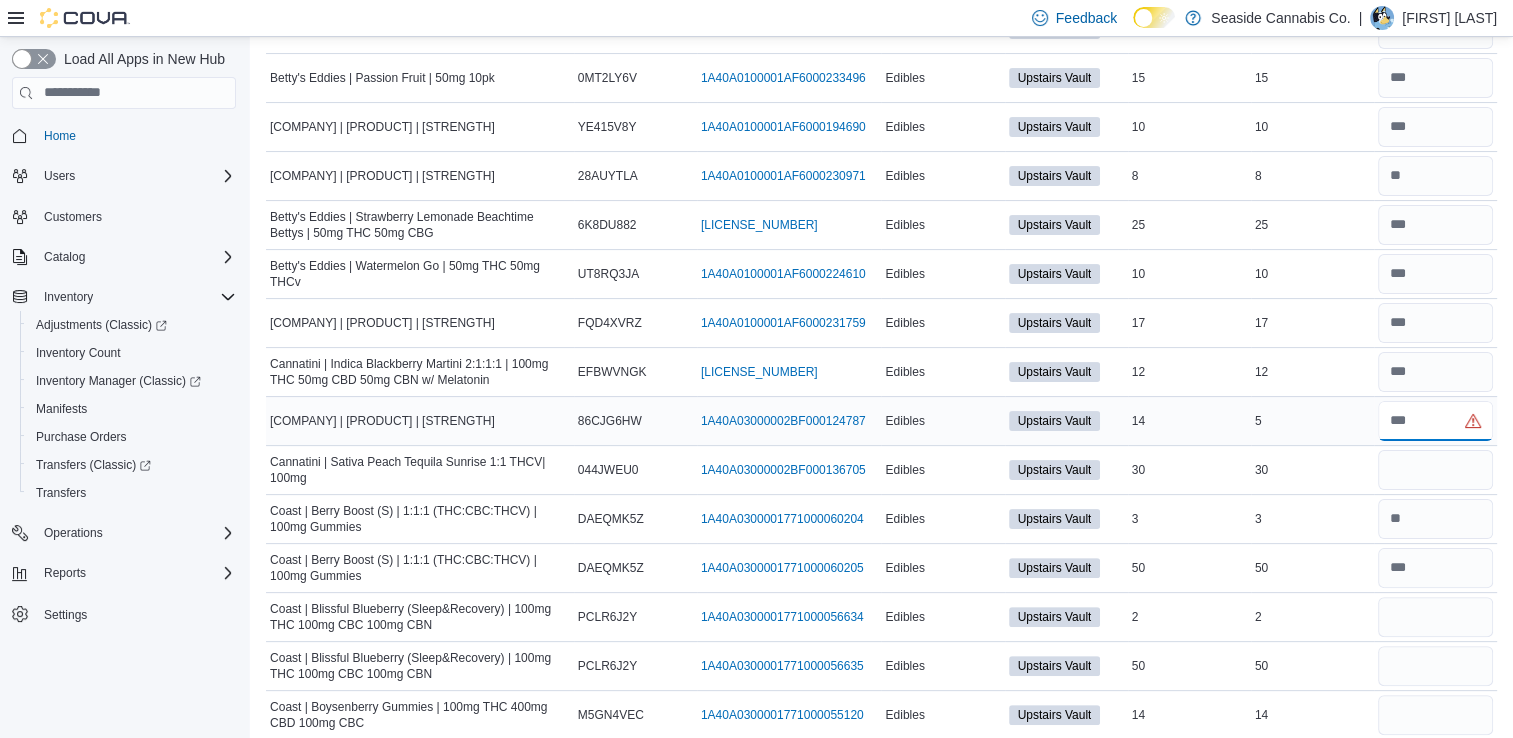 click at bounding box center (1435, 421) 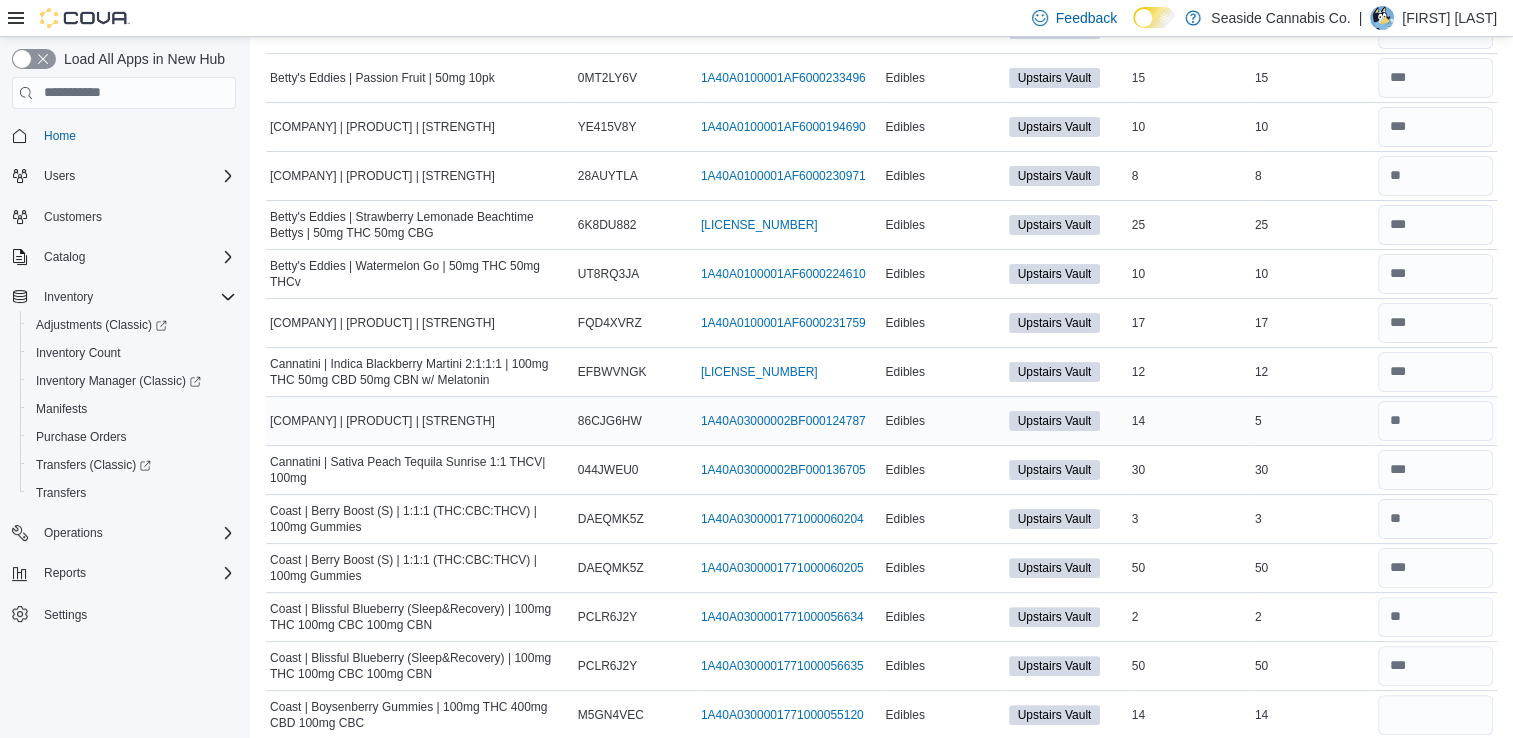 scroll, scrollTop: 780, scrollLeft: 0, axis: vertical 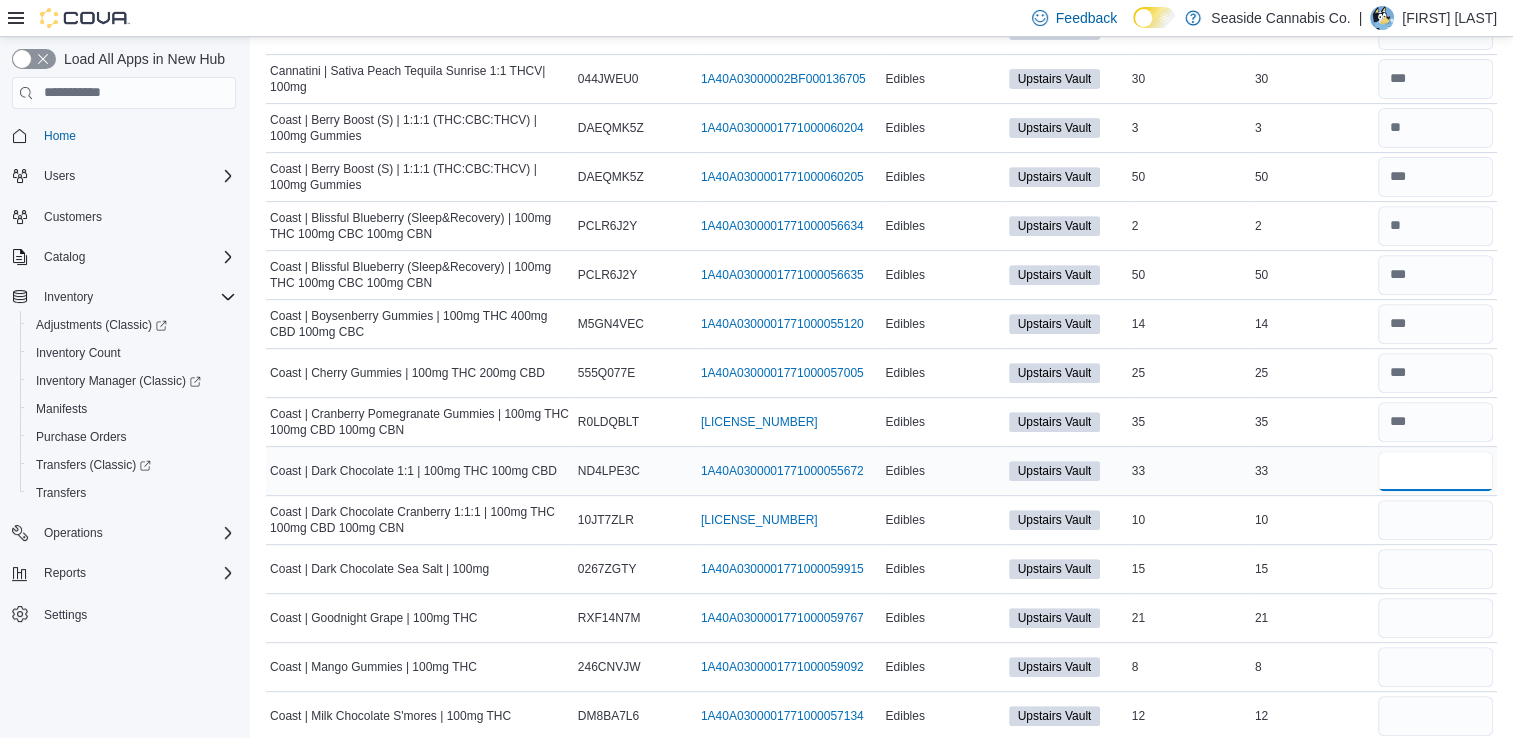 click at bounding box center (1435, 471) 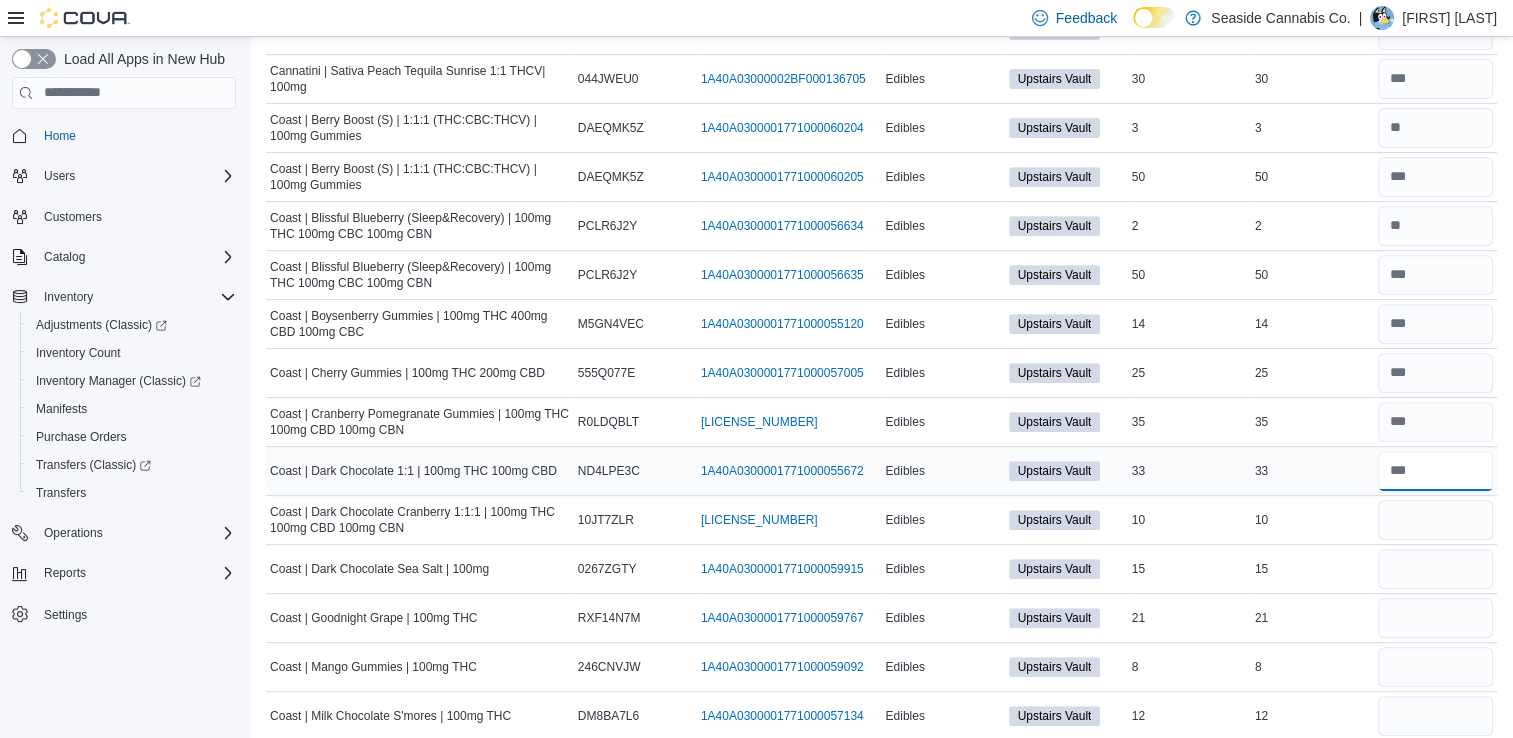 click at bounding box center [1435, 471] 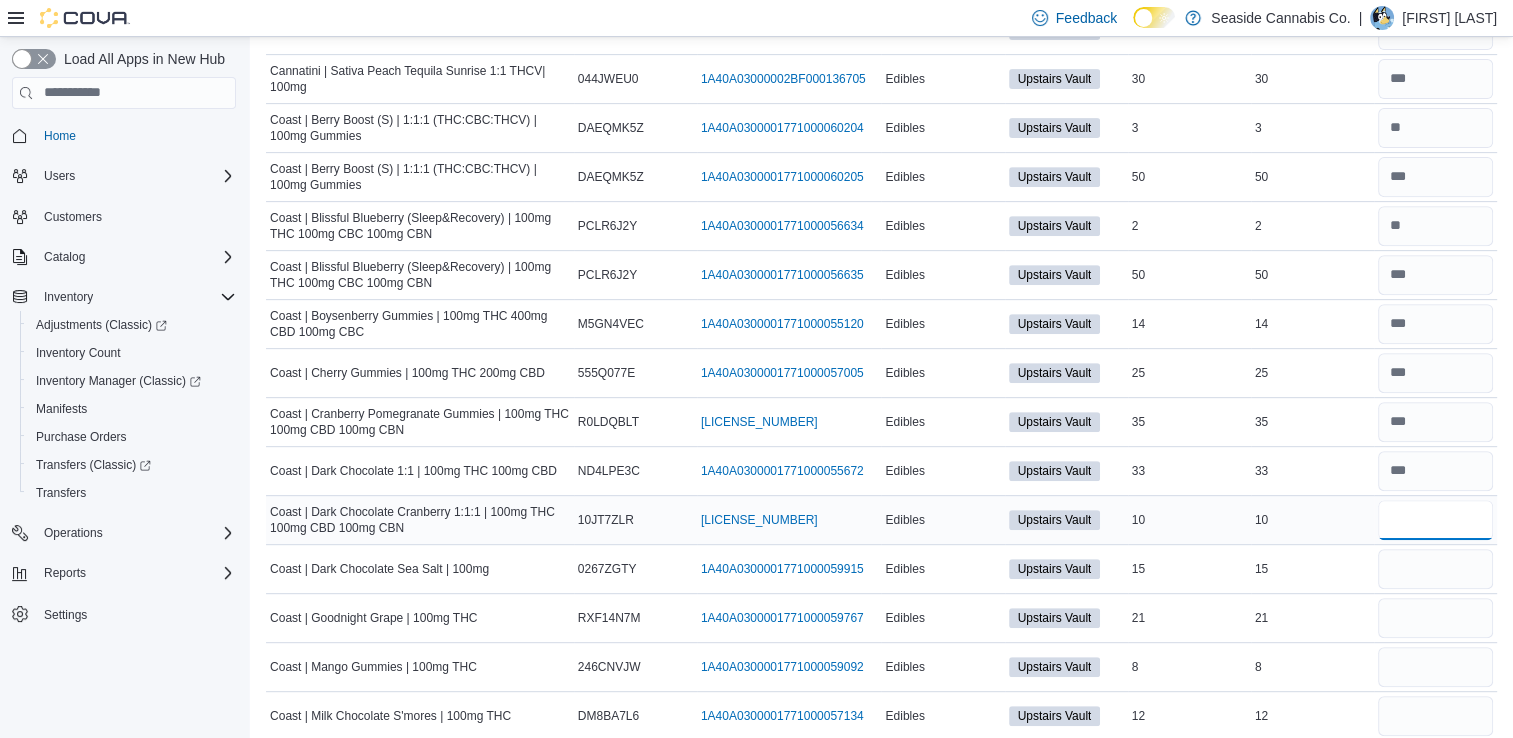 click at bounding box center (1435, 520) 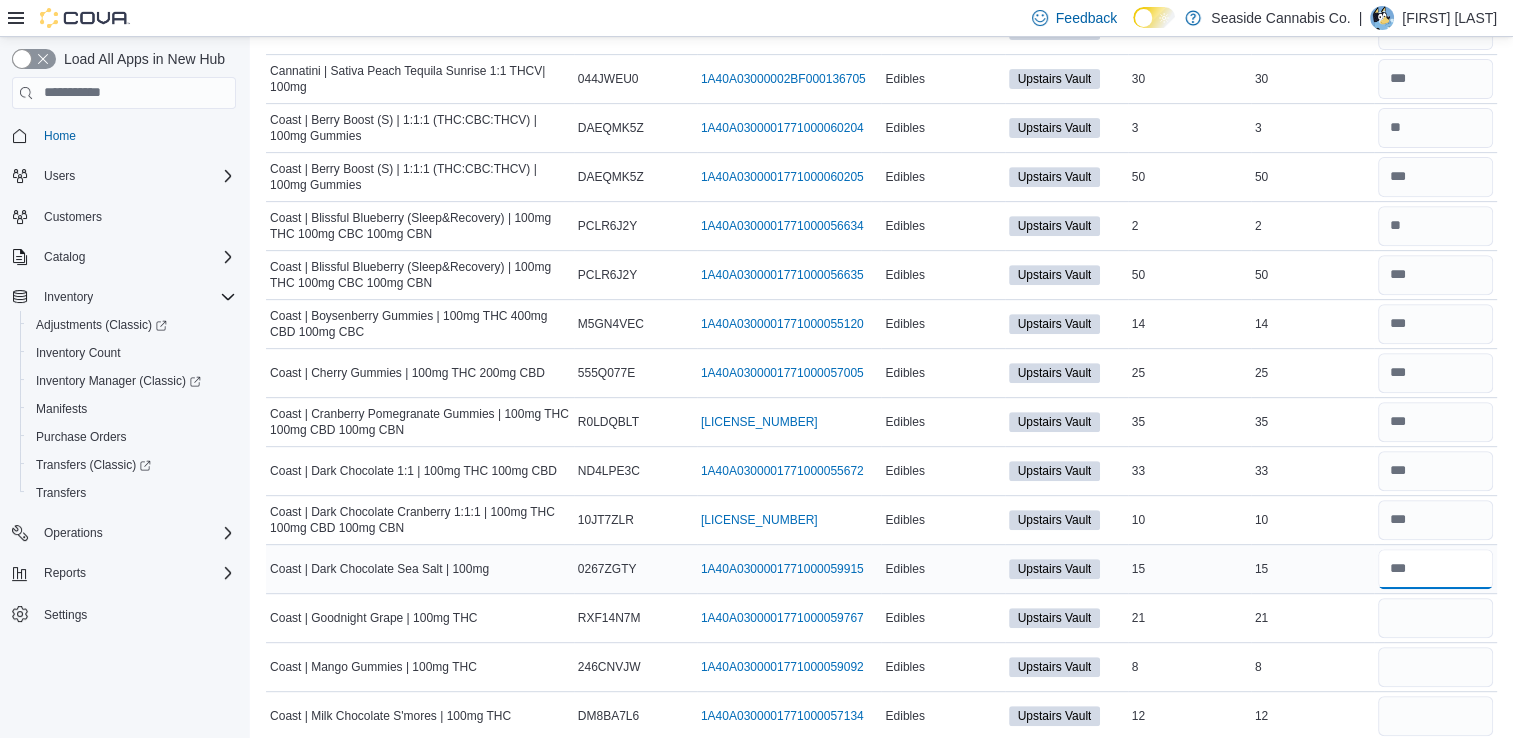 drag, startPoint x: 1436, startPoint y: 580, endPoint x: 1372, endPoint y: 580, distance: 64 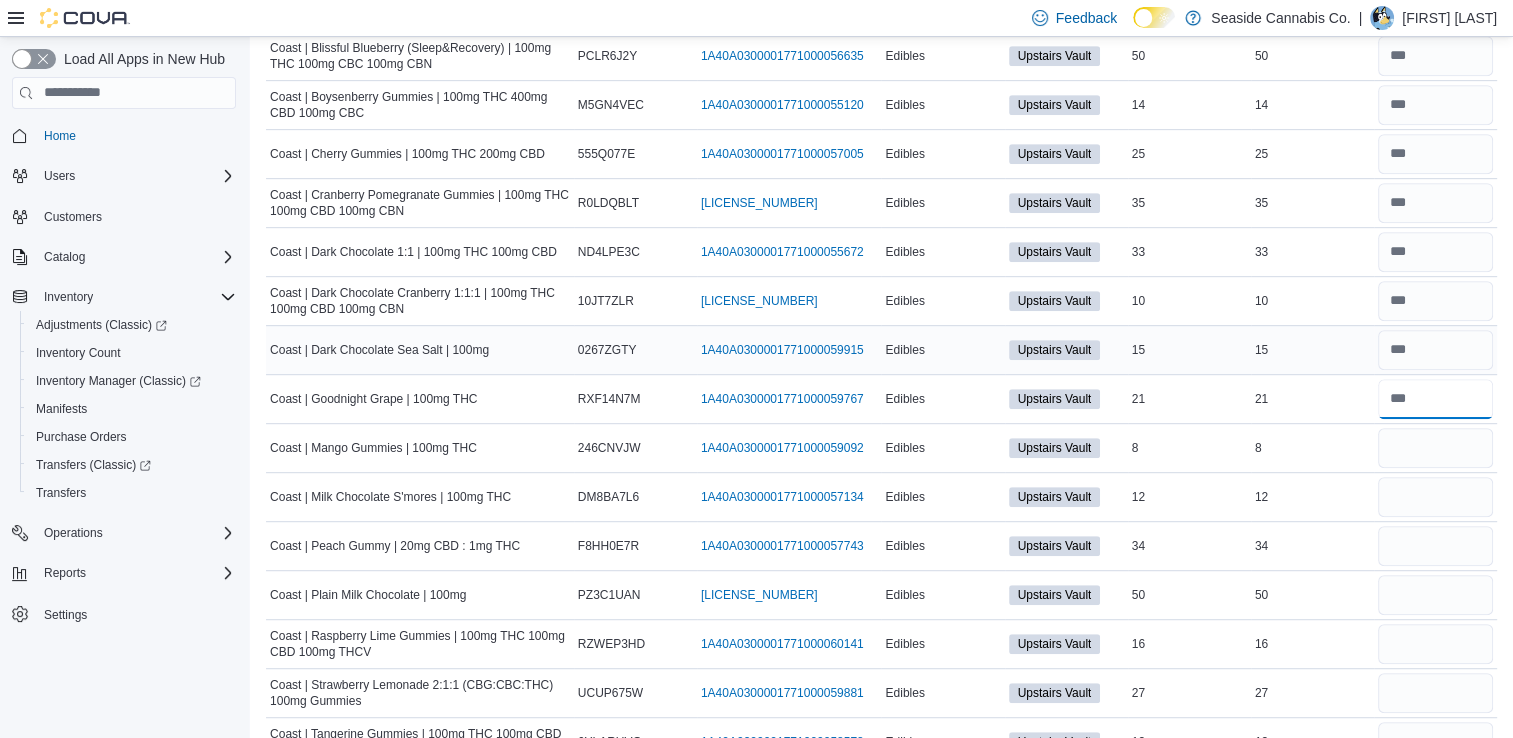 scroll, scrollTop: 1000, scrollLeft: 0, axis: vertical 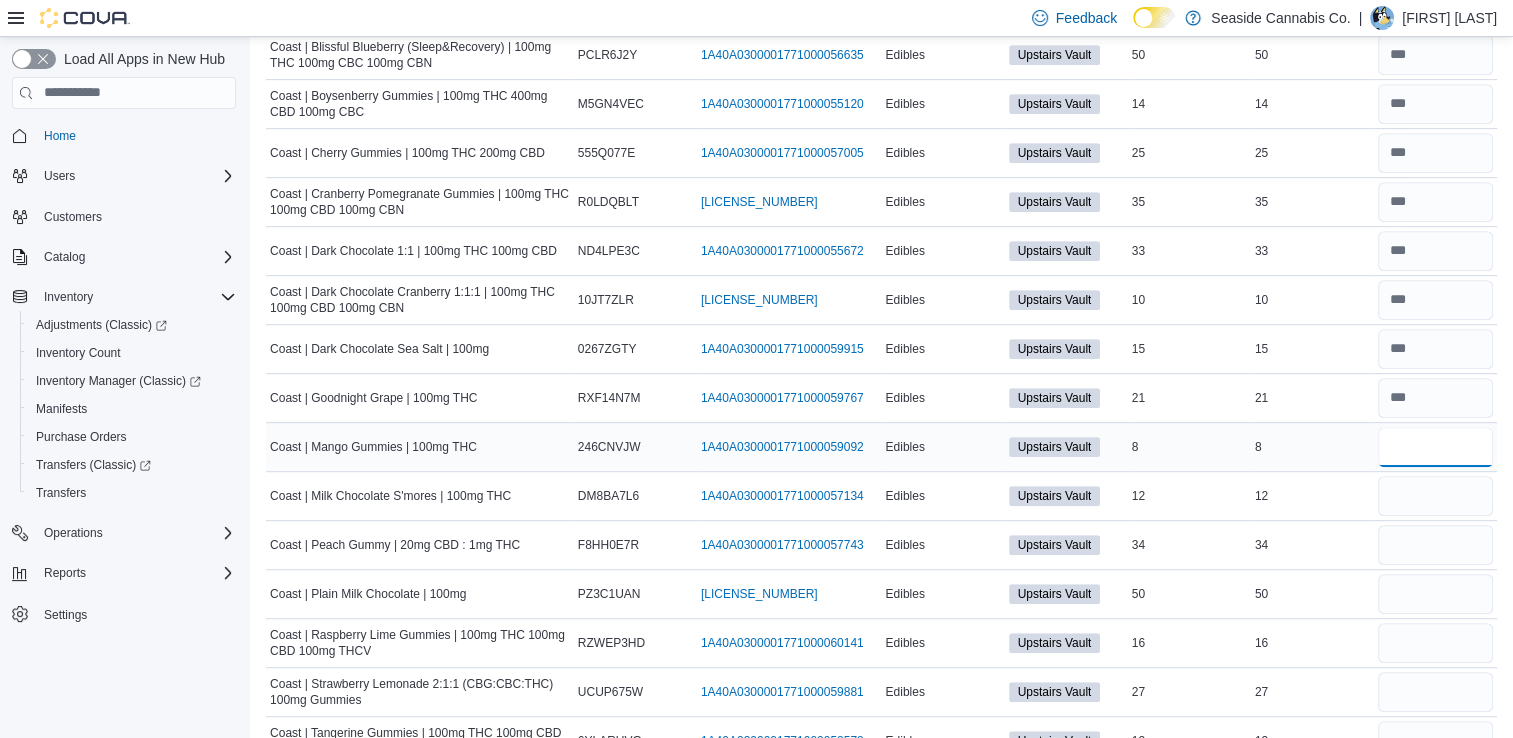 click at bounding box center [1435, 447] 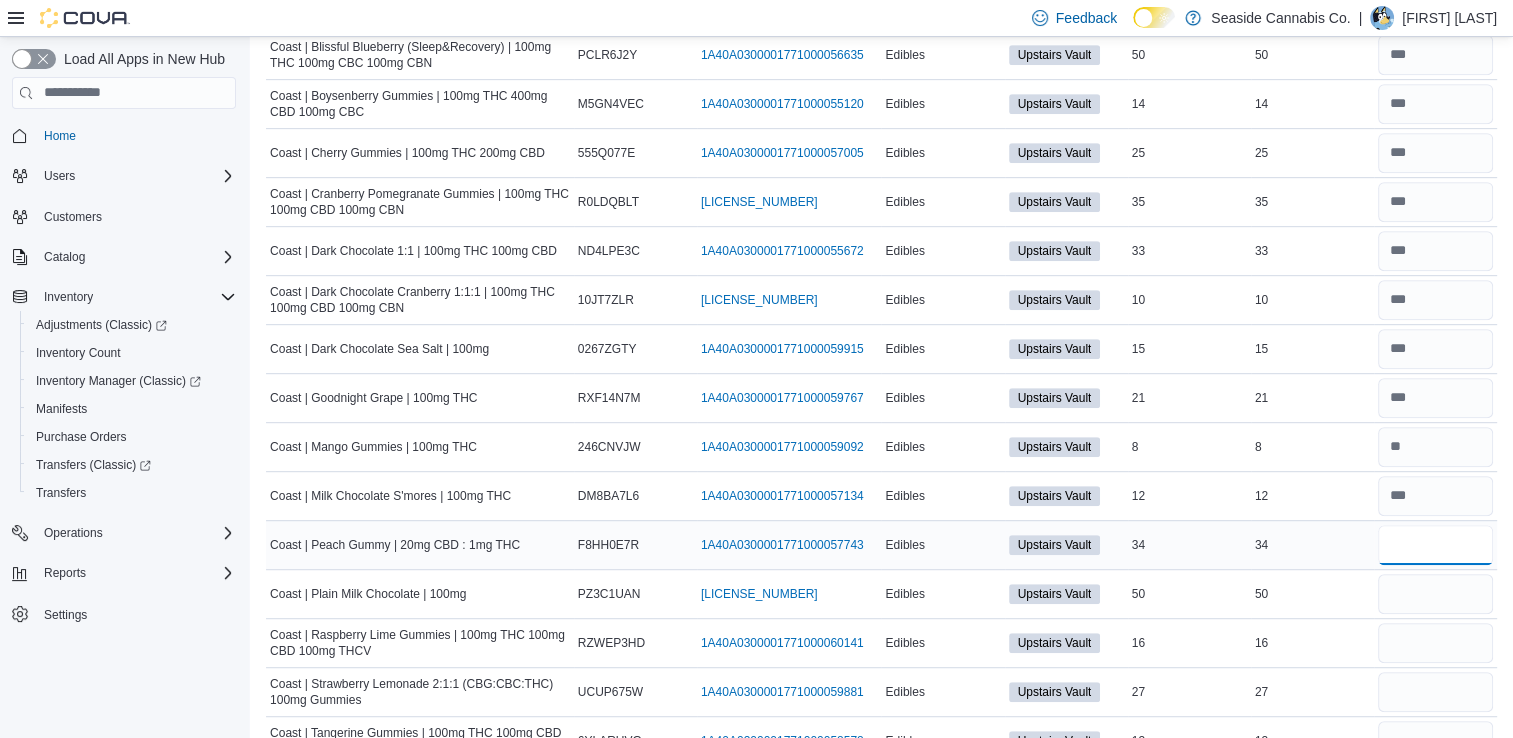 click at bounding box center [1435, 545] 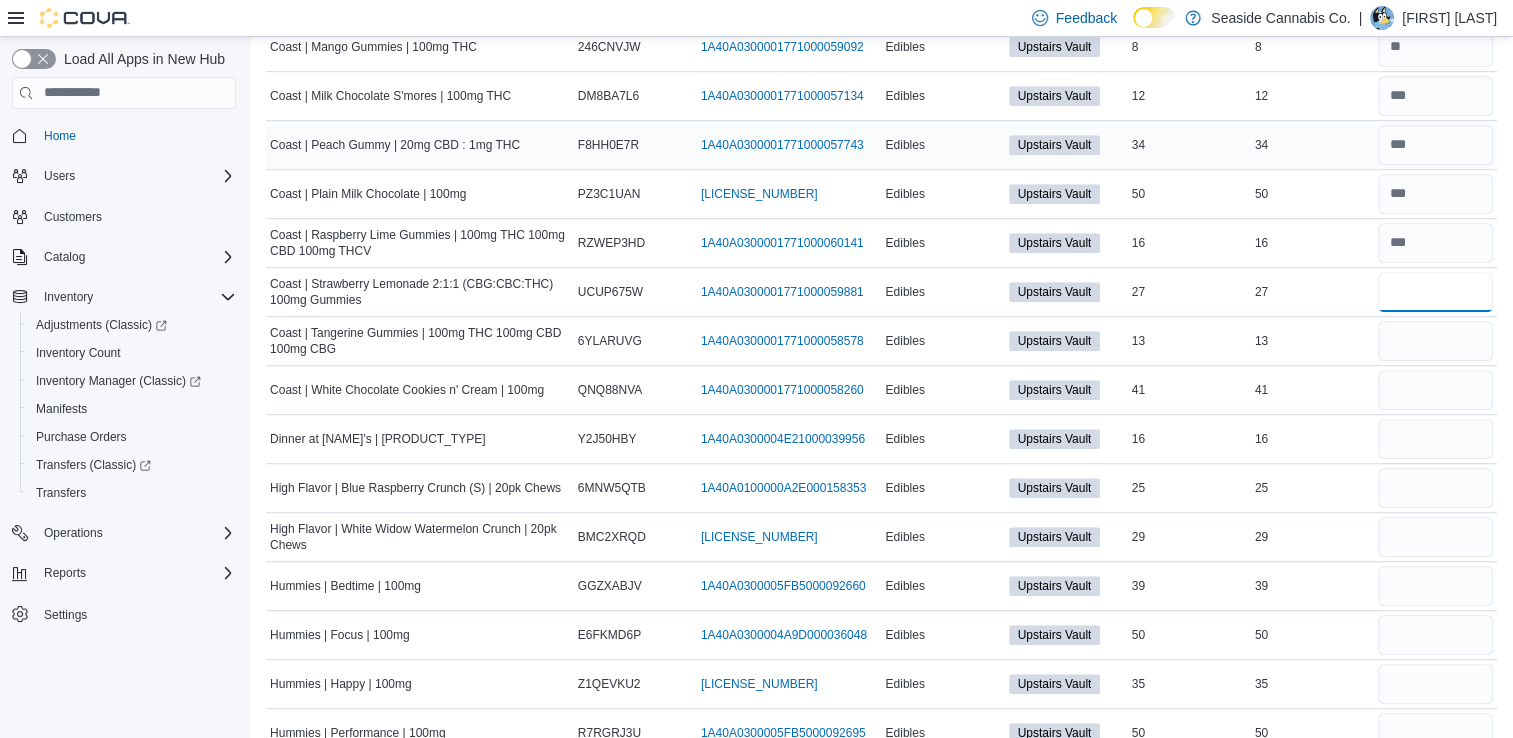 scroll, scrollTop: 1430, scrollLeft: 0, axis: vertical 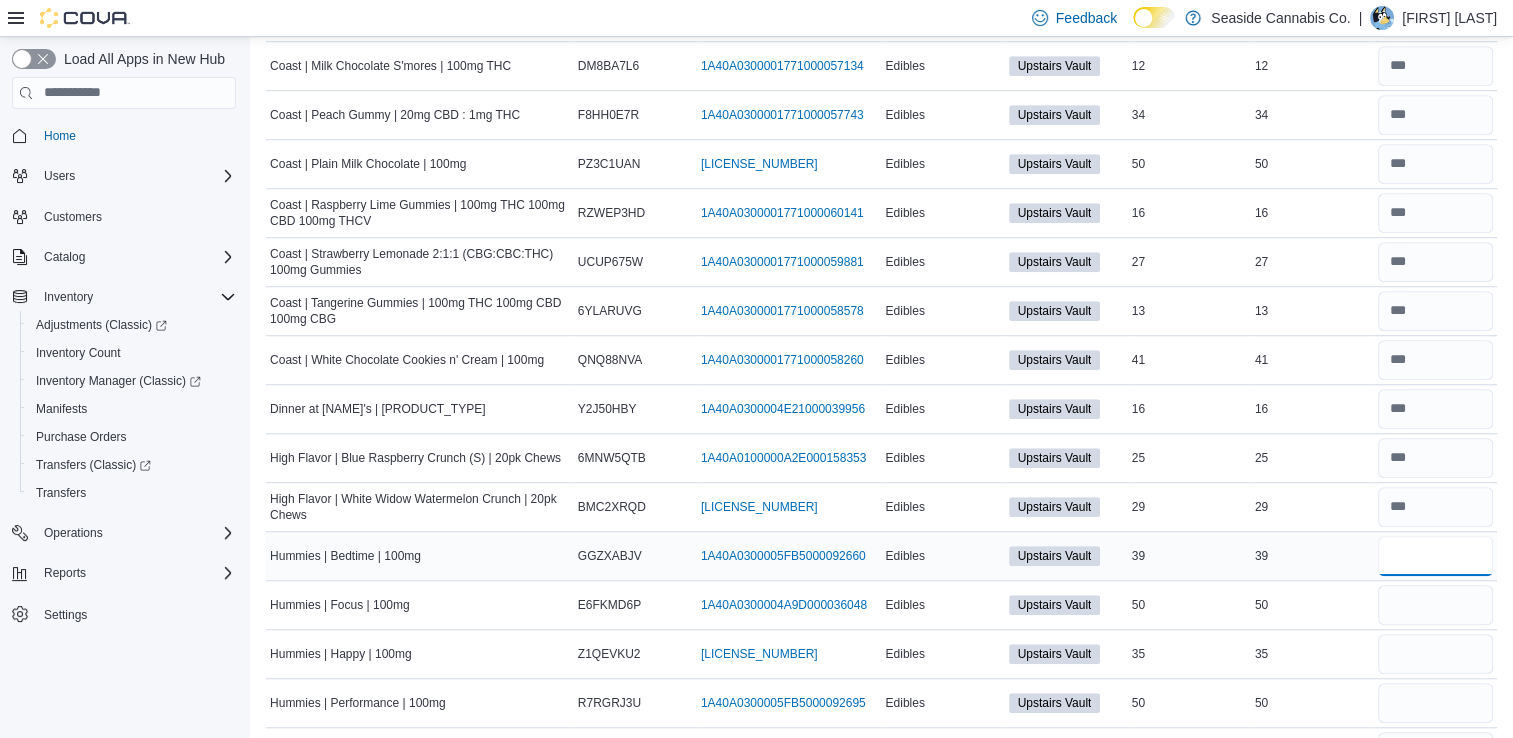 click at bounding box center (1435, 556) 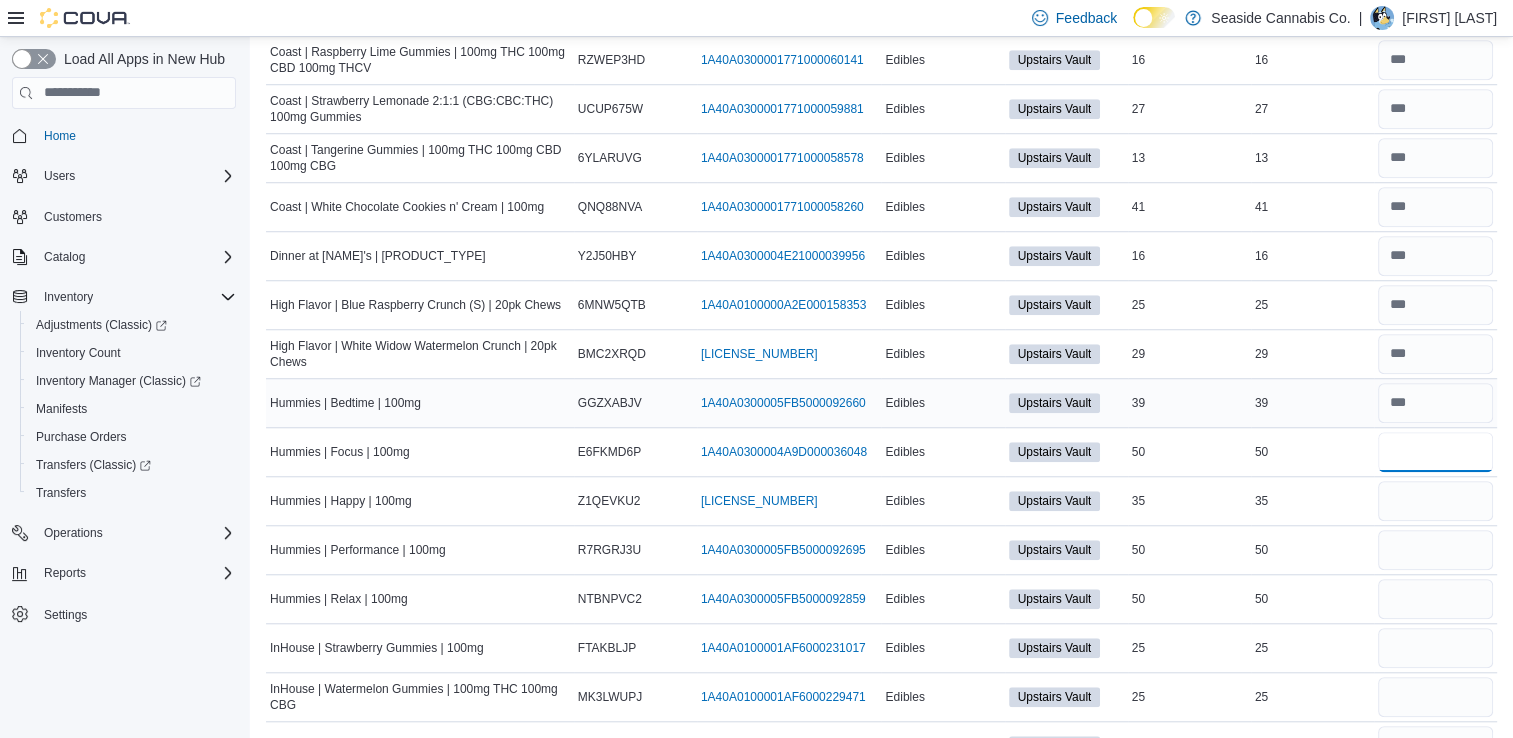 scroll, scrollTop: 1738, scrollLeft: 0, axis: vertical 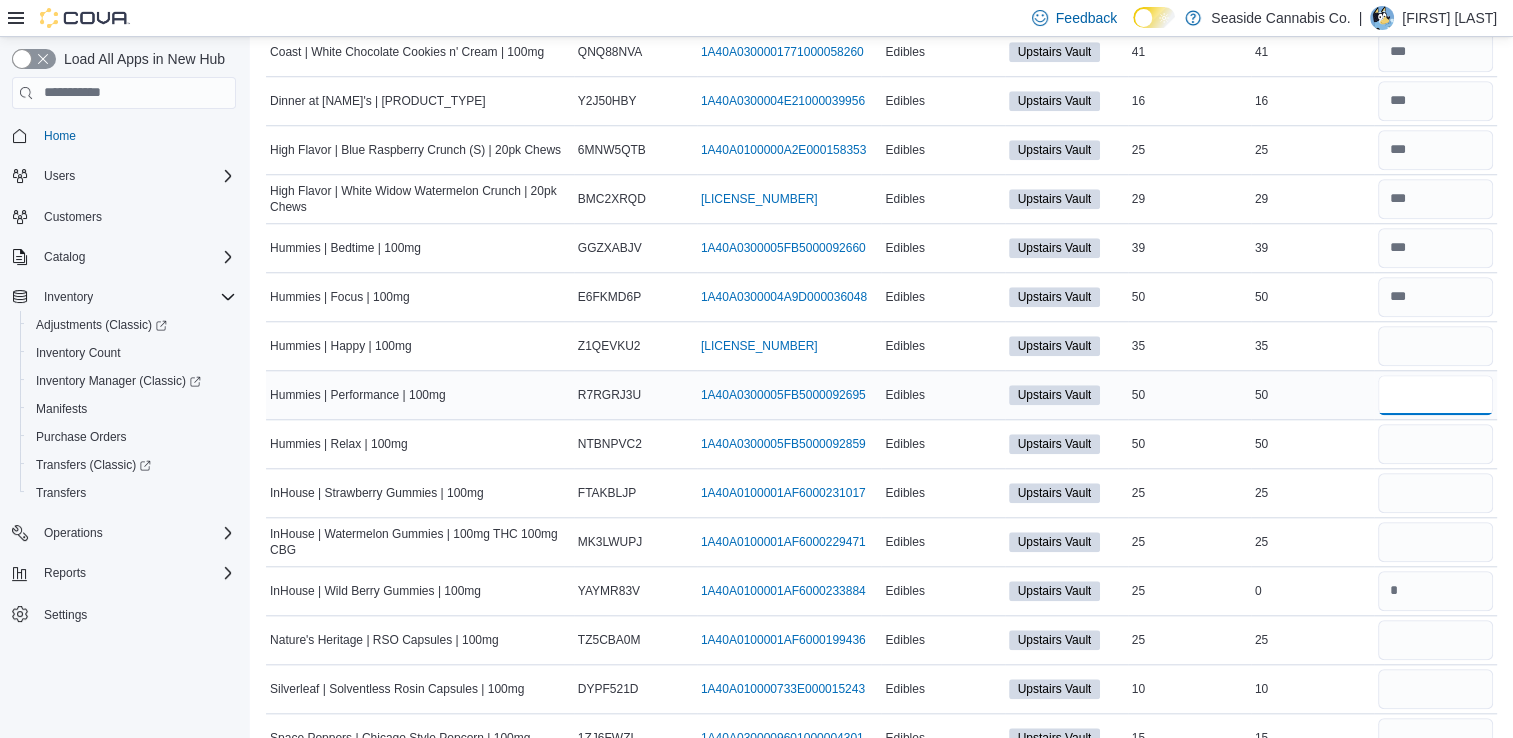 click at bounding box center (1435, 395) 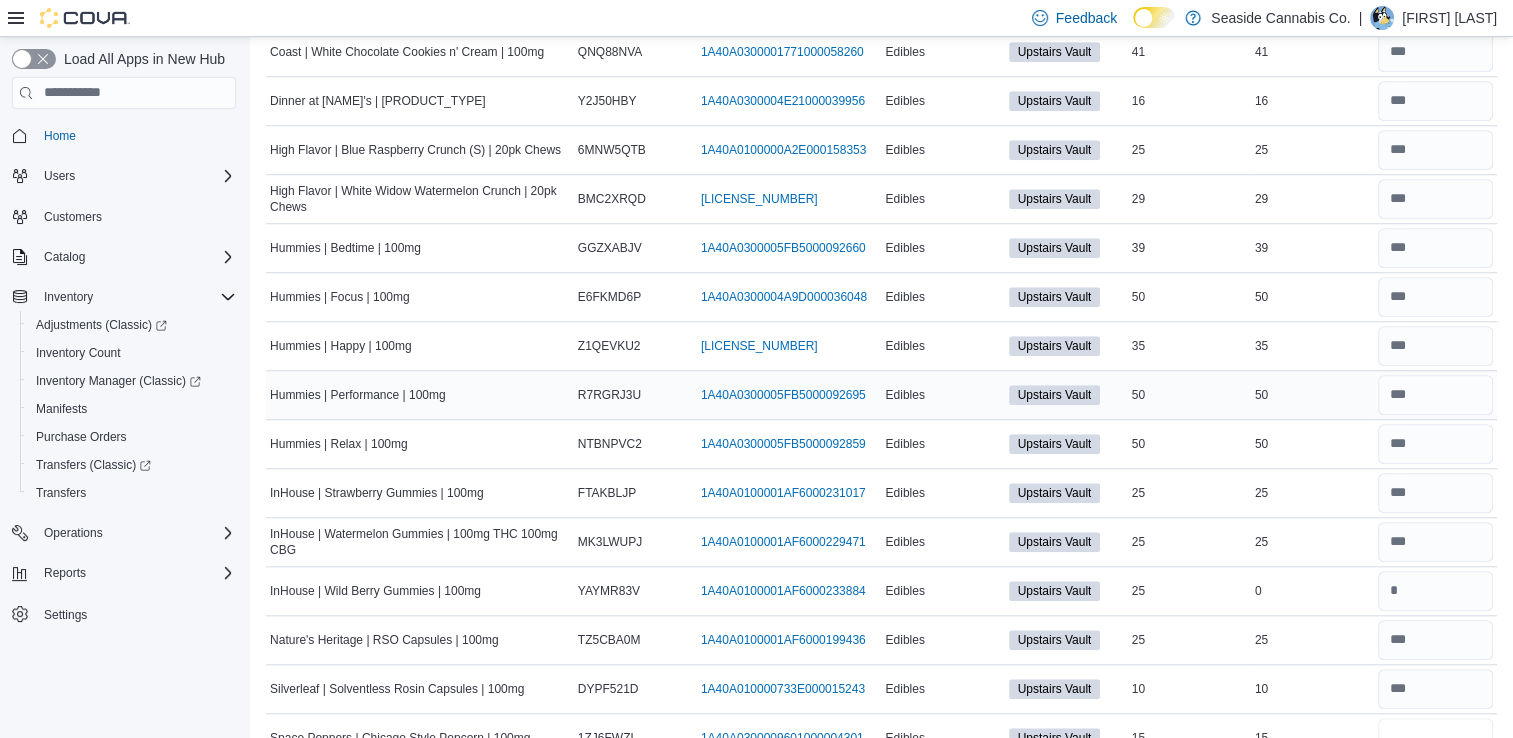 scroll, scrollTop: 1748, scrollLeft: 0, axis: vertical 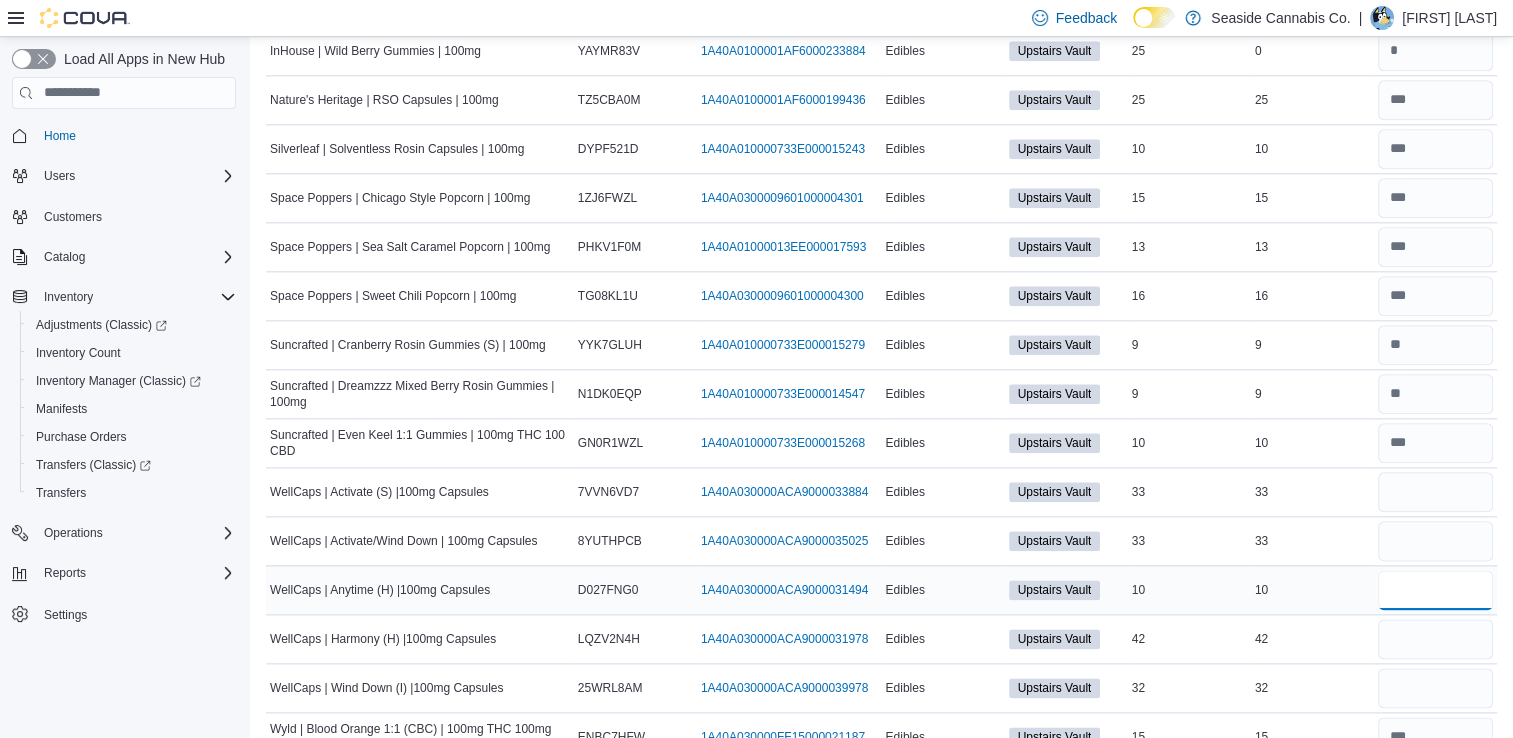 click at bounding box center [1435, 590] 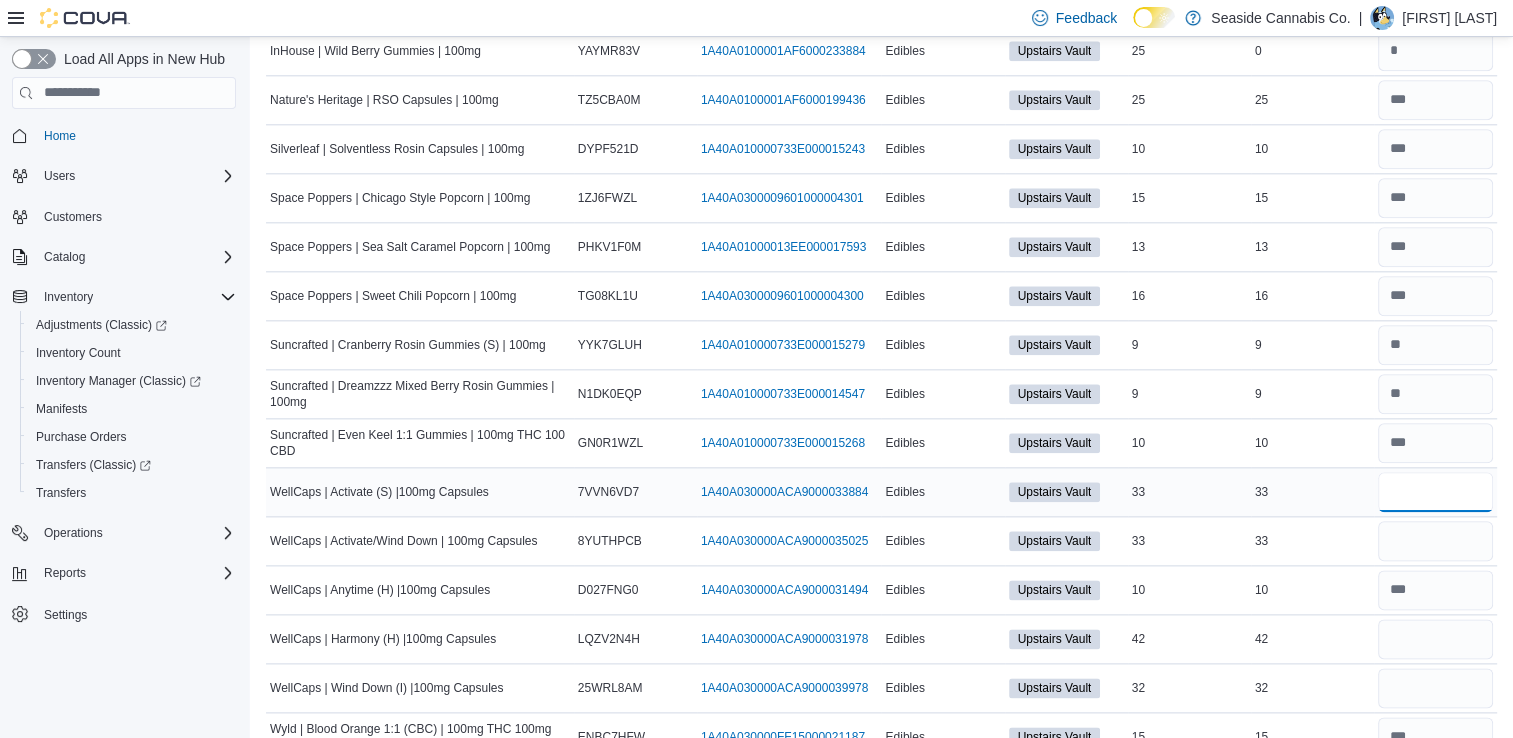 click at bounding box center [1435, 492] 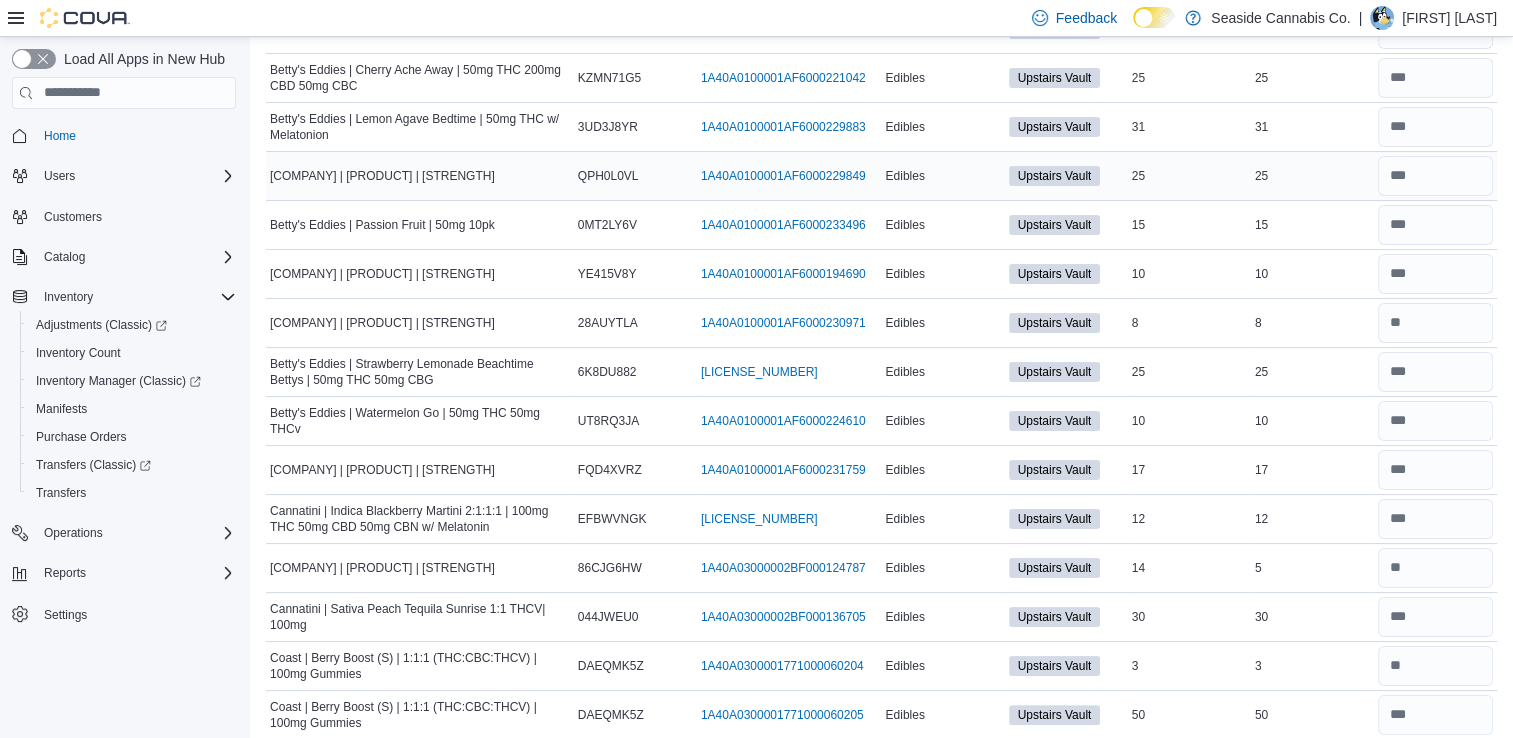 scroll, scrollTop: 0, scrollLeft: 0, axis: both 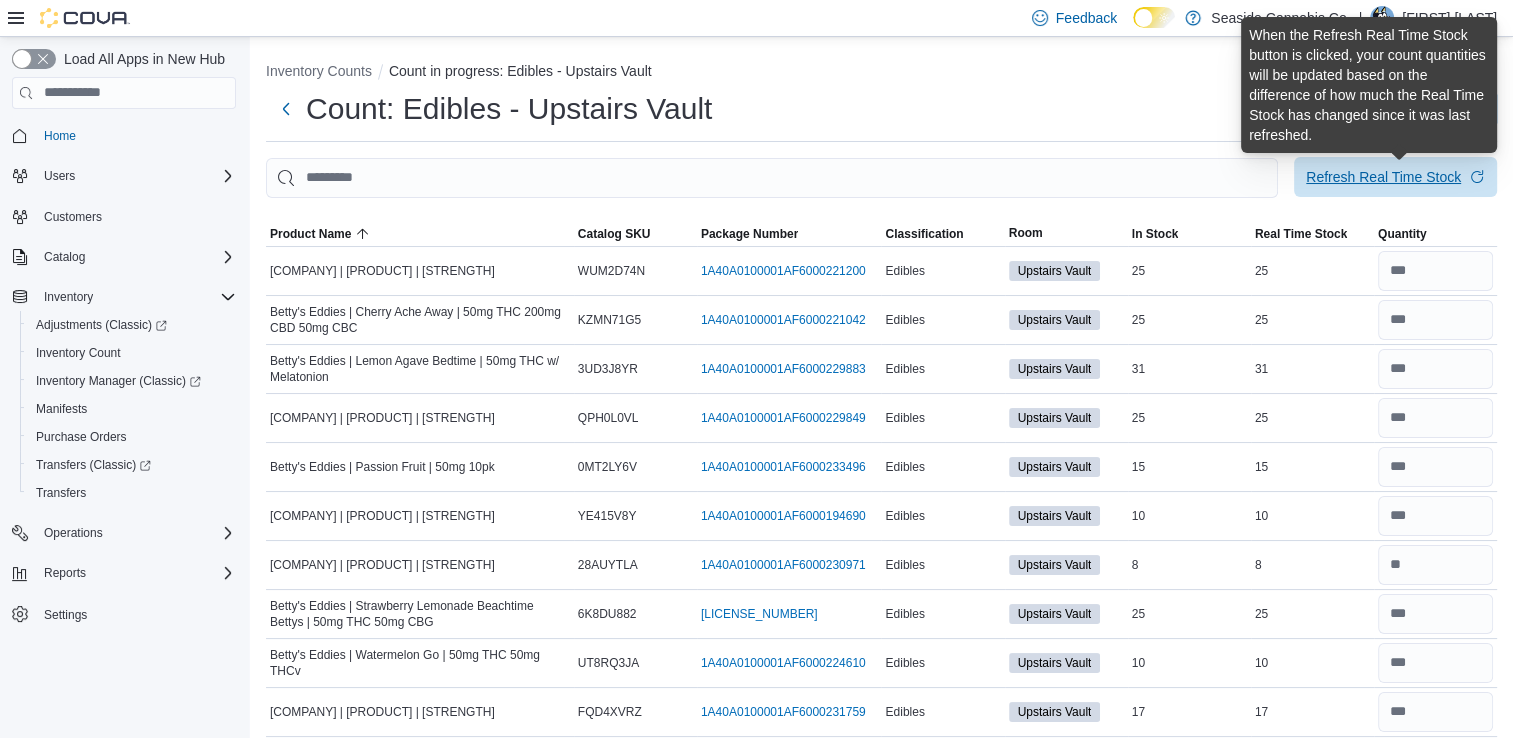 click on "Refresh Real Time Stock" at bounding box center (1383, 177) 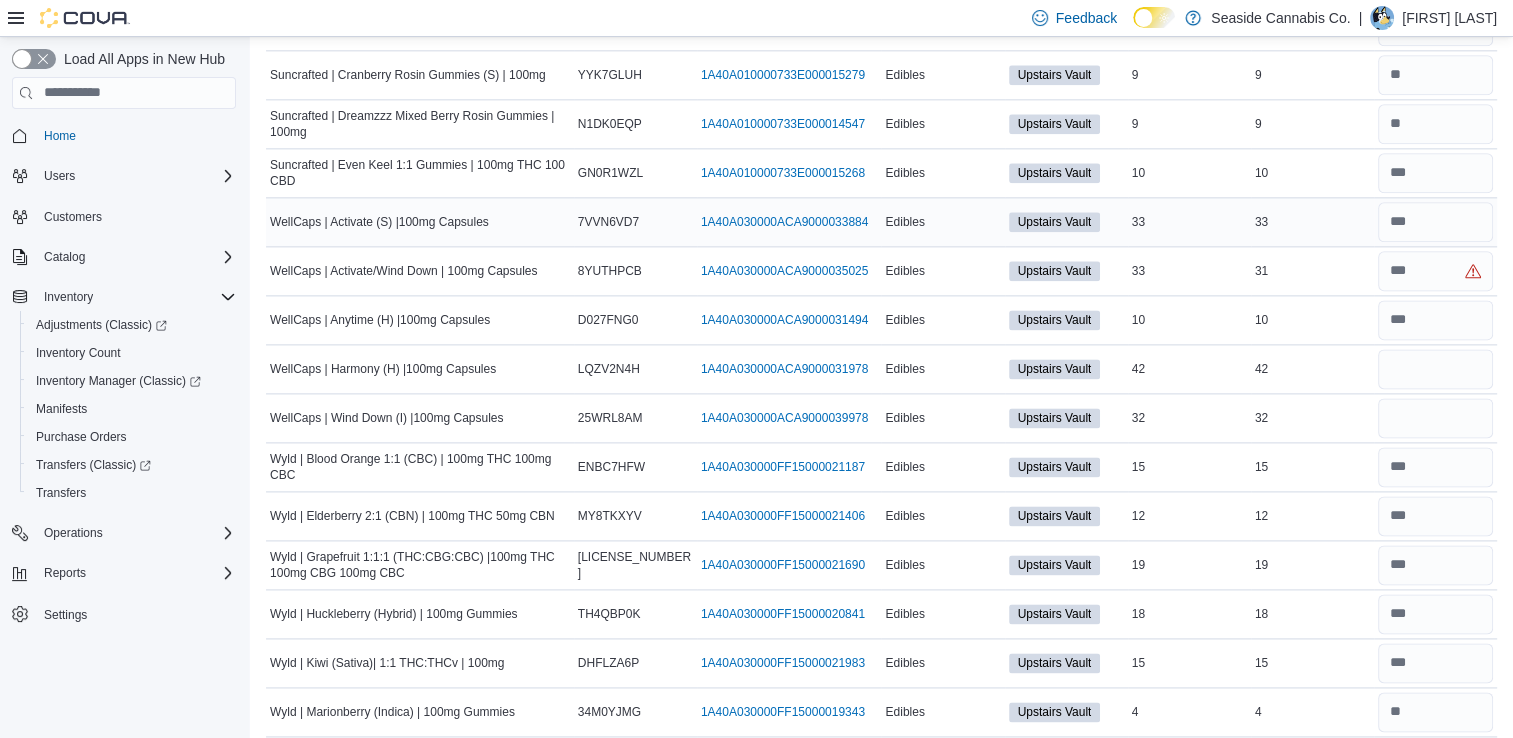 scroll, scrollTop: 2550, scrollLeft: 0, axis: vertical 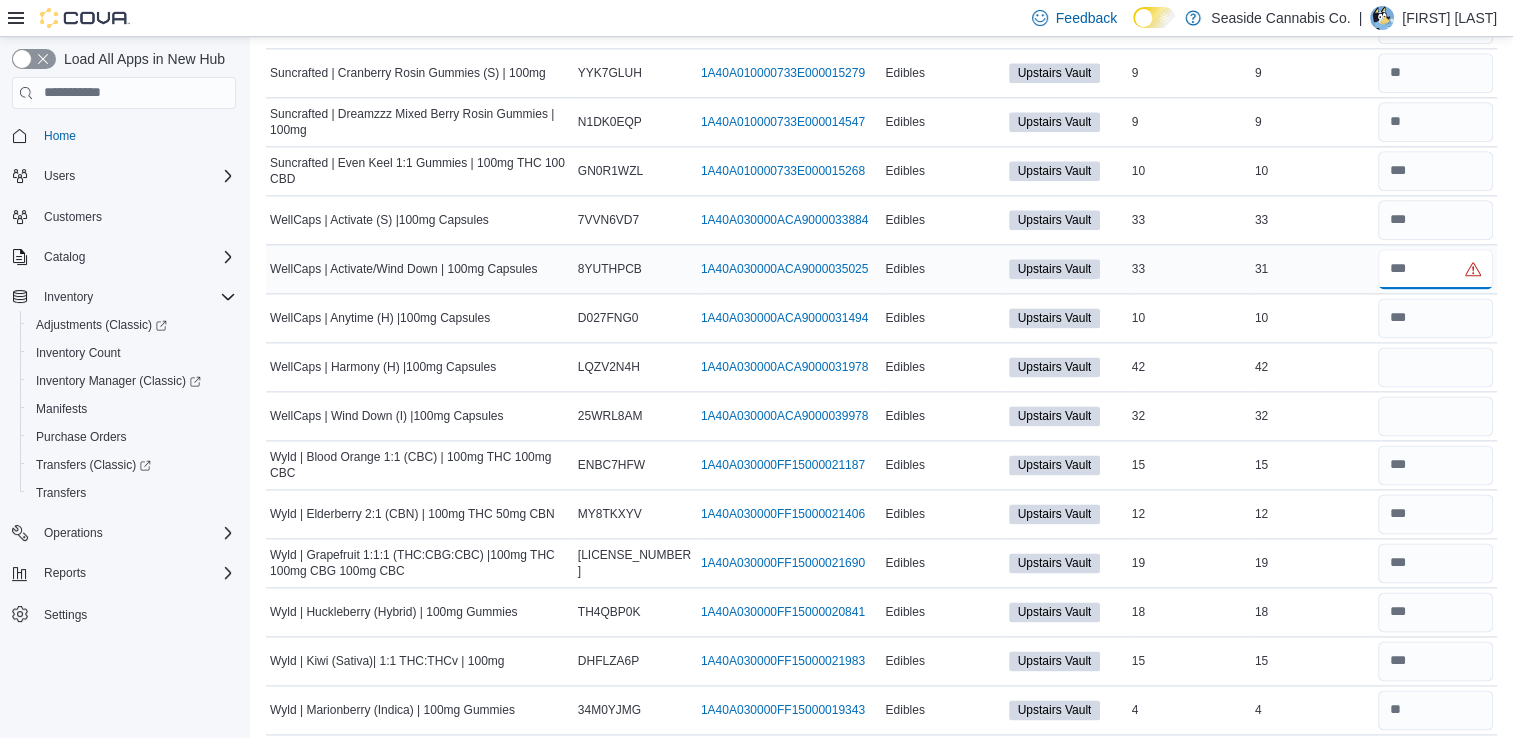 click at bounding box center (1435, 269) 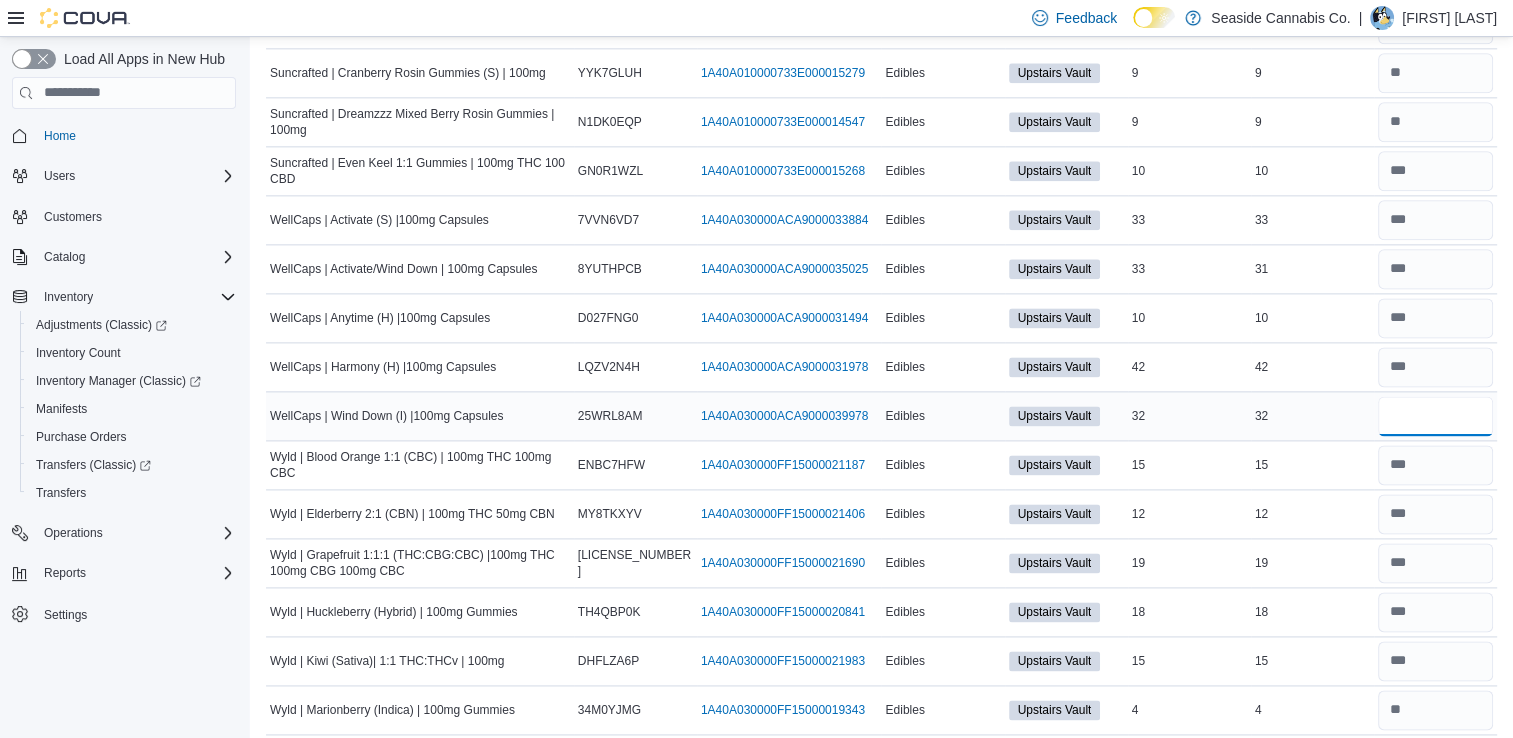 click at bounding box center [1435, 416] 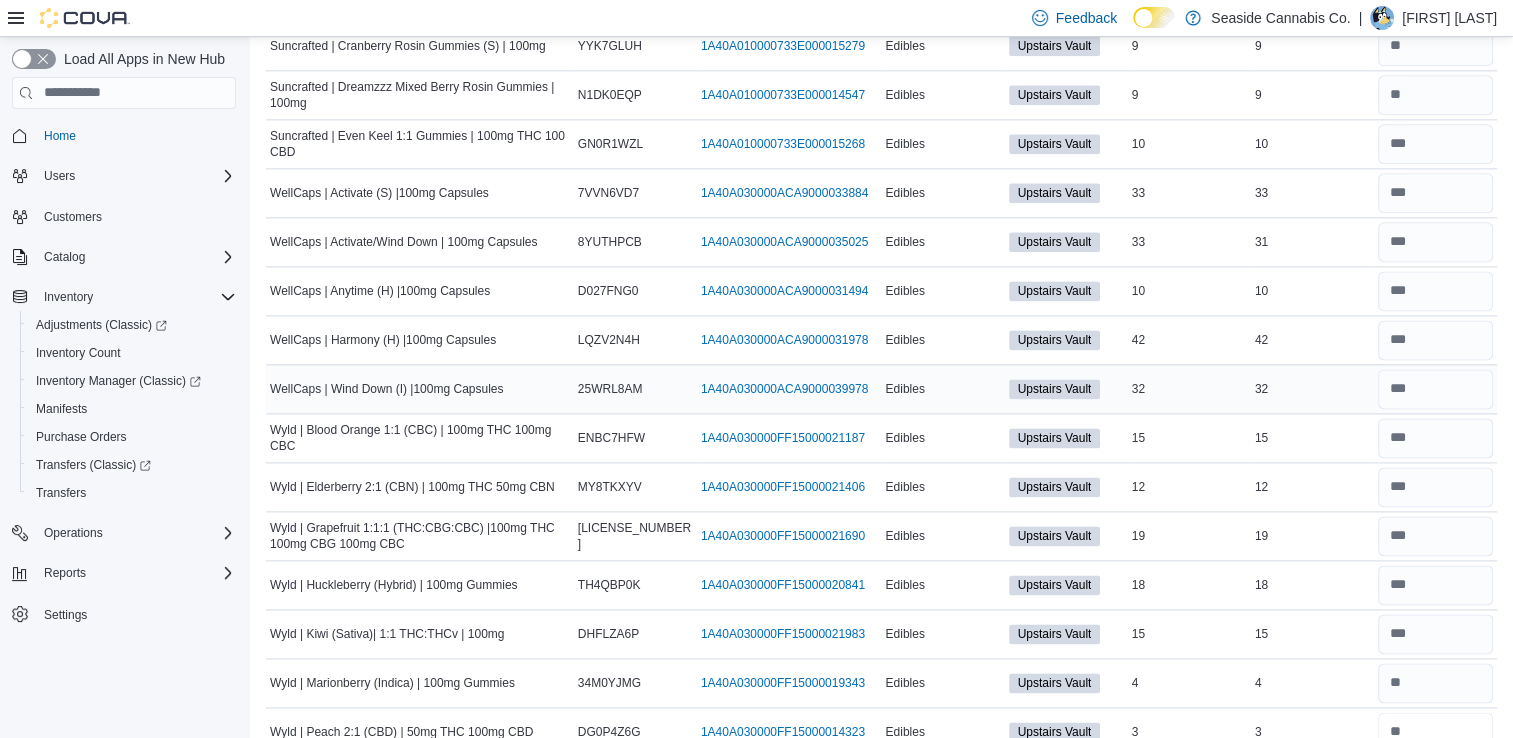 scroll, scrollTop: 3037, scrollLeft: 0, axis: vertical 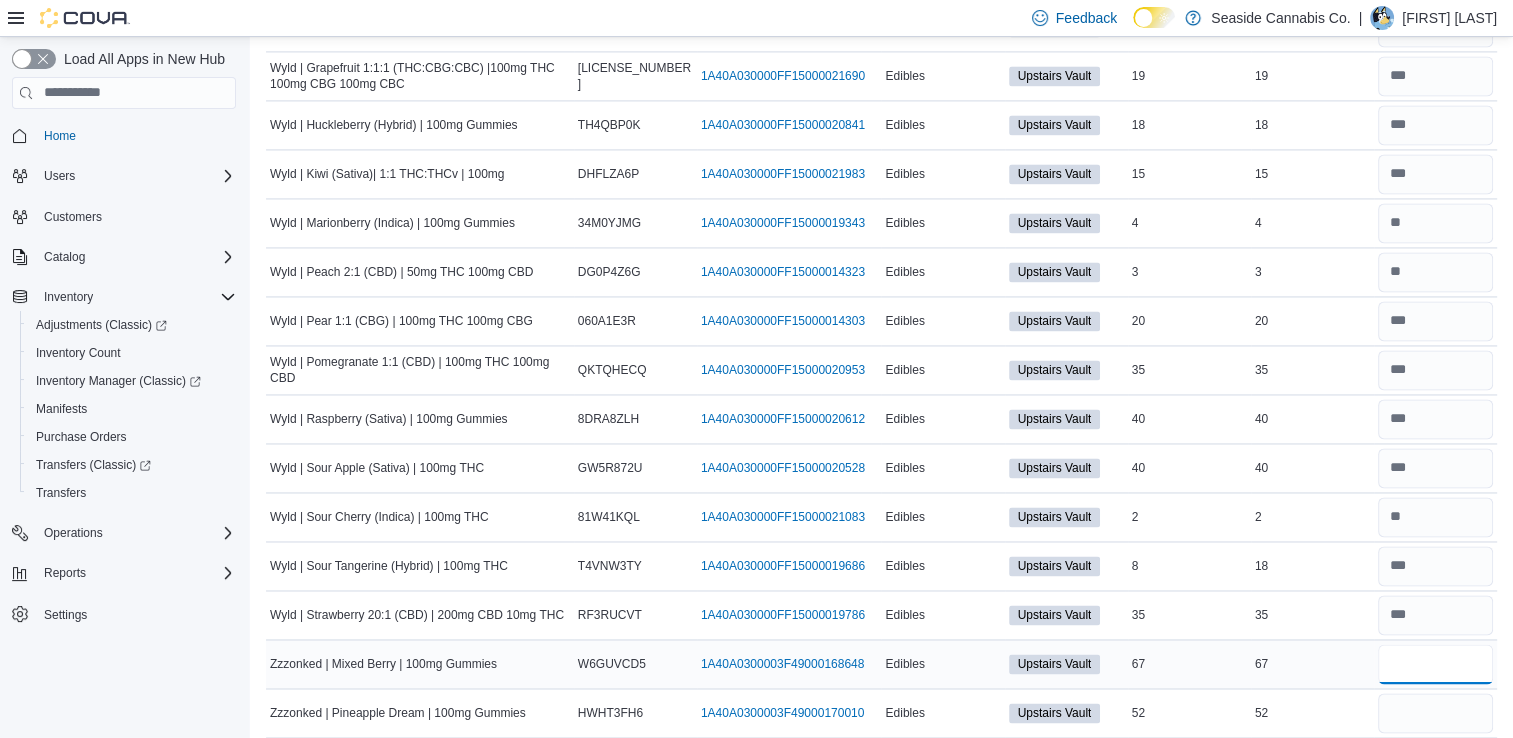 click at bounding box center [1435, 664] 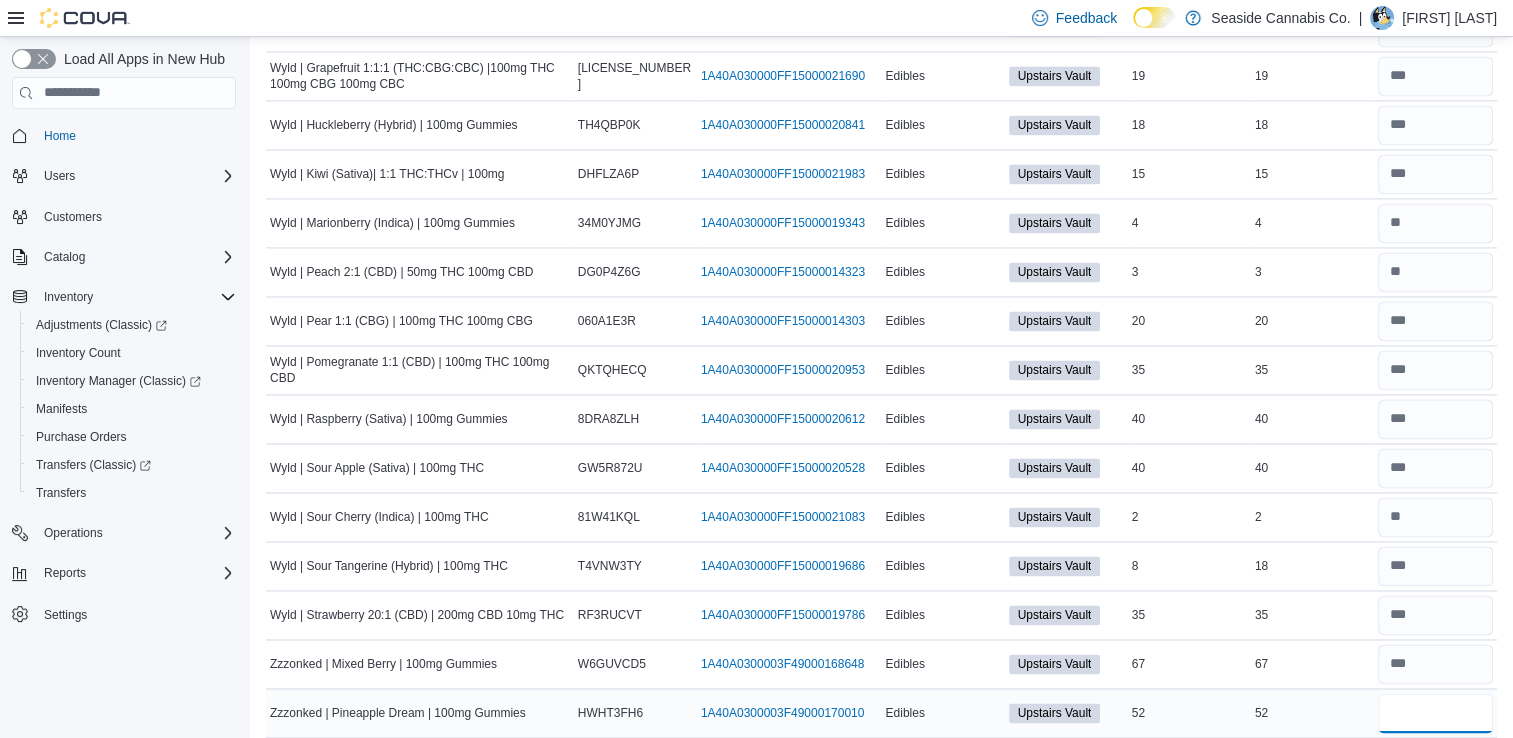 click at bounding box center (1435, 713) 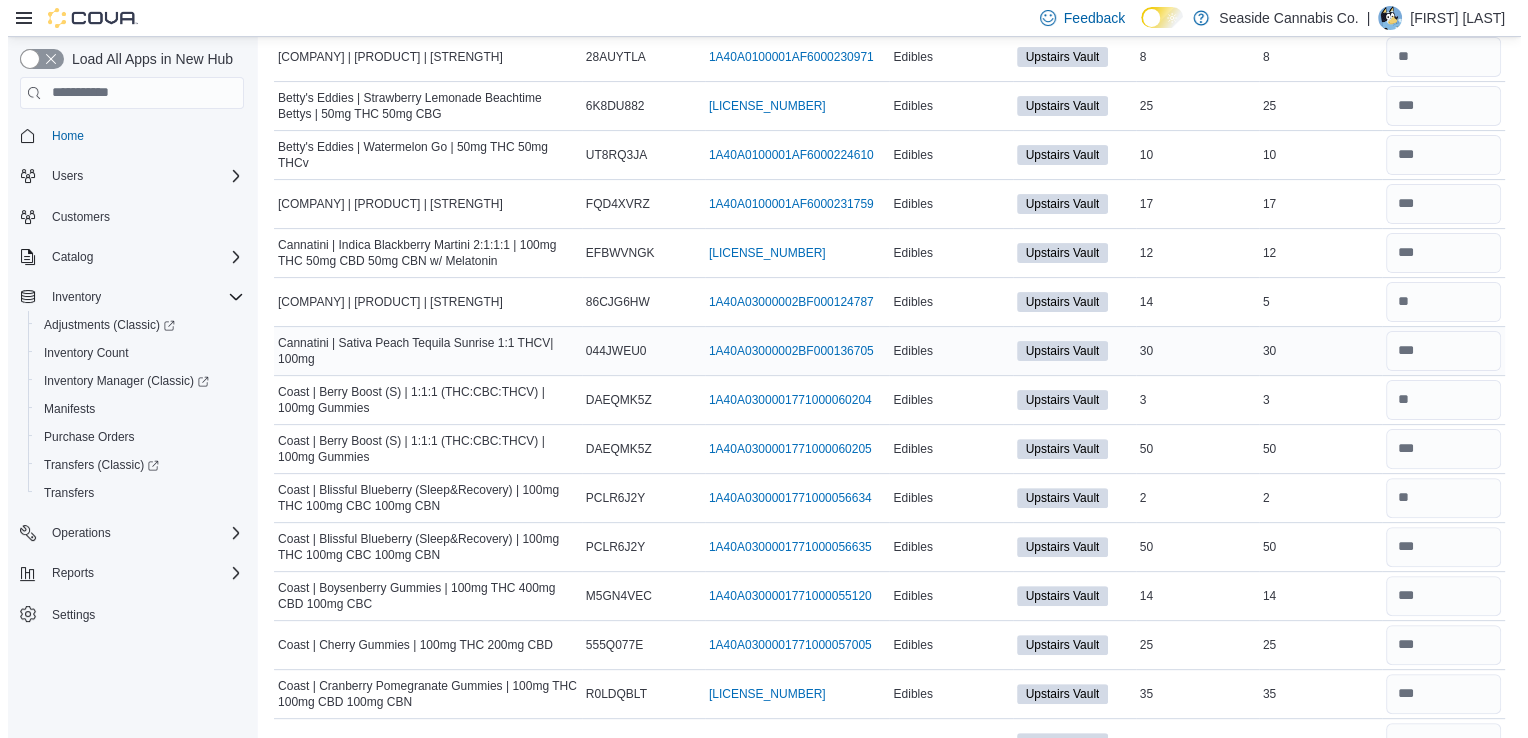 scroll, scrollTop: 0, scrollLeft: 0, axis: both 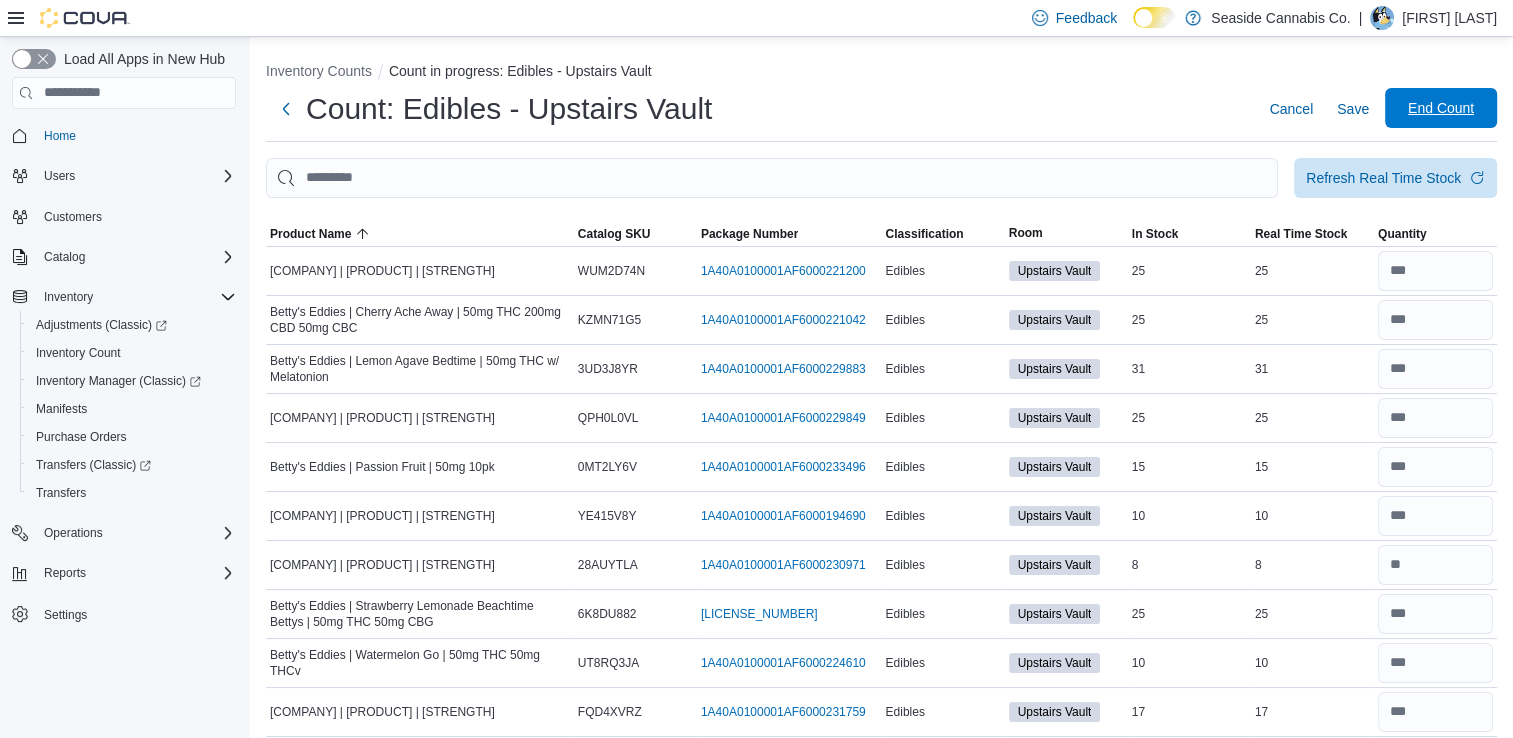 click on "End Count" at bounding box center (1441, 108) 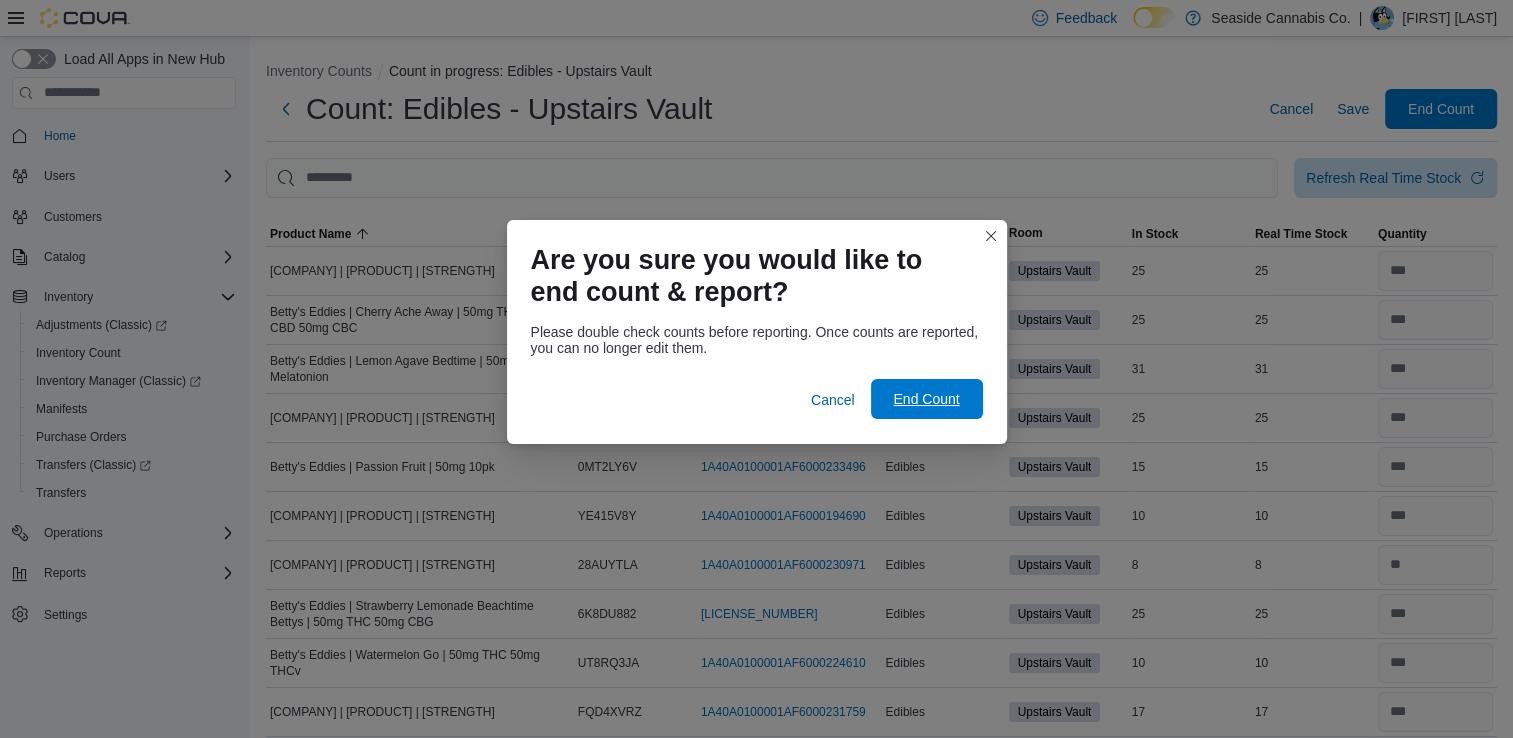 click on "End Count" at bounding box center (926, 399) 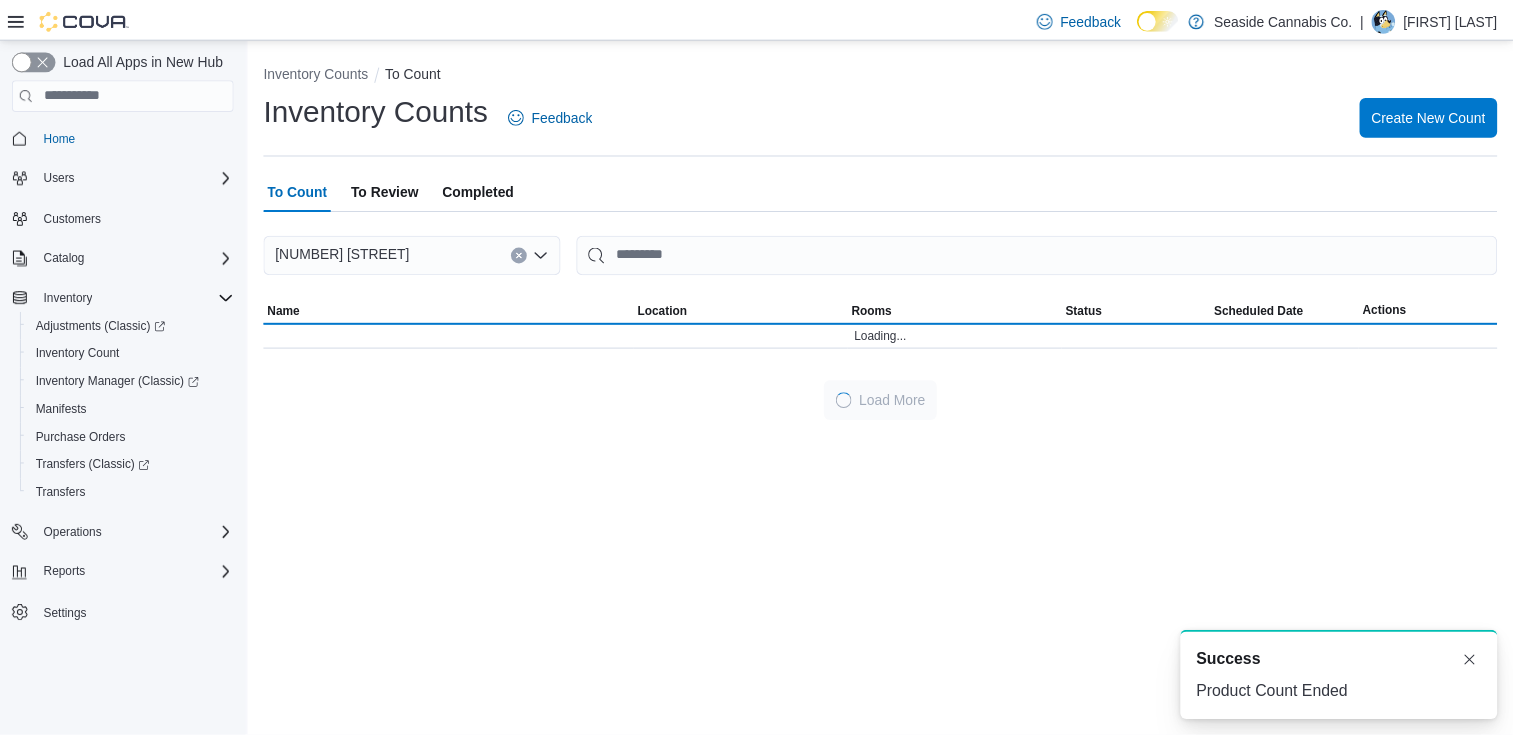 scroll, scrollTop: 0, scrollLeft: 0, axis: both 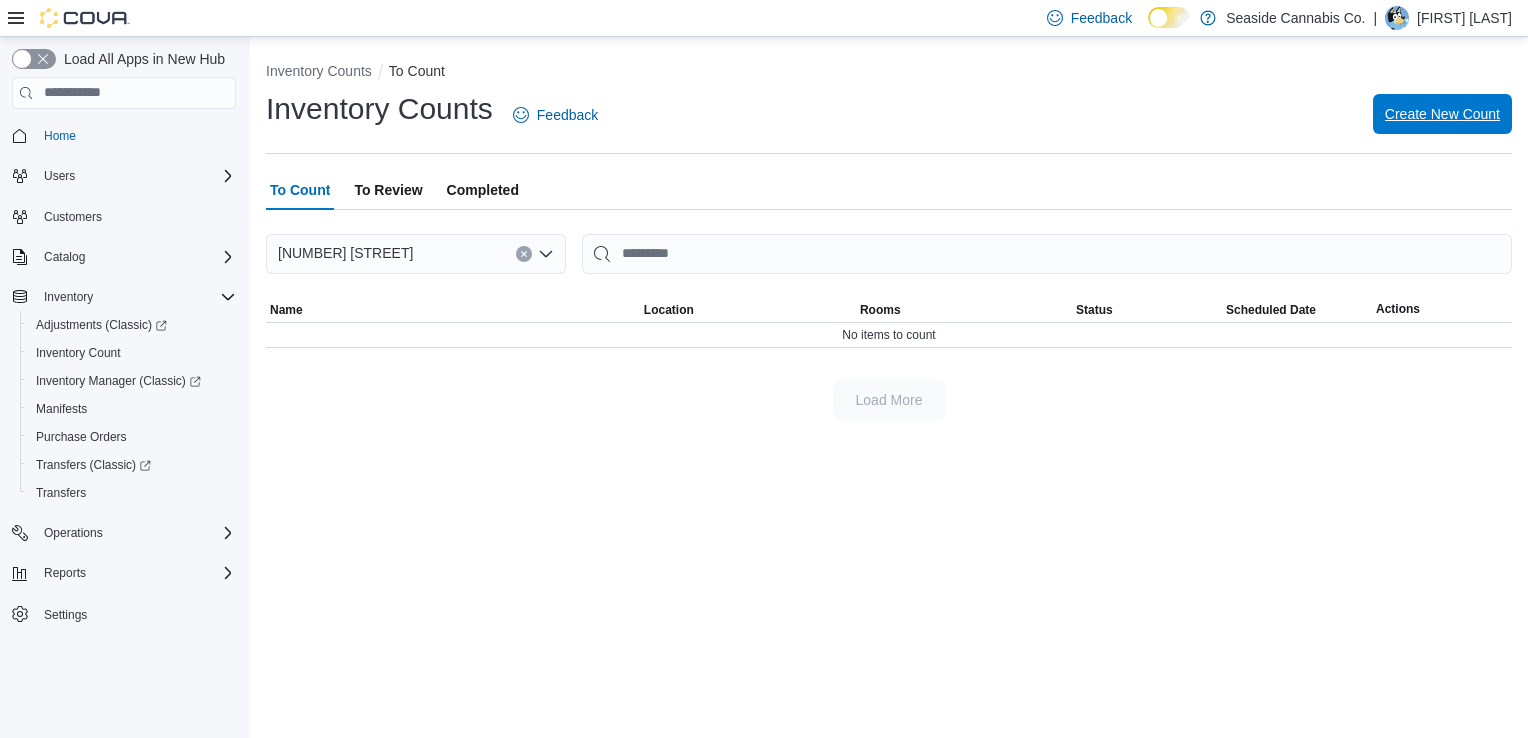 click on "Create New Count" at bounding box center [1442, 114] 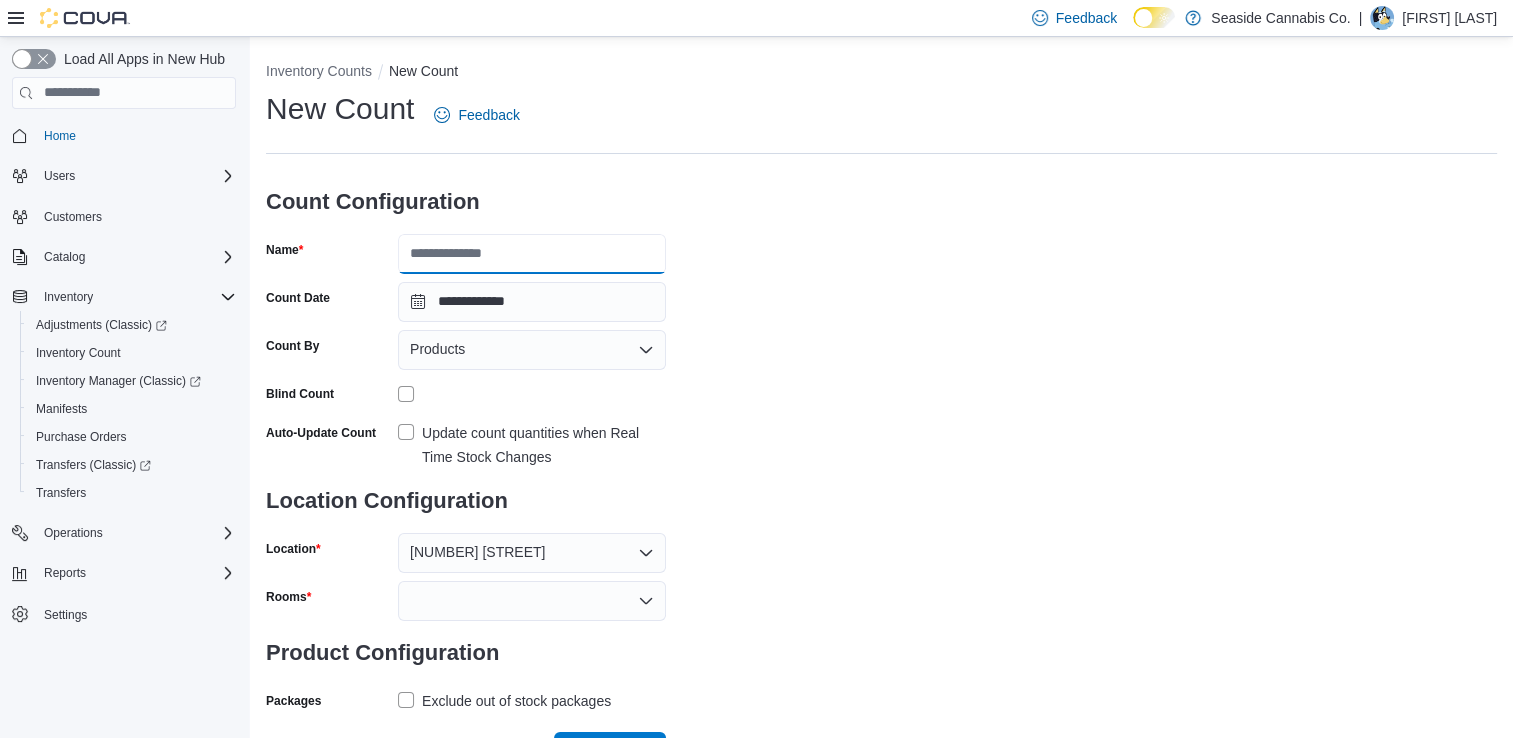 click on "Name" at bounding box center (532, 254) 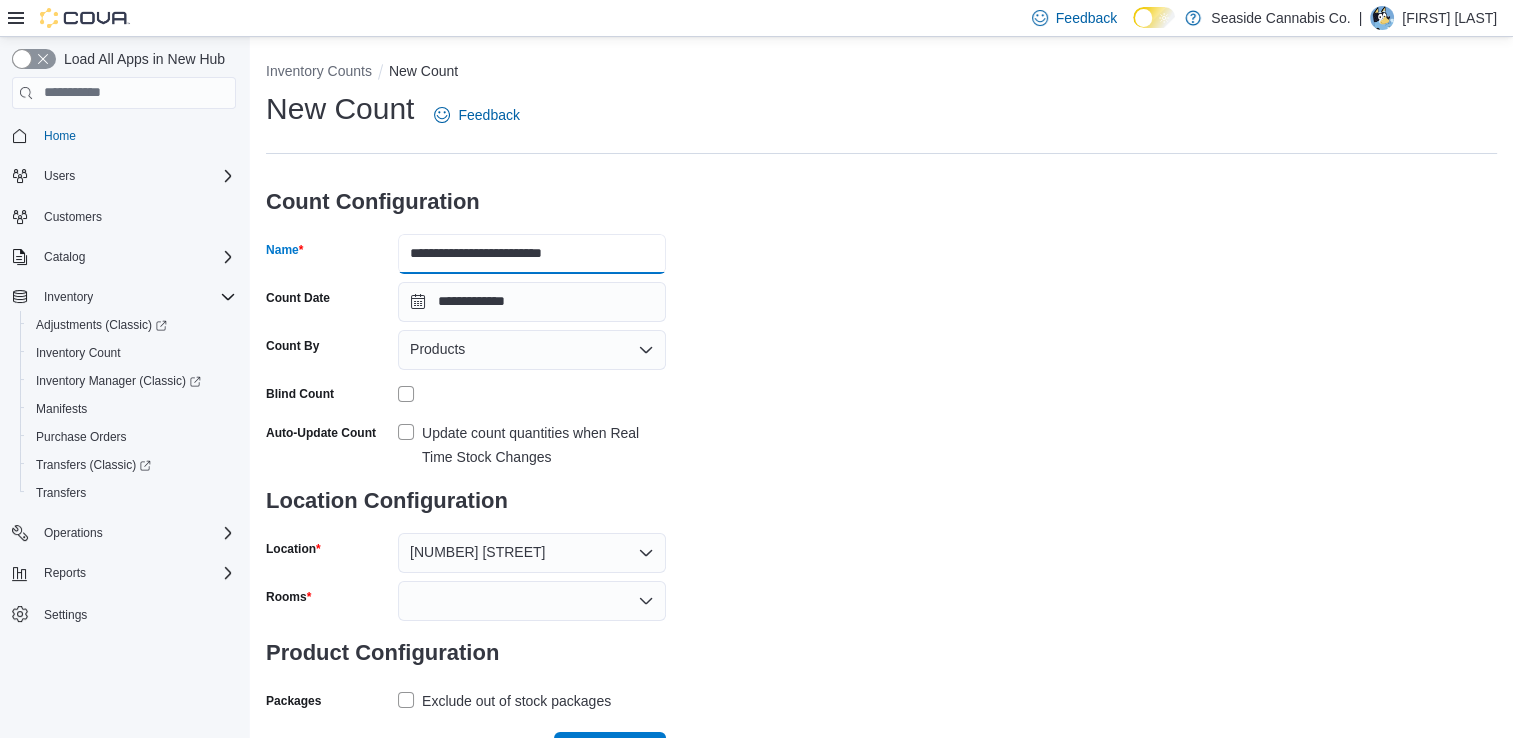 scroll, scrollTop: 33, scrollLeft: 0, axis: vertical 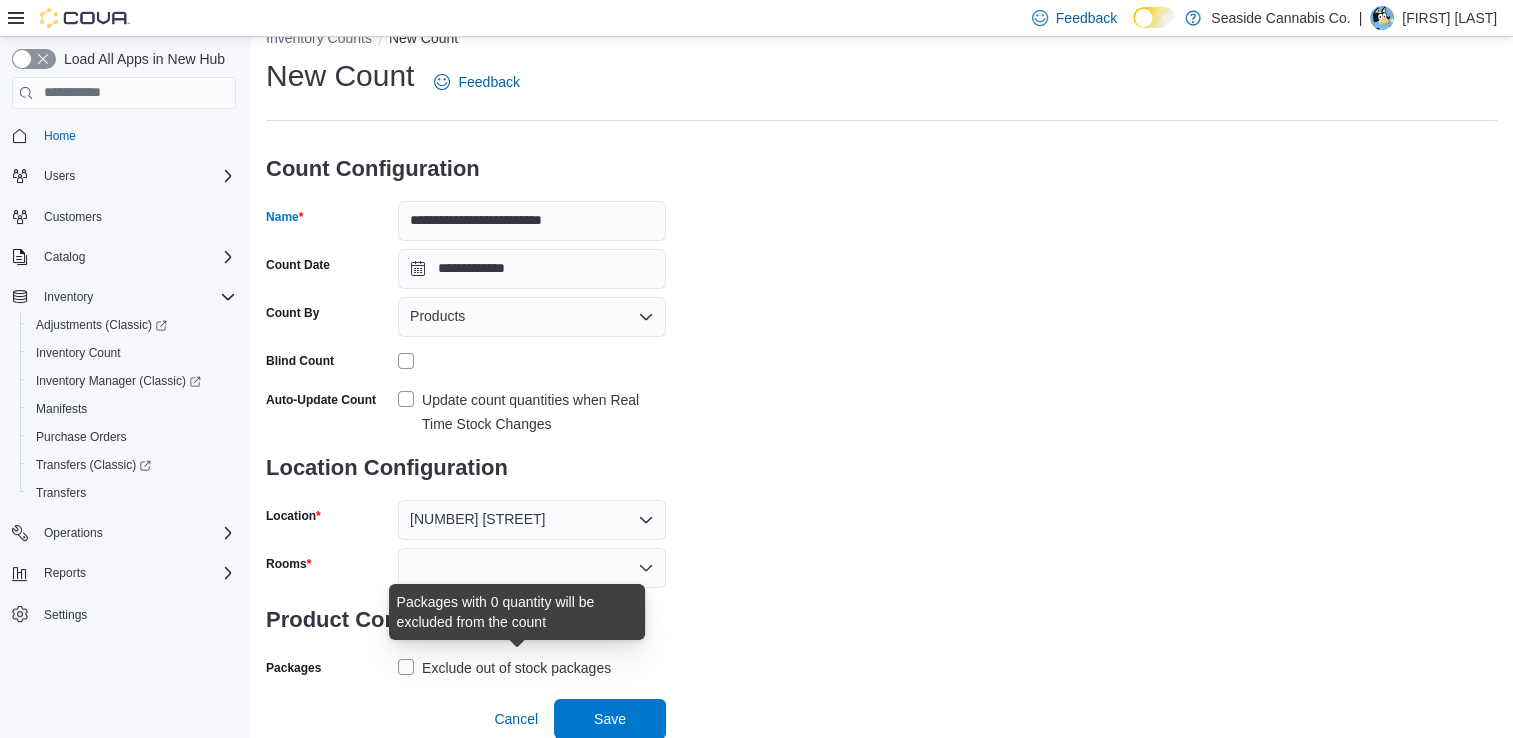 click on "Exclude out of stock packages" at bounding box center [516, 668] 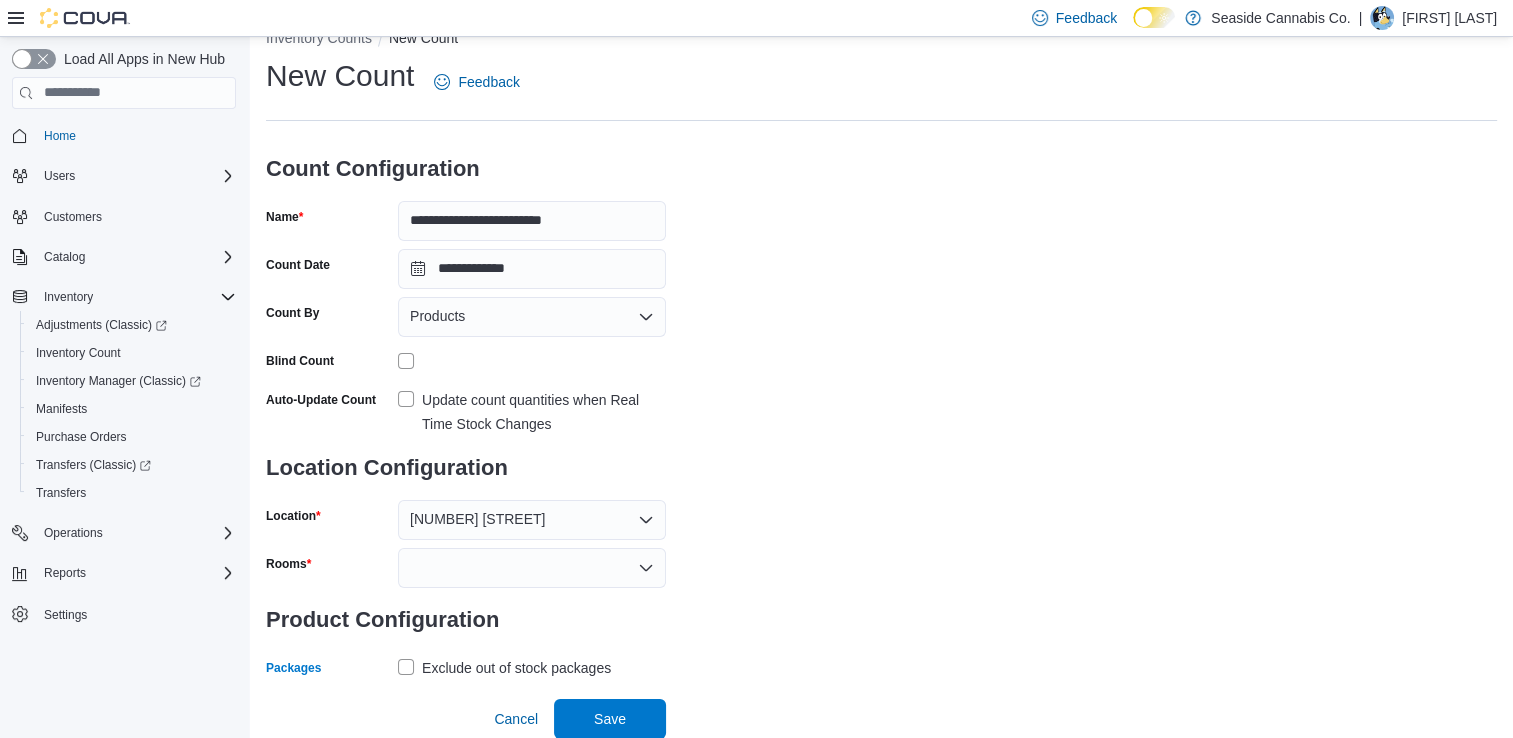 click at bounding box center [532, 568] 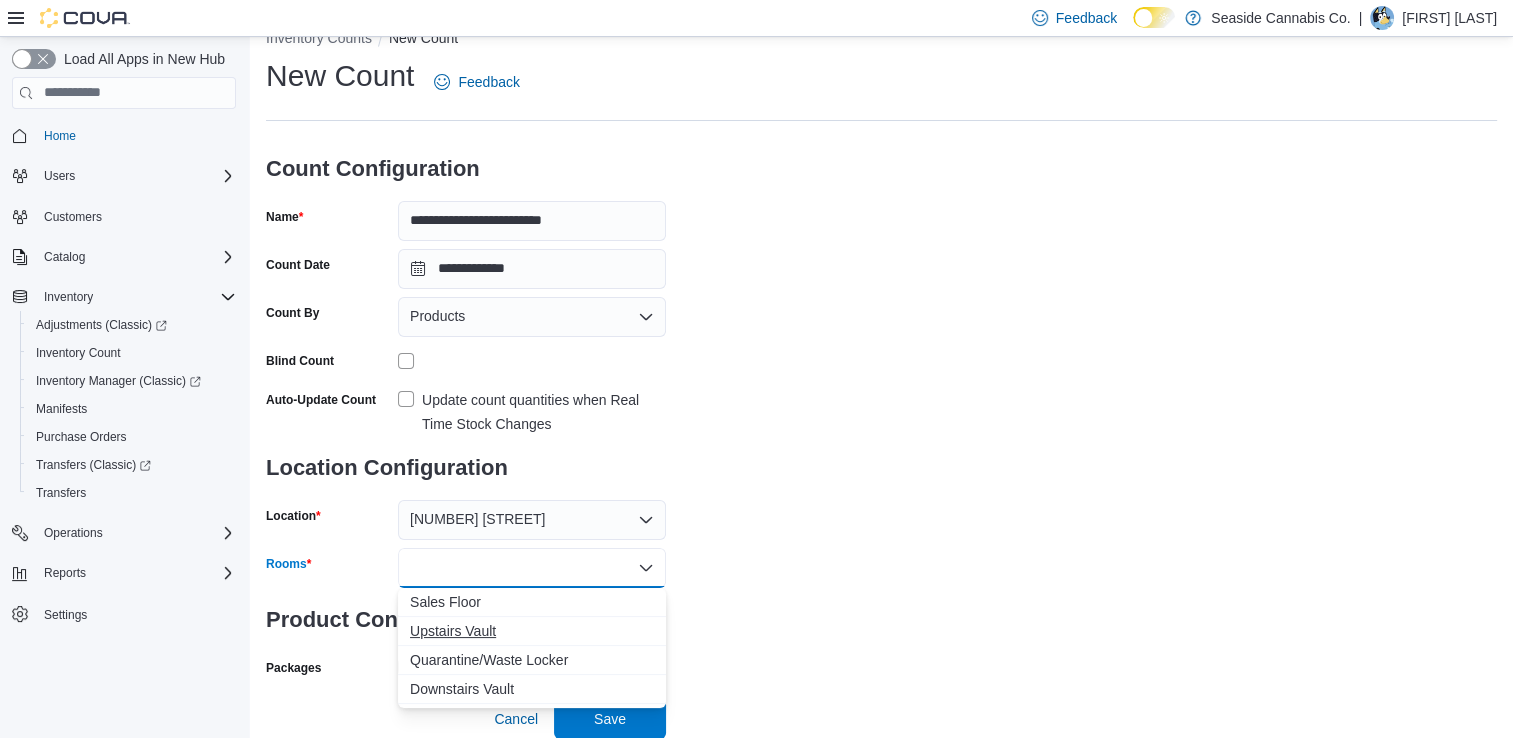 click on "Upstairs Vault" at bounding box center (532, 631) 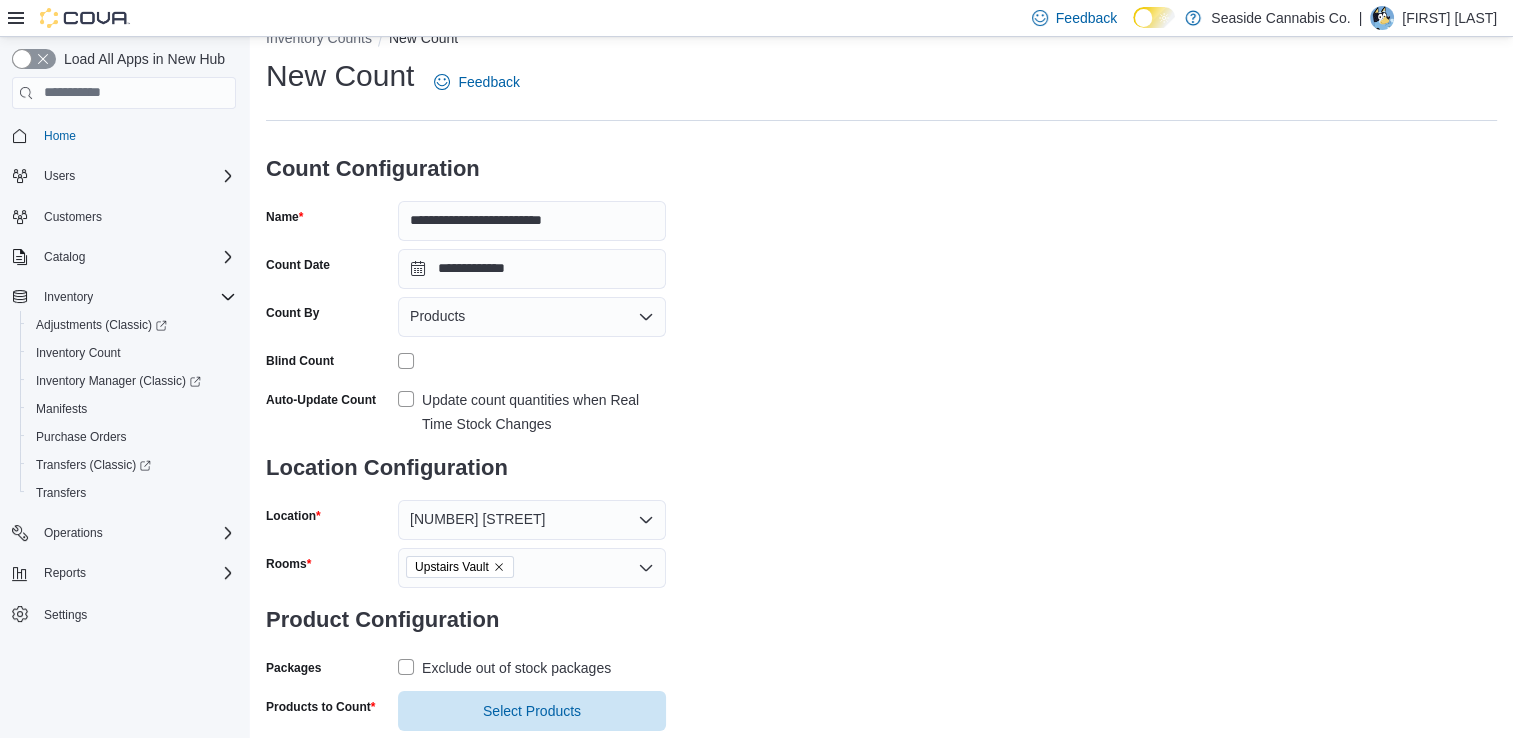 click on "**********" at bounding box center [881, 393] 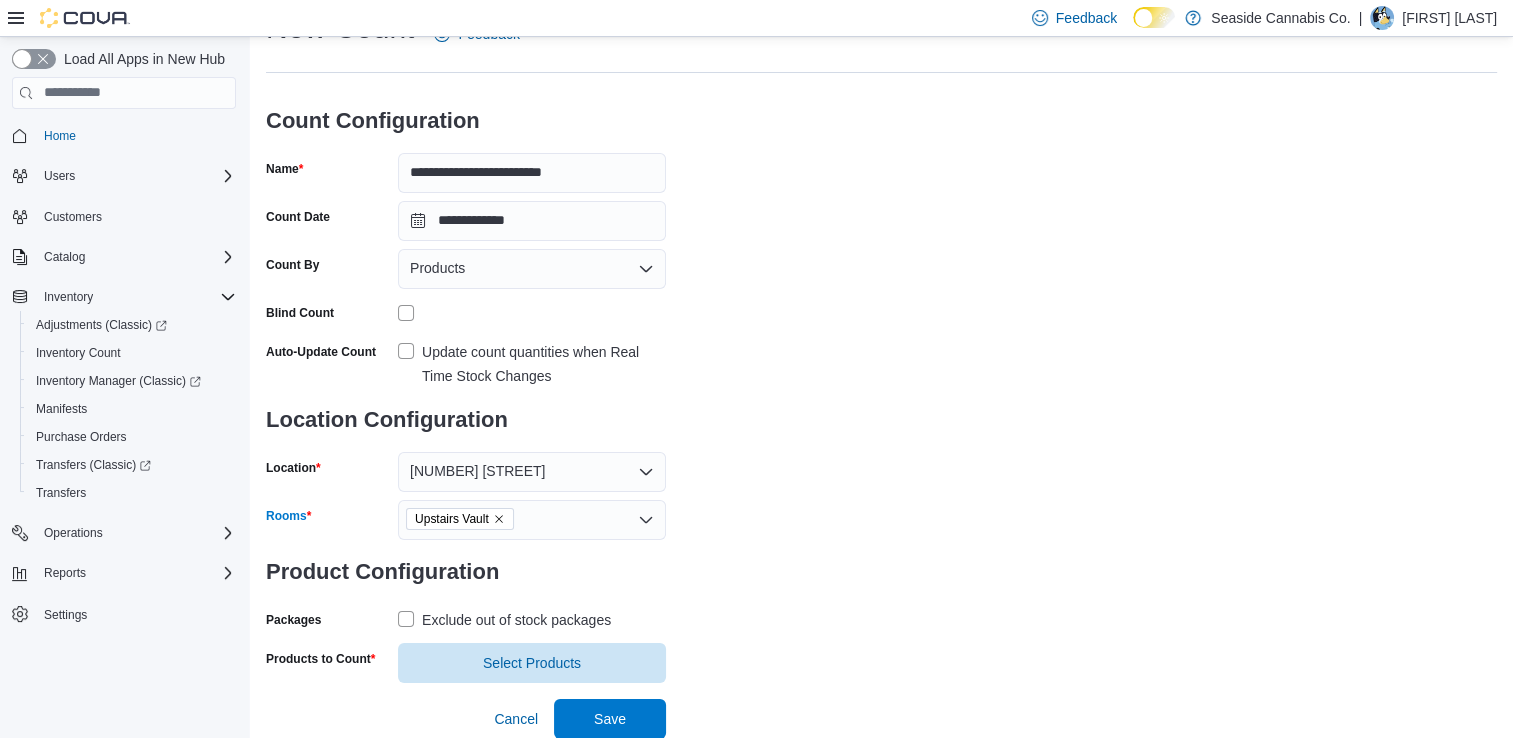 click 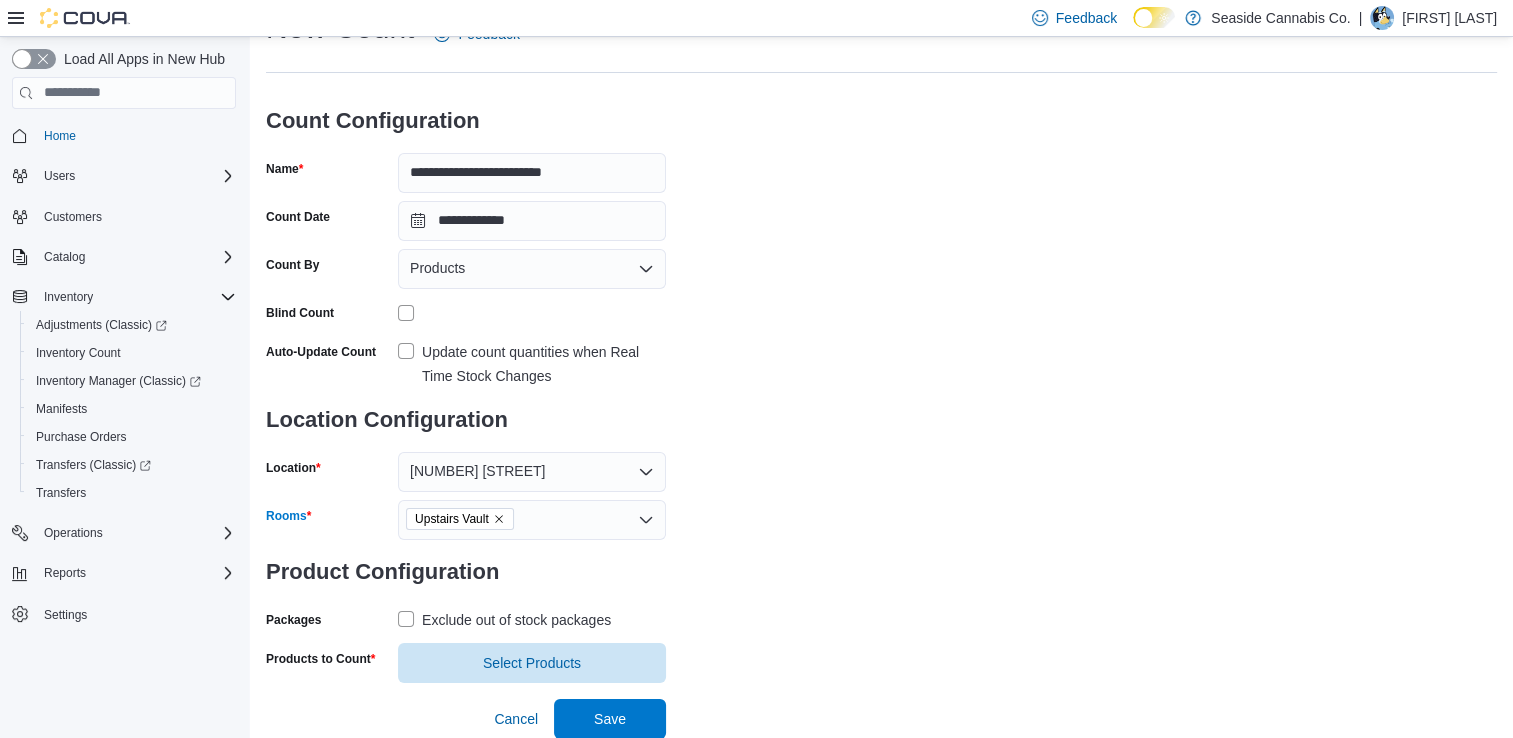 scroll, scrollTop: 33, scrollLeft: 0, axis: vertical 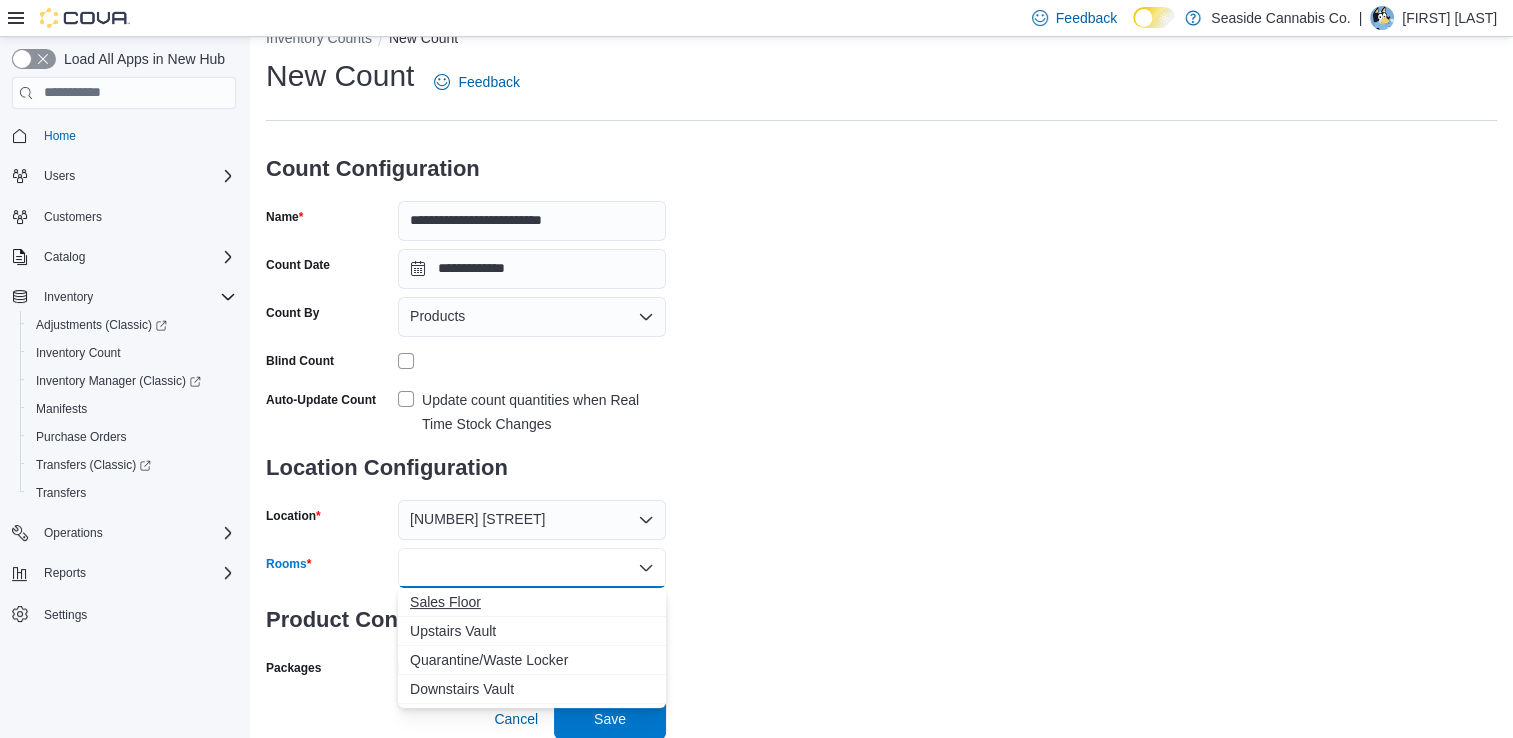 click on "Sales Floor" at bounding box center [532, 602] 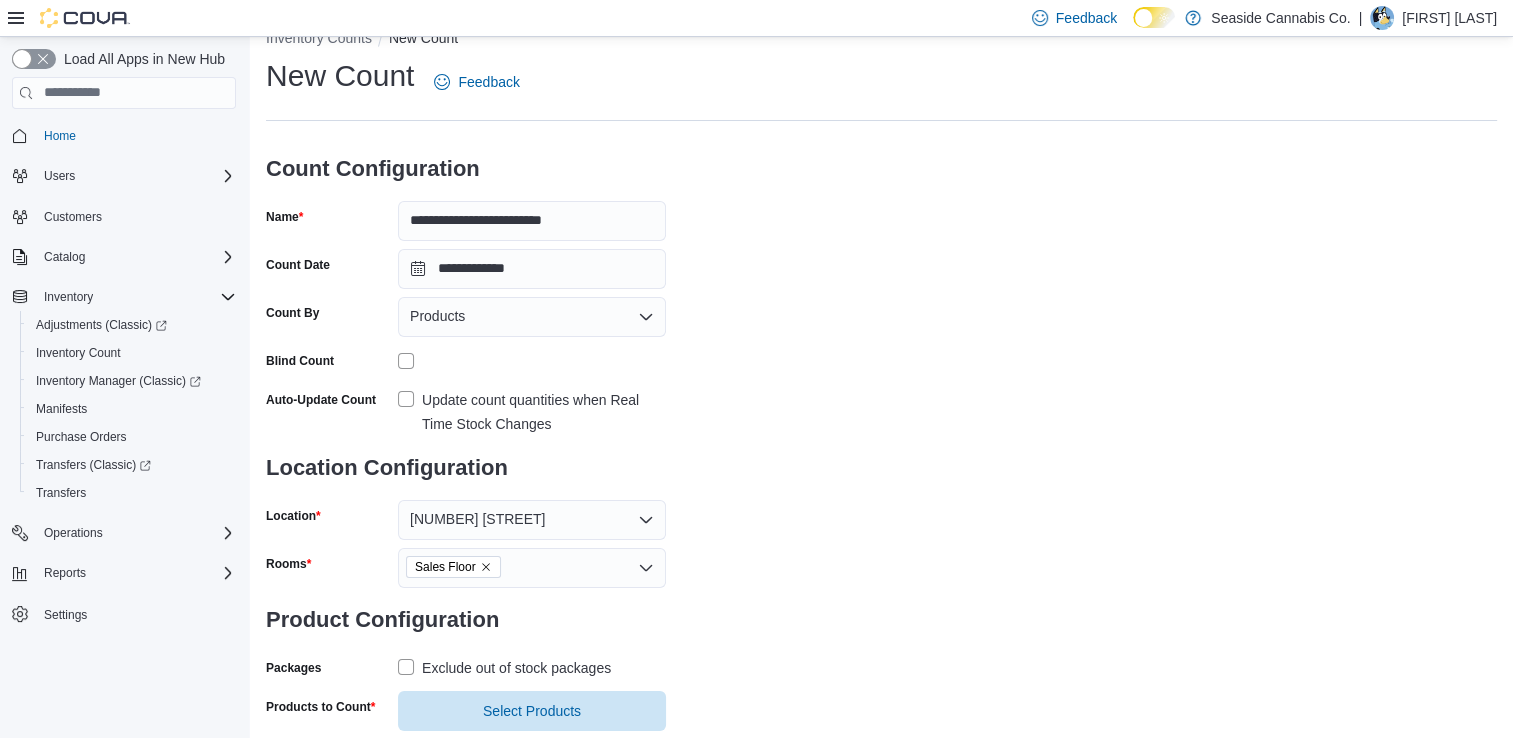 click on "**********" at bounding box center (881, 393) 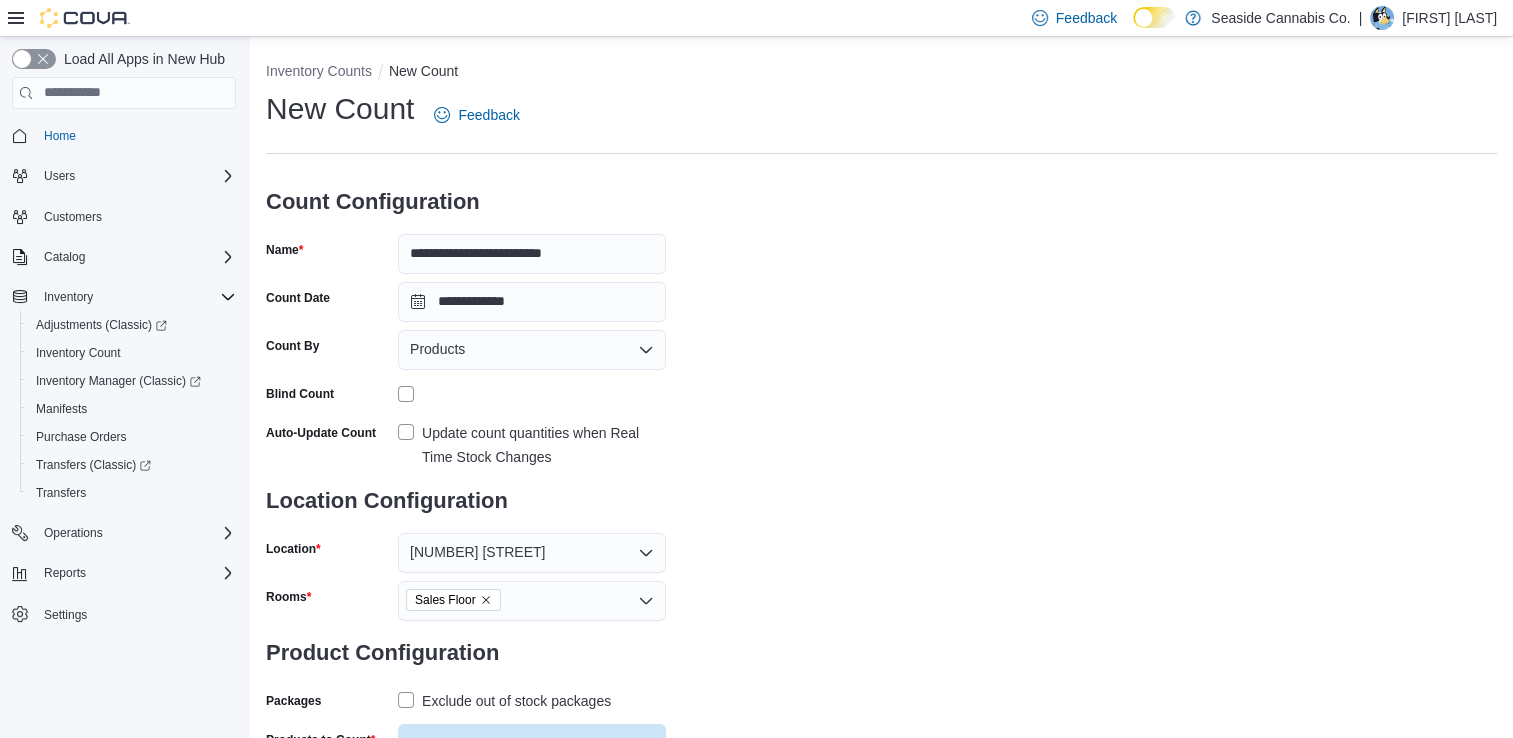 click on "Update count quantities when Real Time Stock Changes" at bounding box center [544, 445] 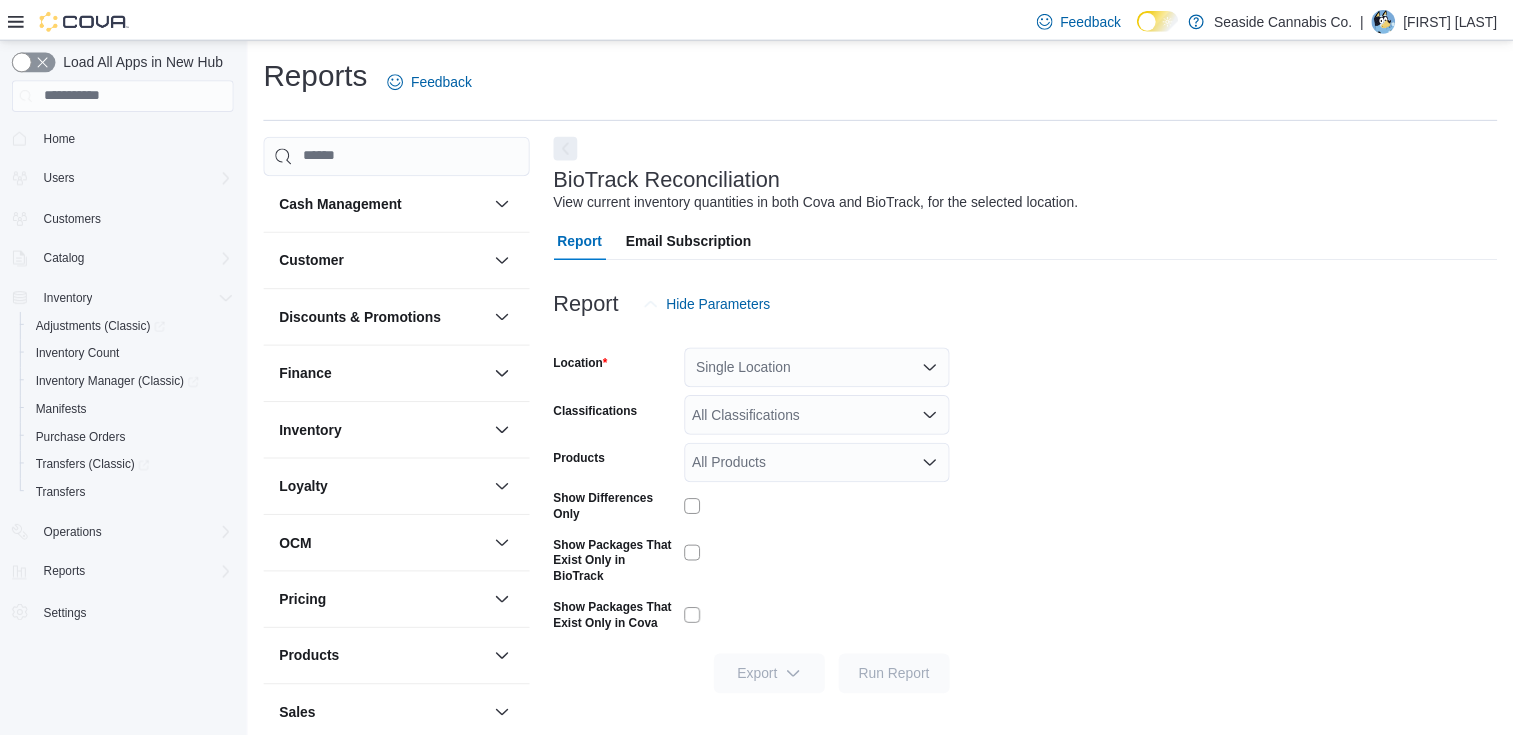 scroll, scrollTop: 5, scrollLeft: 0, axis: vertical 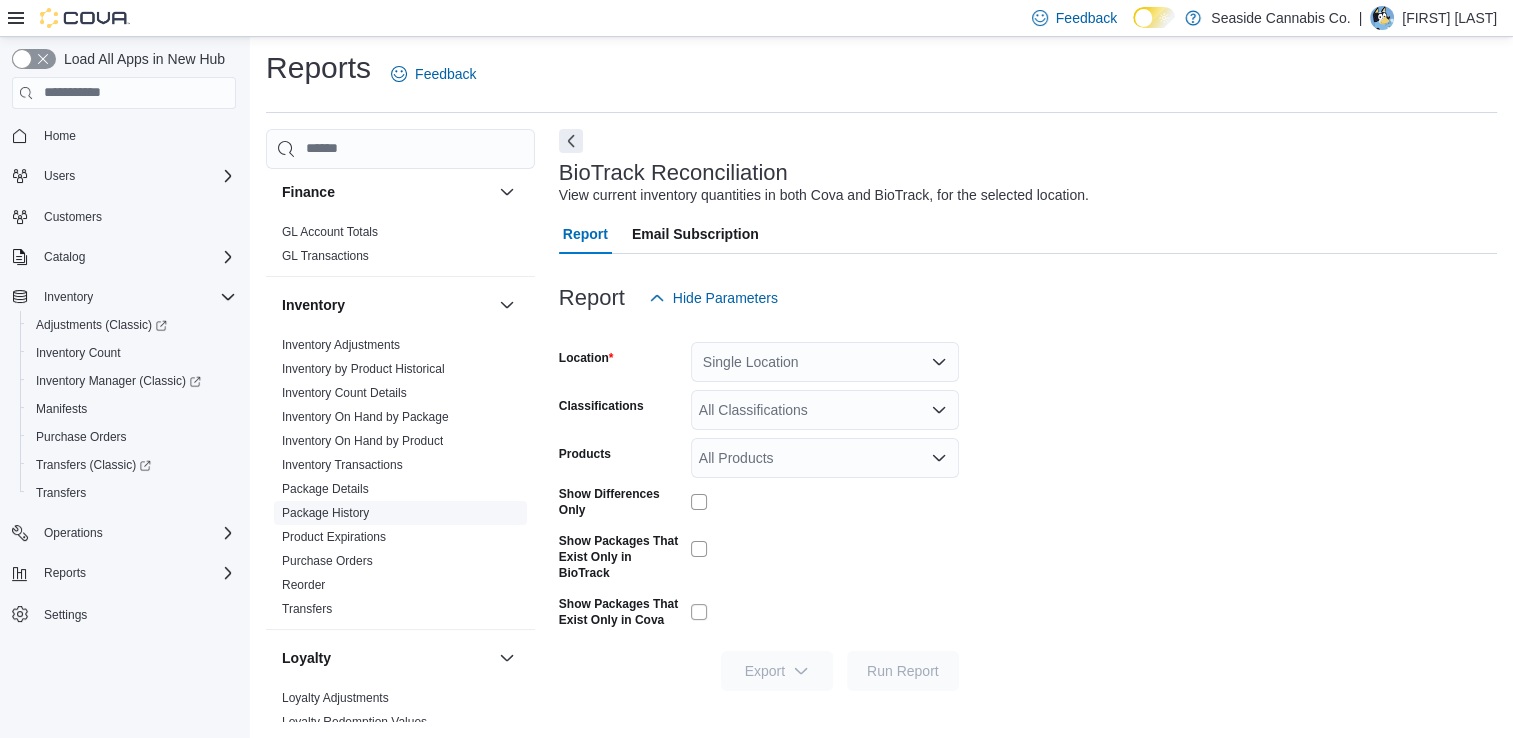 click on "Package History" at bounding box center [325, 513] 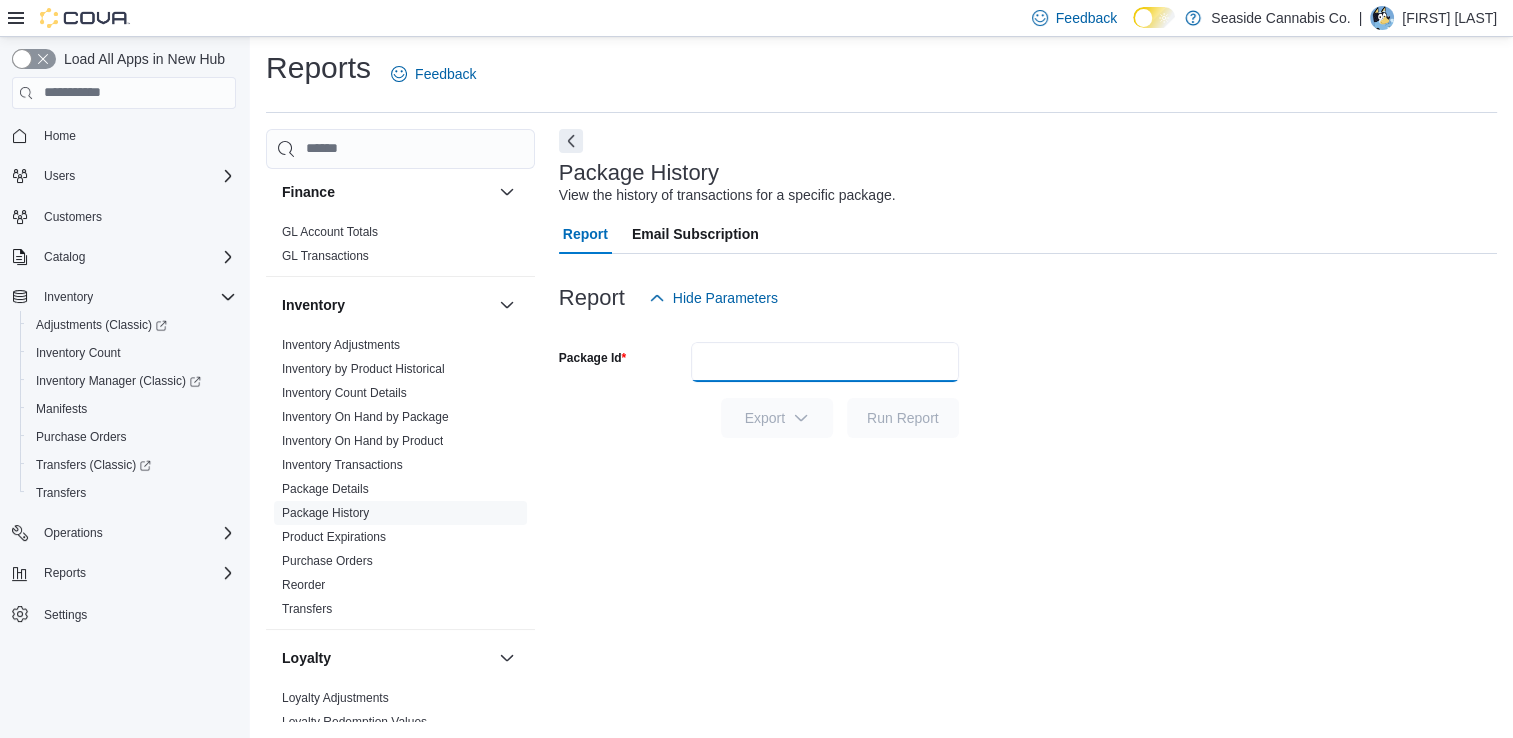 click on "Package Id" at bounding box center [825, 362] 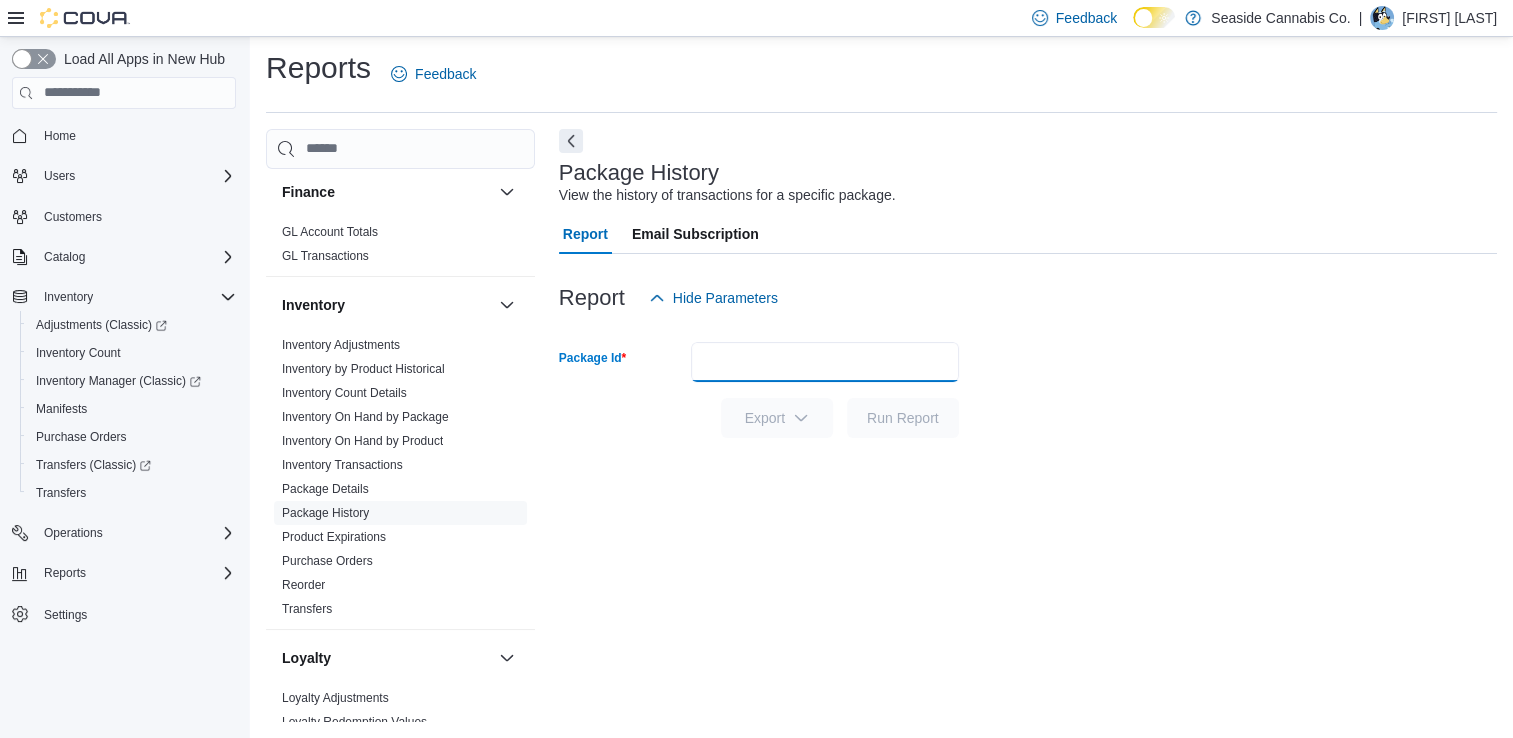 paste on "**********" 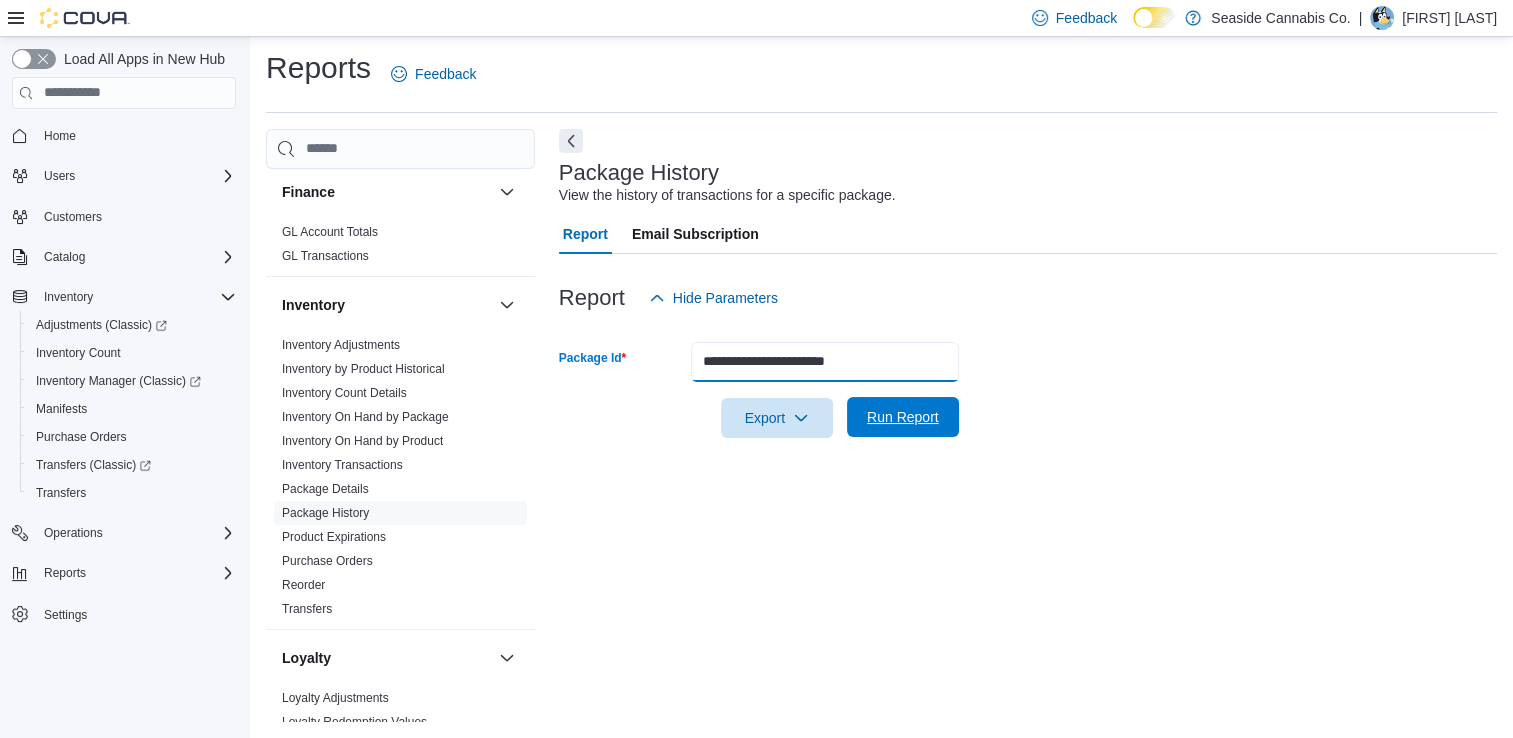 type on "**********" 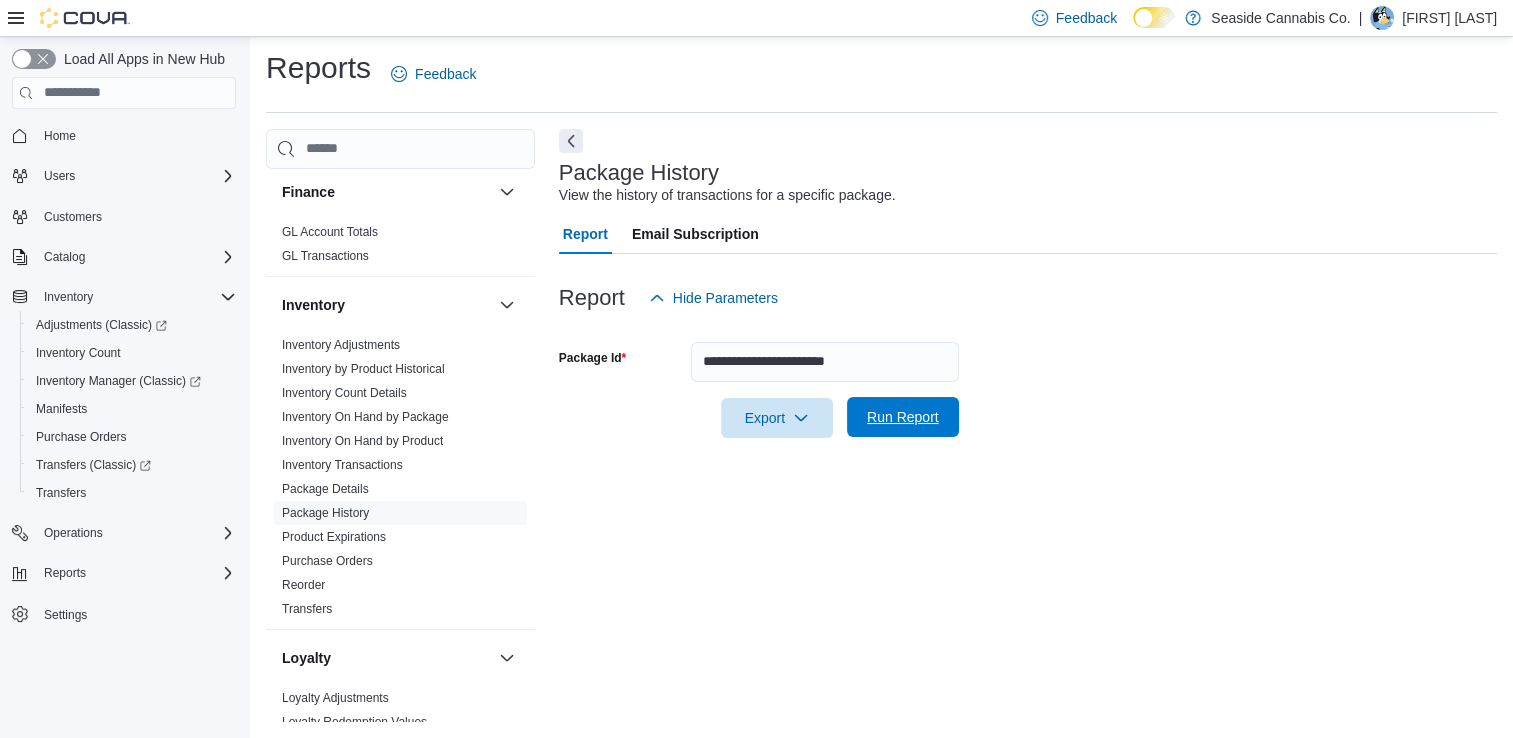 click on "Run Report" at bounding box center (903, 417) 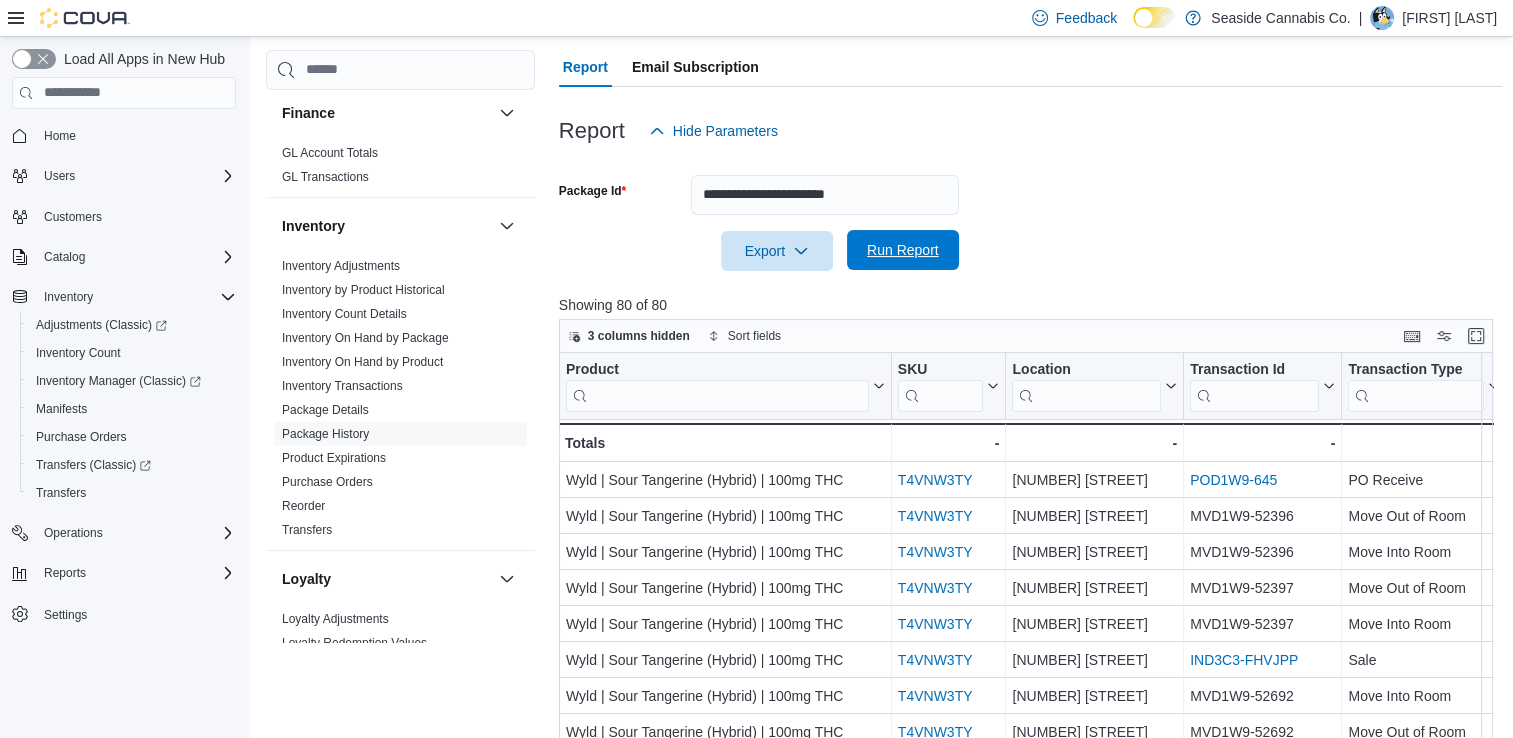 scroll, scrollTop: 172, scrollLeft: 0, axis: vertical 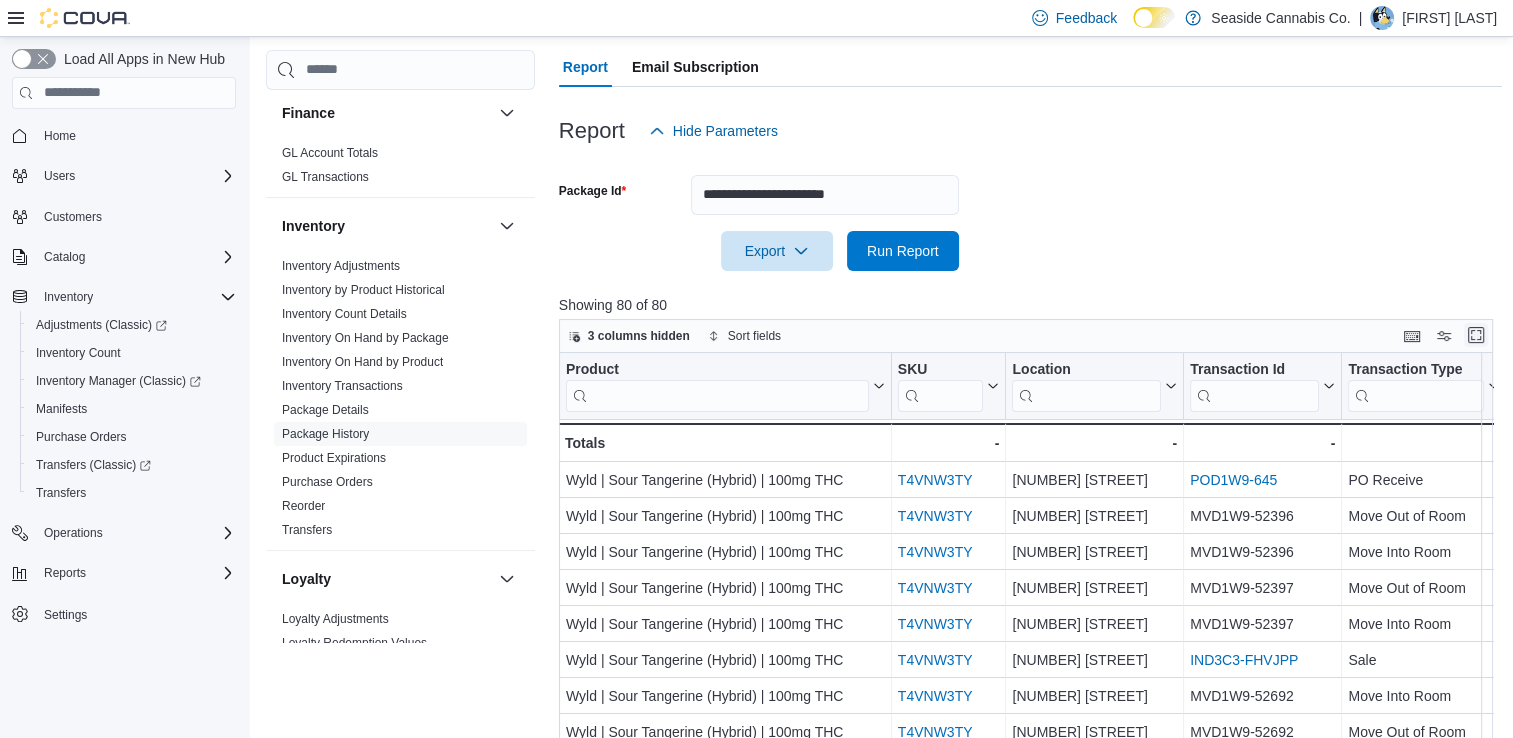 click at bounding box center [1476, 335] 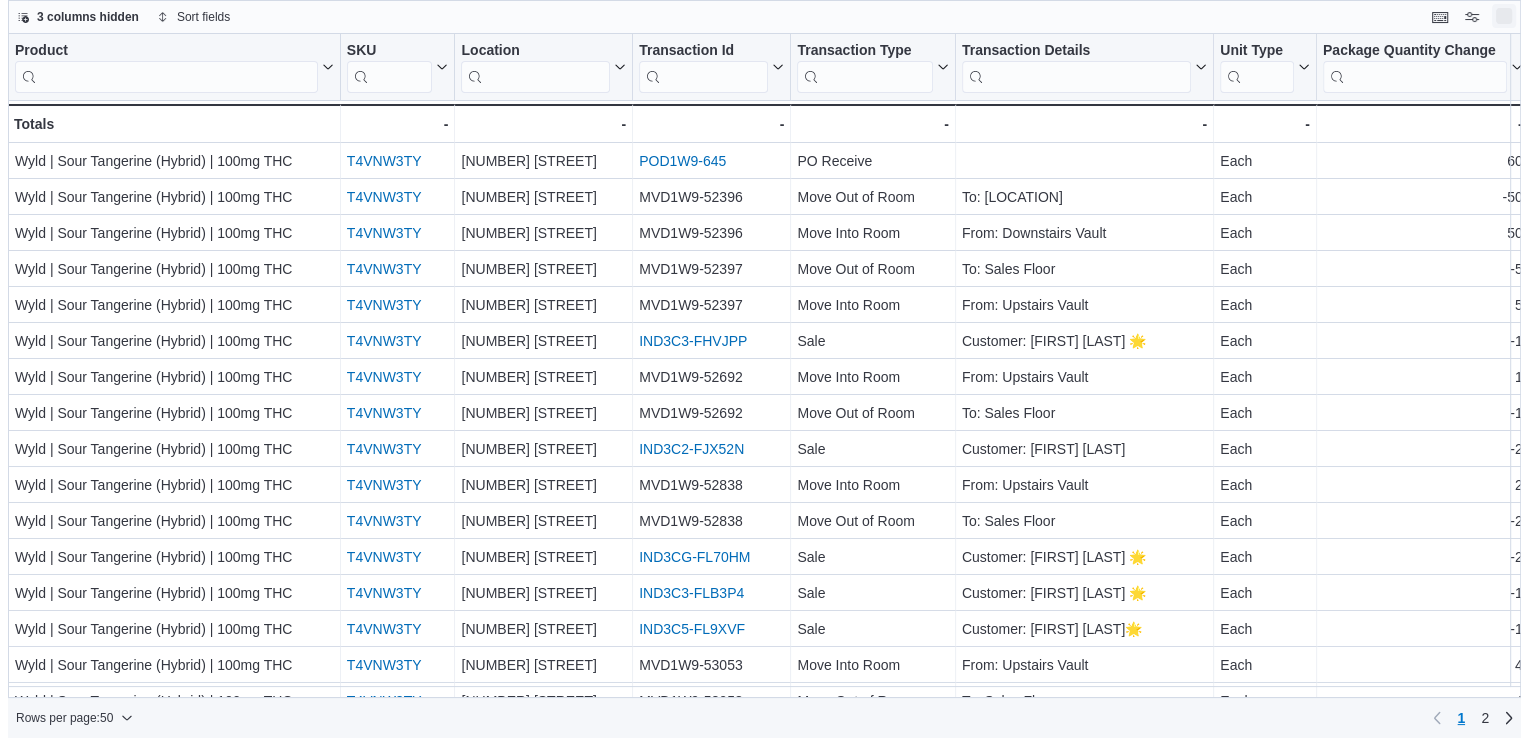 scroll, scrollTop: 0, scrollLeft: 0, axis: both 